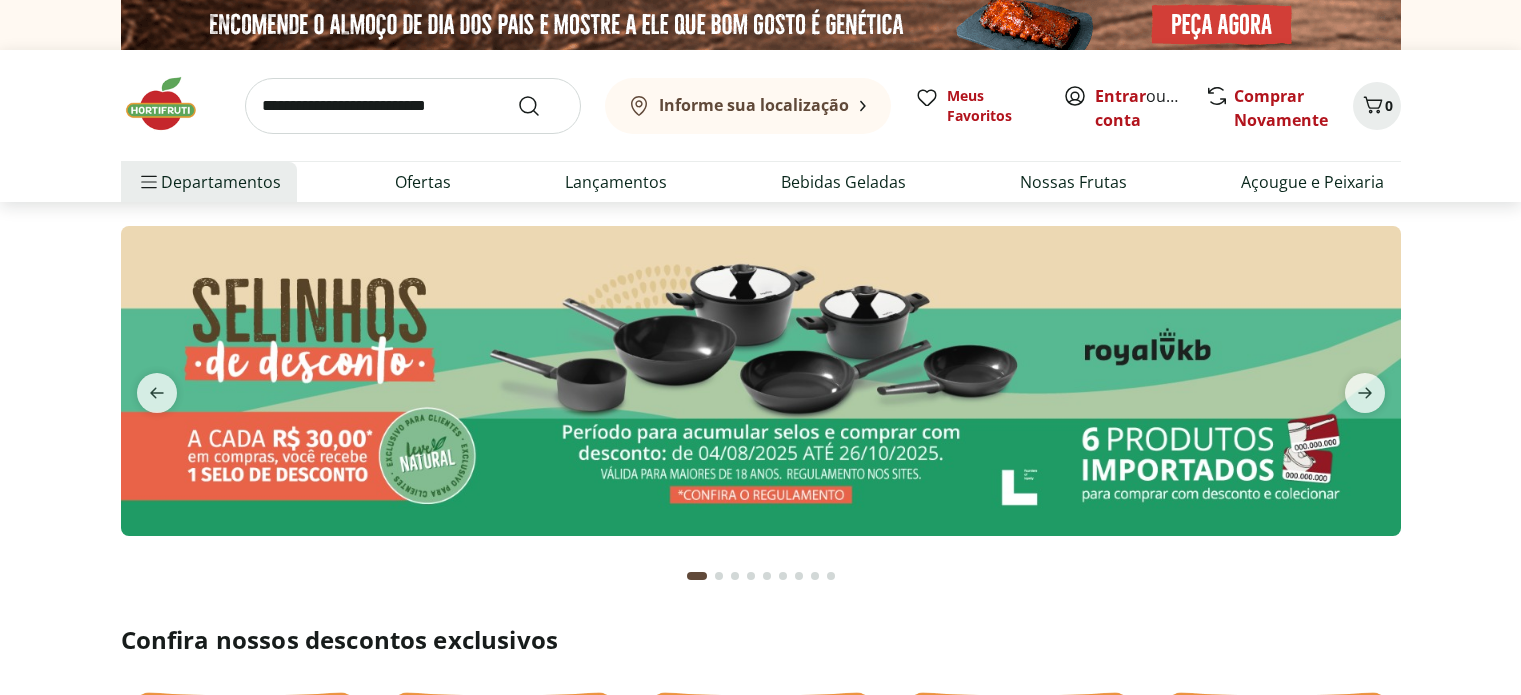 scroll, scrollTop: 0, scrollLeft: 0, axis: both 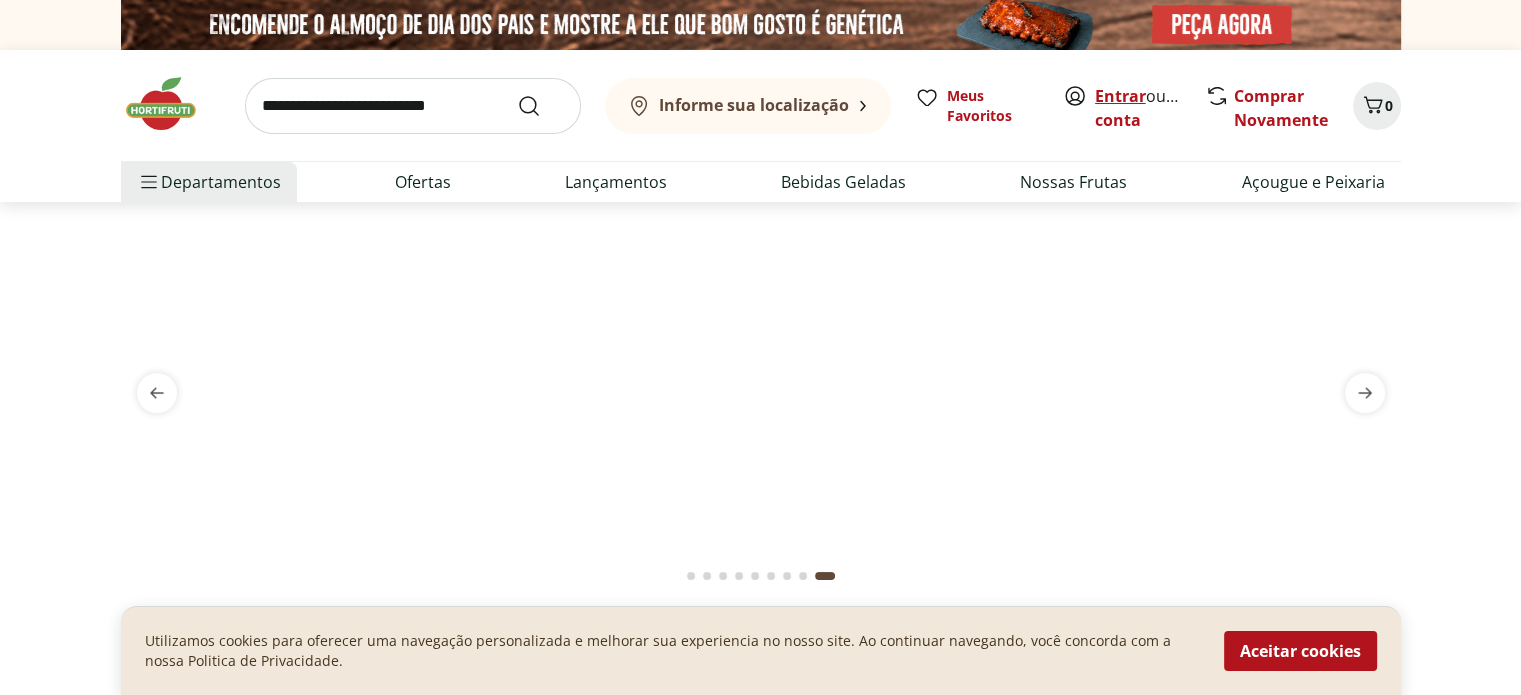 click on "Entrar" at bounding box center [1120, 96] 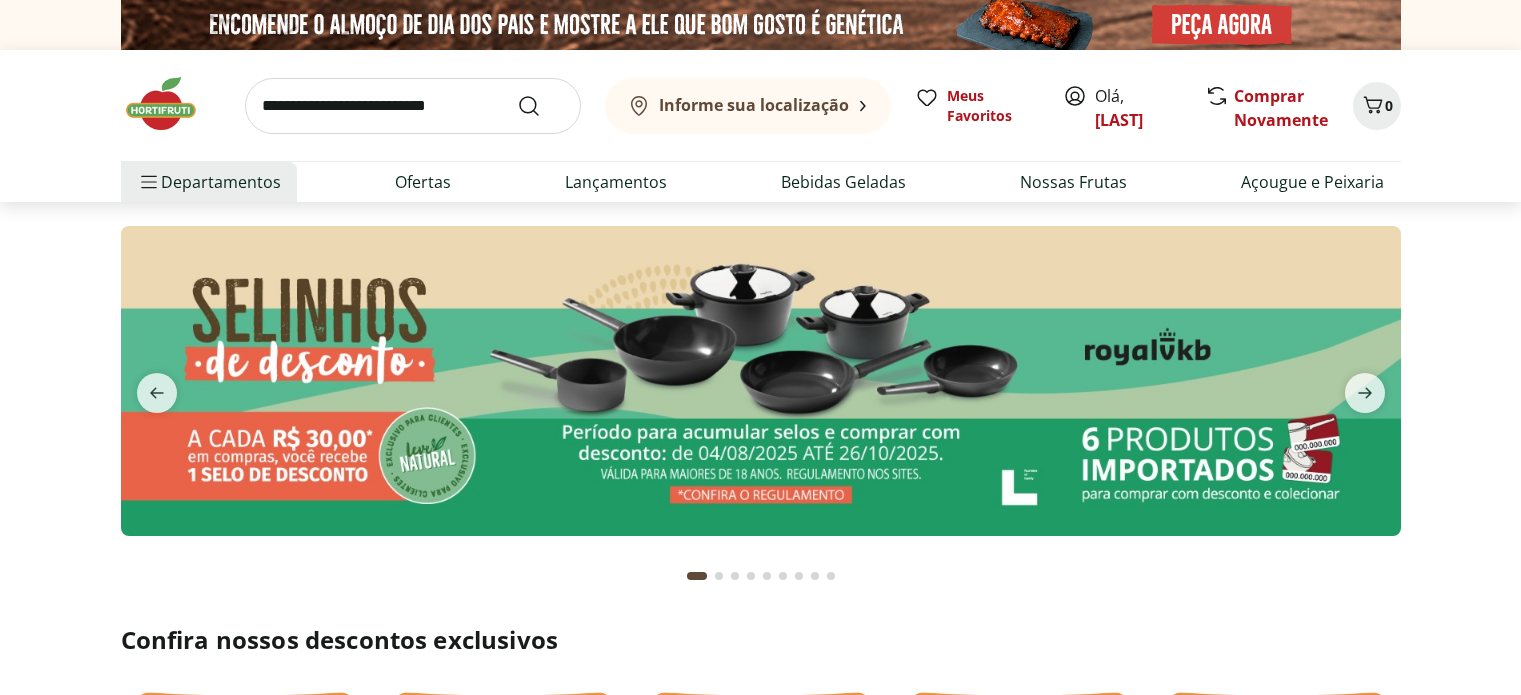 scroll, scrollTop: 0, scrollLeft: 0, axis: both 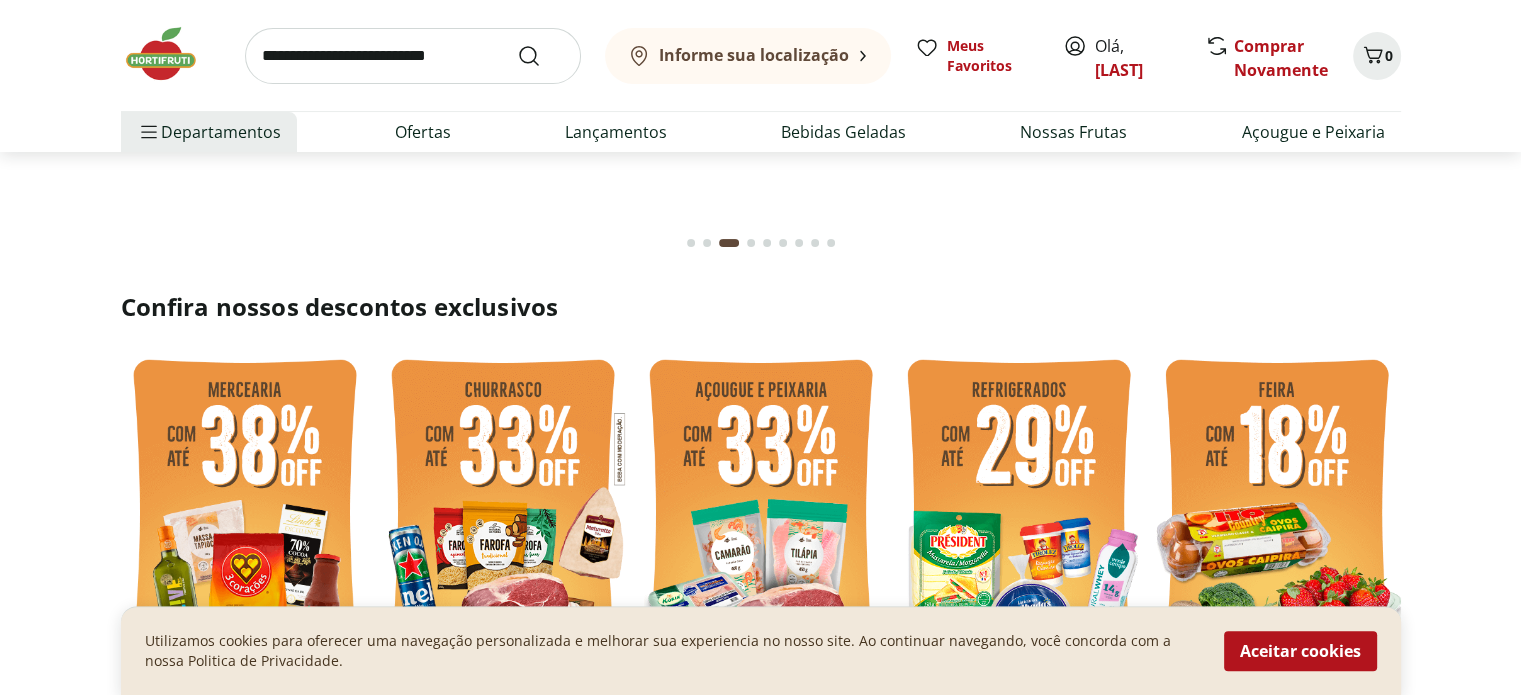 click at bounding box center (413, 56) 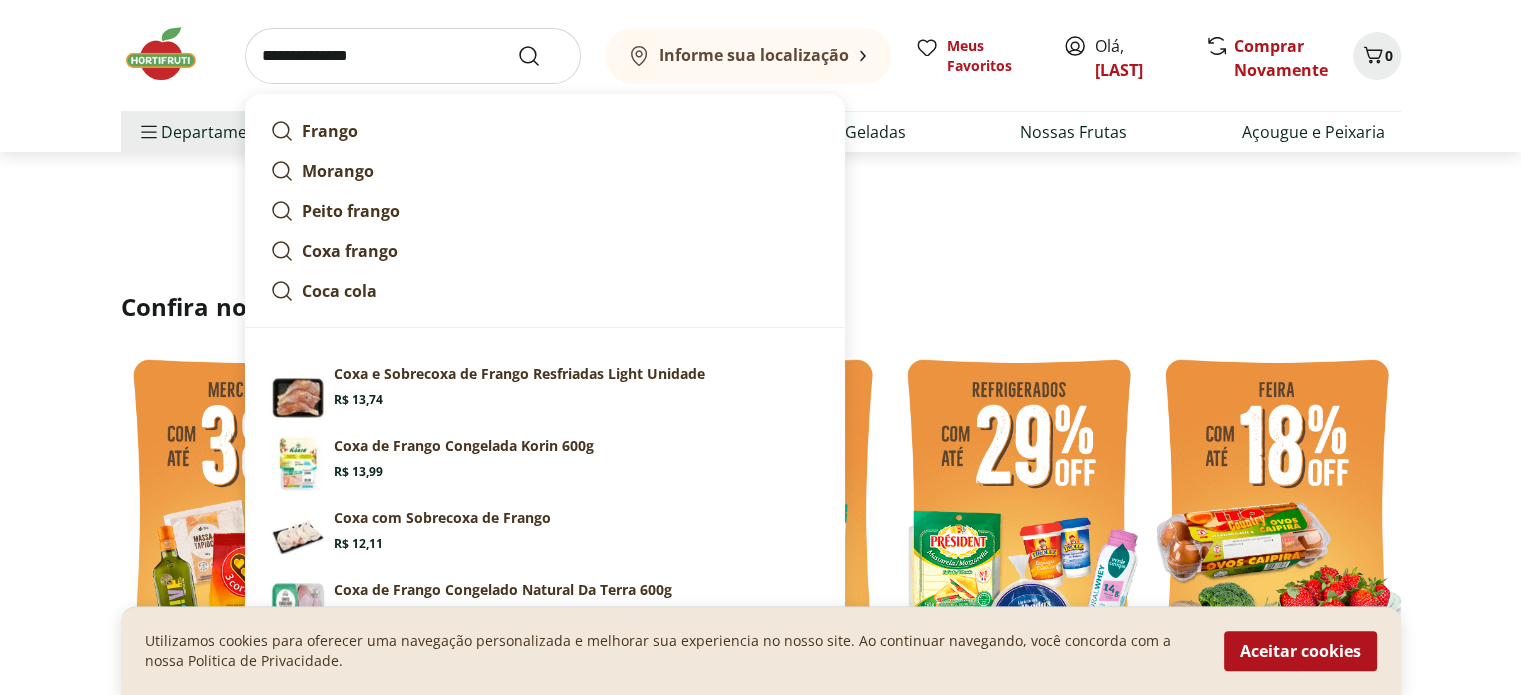 type on "**********" 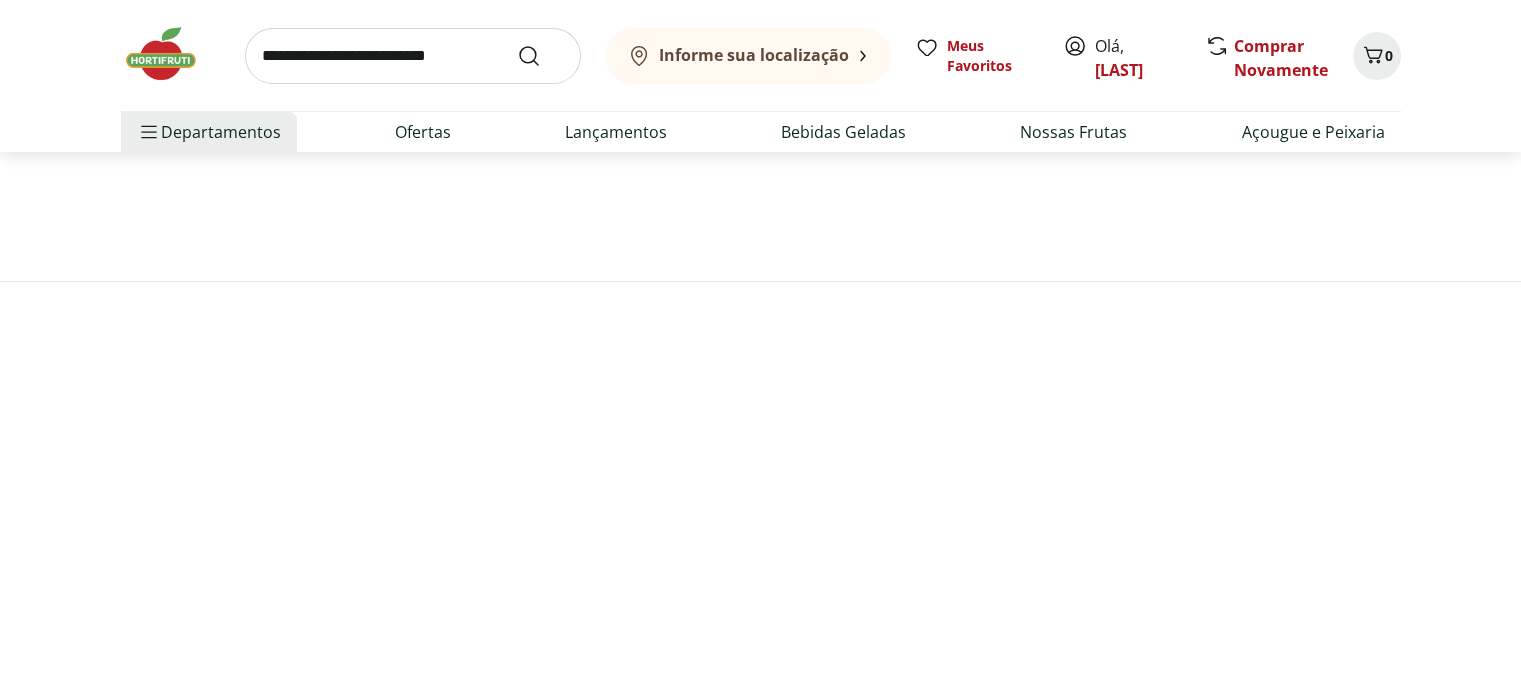 scroll, scrollTop: 0, scrollLeft: 0, axis: both 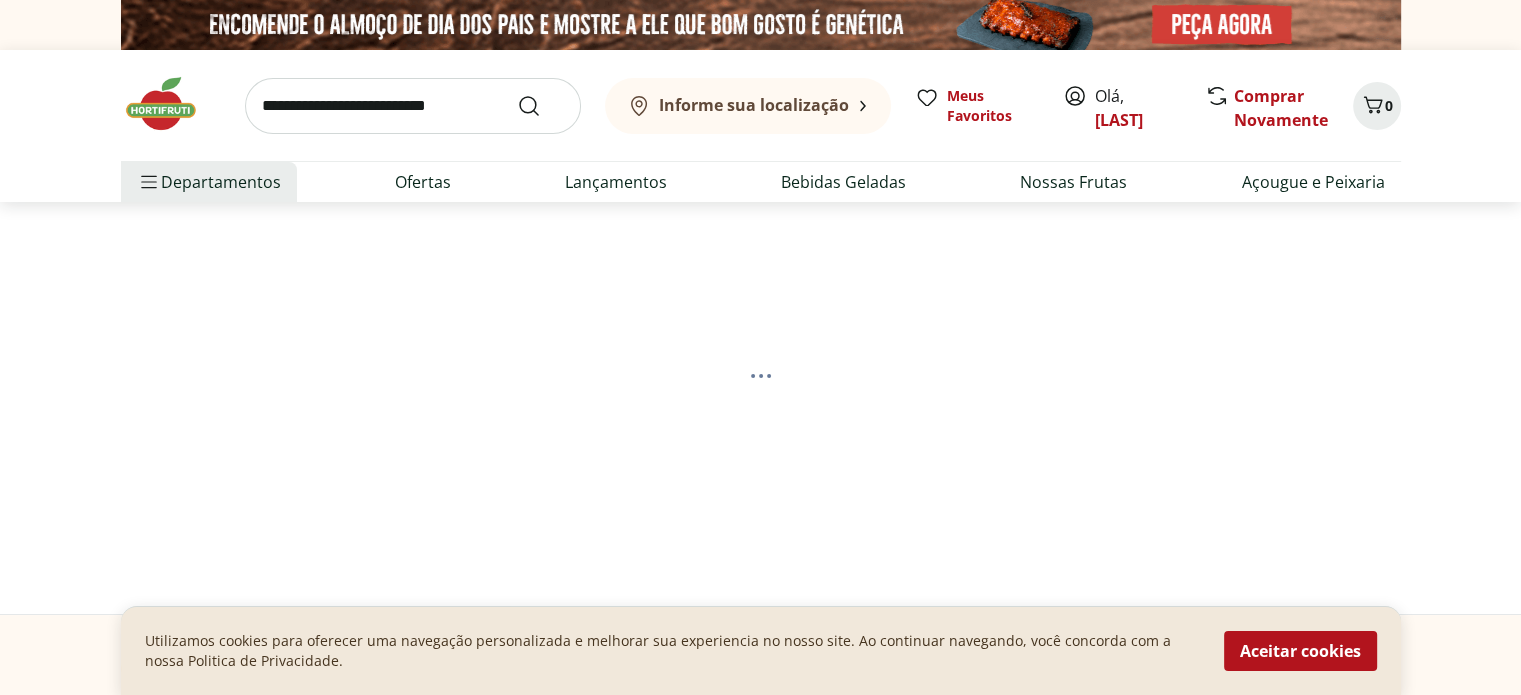 select on "**********" 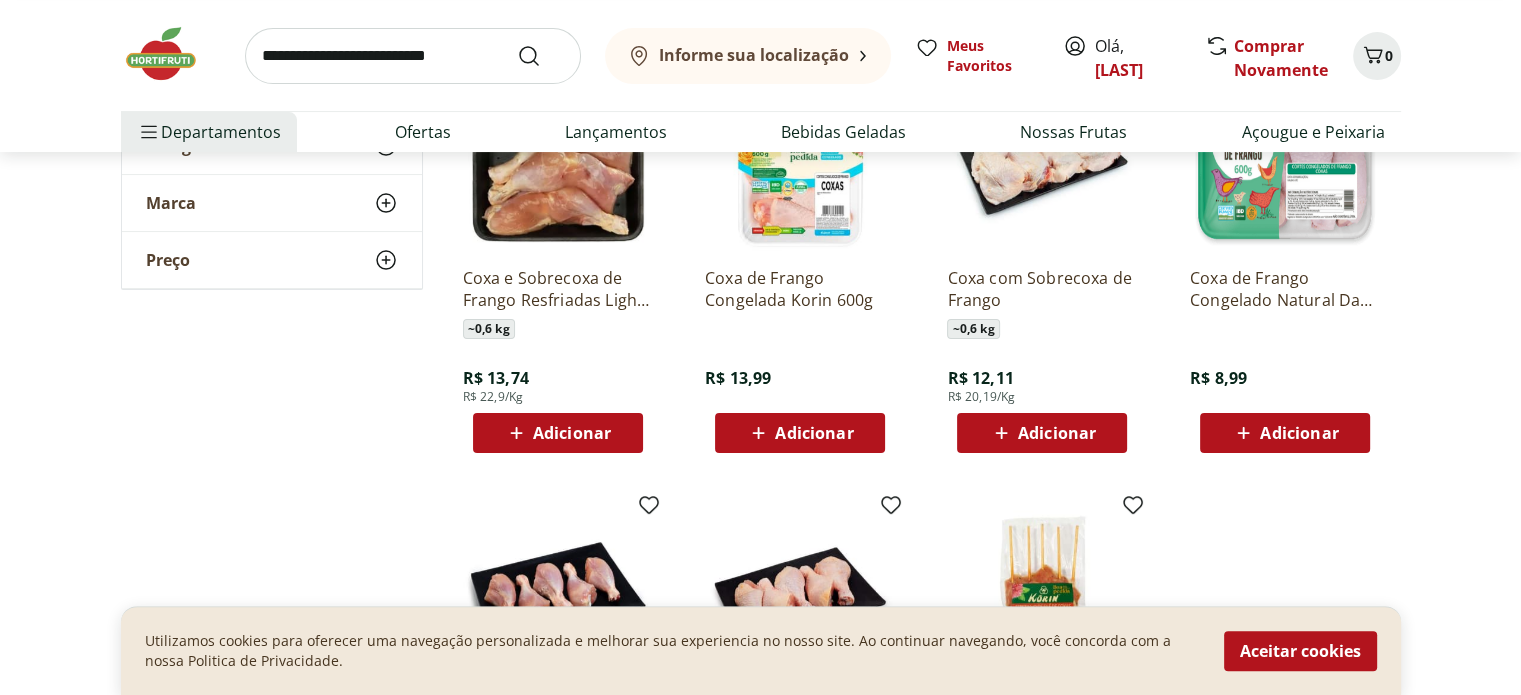 scroll, scrollTop: 333, scrollLeft: 0, axis: vertical 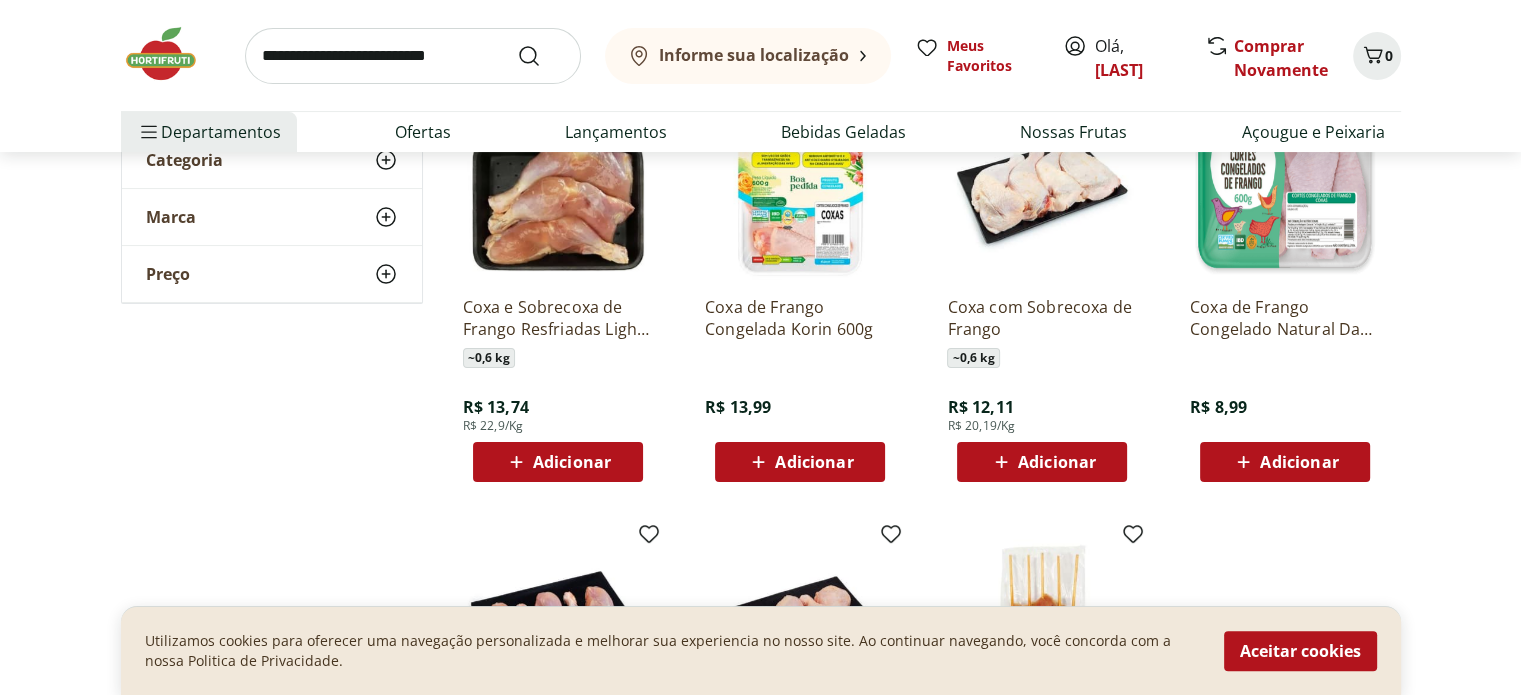 click on "Adicionar" at bounding box center [1057, 462] 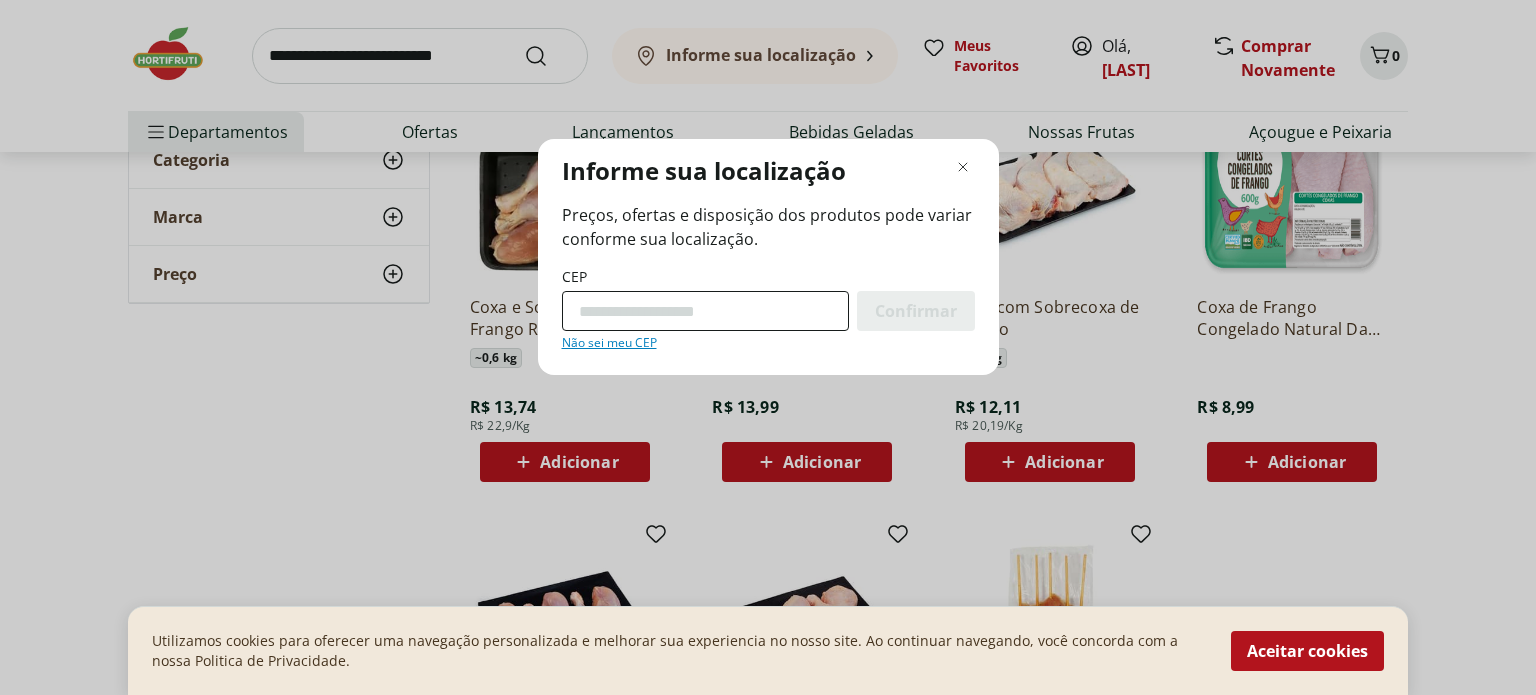 click on "CEP" at bounding box center (705, 311) 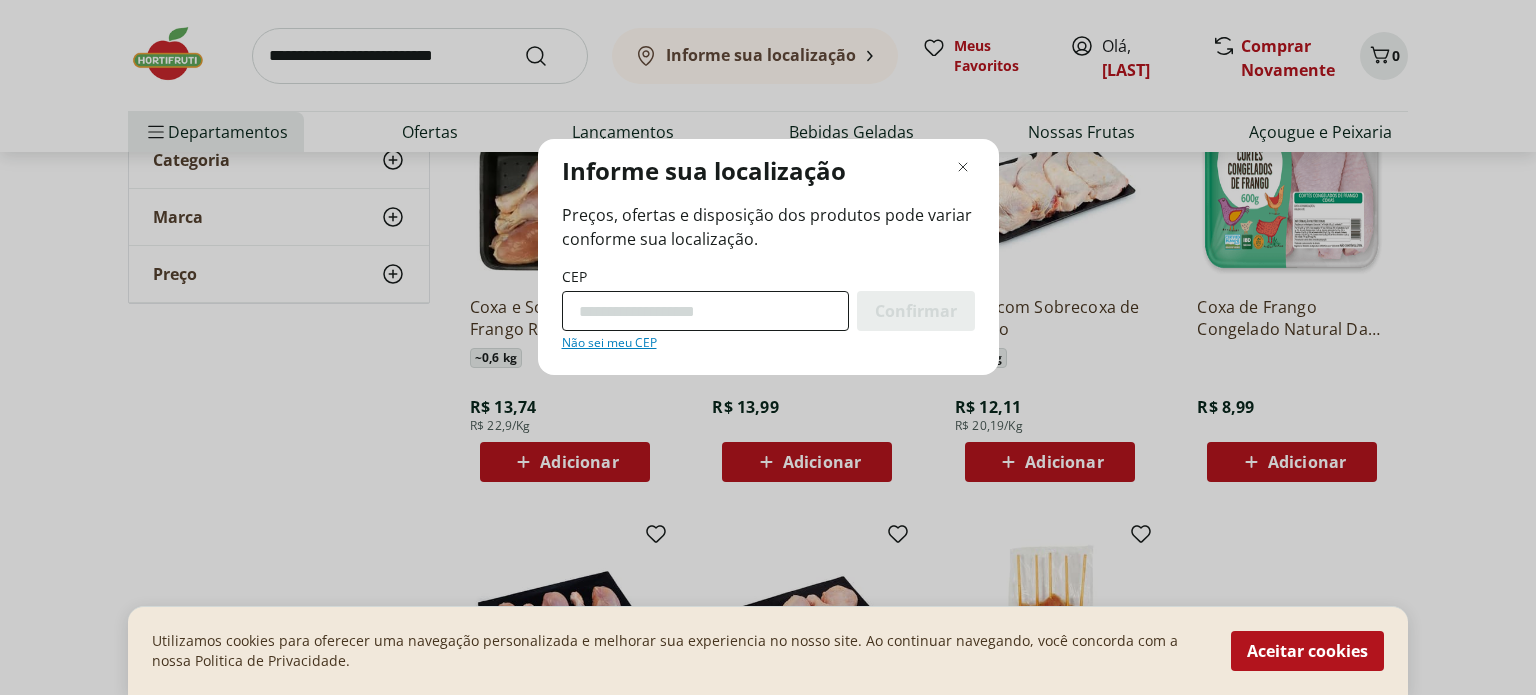 click on "CEP" at bounding box center [705, 311] 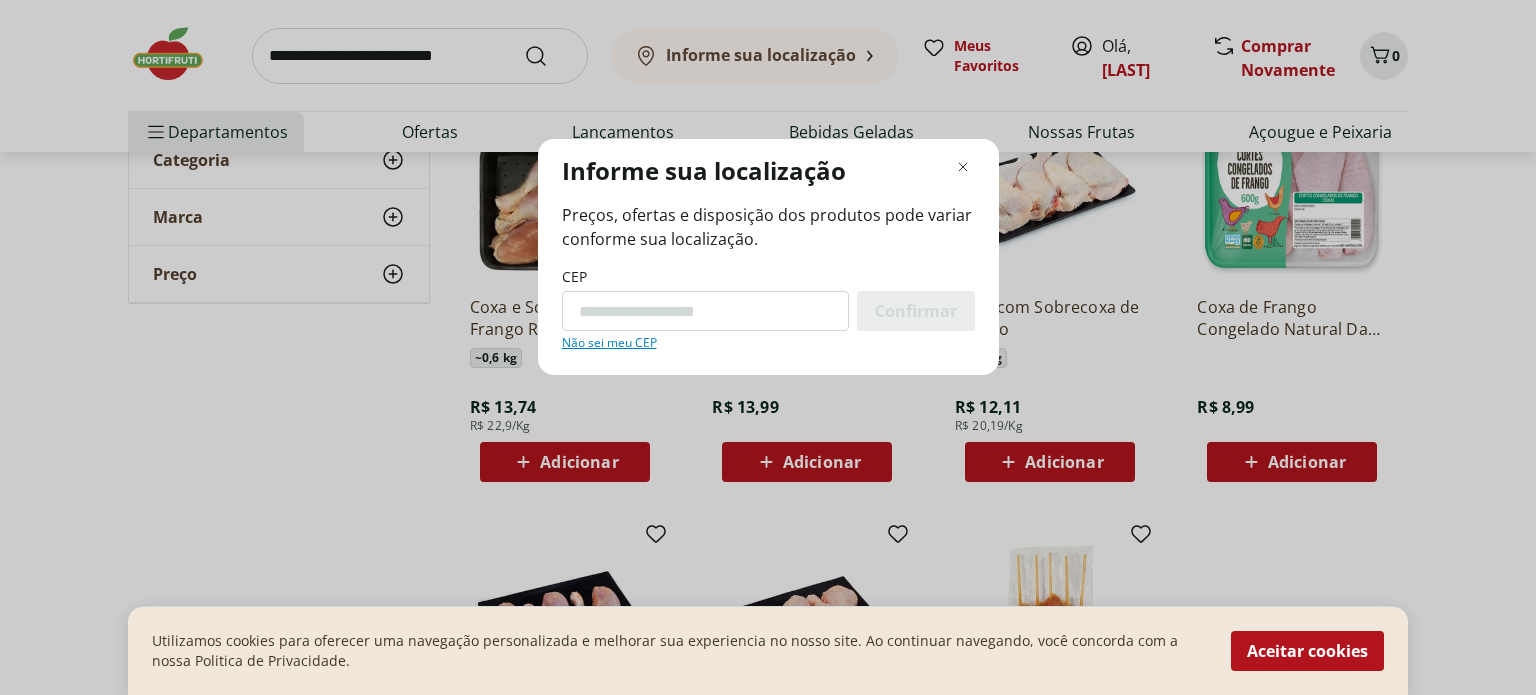 click on "Informe sua localização Preços, ofertas e disposição dos produtos pode variar conforme sua localização. CEP Confirmar Não sei meu CEP" at bounding box center [768, 347] 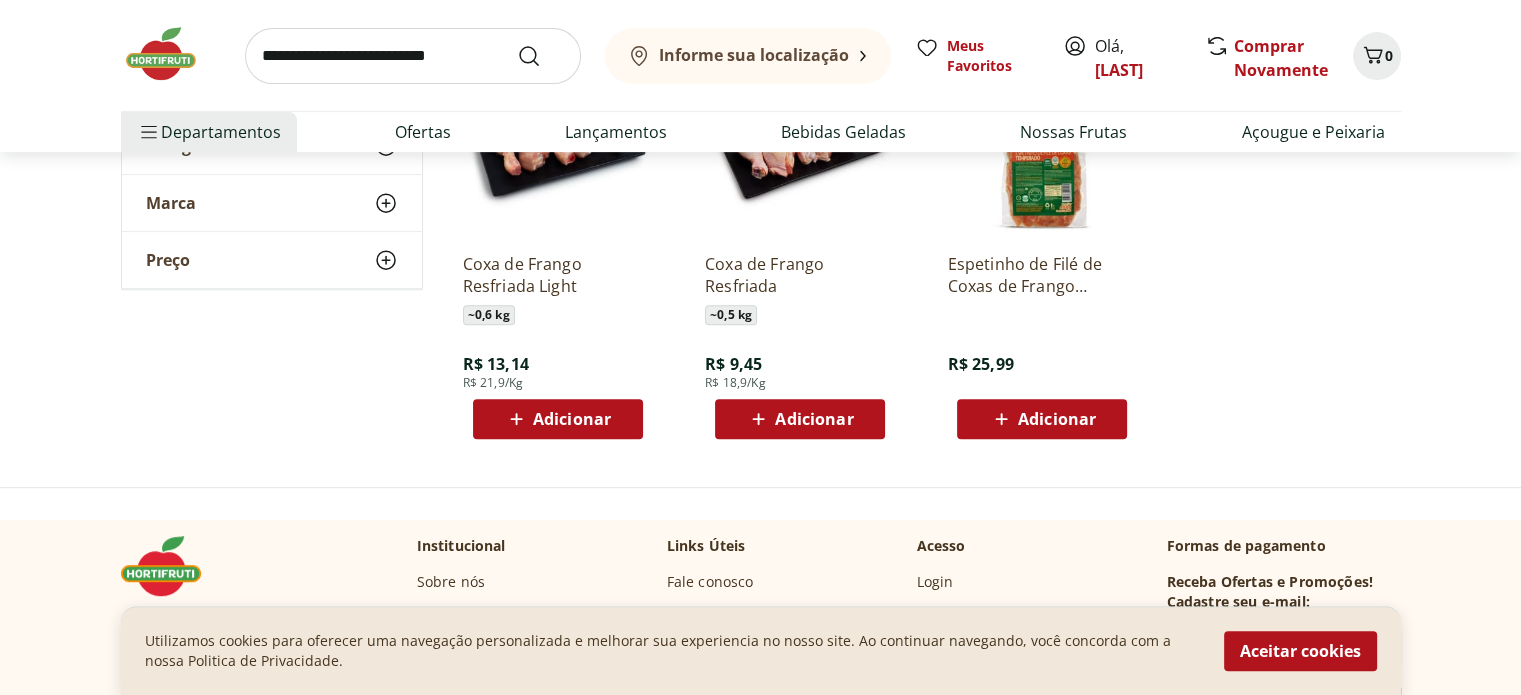 scroll, scrollTop: 833, scrollLeft: 0, axis: vertical 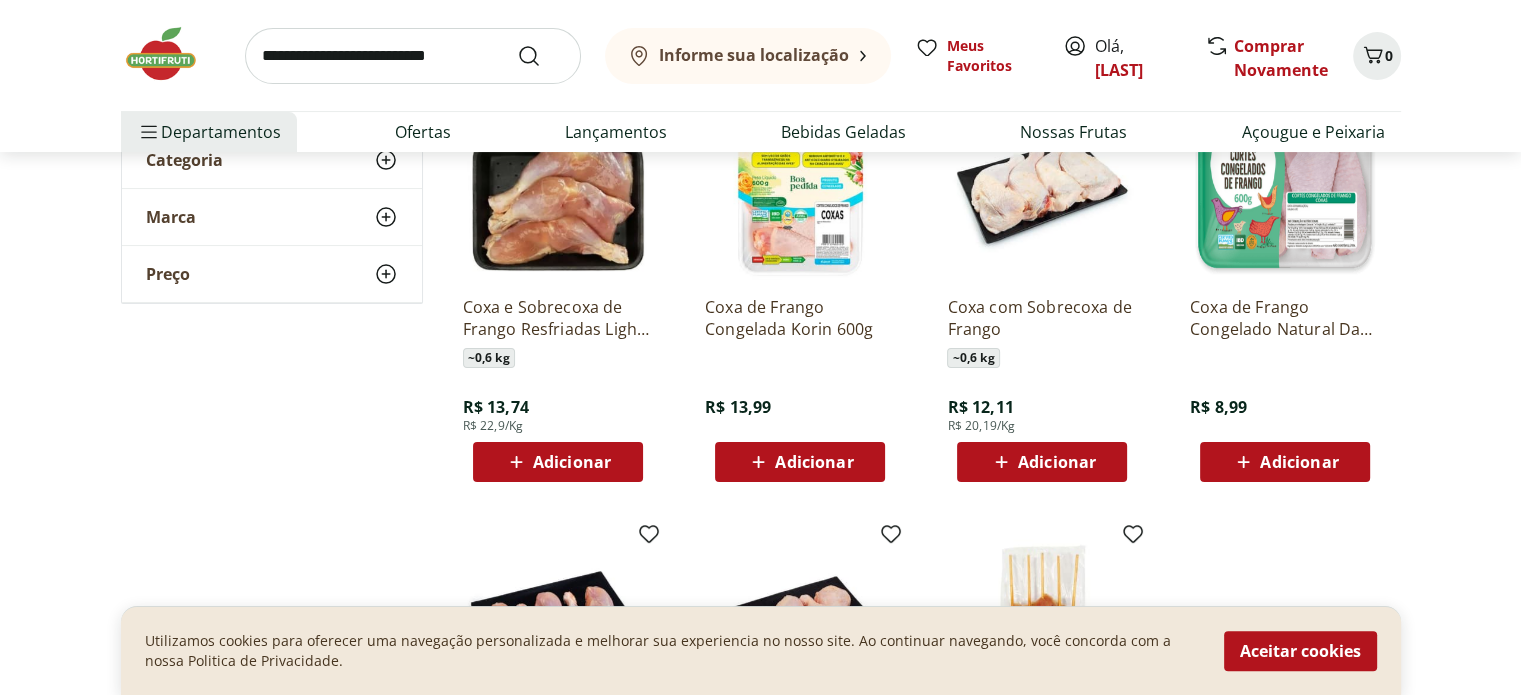 click on "Adicionar" at bounding box center [1057, 462] 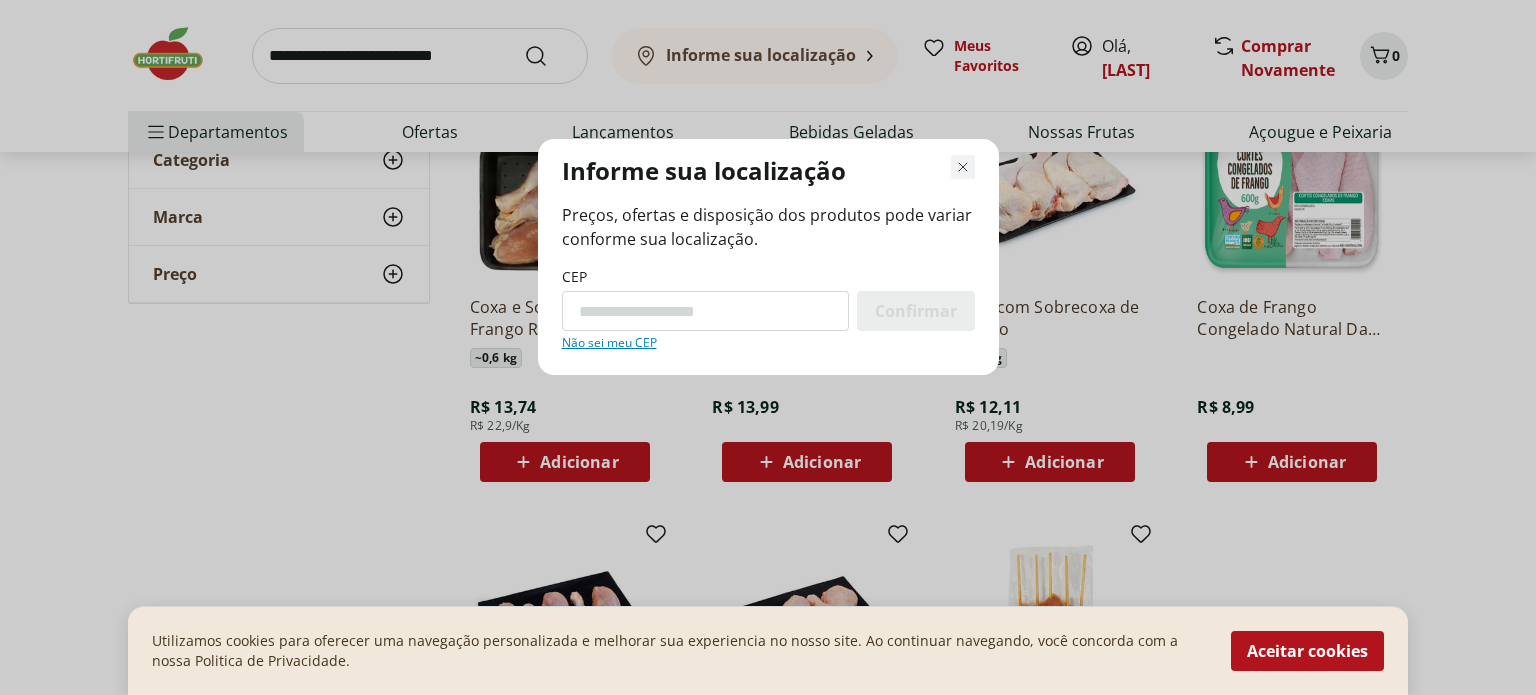 click 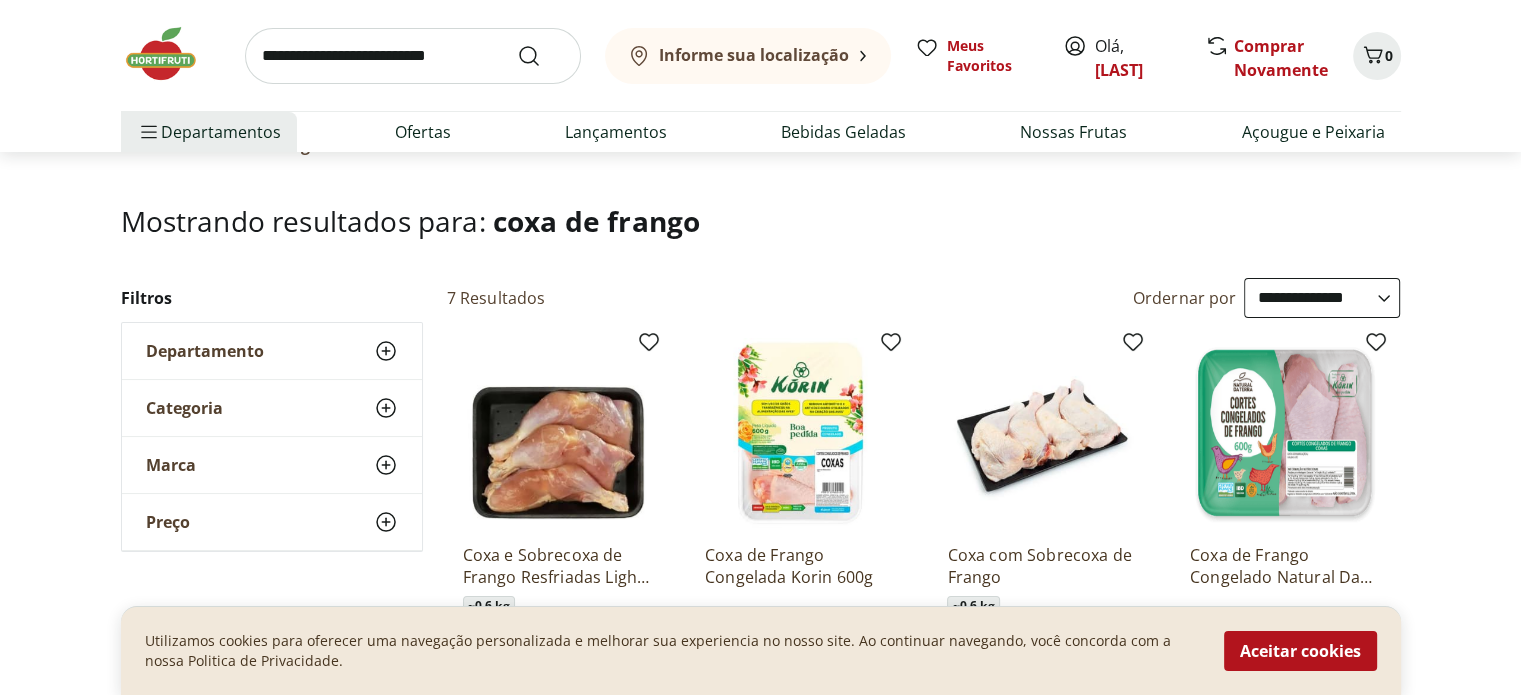 scroll, scrollTop: 0, scrollLeft: 0, axis: both 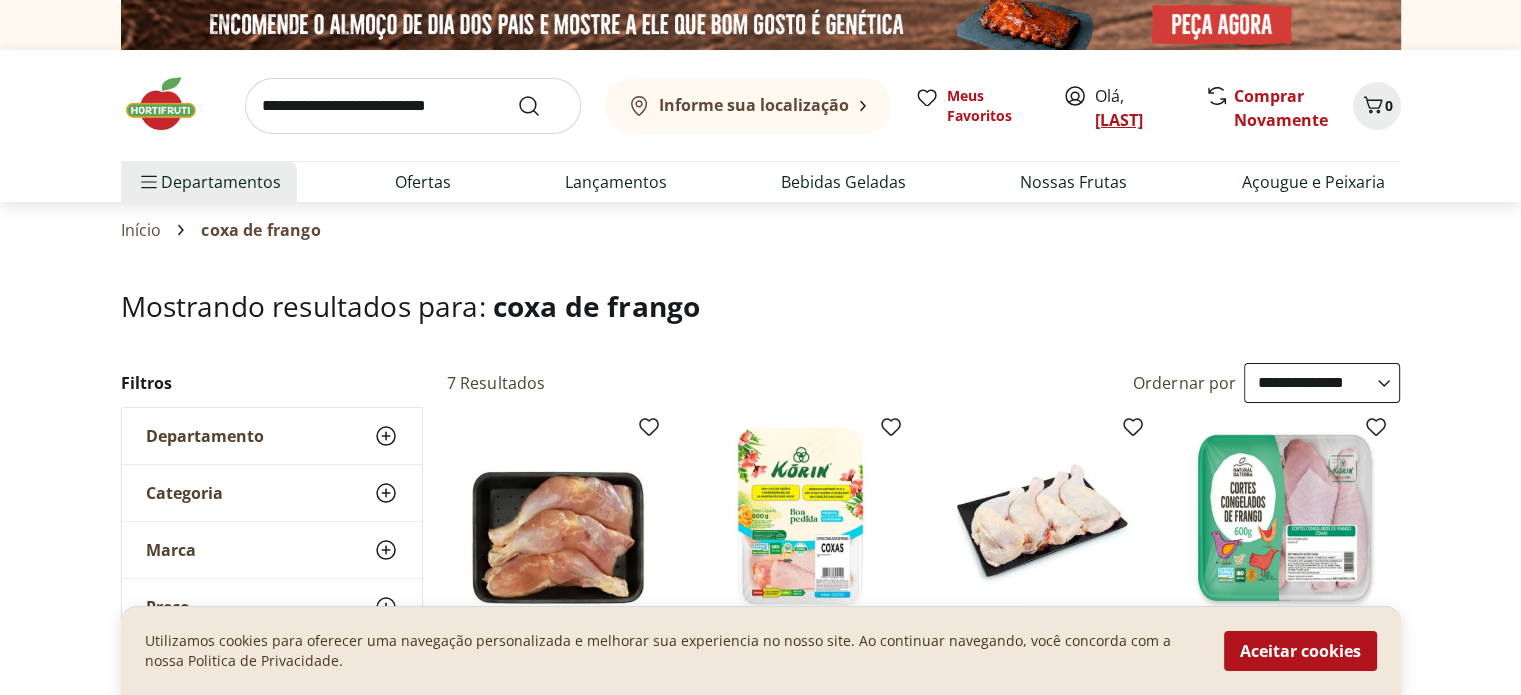 click on "[NAME]" at bounding box center [1119, 120] 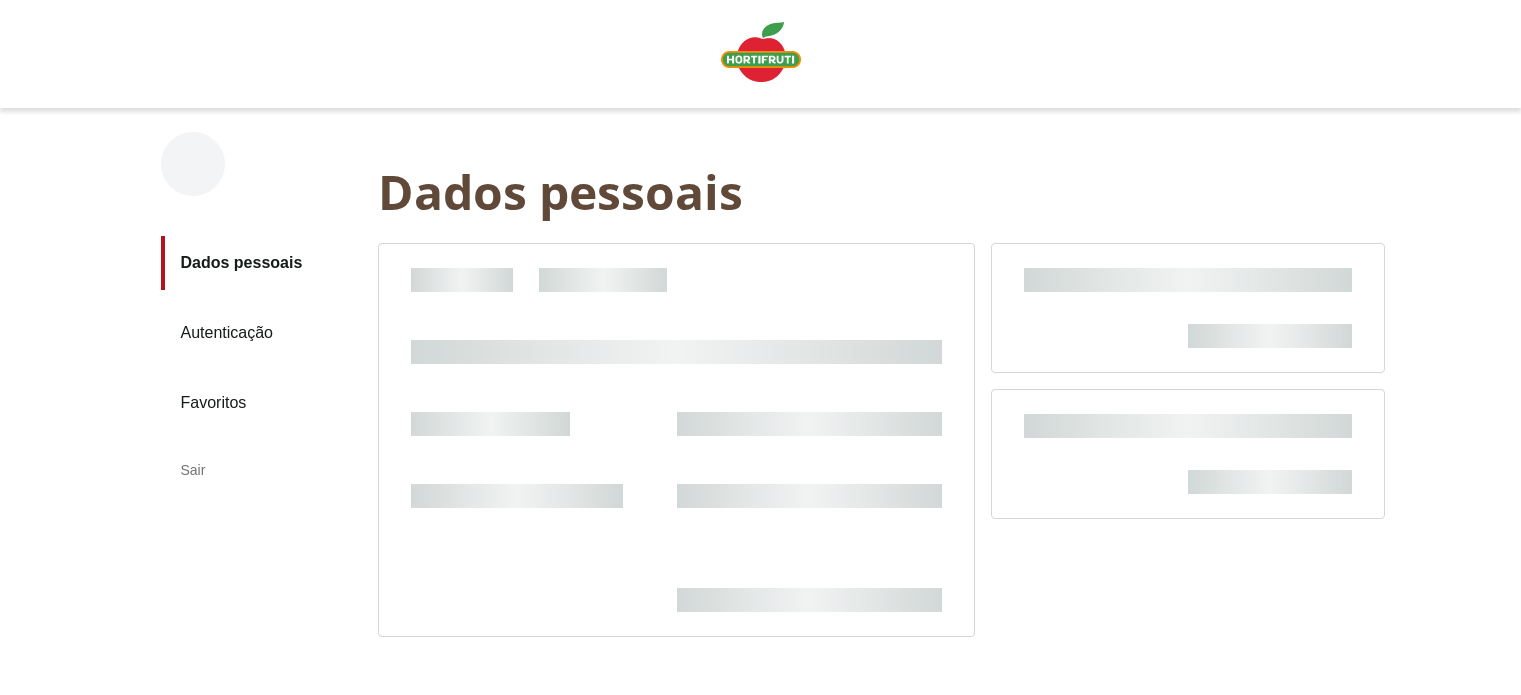scroll, scrollTop: 0, scrollLeft: 0, axis: both 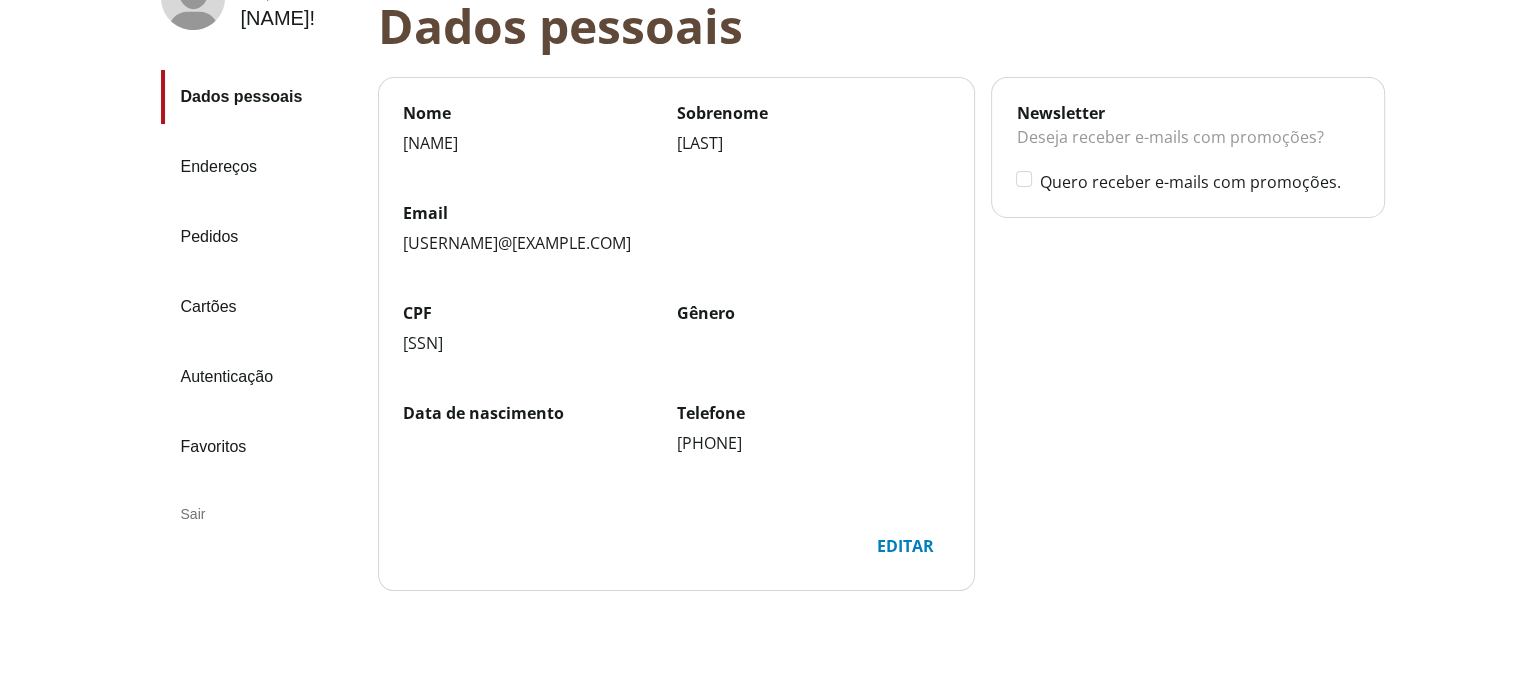 click on "Endereços" at bounding box center (261, 167) 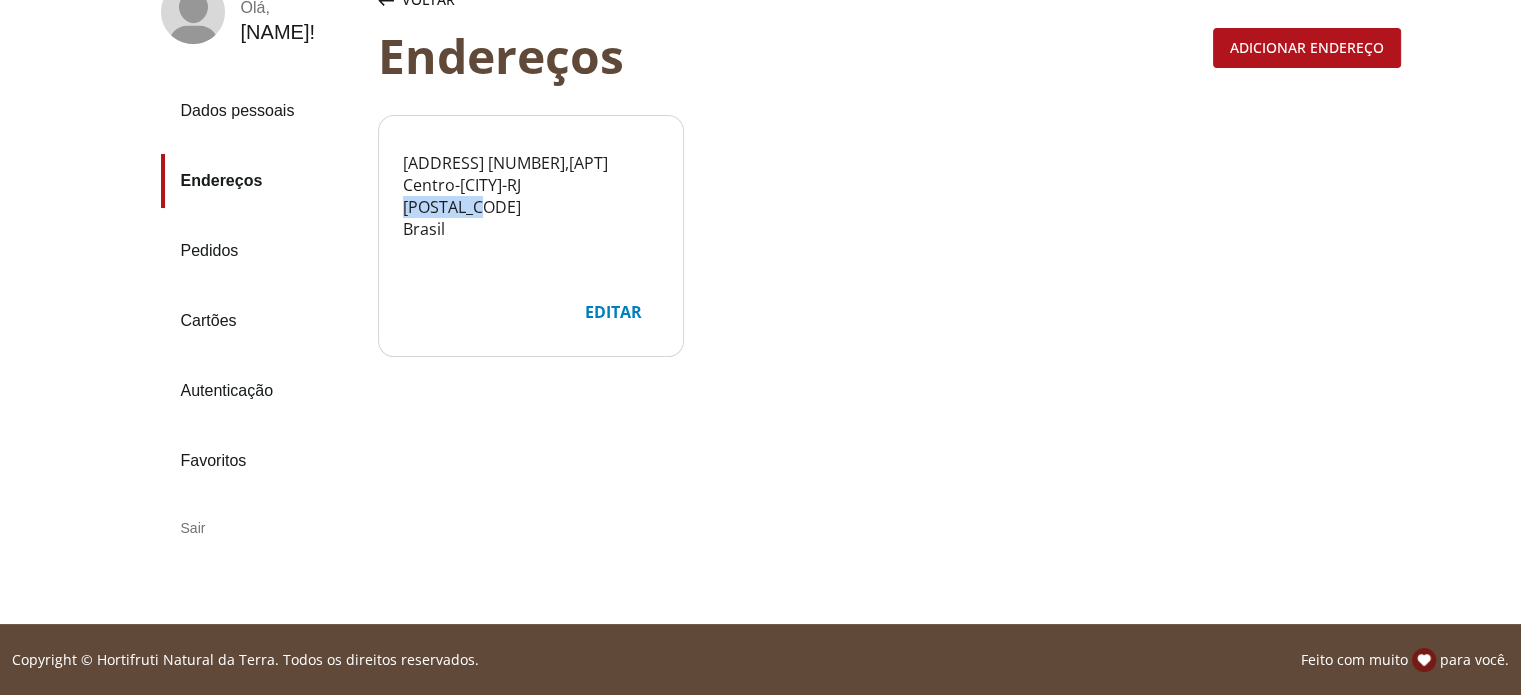 drag, startPoint x: 404, startPoint y: 200, endPoint x: 484, endPoint y: 207, distance: 80.305664 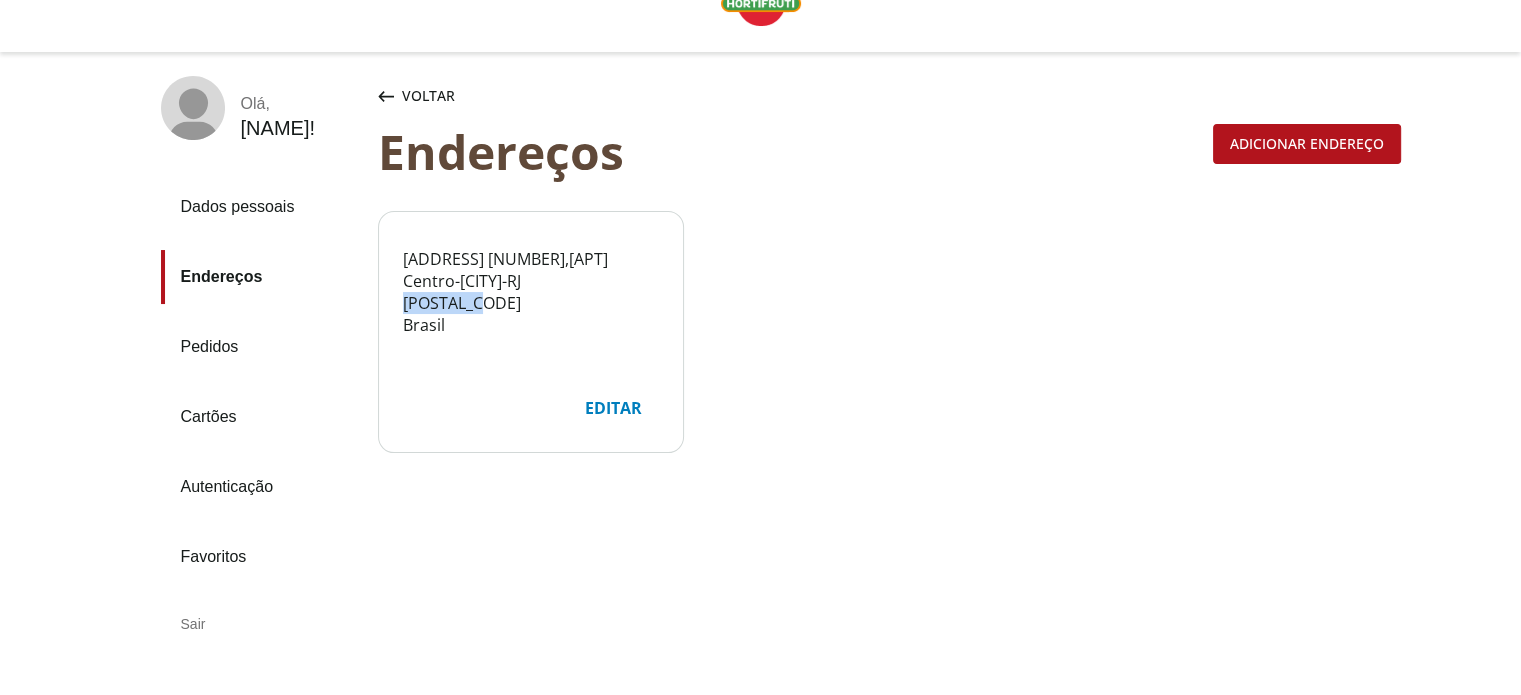 scroll, scrollTop: 0, scrollLeft: 0, axis: both 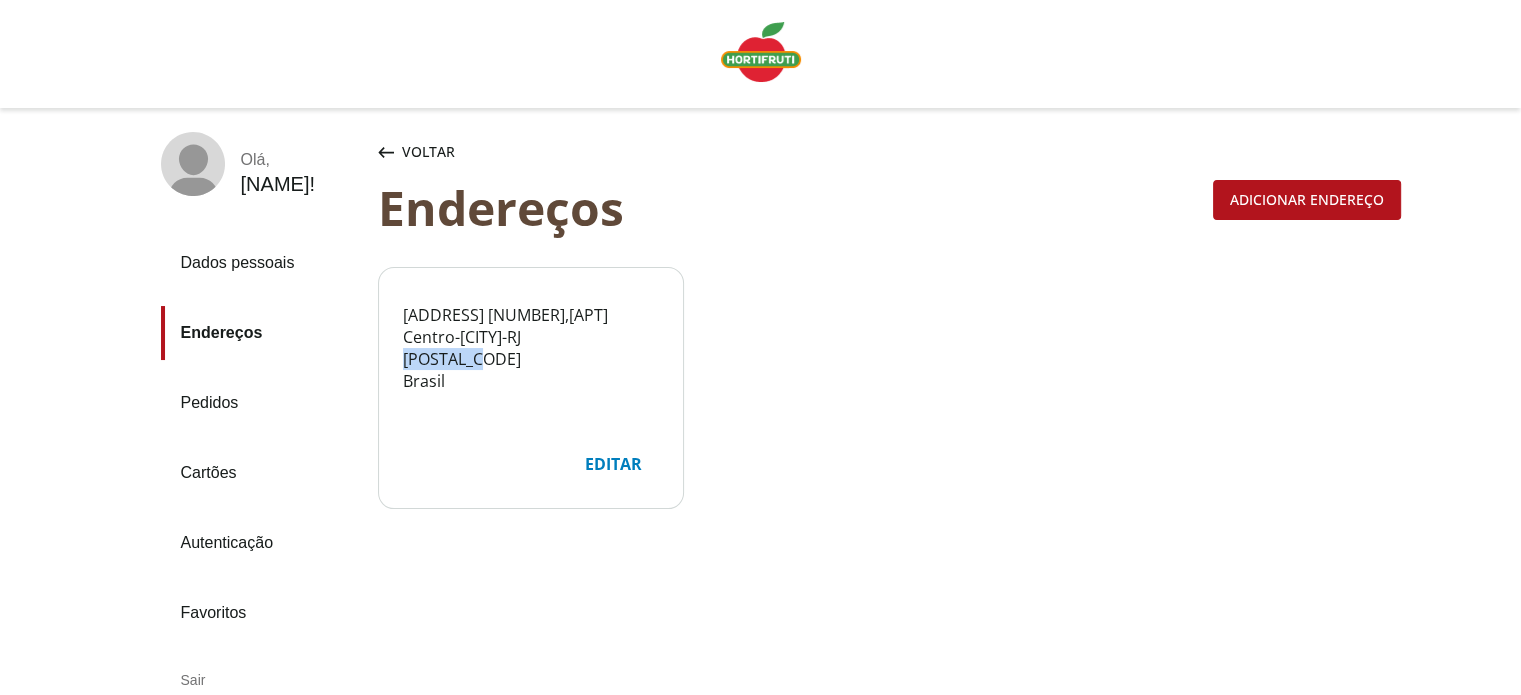 click at bounding box center [761, 52] 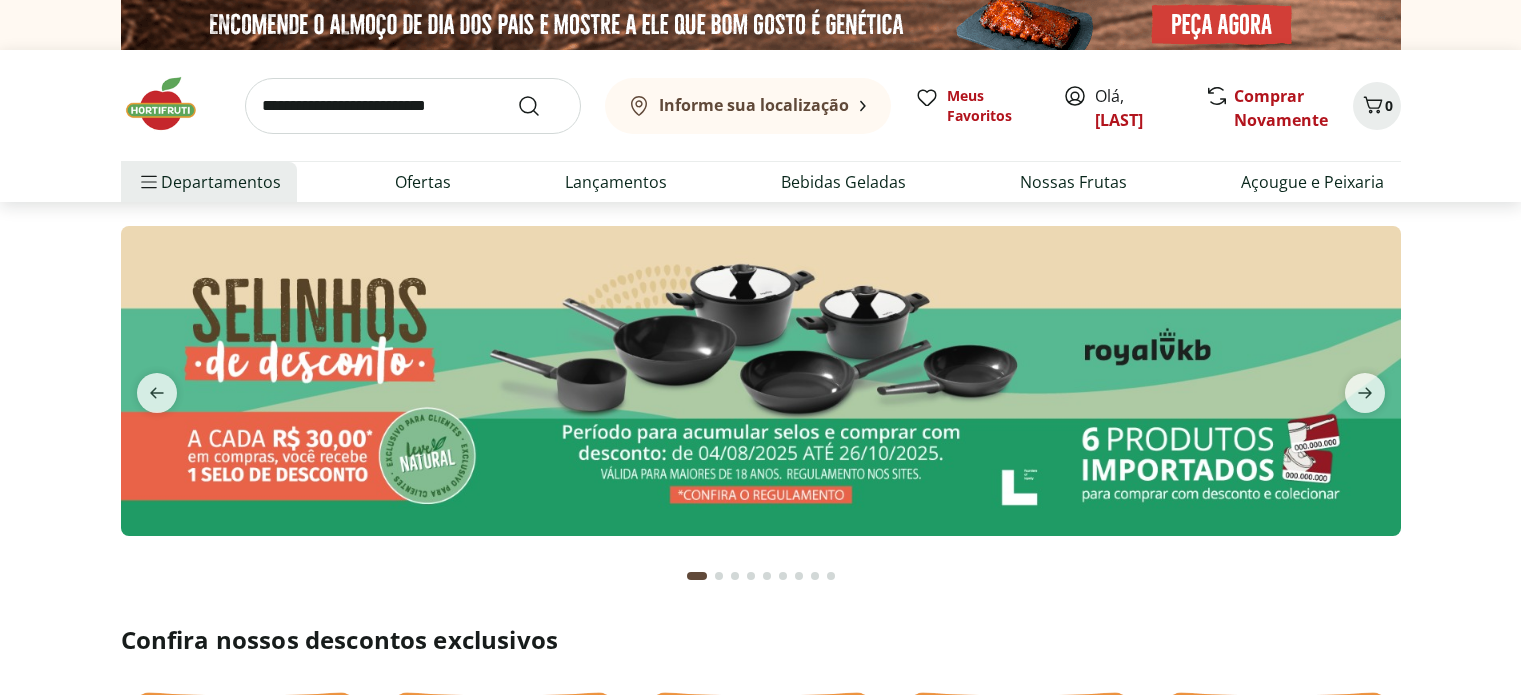 scroll, scrollTop: 0, scrollLeft: 0, axis: both 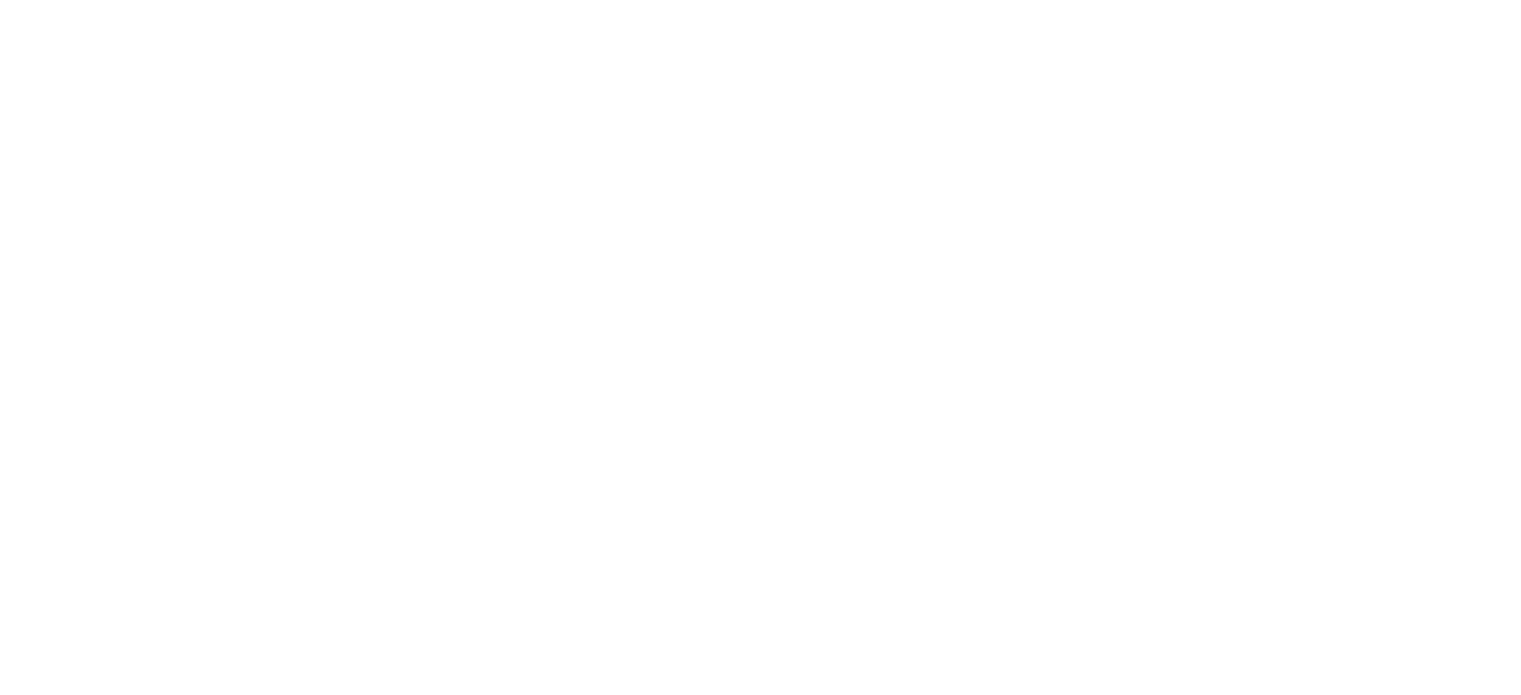 select on "**********" 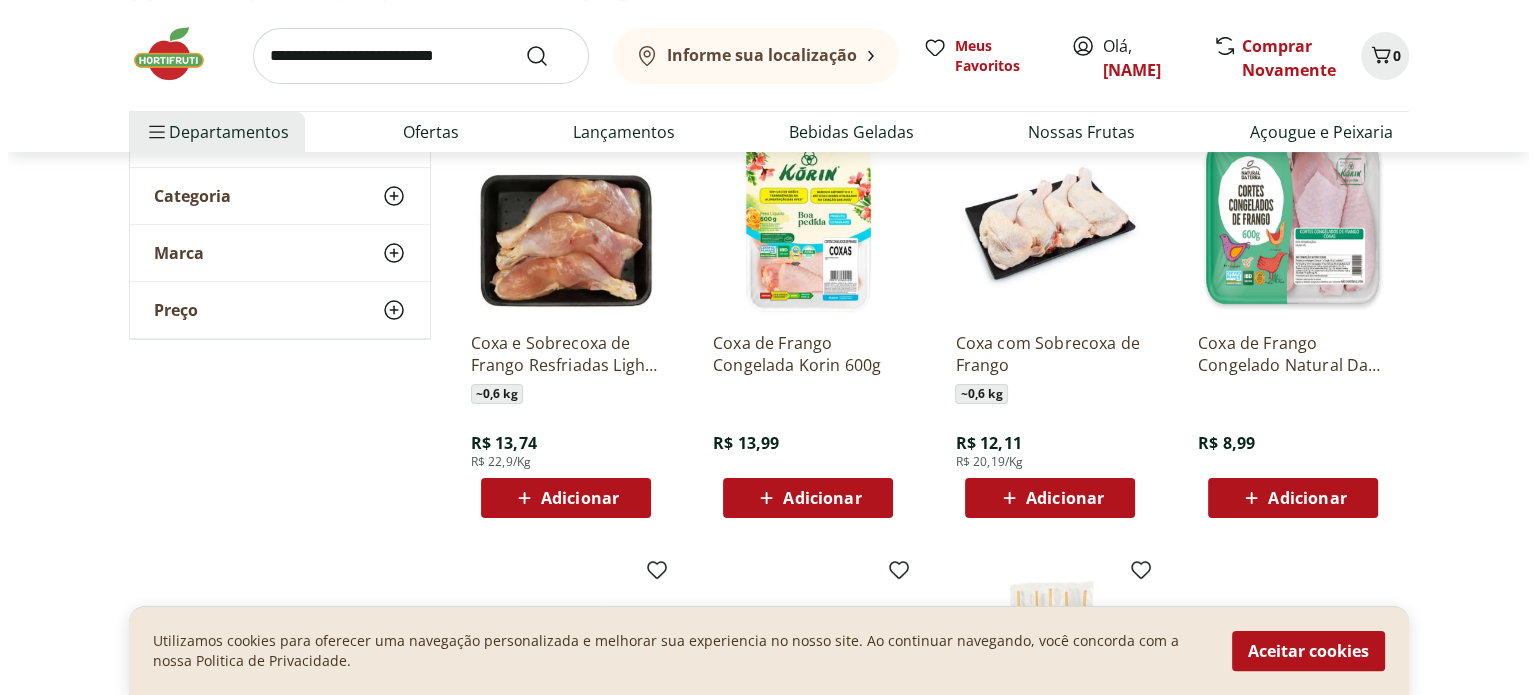 scroll, scrollTop: 333, scrollLeft: 0, axis: vertical 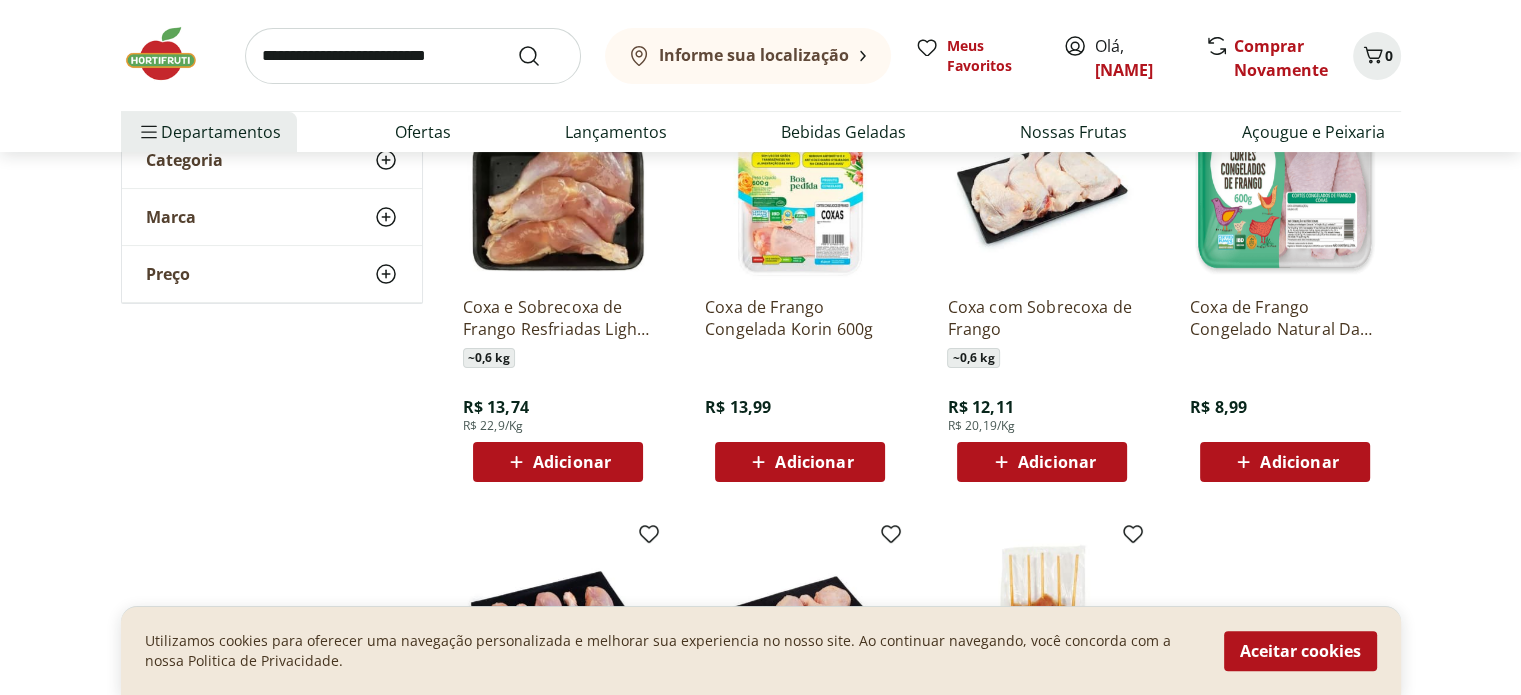 click on "Adicionar" at bounding box center [1057, 462] 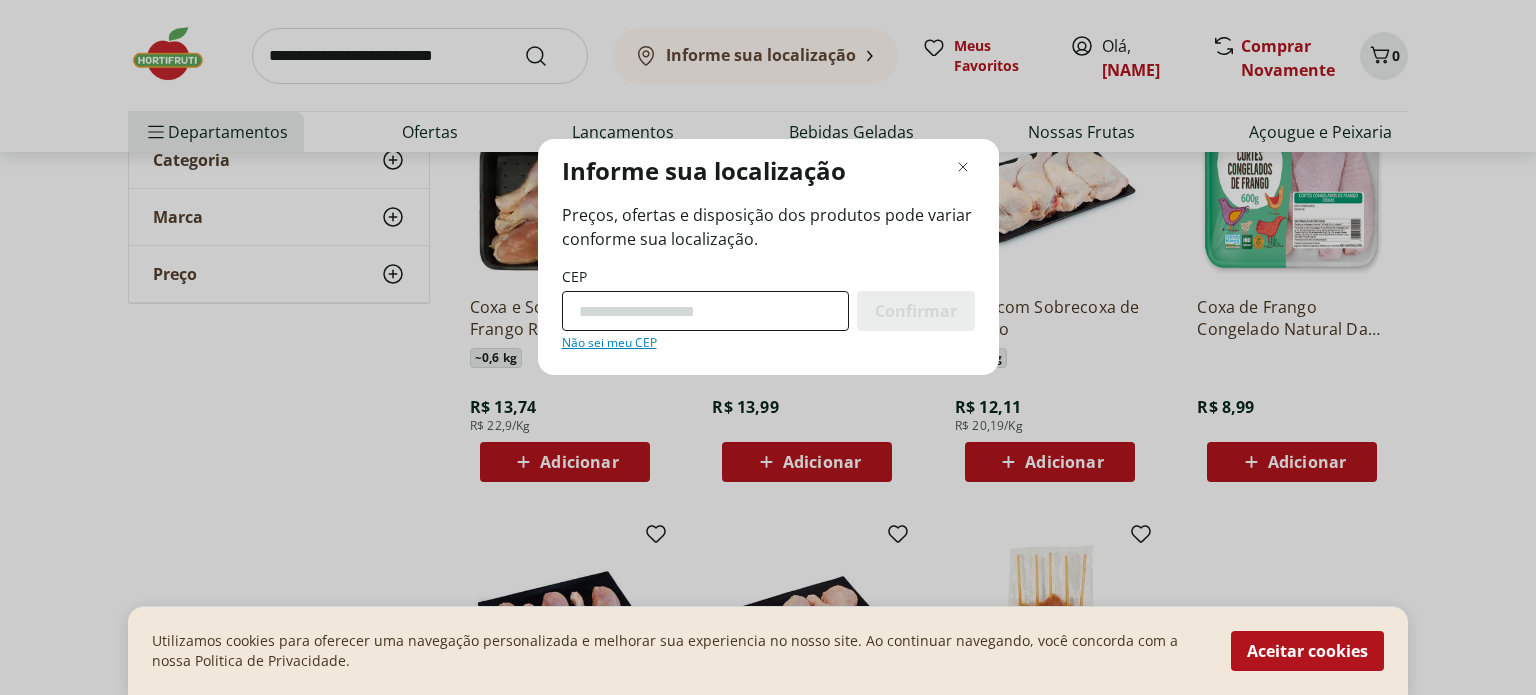 click on "CEP" at bounding box center [705, 311] 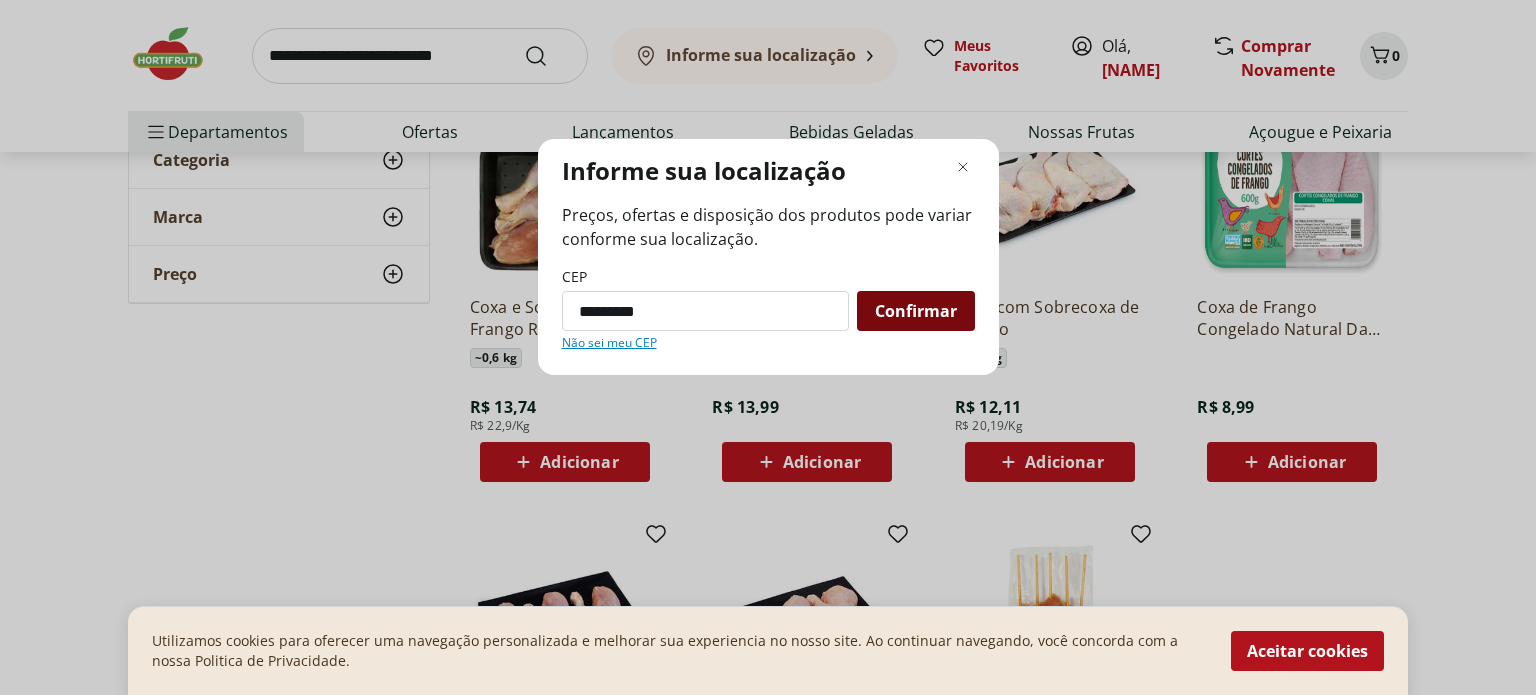type on "*********" 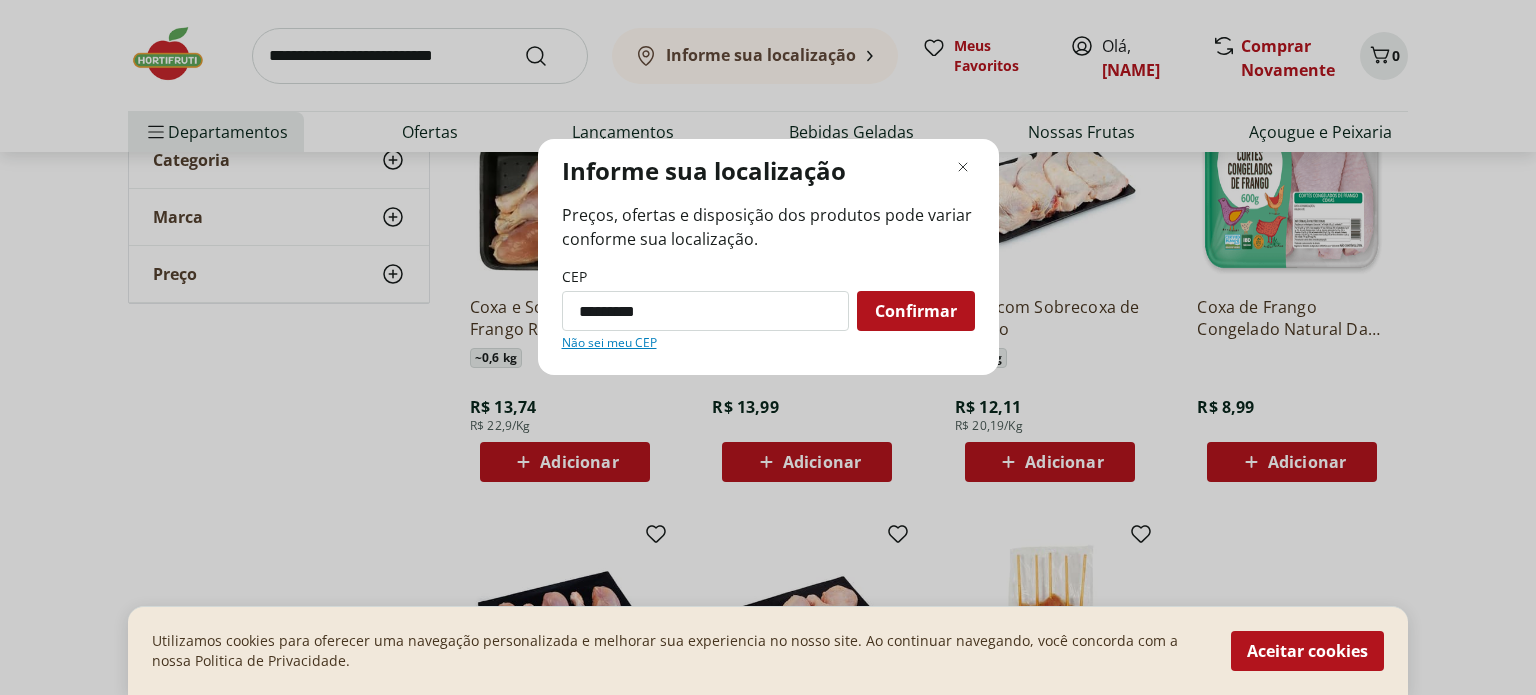 click on "Confirmar" at bounding box center [916, 311] 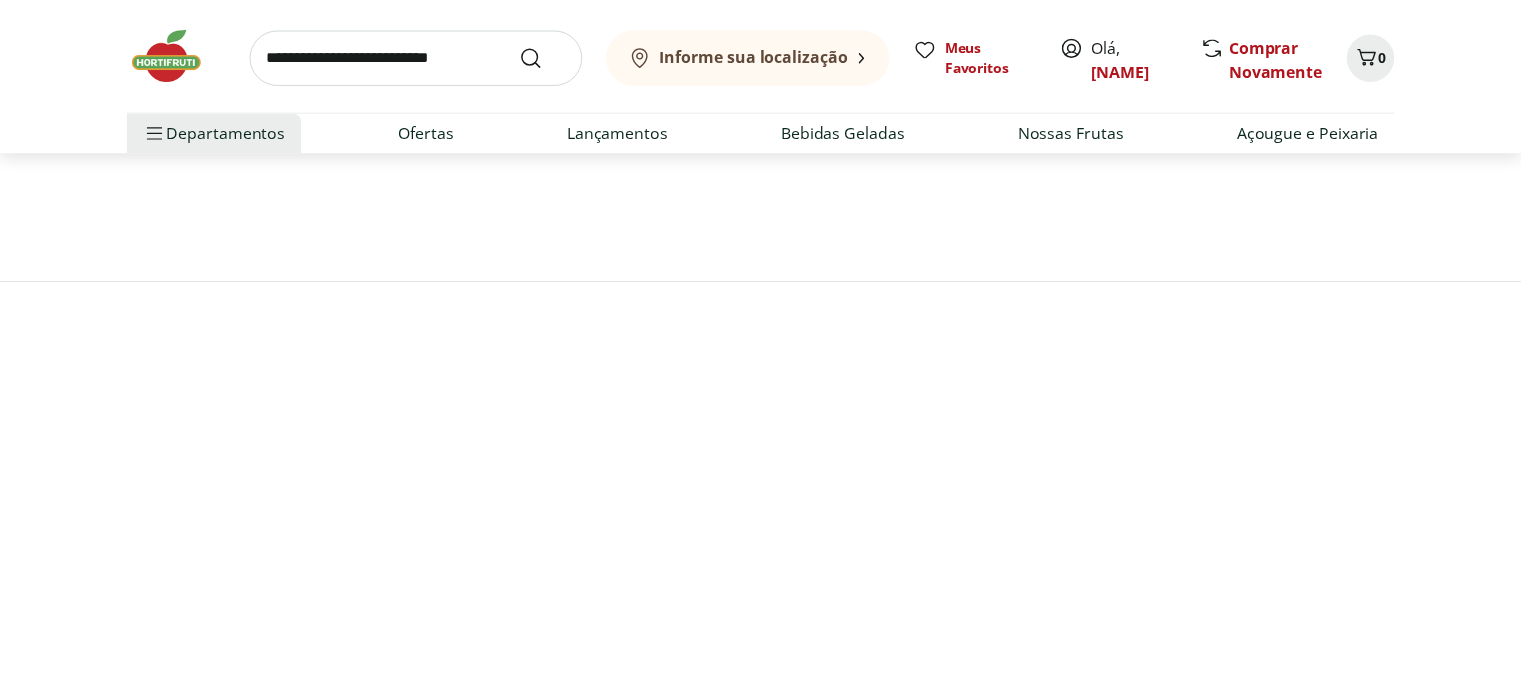 scroll, scrollTop: 131, scrollLeft: 0, axis: vertical 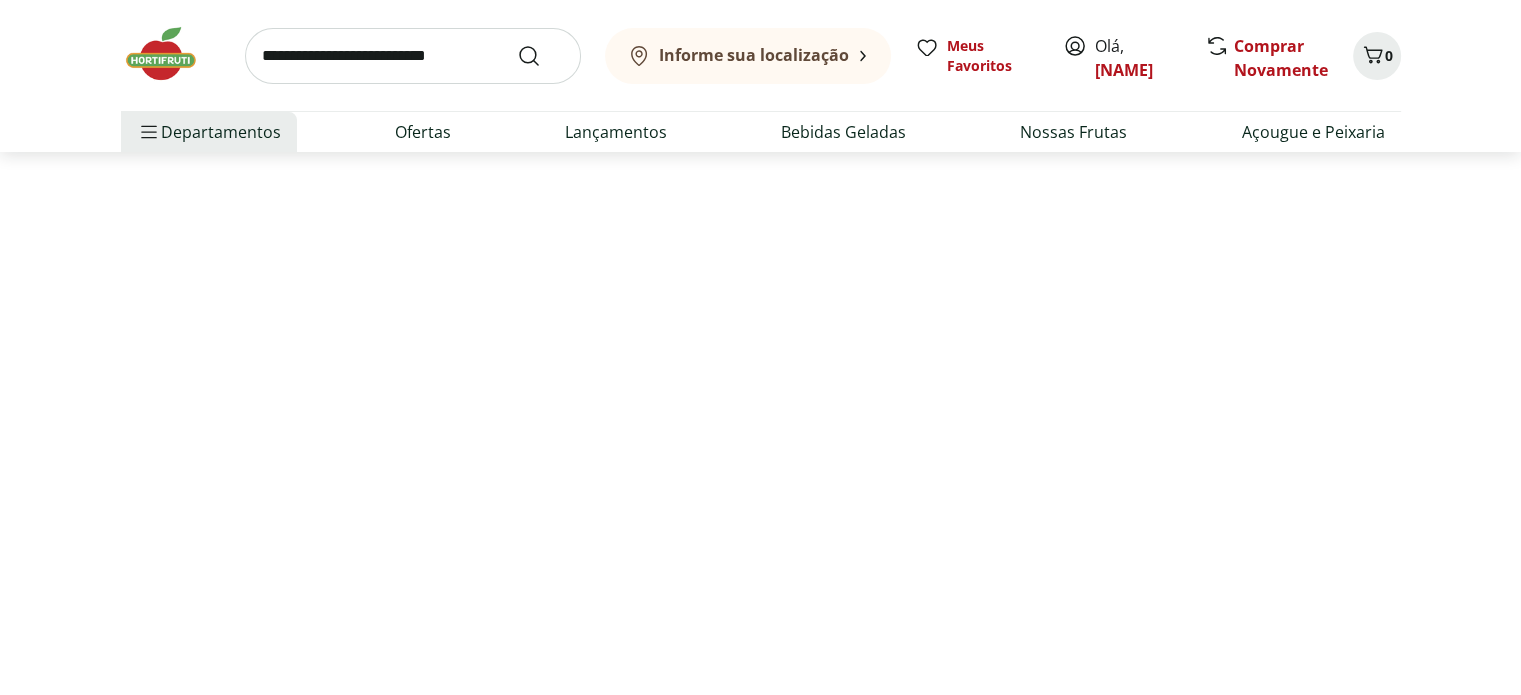 select on "**********" 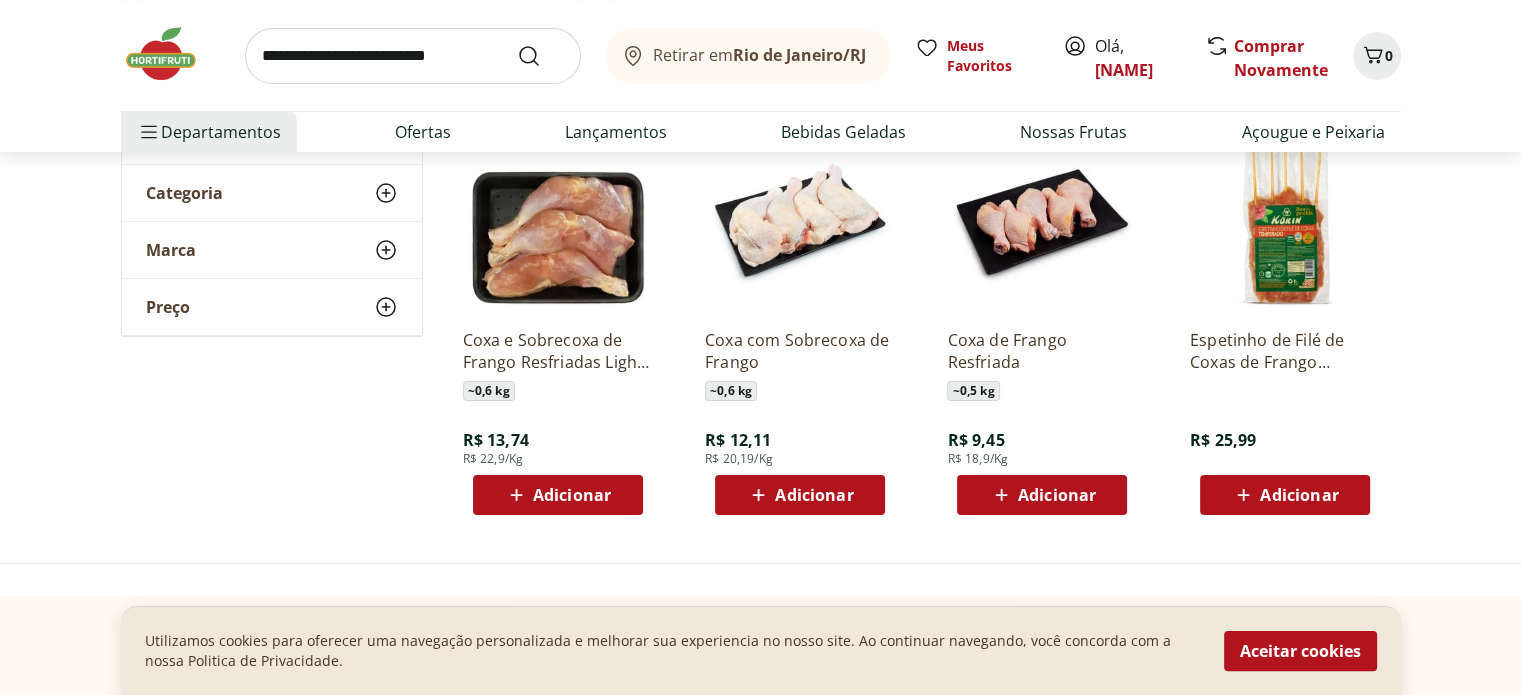 scroll, scrollTop: 297, scrollLeft: 0, axis: vertical 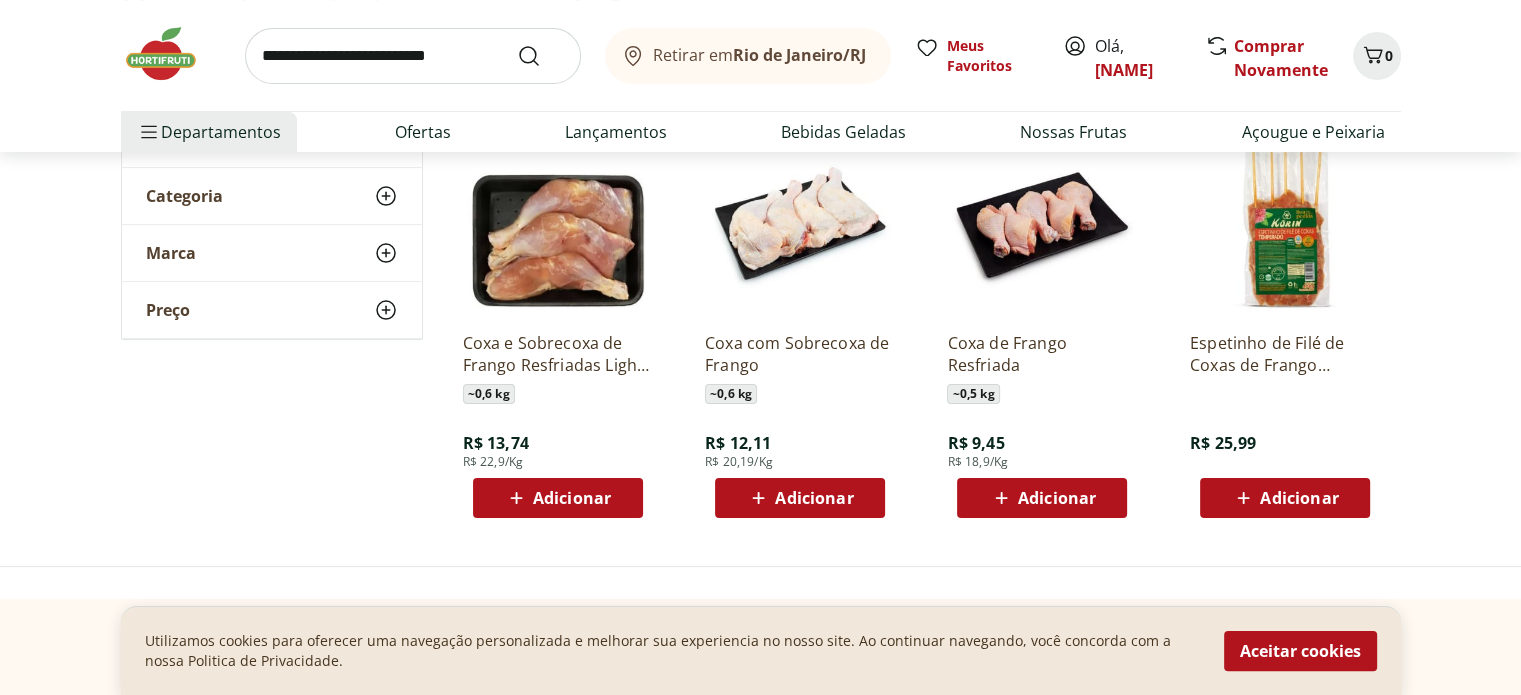 click on "Adicionar" at bounding box center (814, 498) 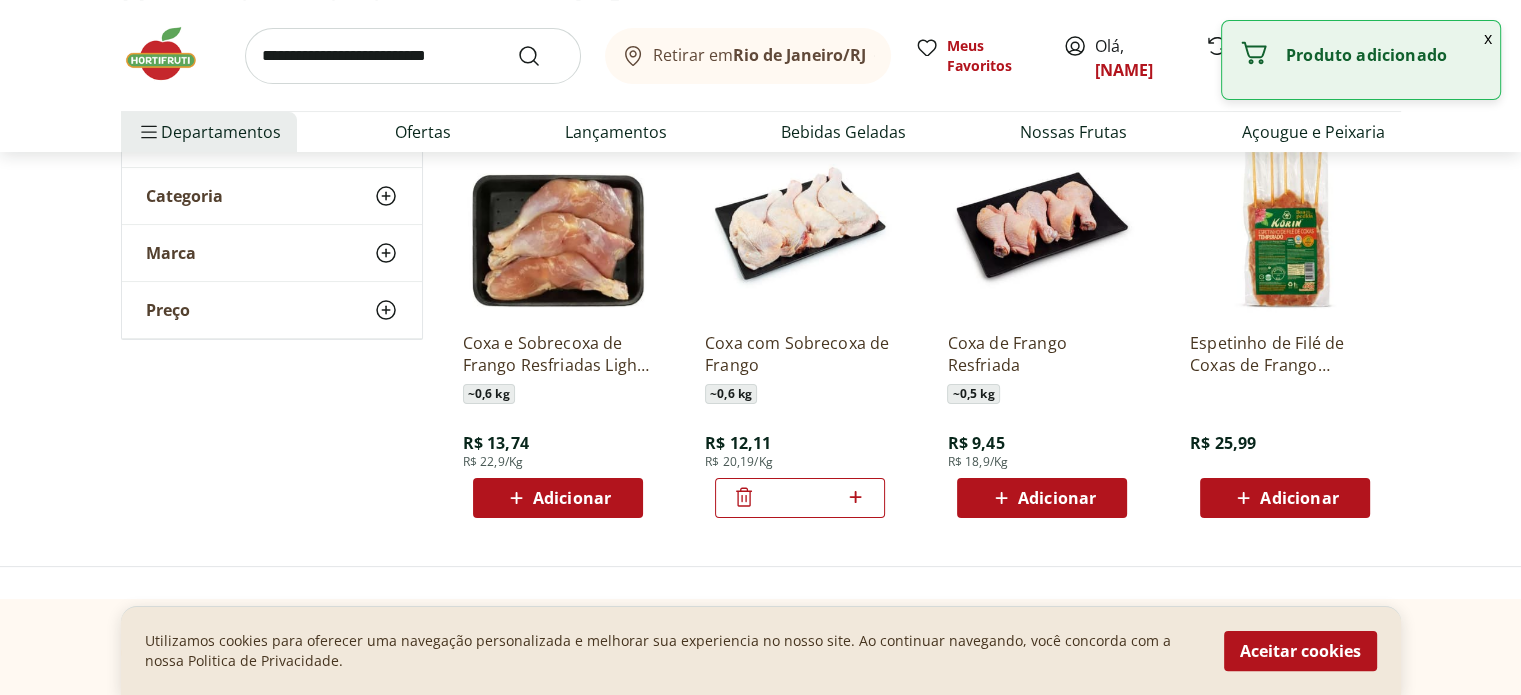 click 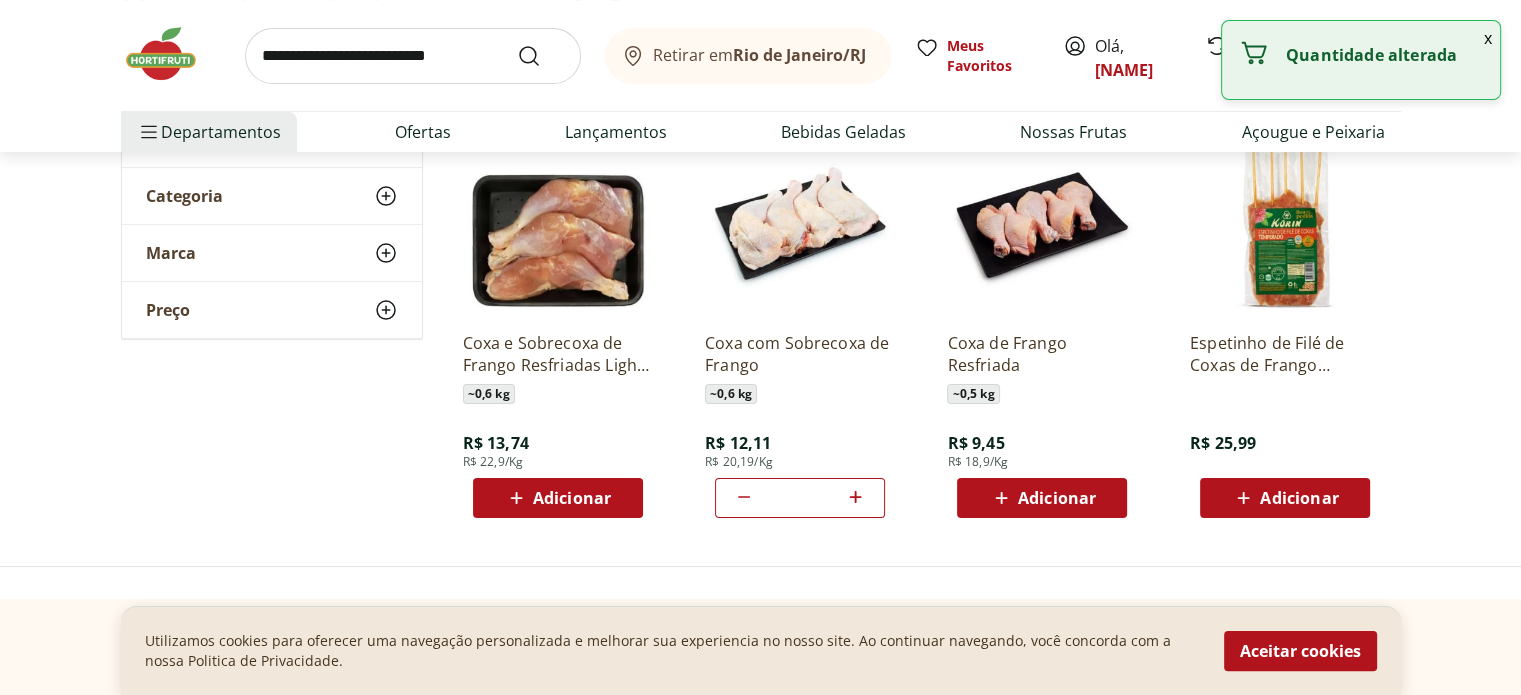 click 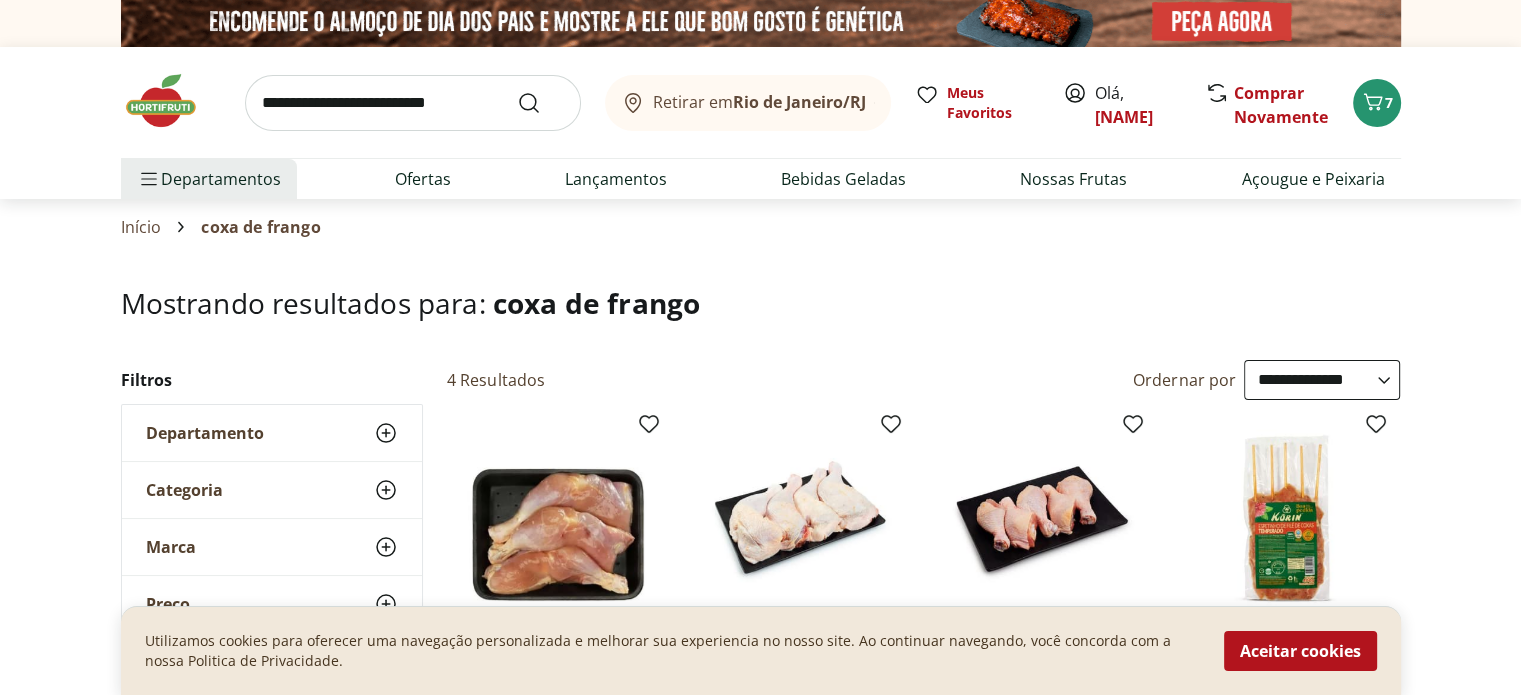 scroll, scrollTop: 0, scrollLeft: 0, axis: both 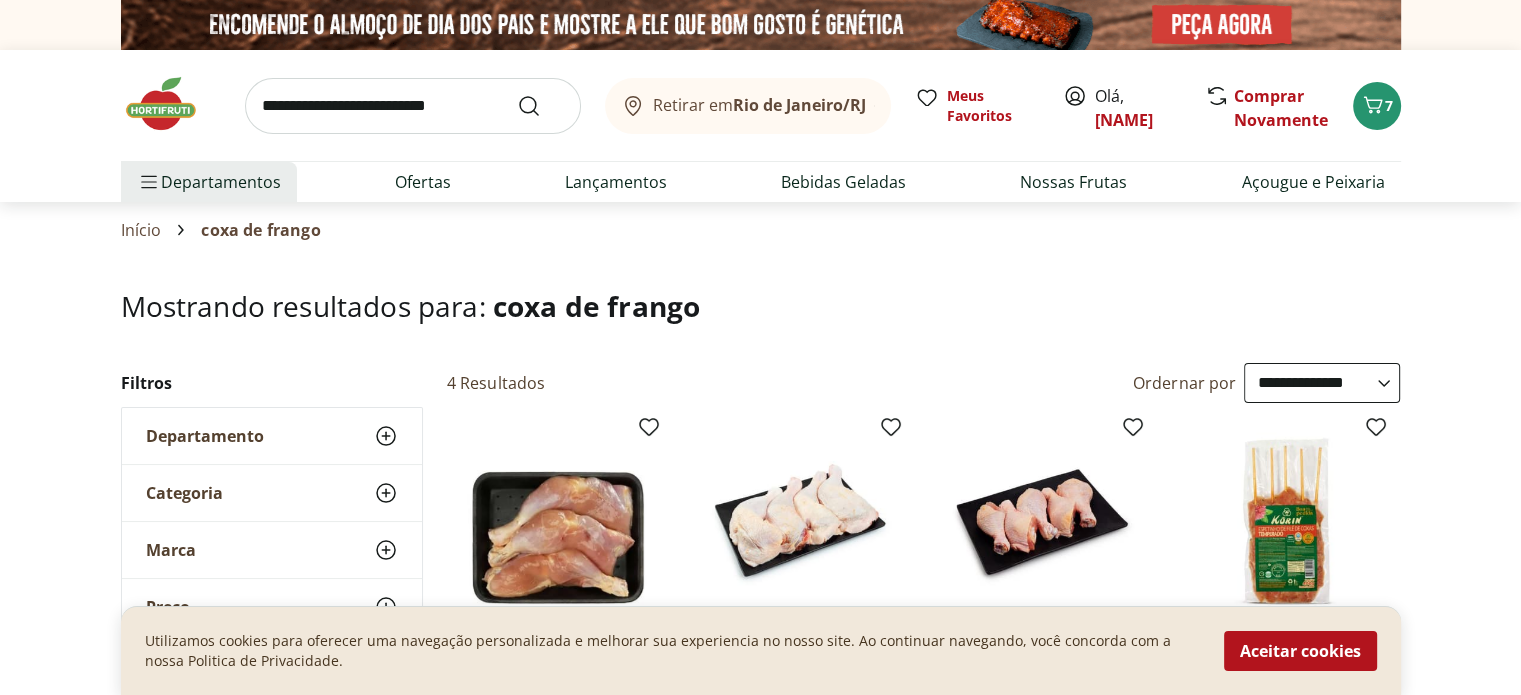 click at bounding box center (413, 106) 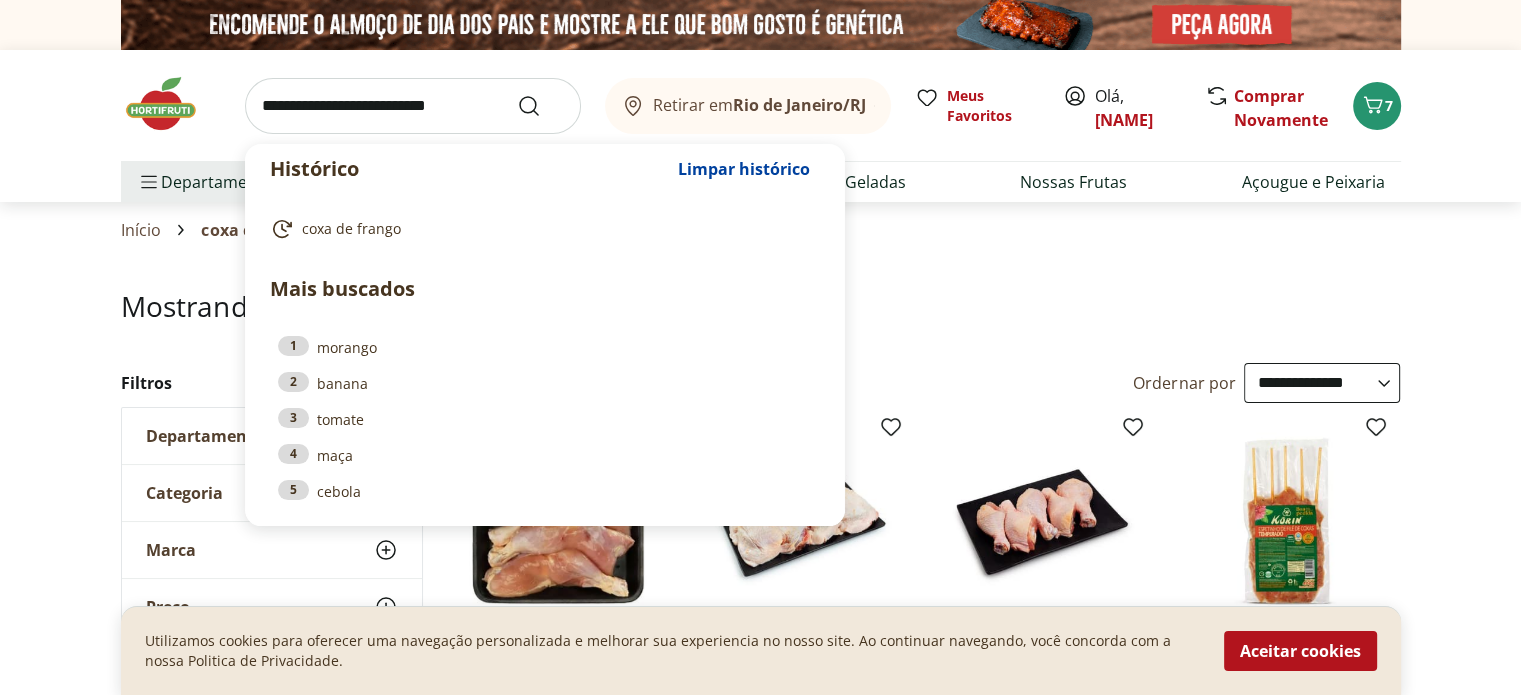 paste on "**********" 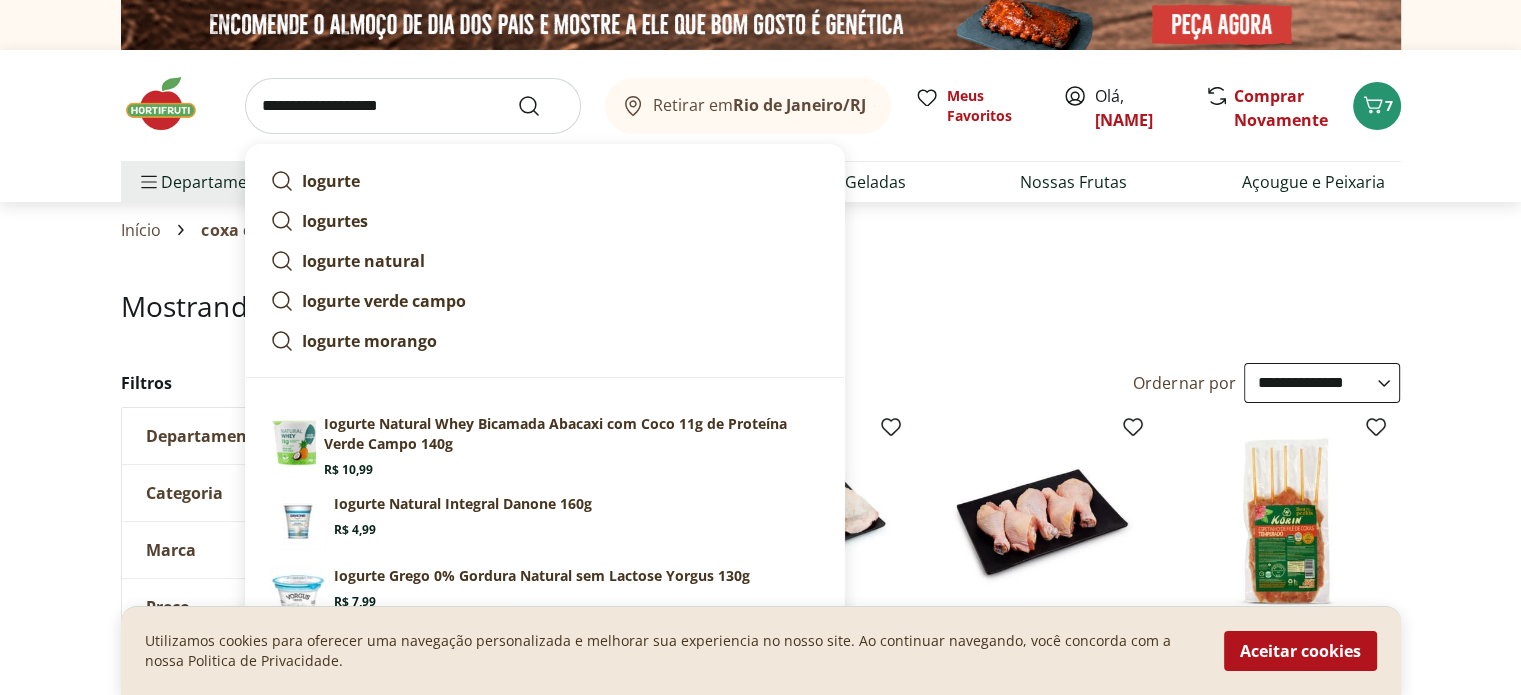 click on "**********" at bounding box center [413, 106] 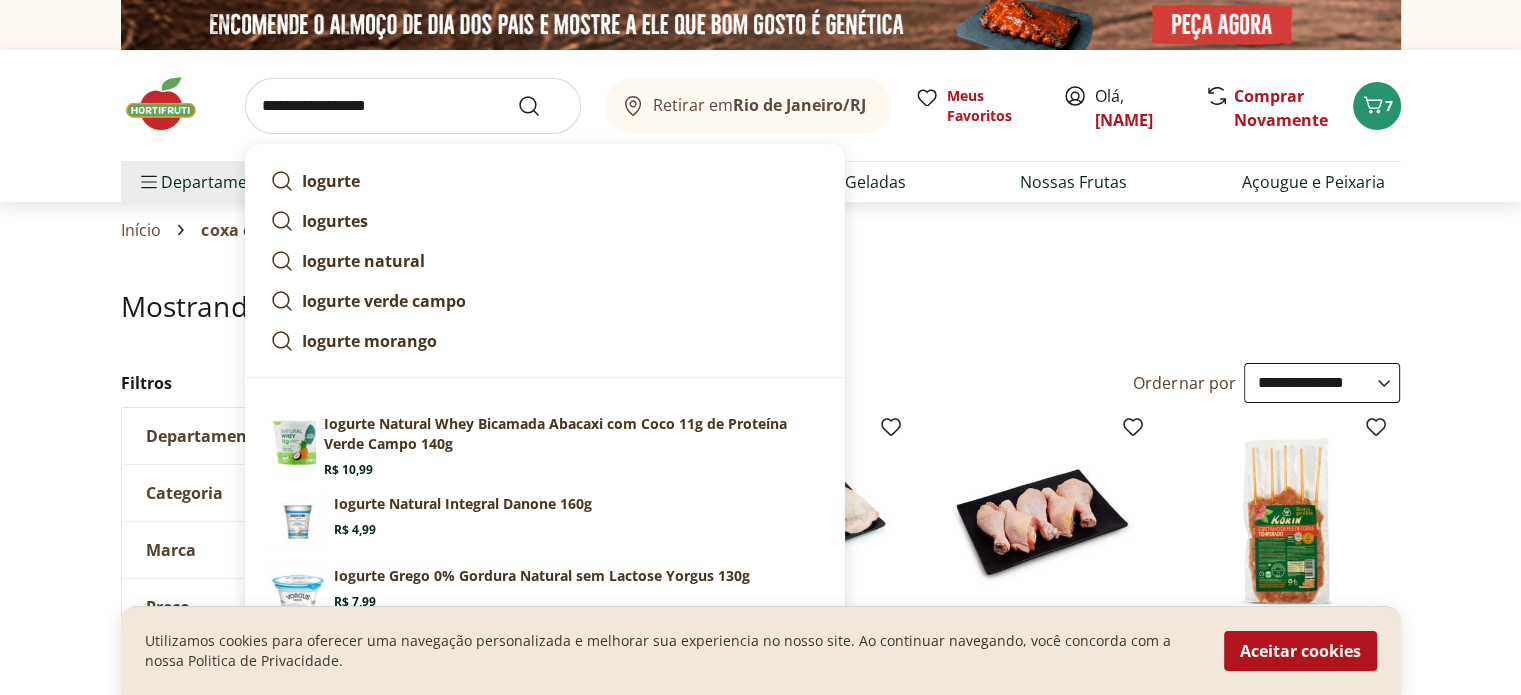click on "**********" at bounding box center (413, 106) 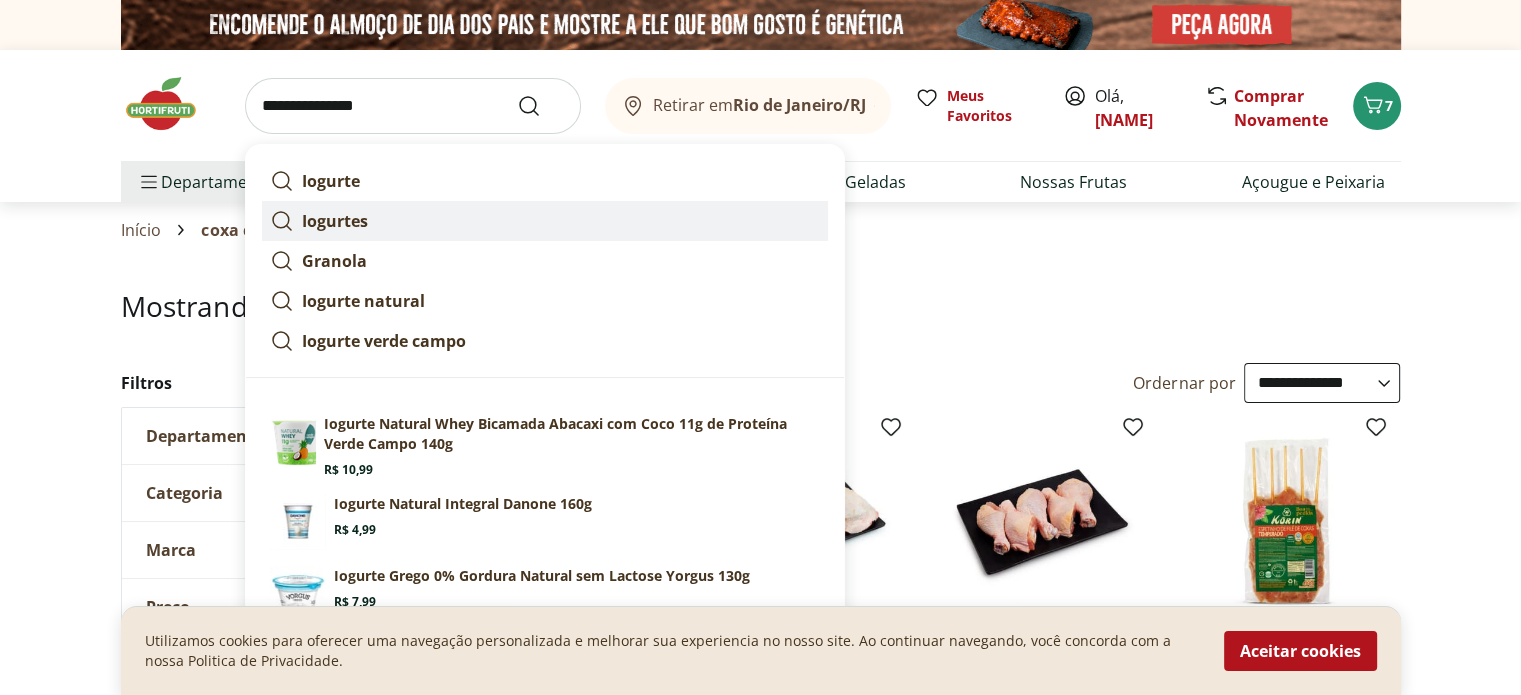 click on "Iogurtes" at bounding box center (335, 221) 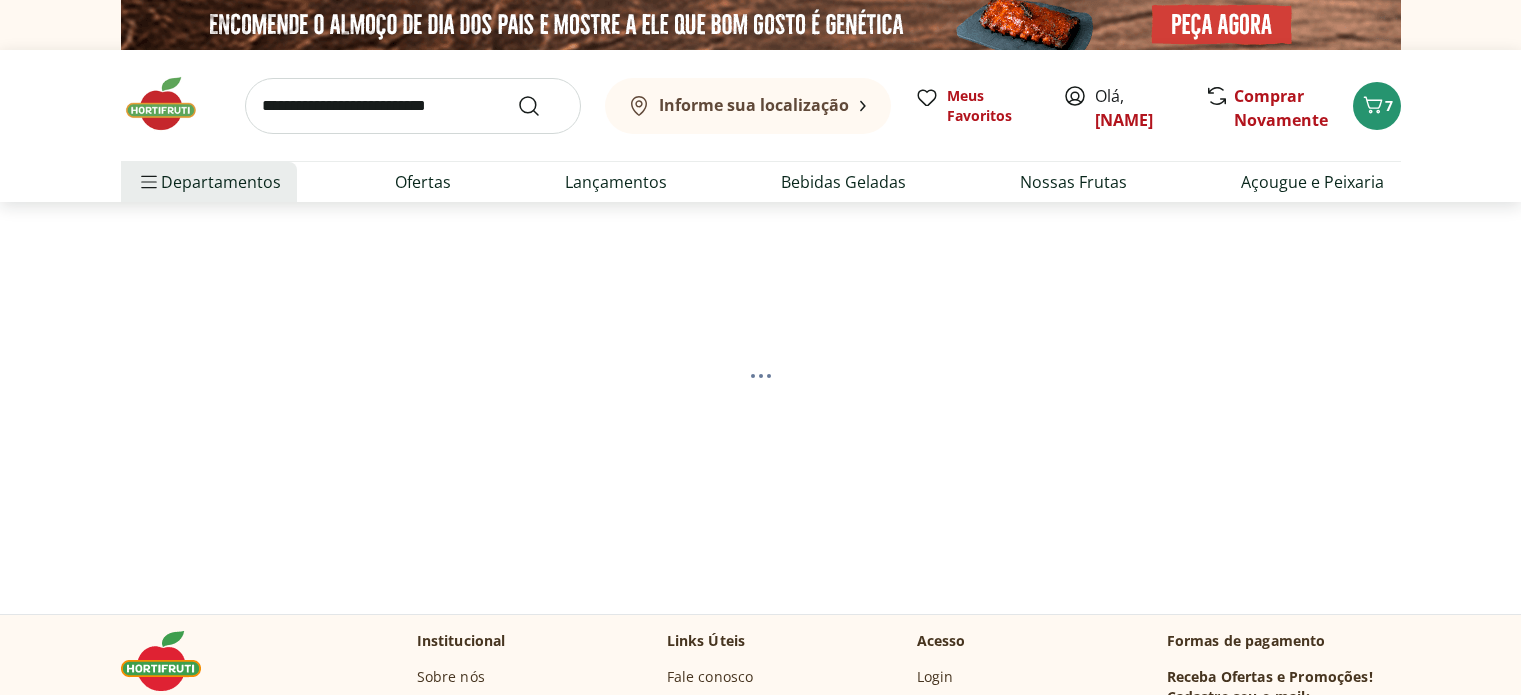 scroll, scrollTop: 0, scrollLeft: 0, axis: both 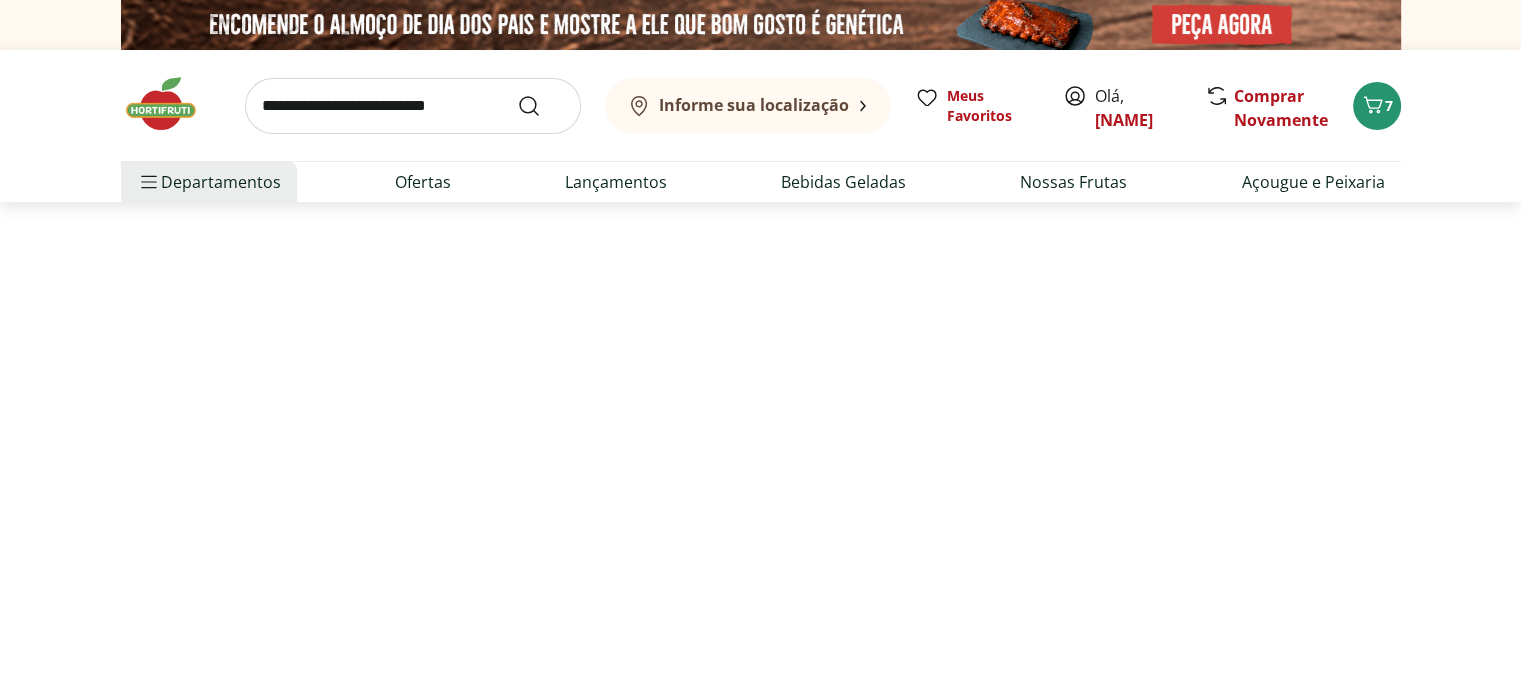 select on "**********" 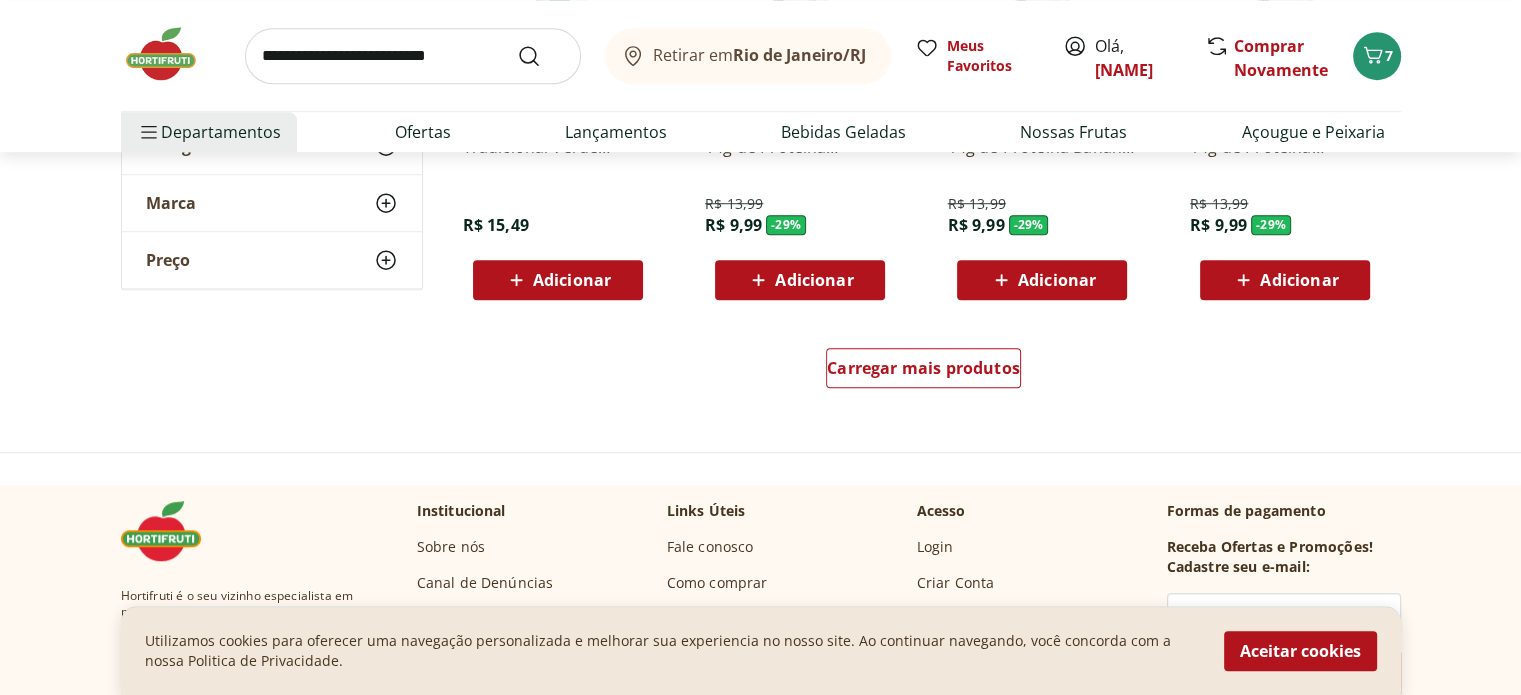 scroll, scrollTop: 1333, scrollLeft: 0, axis: vertical 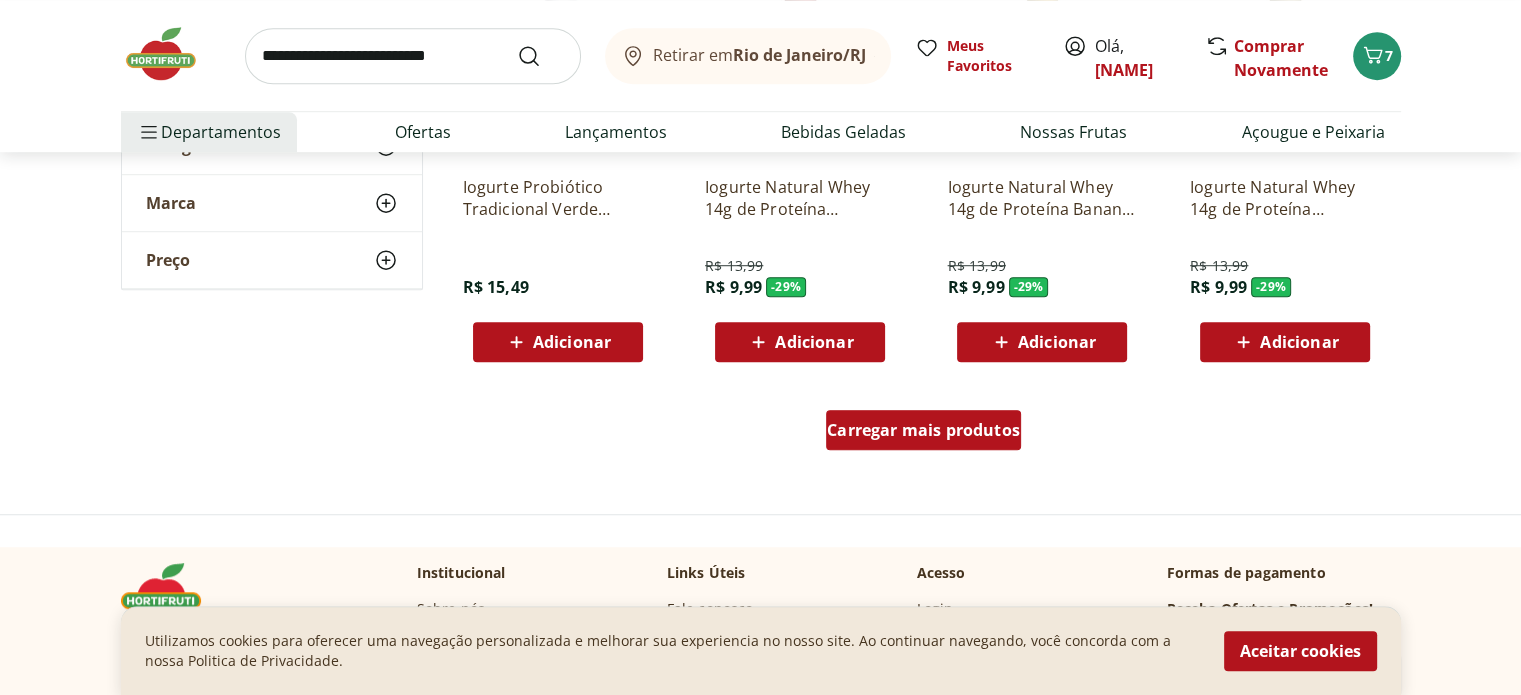 click on "Carregar mais produtos" at bounding box center [923, 430] 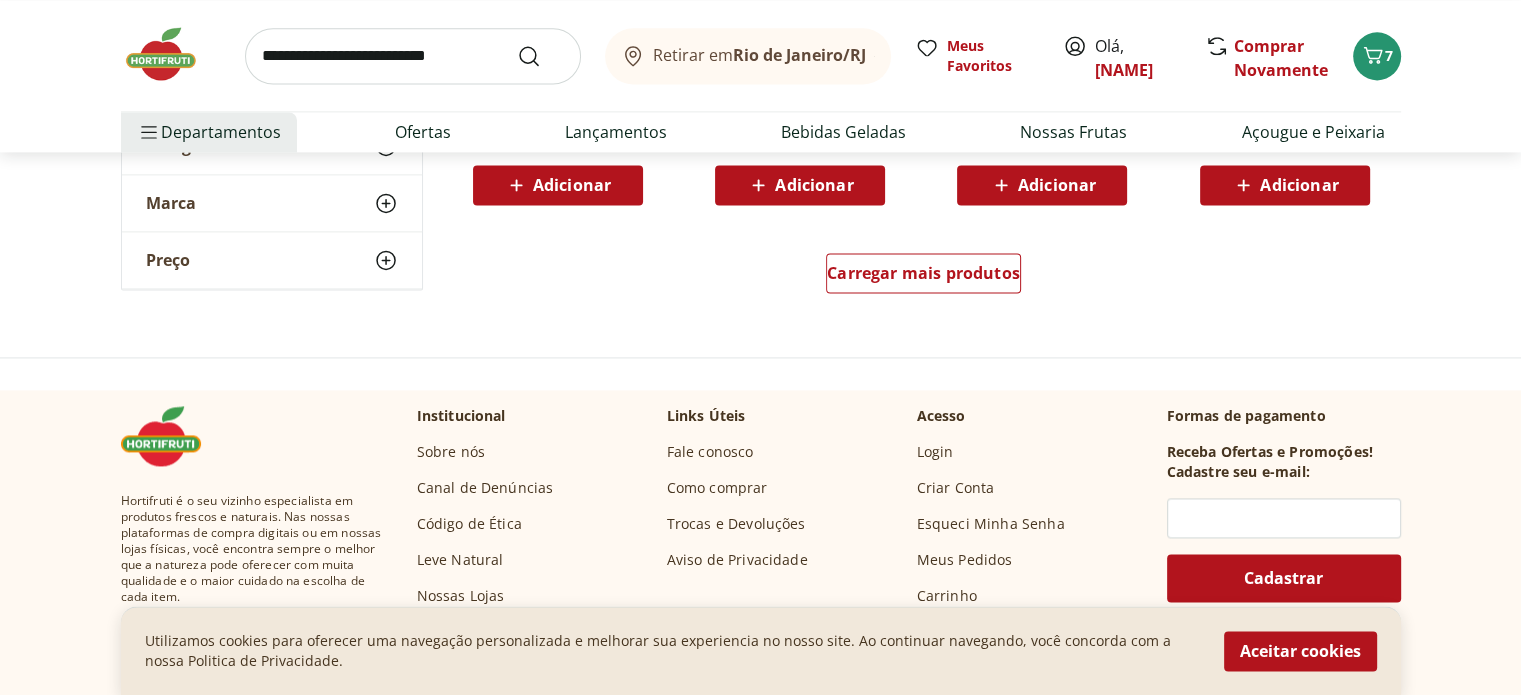scroll, scrollTop: 2833, scrollLeft: 0, axis: vertical 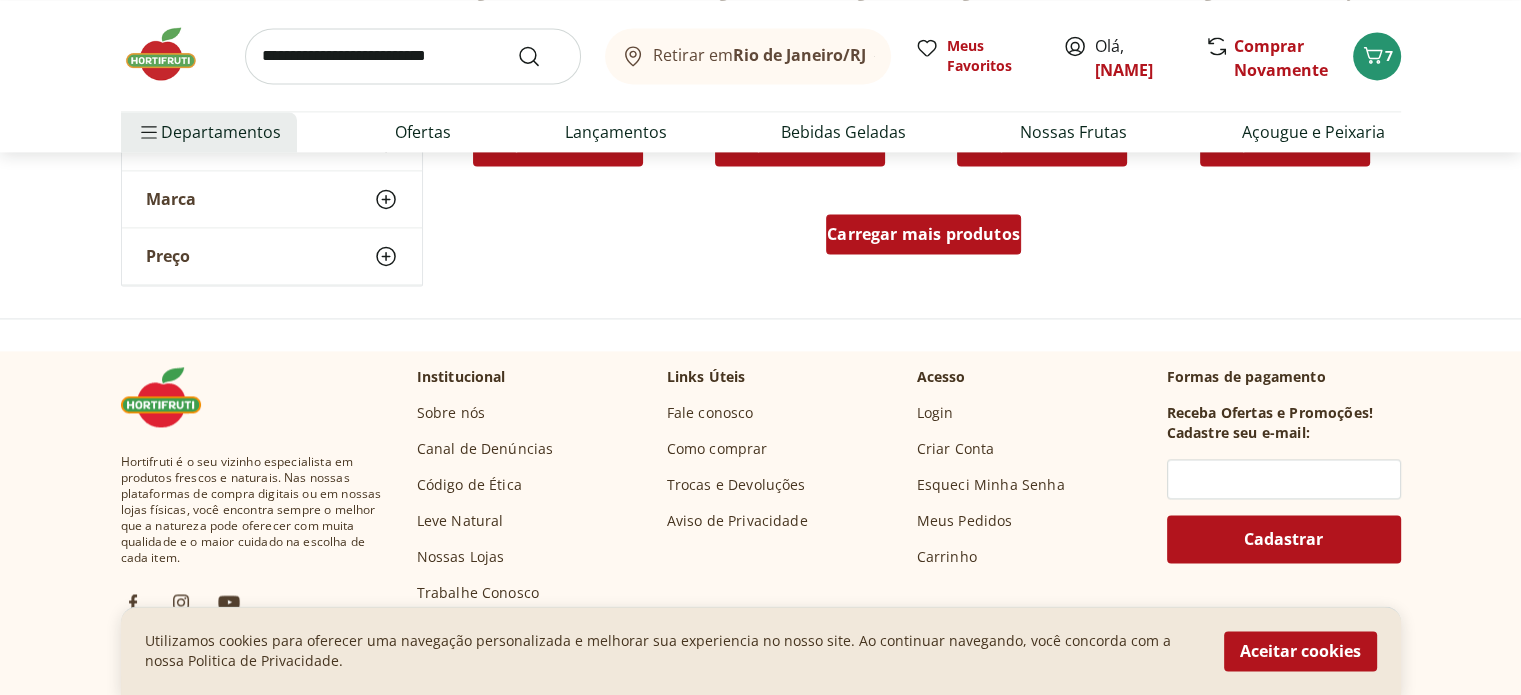click on "Carregar mais produtos" at bounding box center (923, 234) 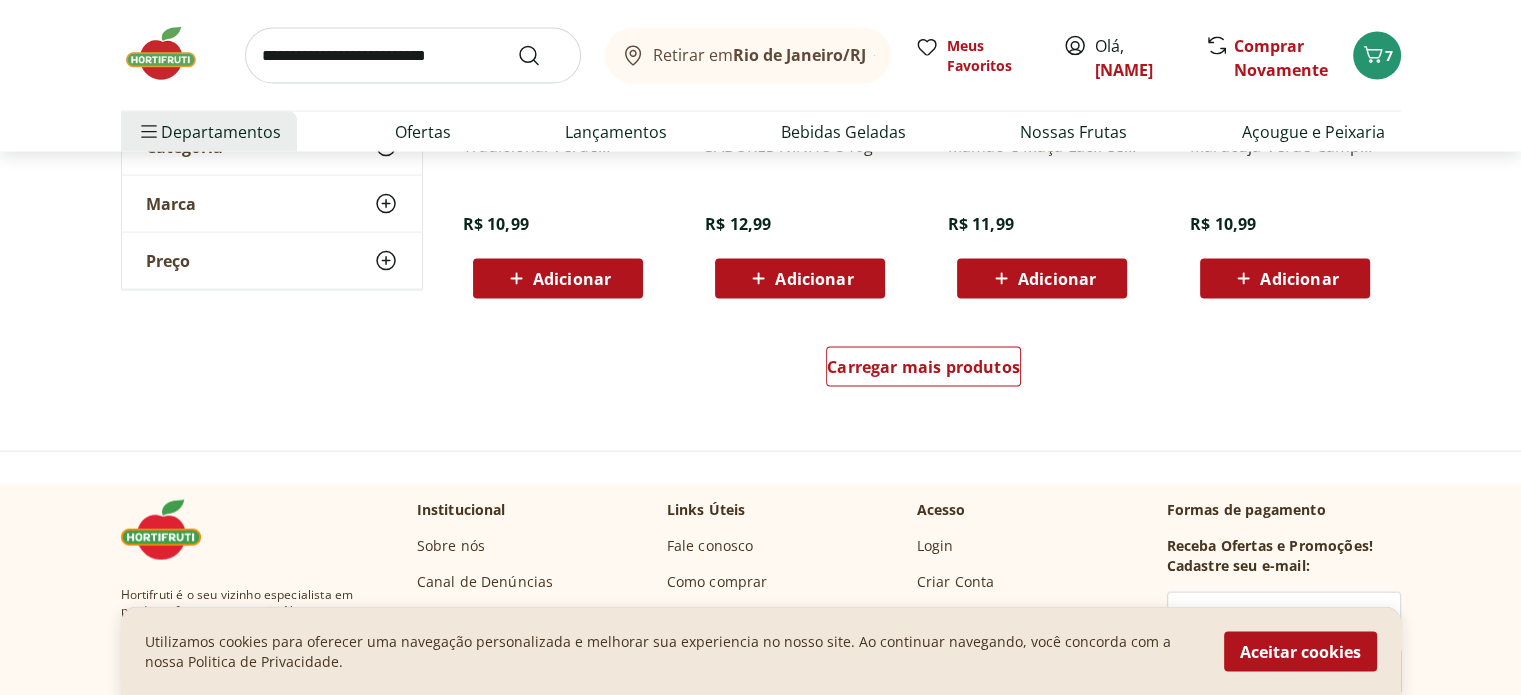 scroll, scrollTop: 4166, scrollLeft: 0, axis: vertical 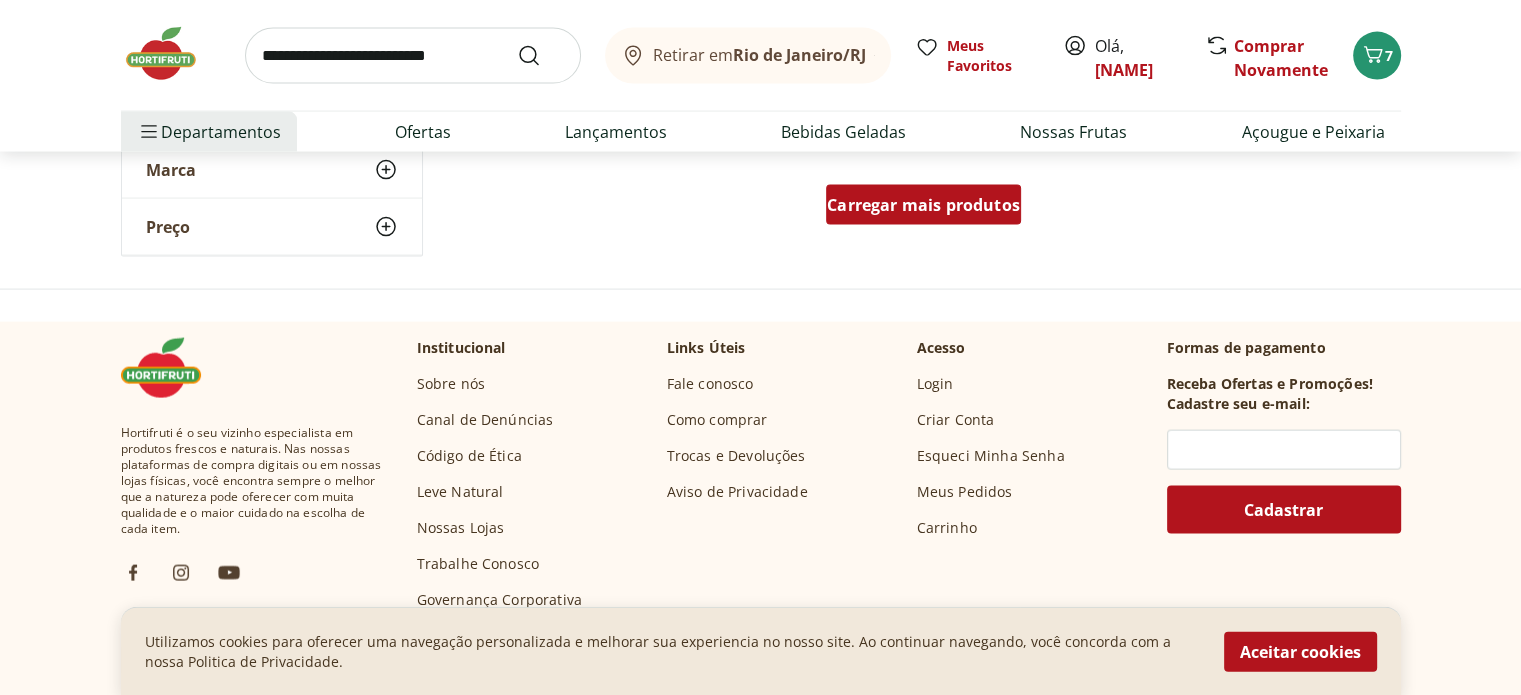 click on "Carregar mais produtos" at bounding box center (923, 205) 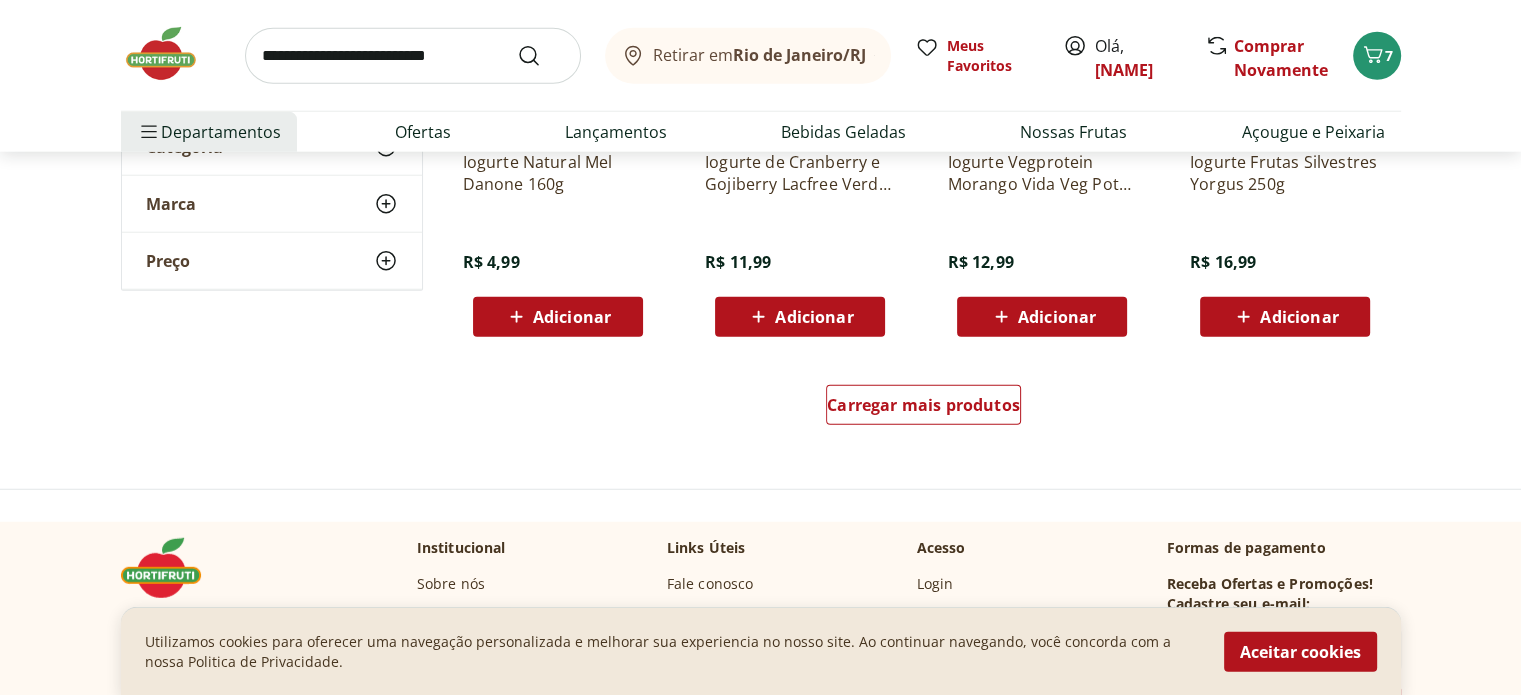 scroll, scrollTop: 5333, scrollLeft: 0, axis: vertical 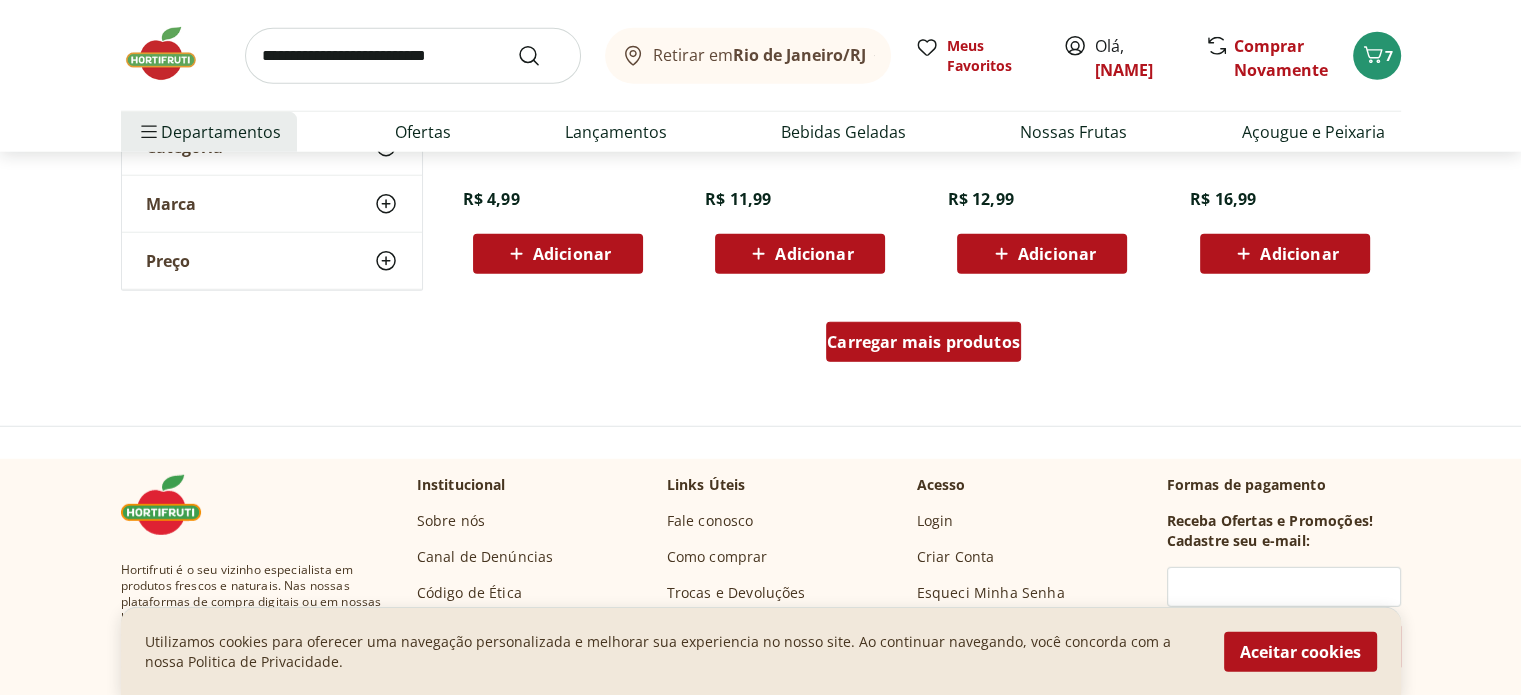 click on "Carregar mais produtos" at bounding box center (923, 342) 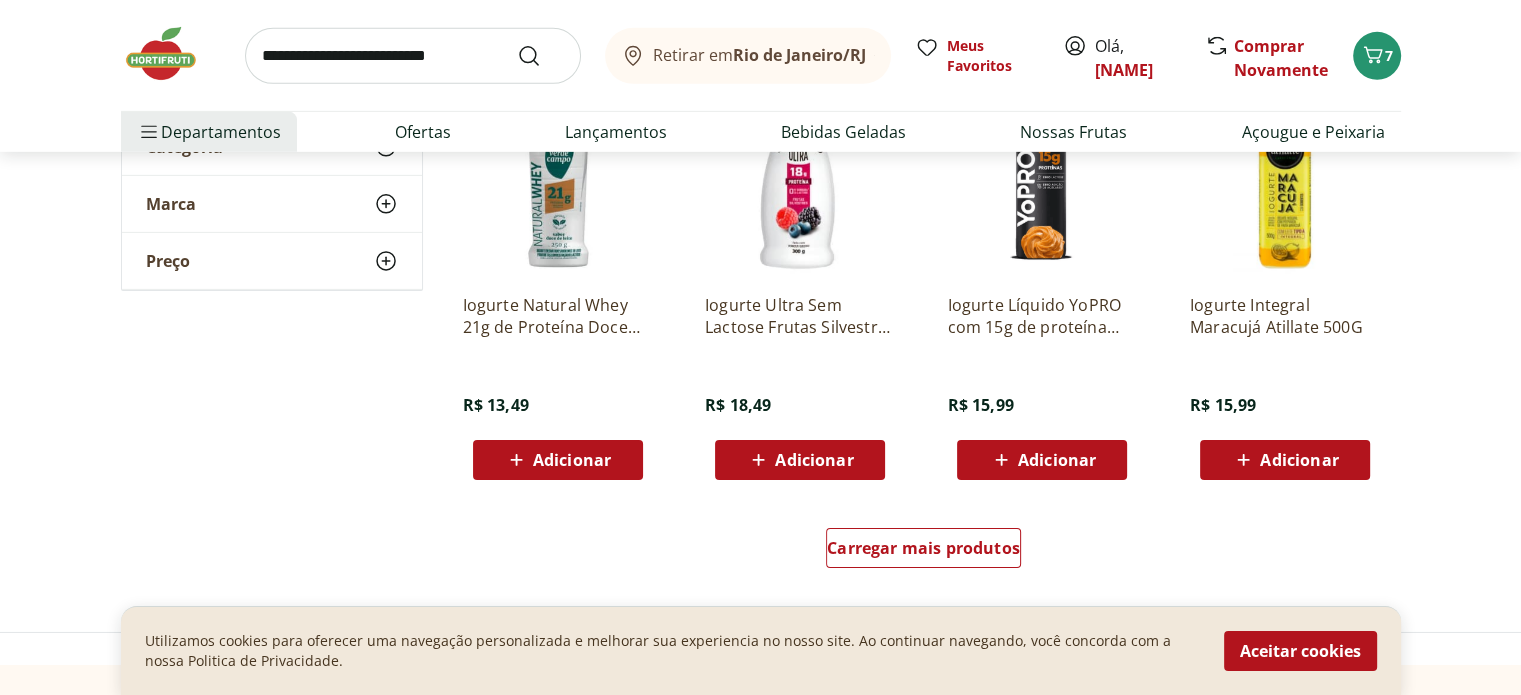 scroll, scrollTop: 6500, scrollLeft: 0, axis: vertical 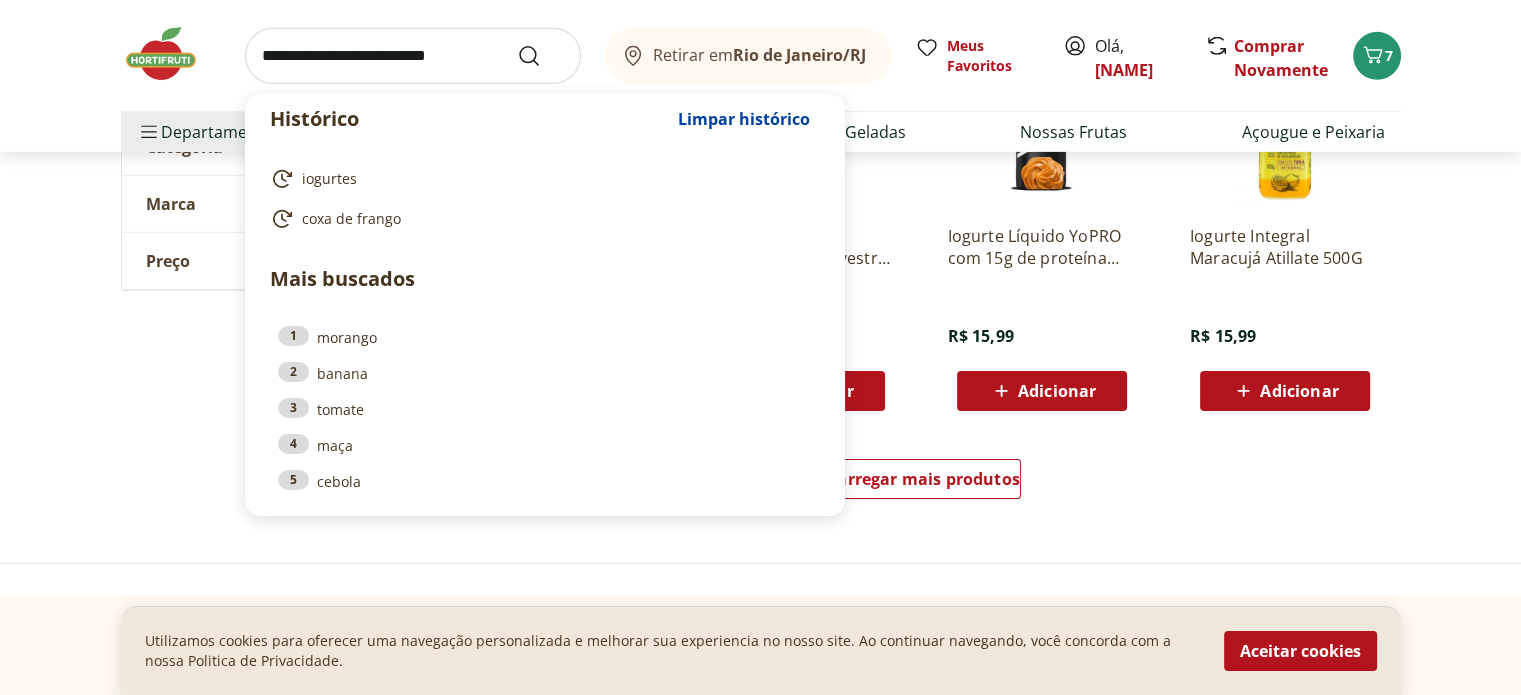 paste on "**********" 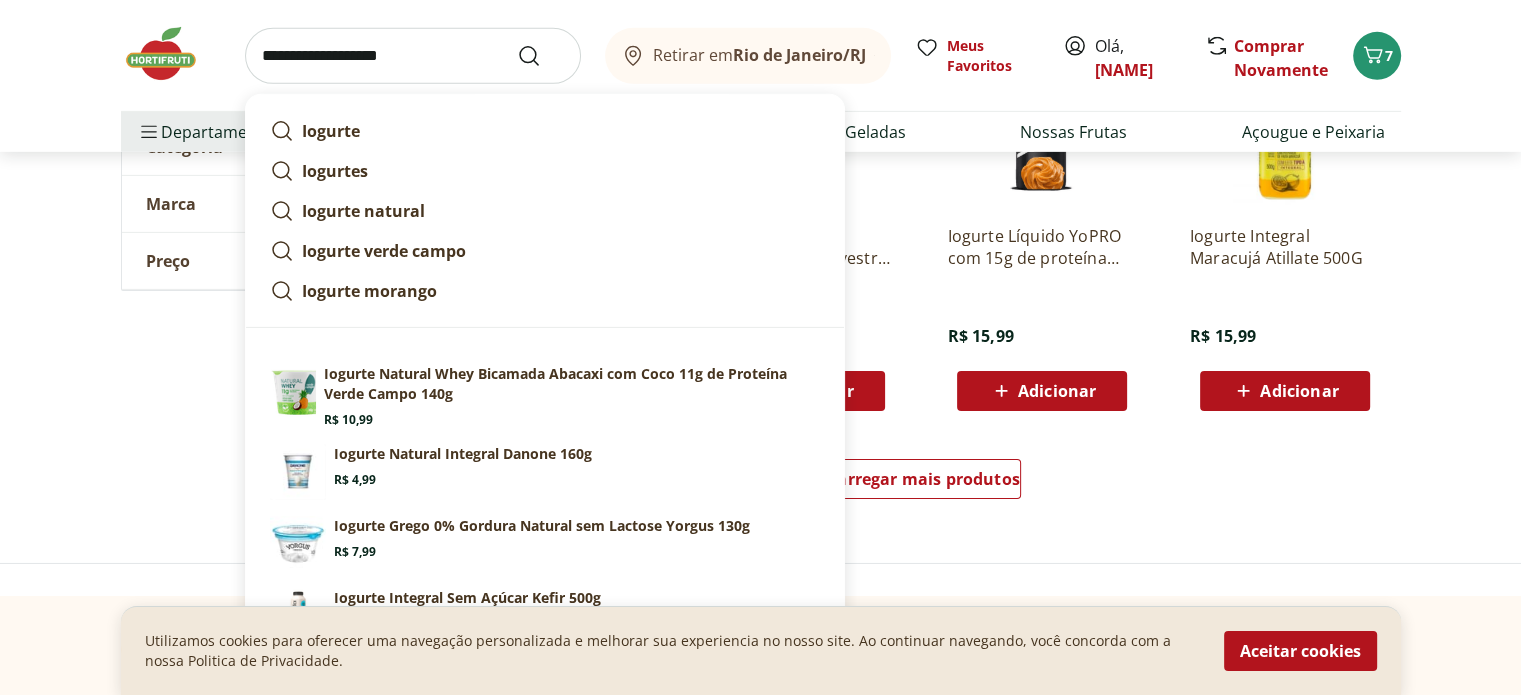 click on "**********" at bounding box center (413, 56) 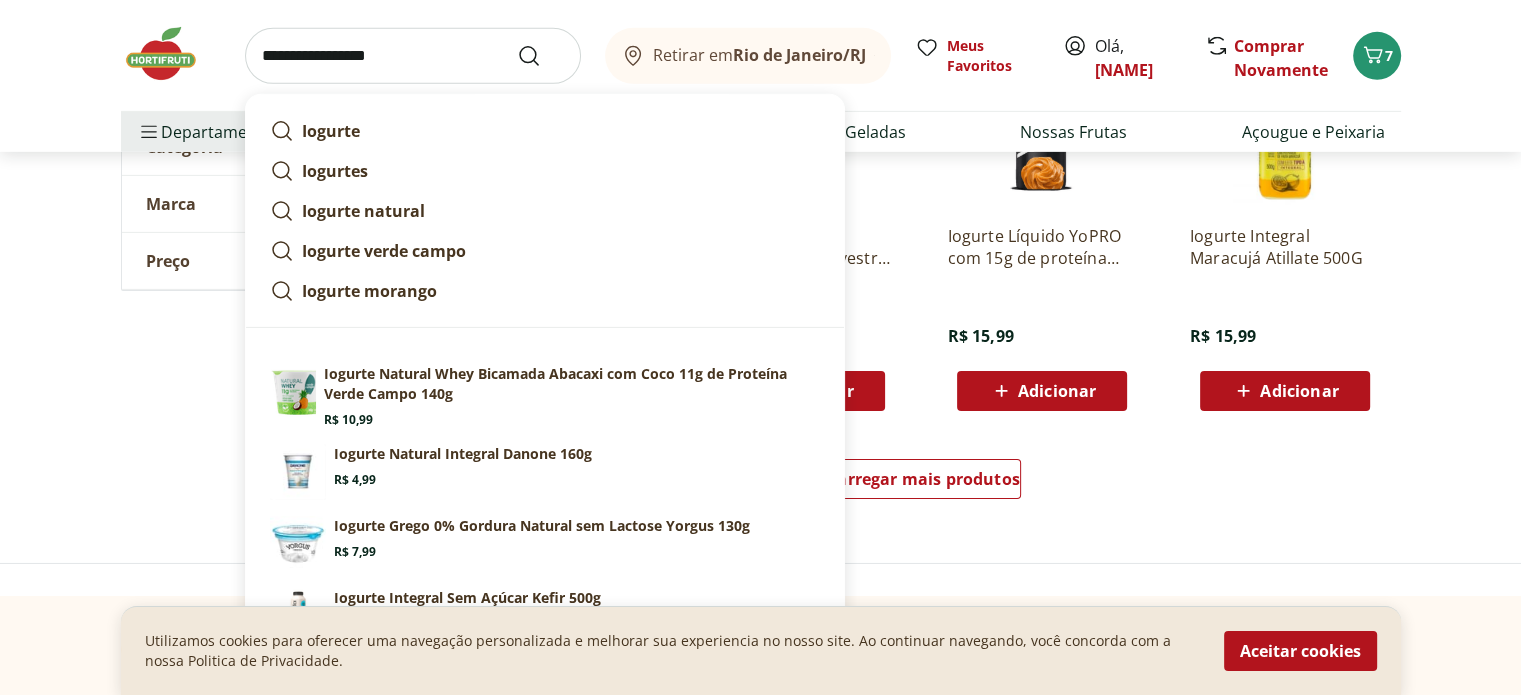 click on "**********" at bounding box center [413, 56] 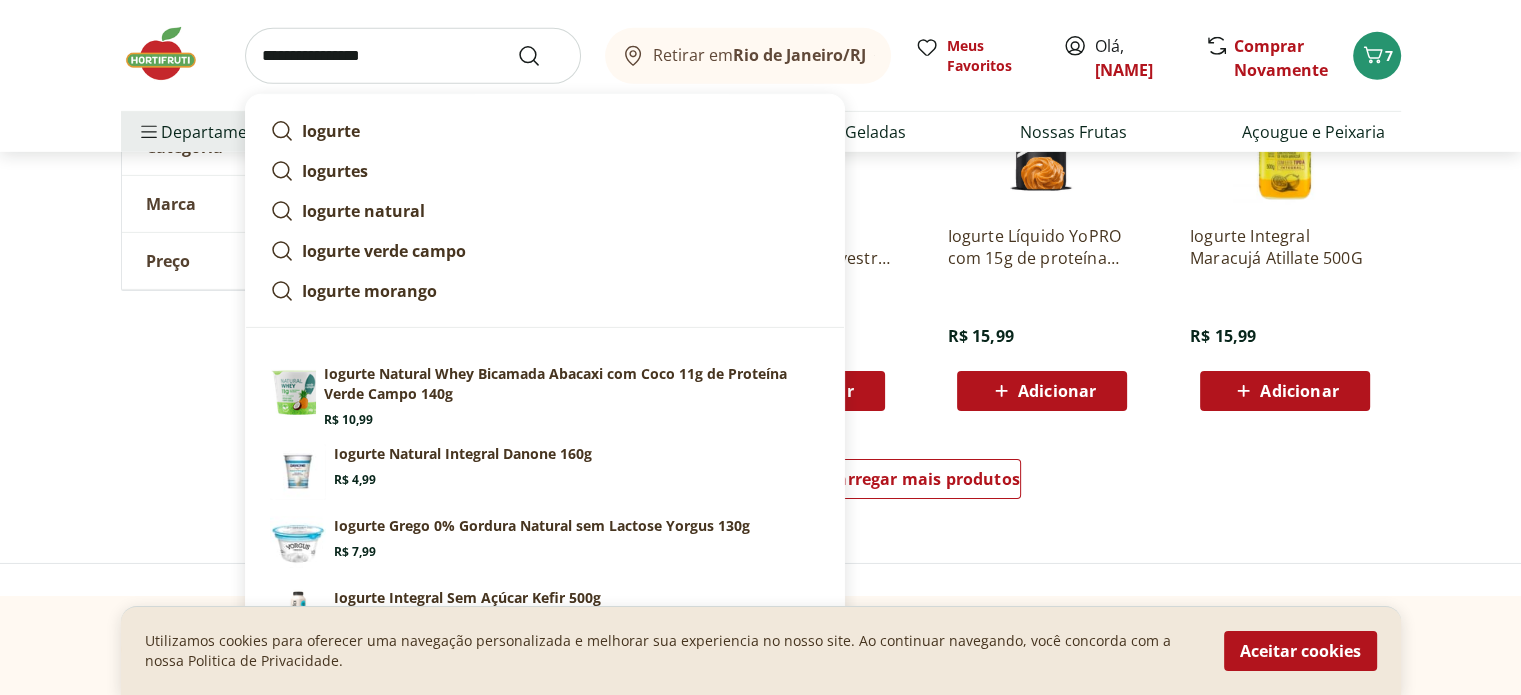 click on "**********" at bounding box center [413, 56] 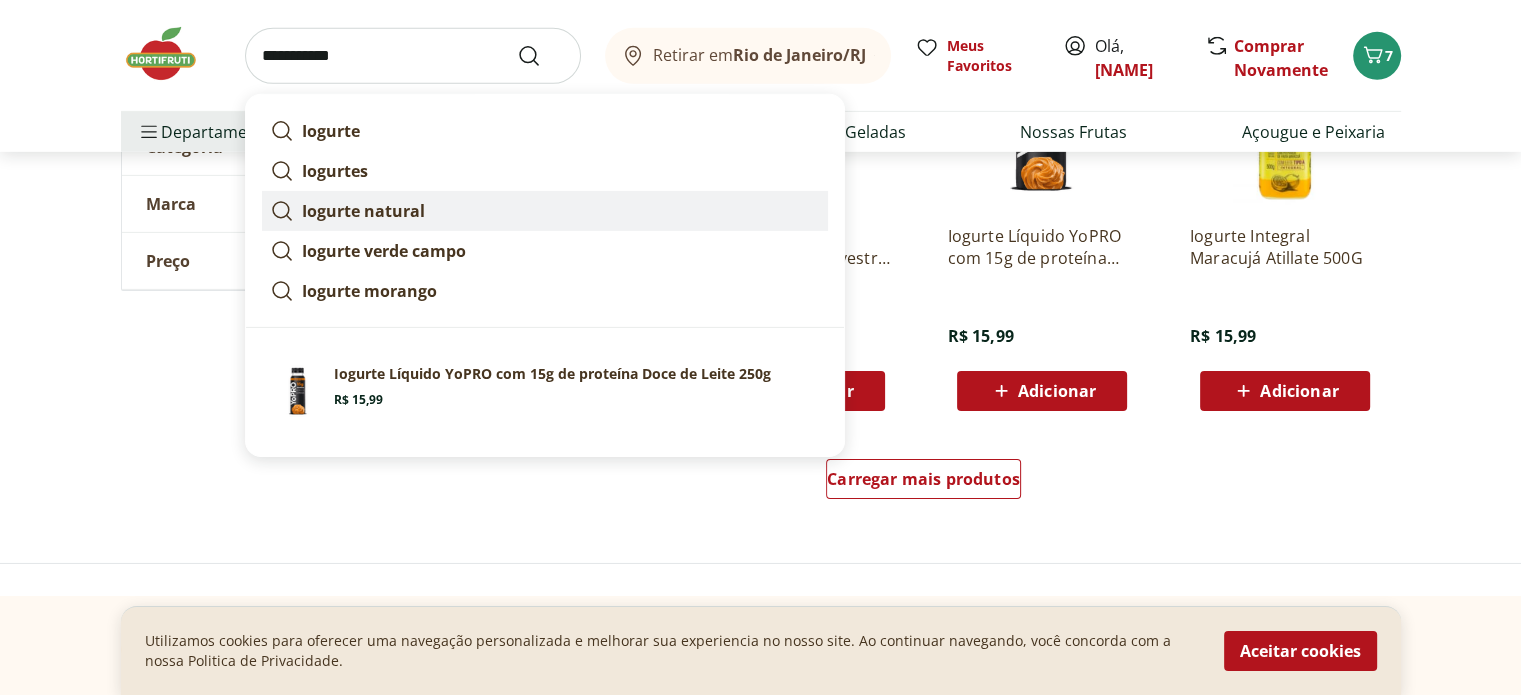 type on "**********" 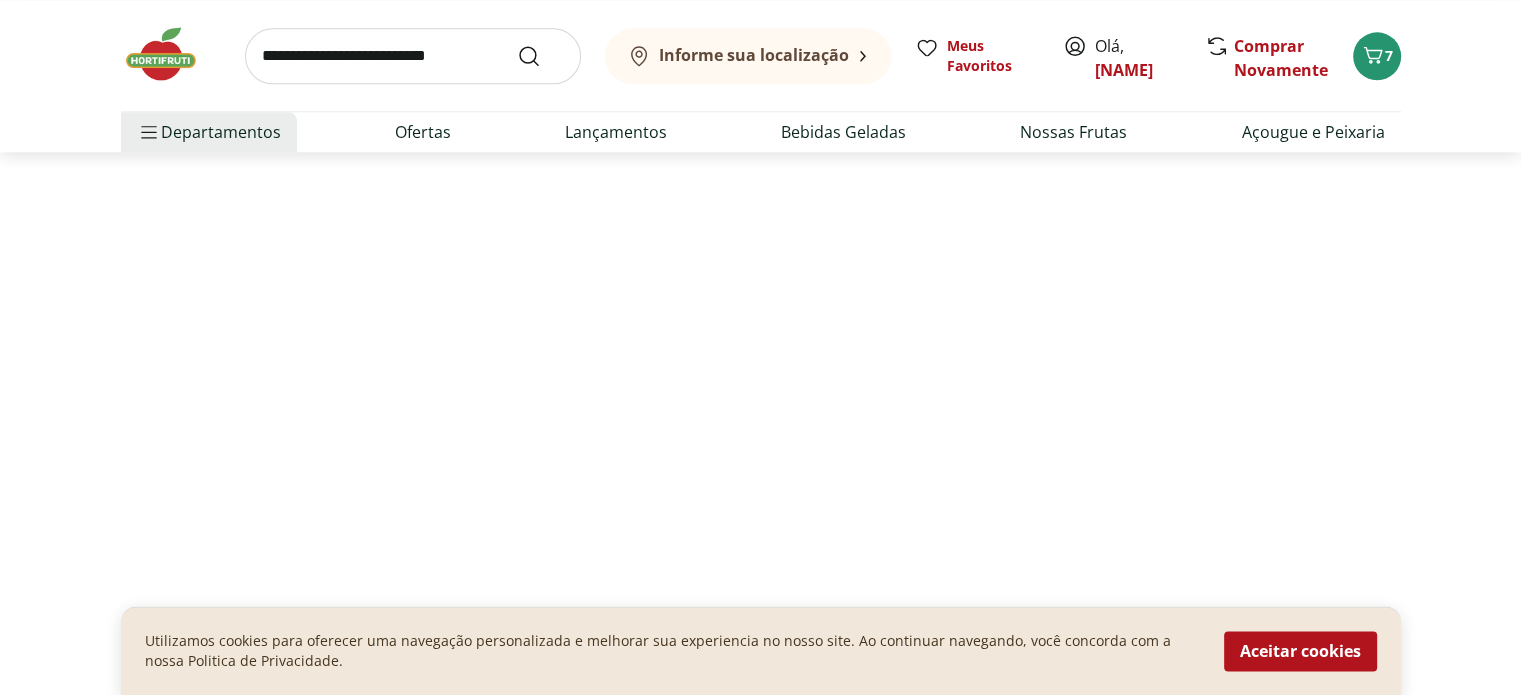 scroll, scrollTop: 0, scrollLeft: 0, axis: both 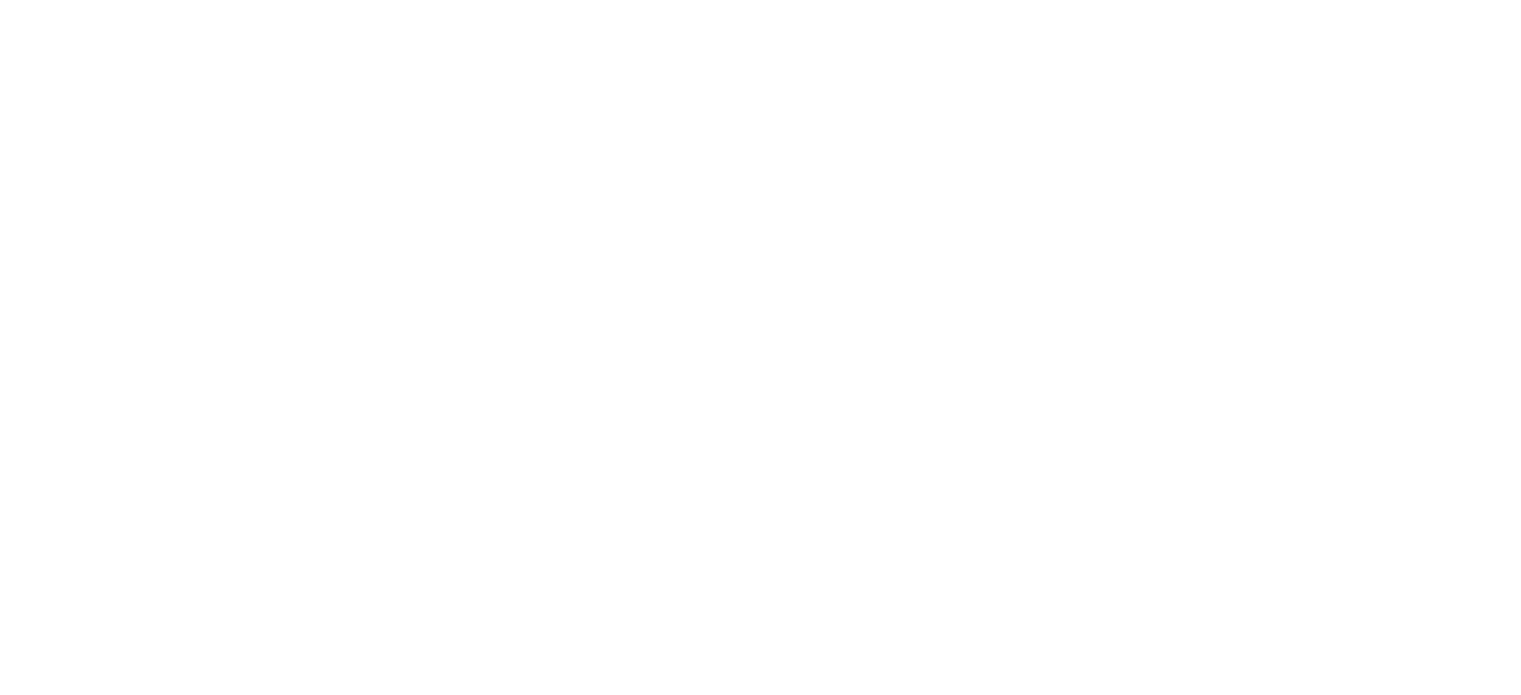 select on "**********" 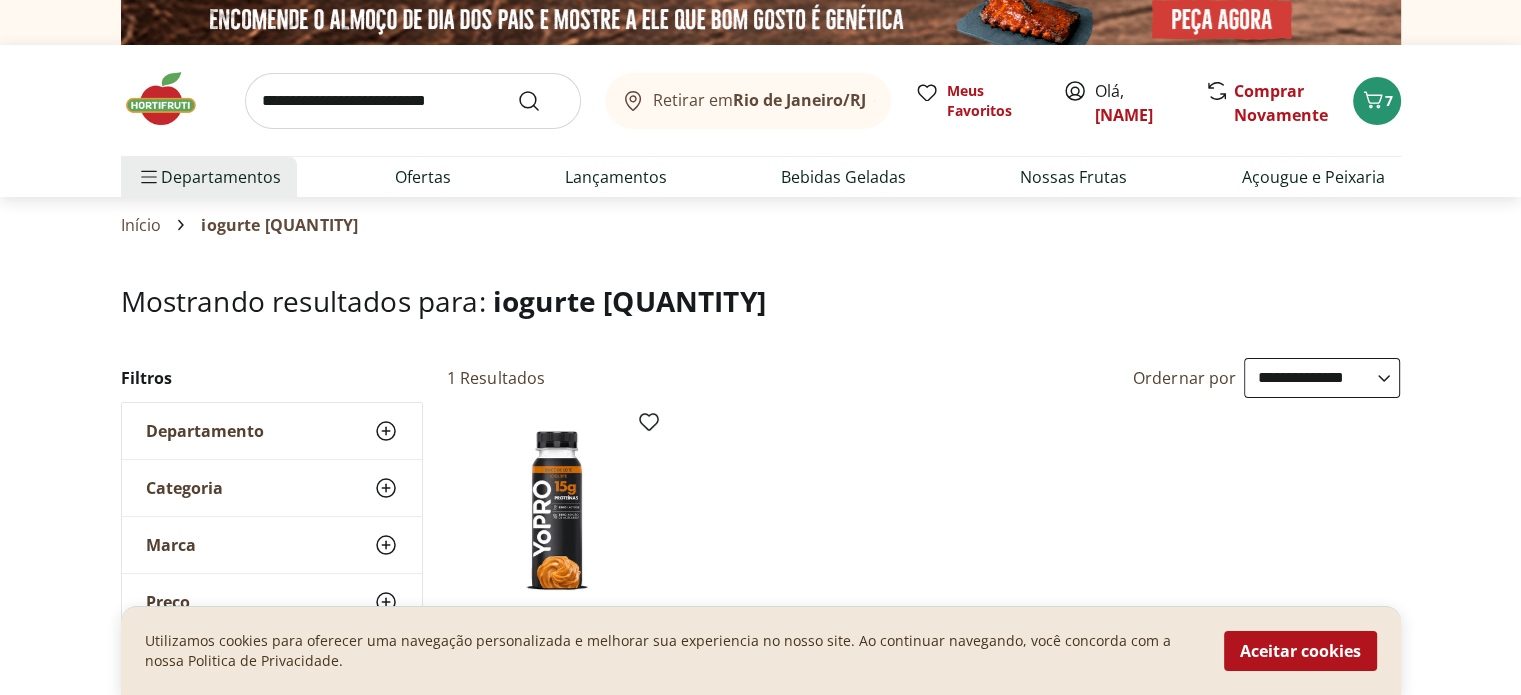 scroll, scrollTop: 0, scrollLeft: 0, axis: both 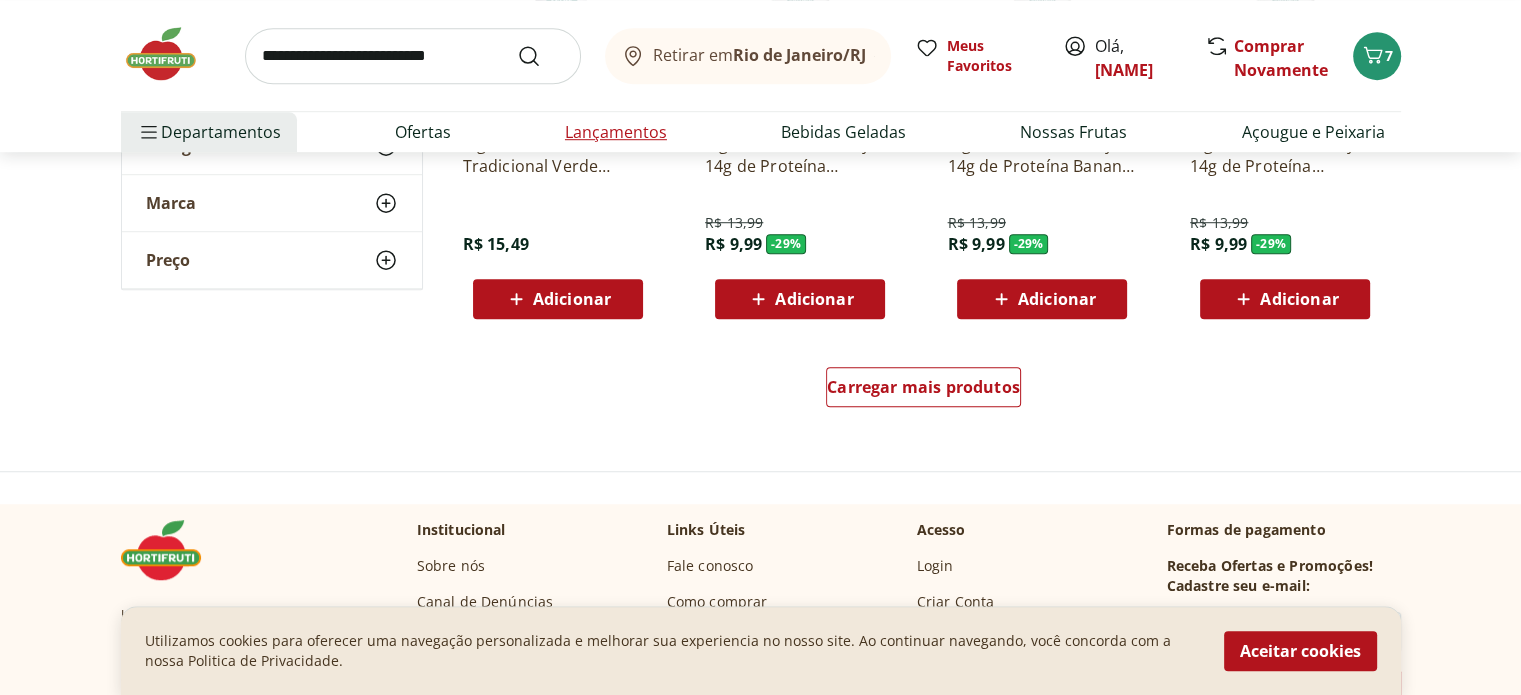 click on "Lançamentos" at bounding box center [616, 132] 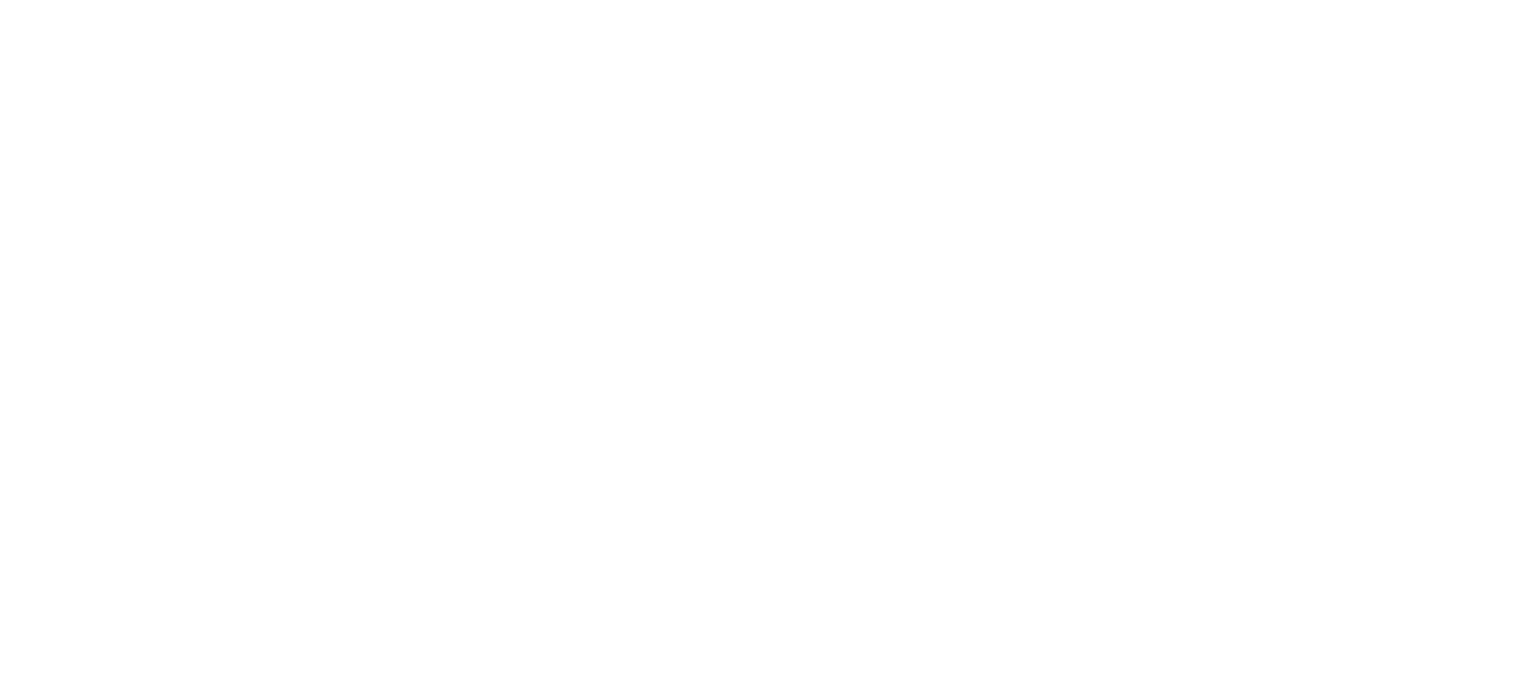 scroll, scrollTop: 0, scrollLeft: 0, axis: both 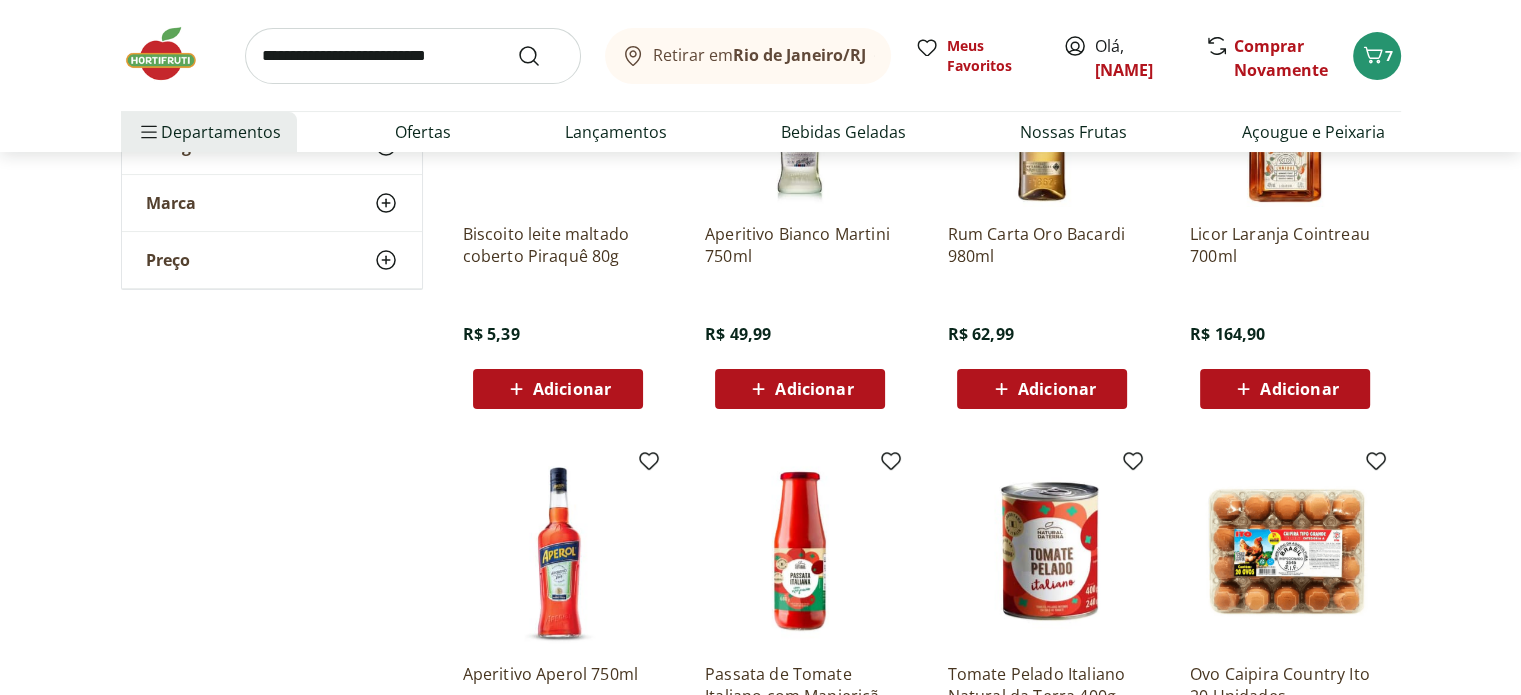 select on "**********" 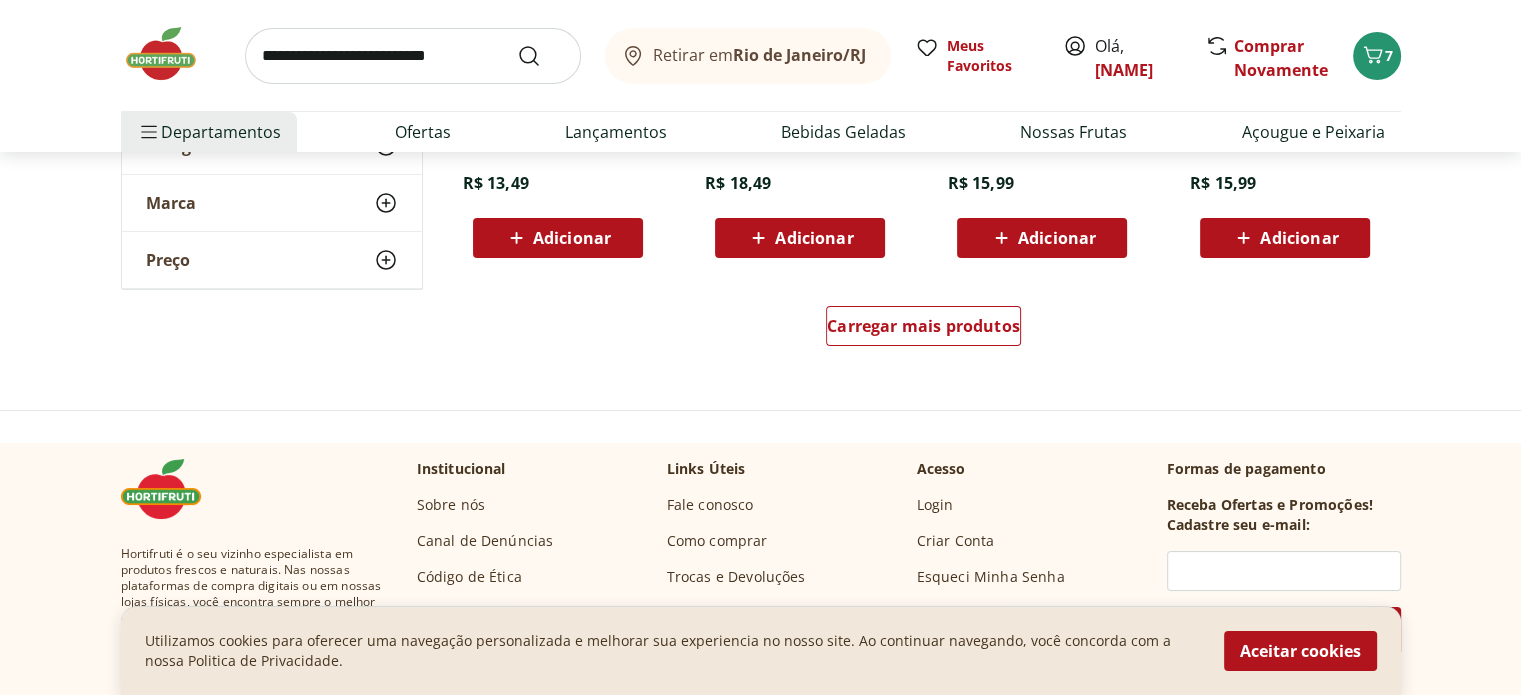 scroll, scrollTop: 7592, scrollLeft: 0, axis: vertical 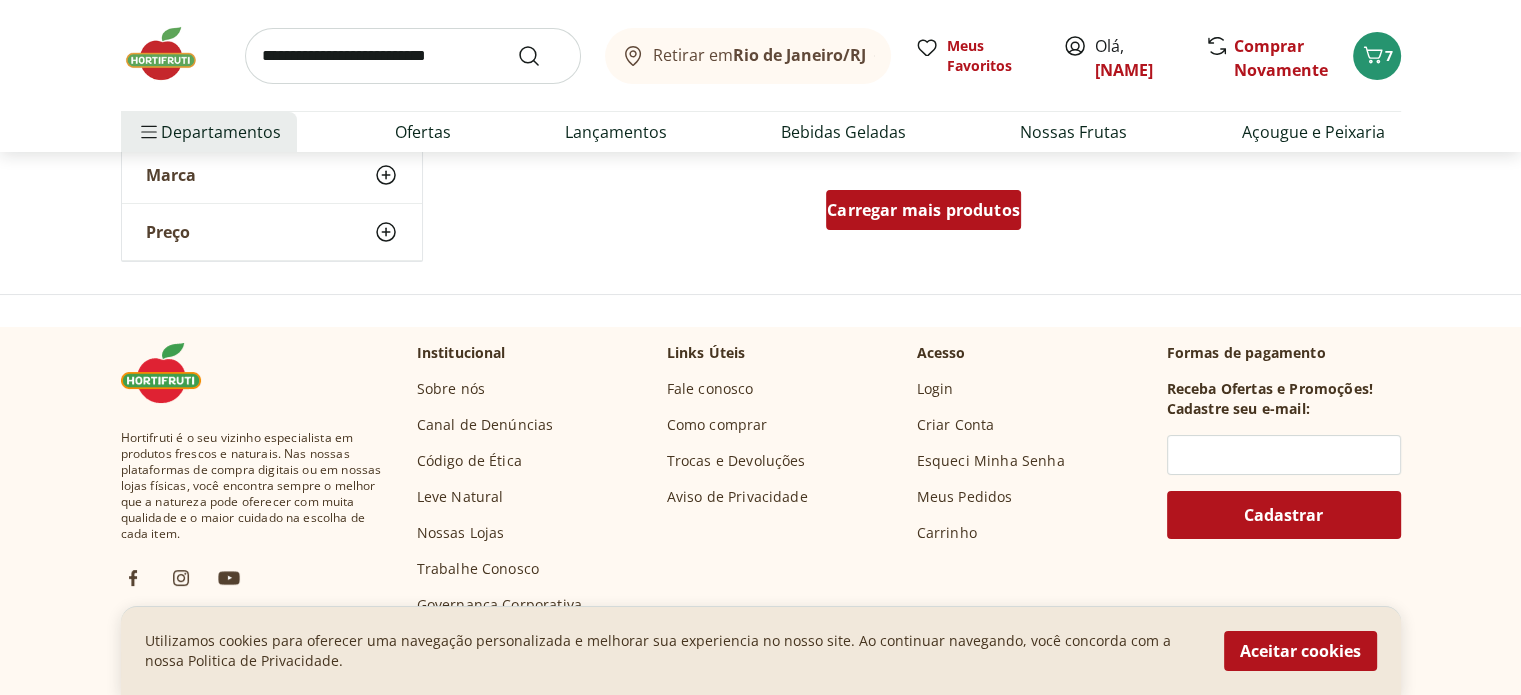 click on "Carregar mais produtos" at bounding box center [923, 210] 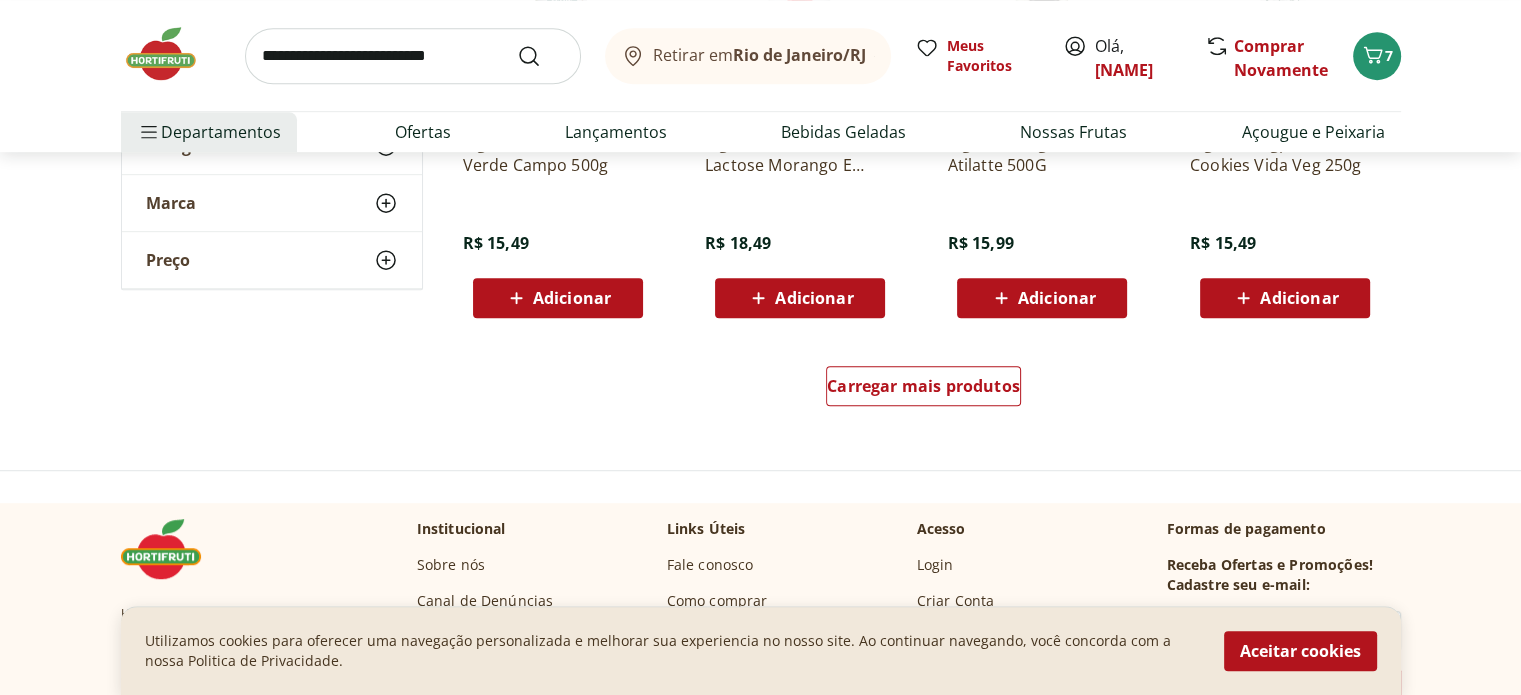 scroll, scrollTop: 8758, scrollLeft: 0, axis: vertical 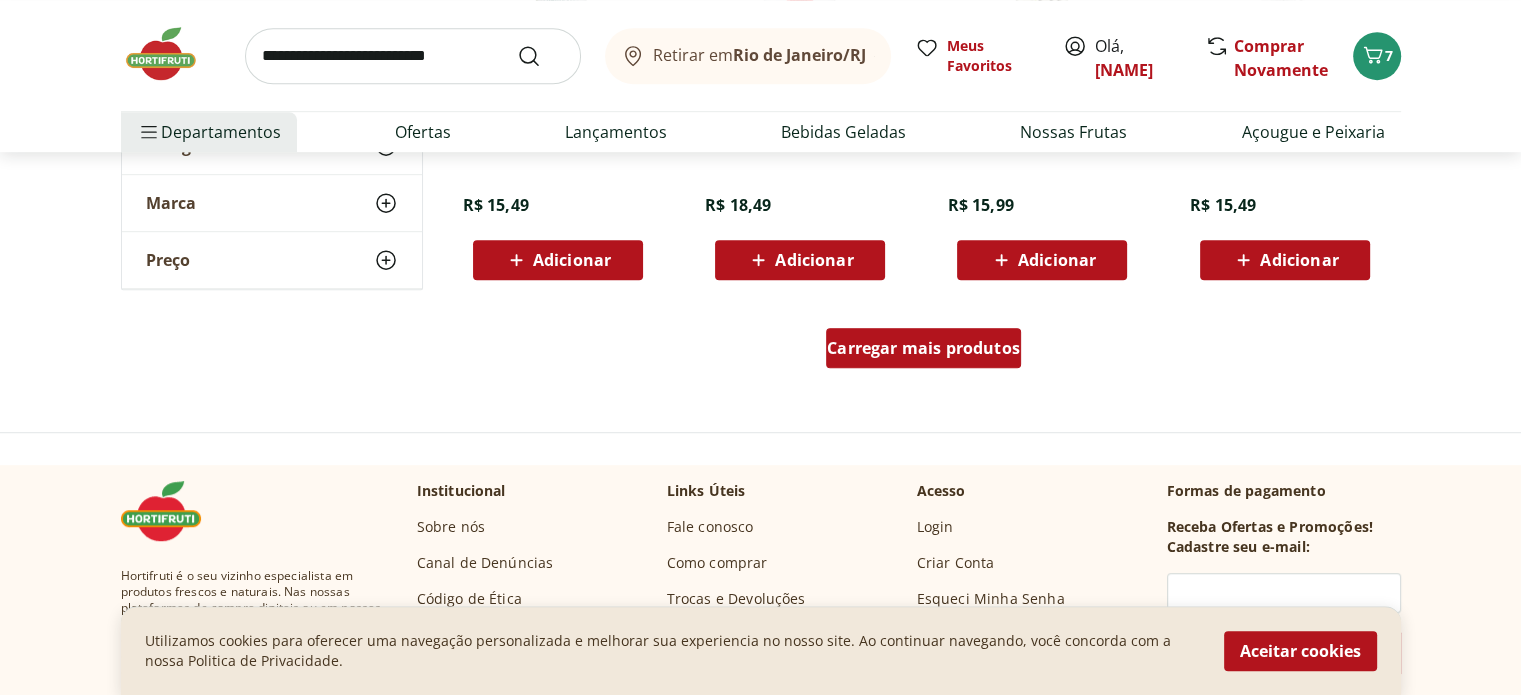 click on "Carregar mais produtos" at bounding box center [923, 348] 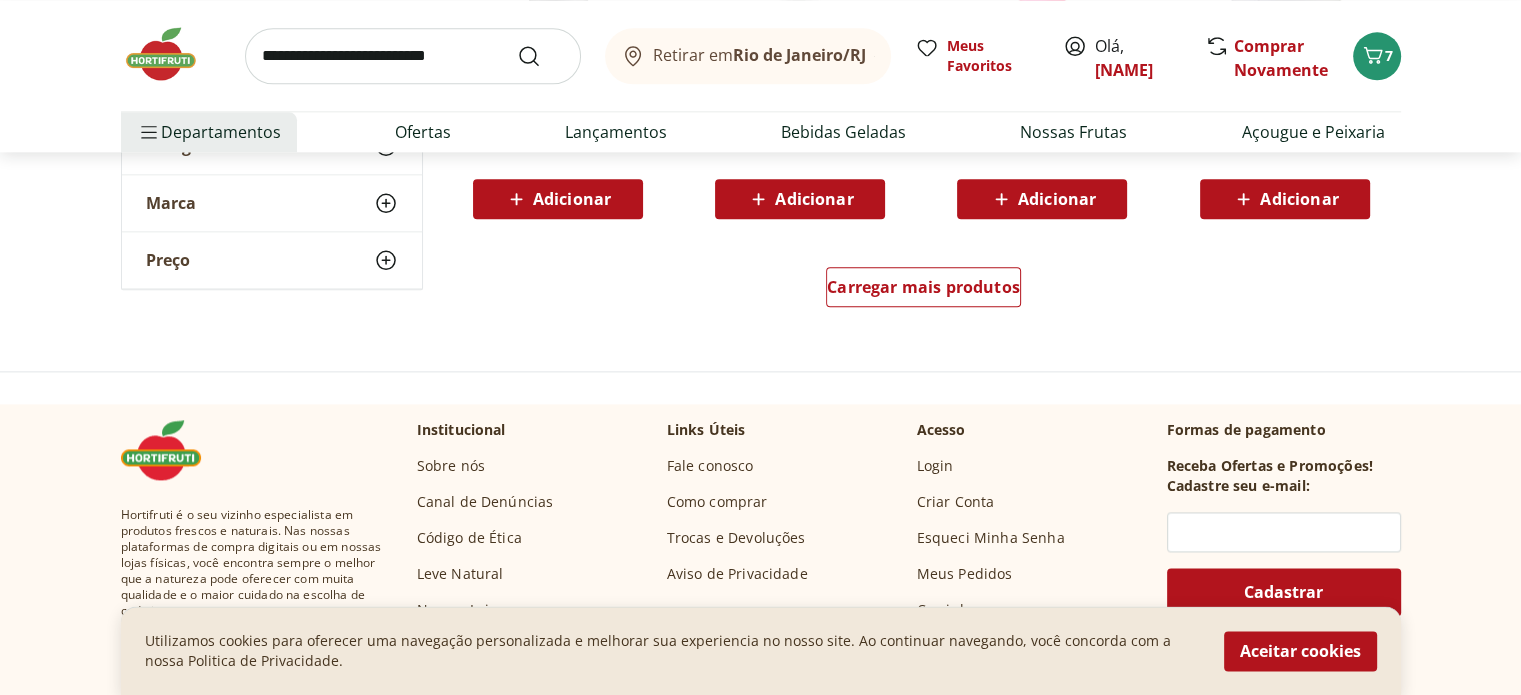 scroll, scrollTop: 10092, scrollLeft: 0, axis: vertical 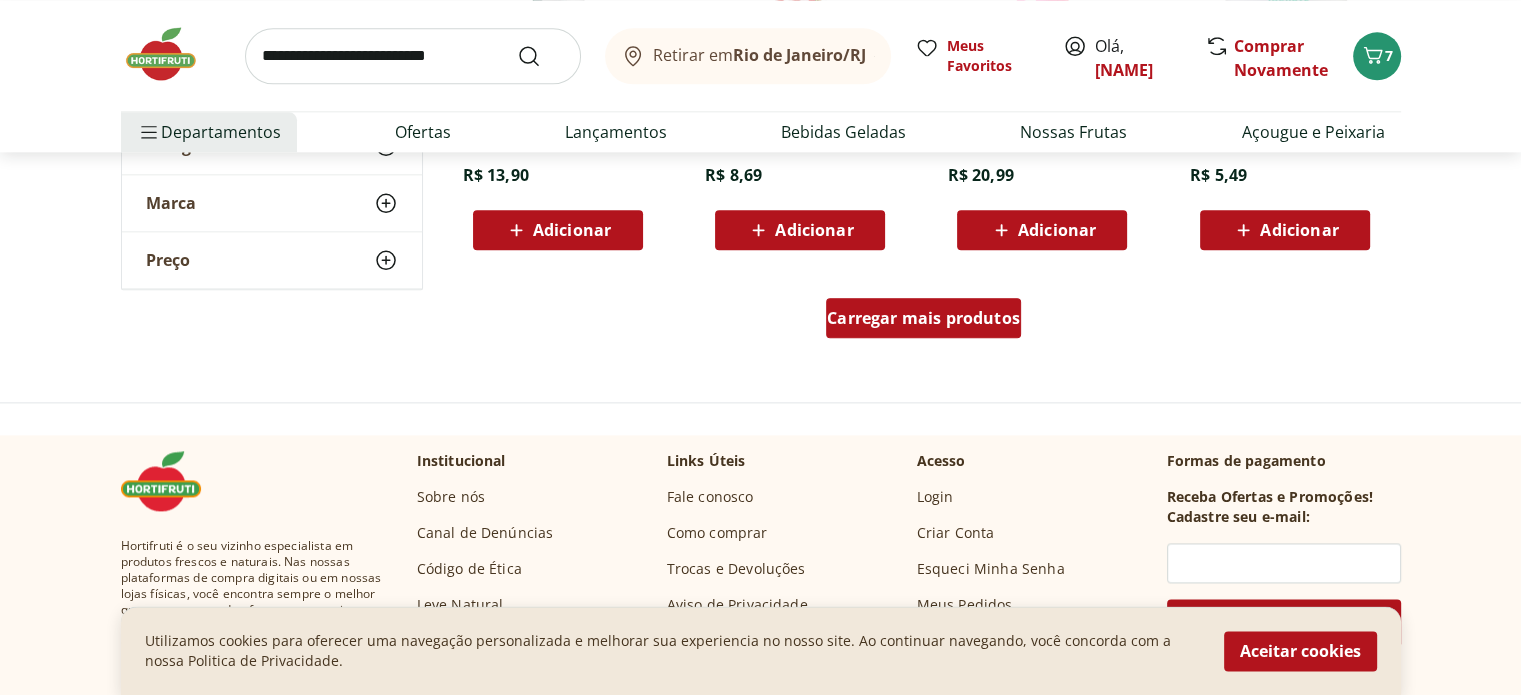 click on "Carregar mais produtos" at bounding box center [923, 318] 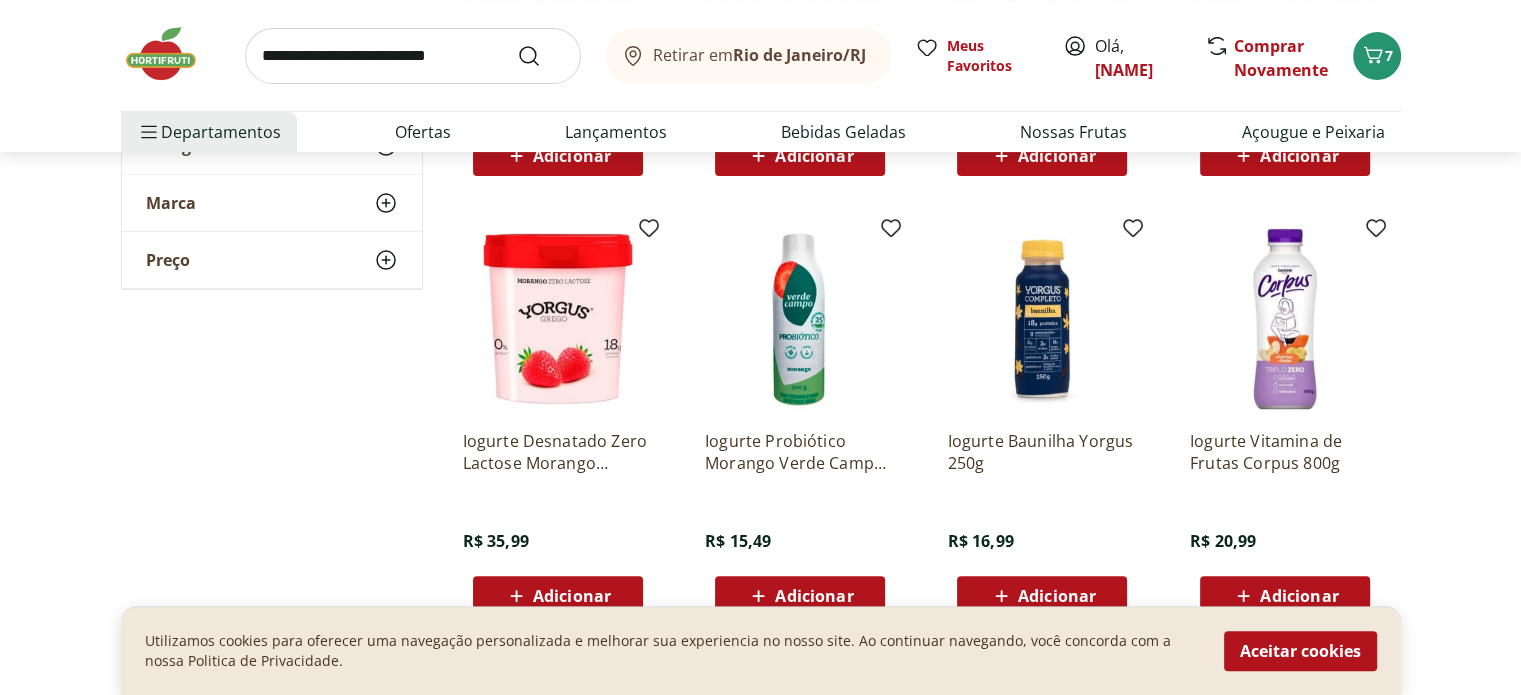 scroll, scrollTop: 7925, scrollLeft: 0, axis: vertical 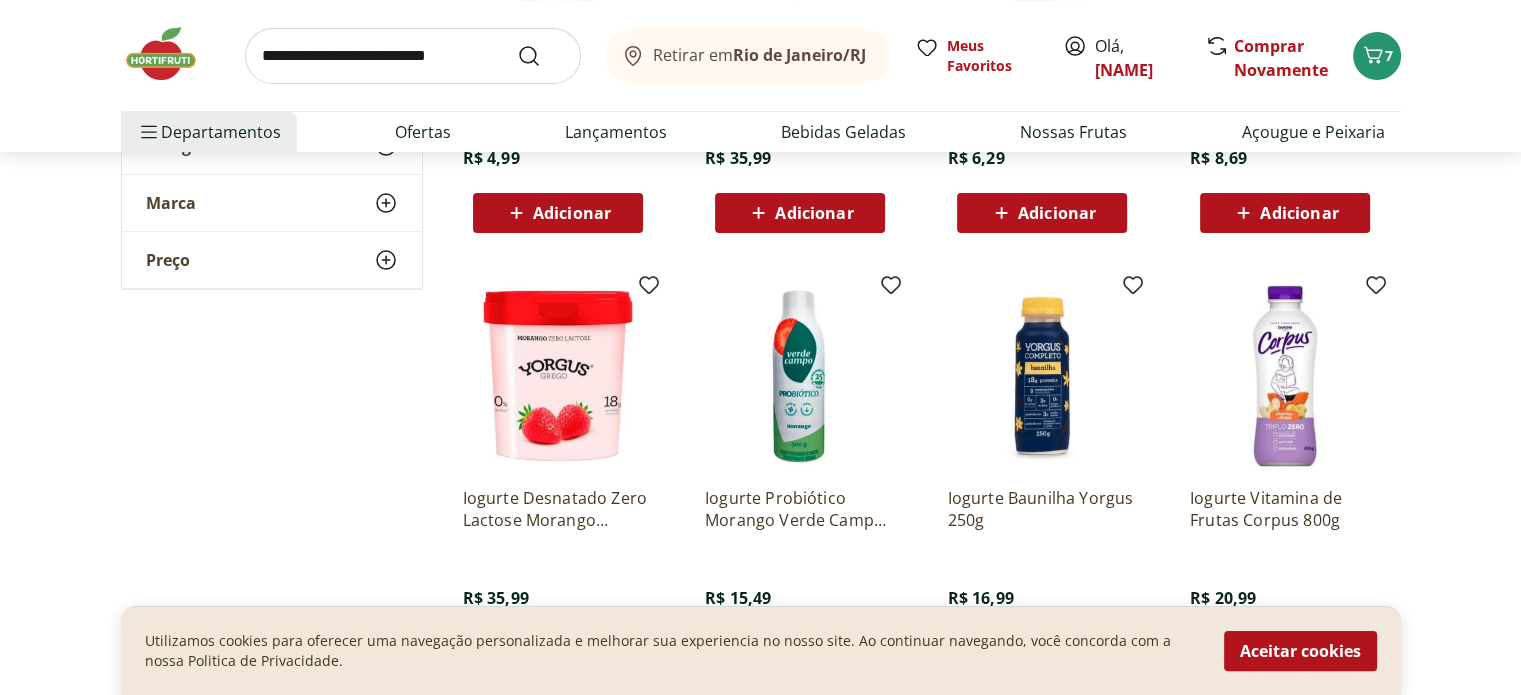 click at bounding box center [413, 56] 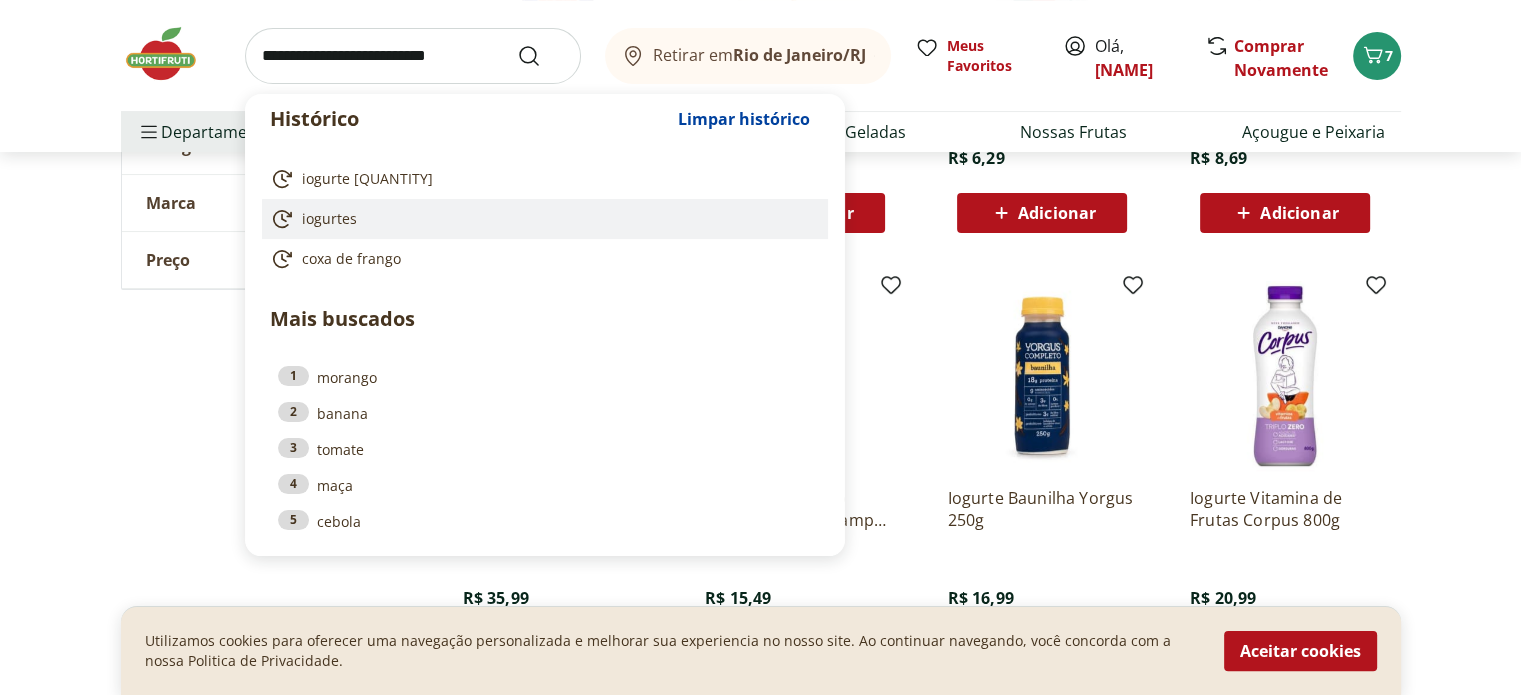 click on "iogurtes" at bounding box center [329, 219] 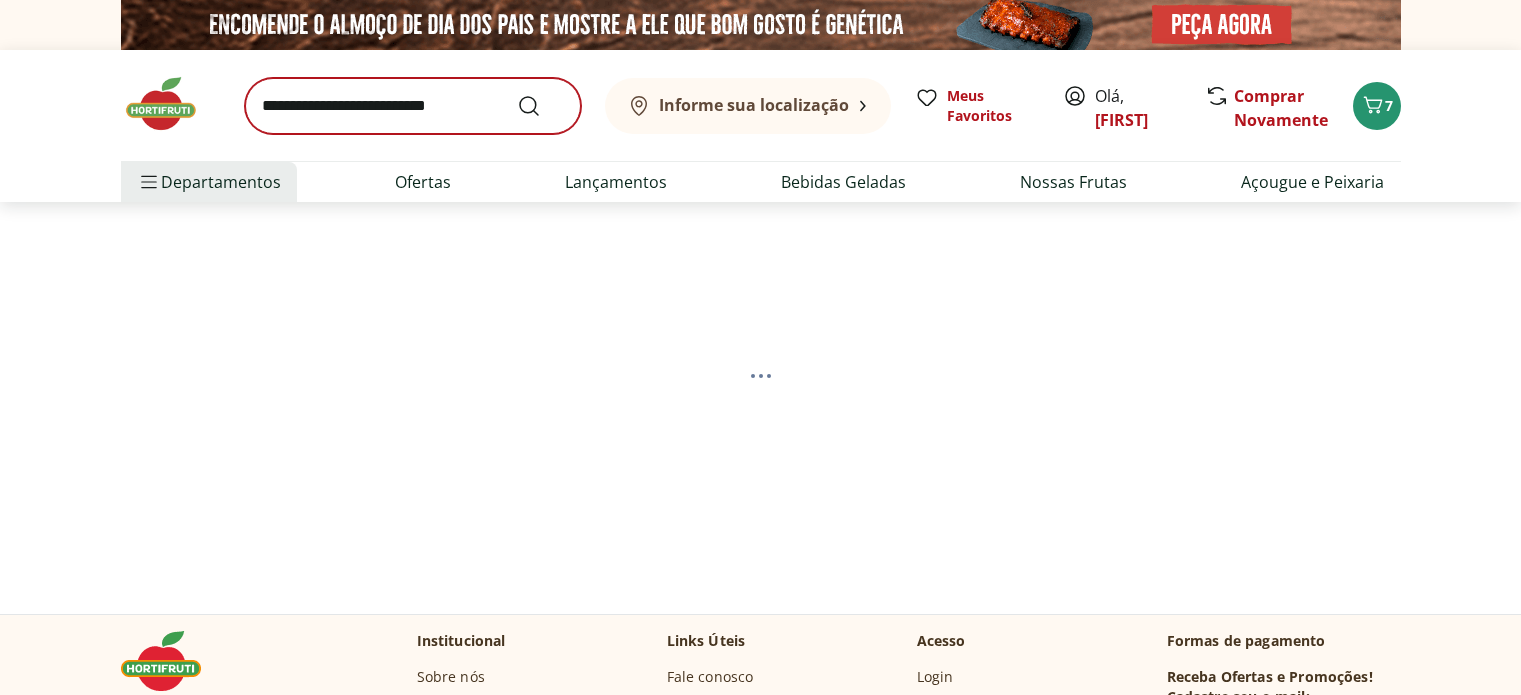scroll, scrollTop: 0, scrollLeft: 0, axis: both 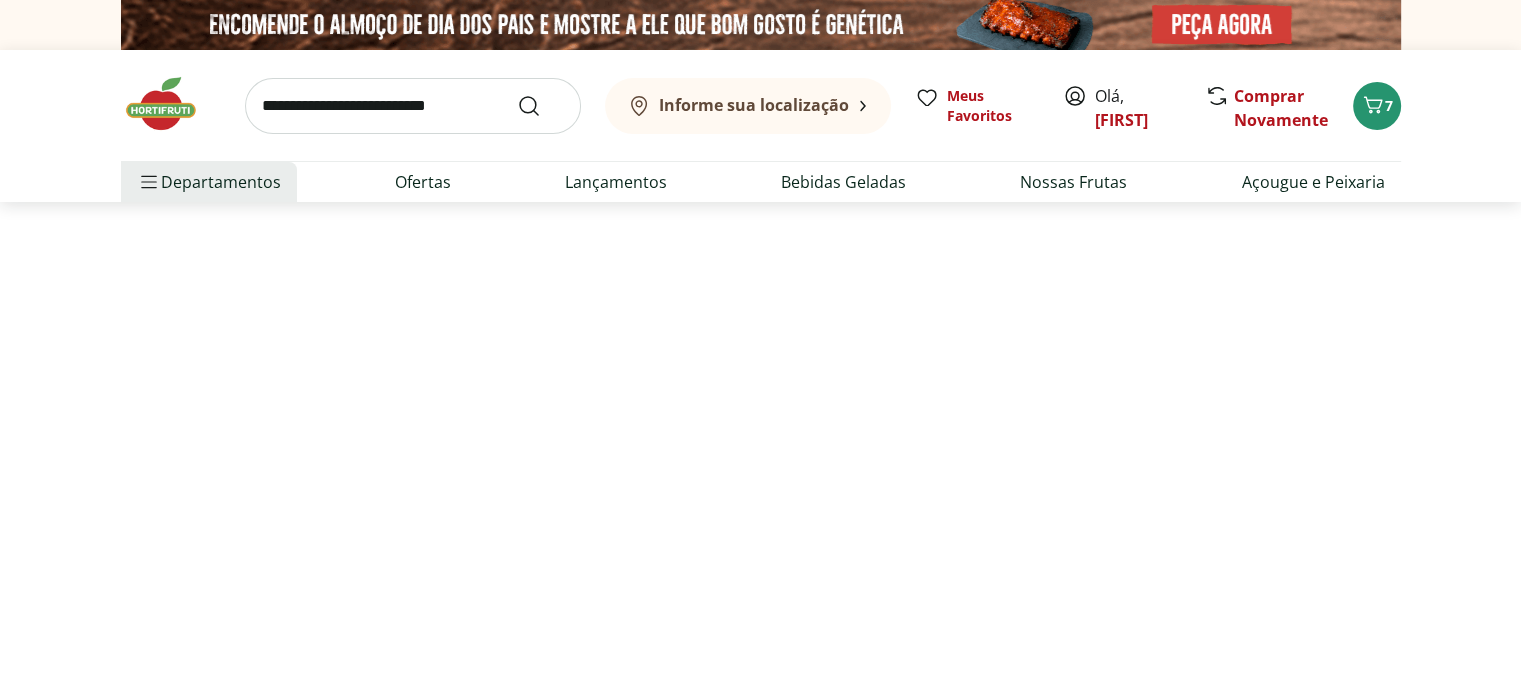 select on "**********" 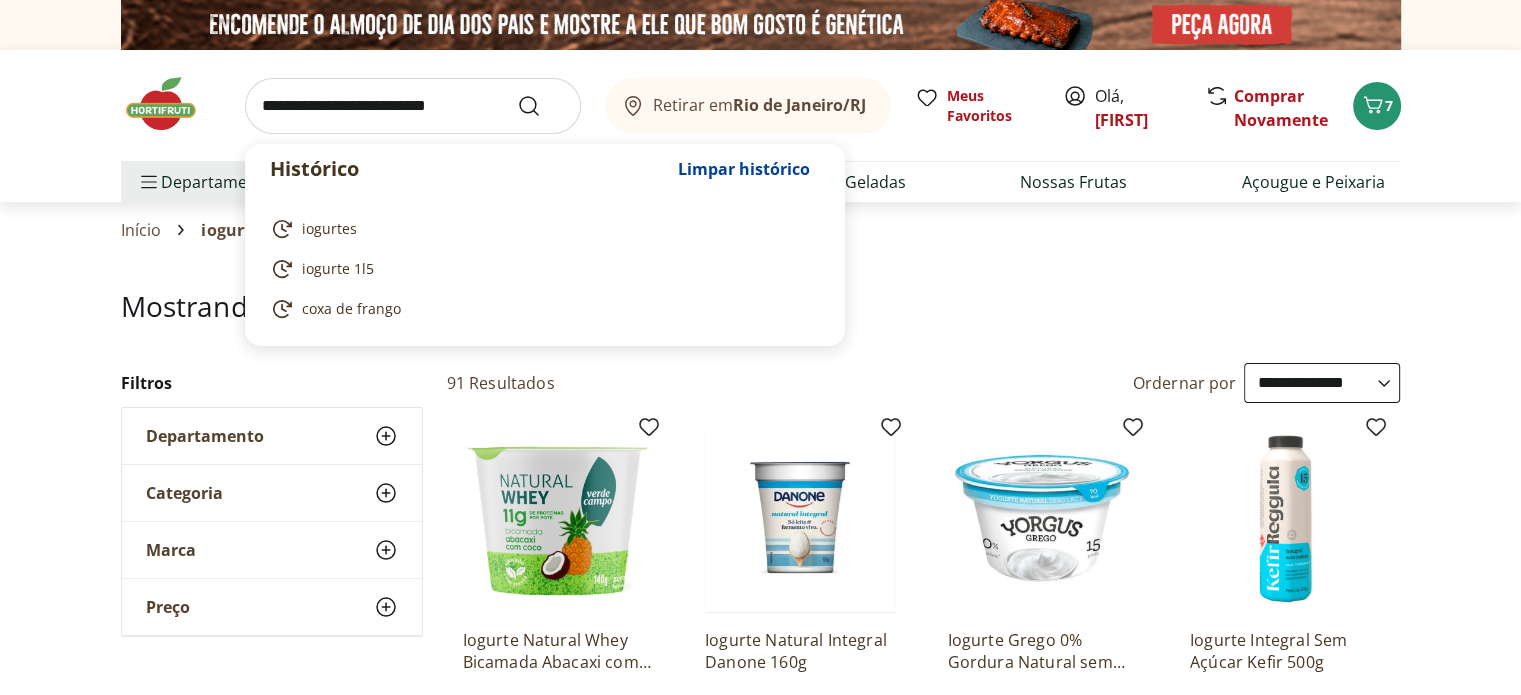click at bounding box center (413, 106) 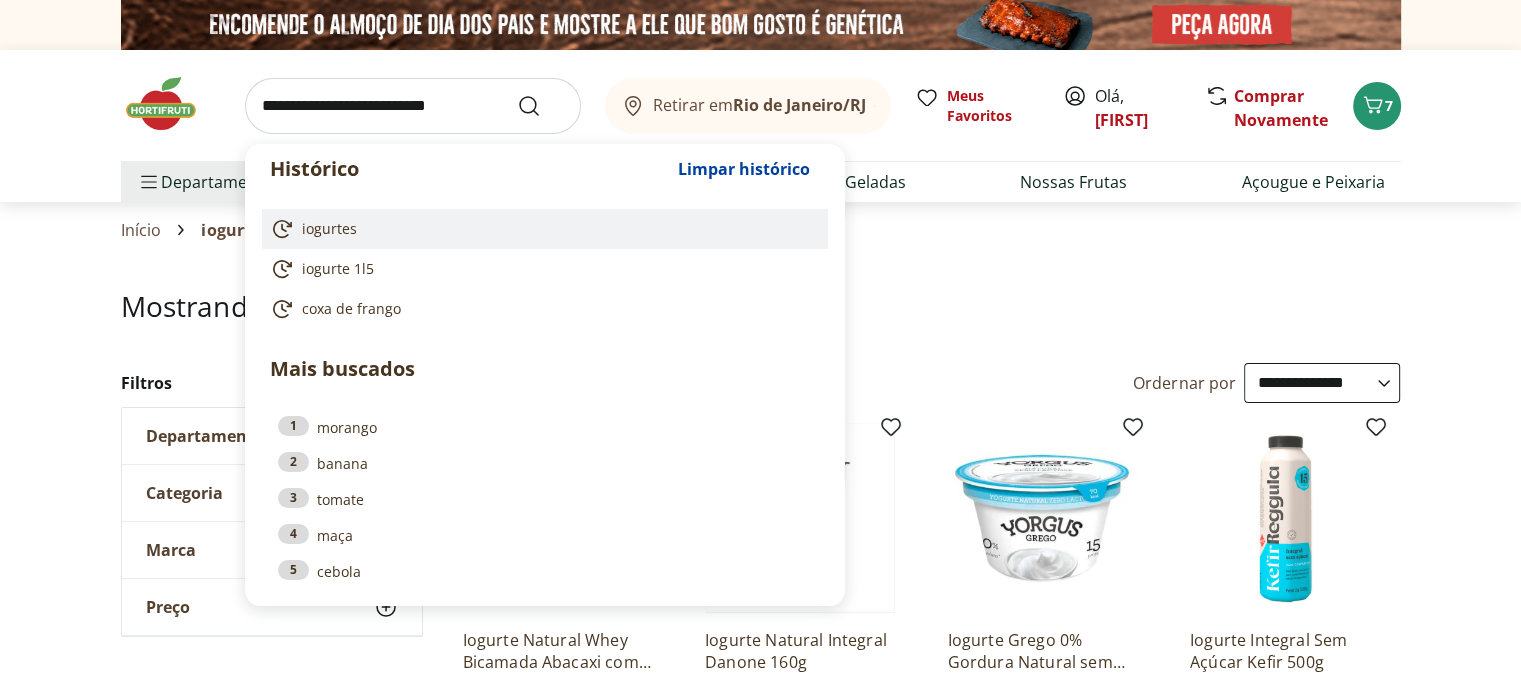 click on "iogurtes" at bounding box center (541, 229) 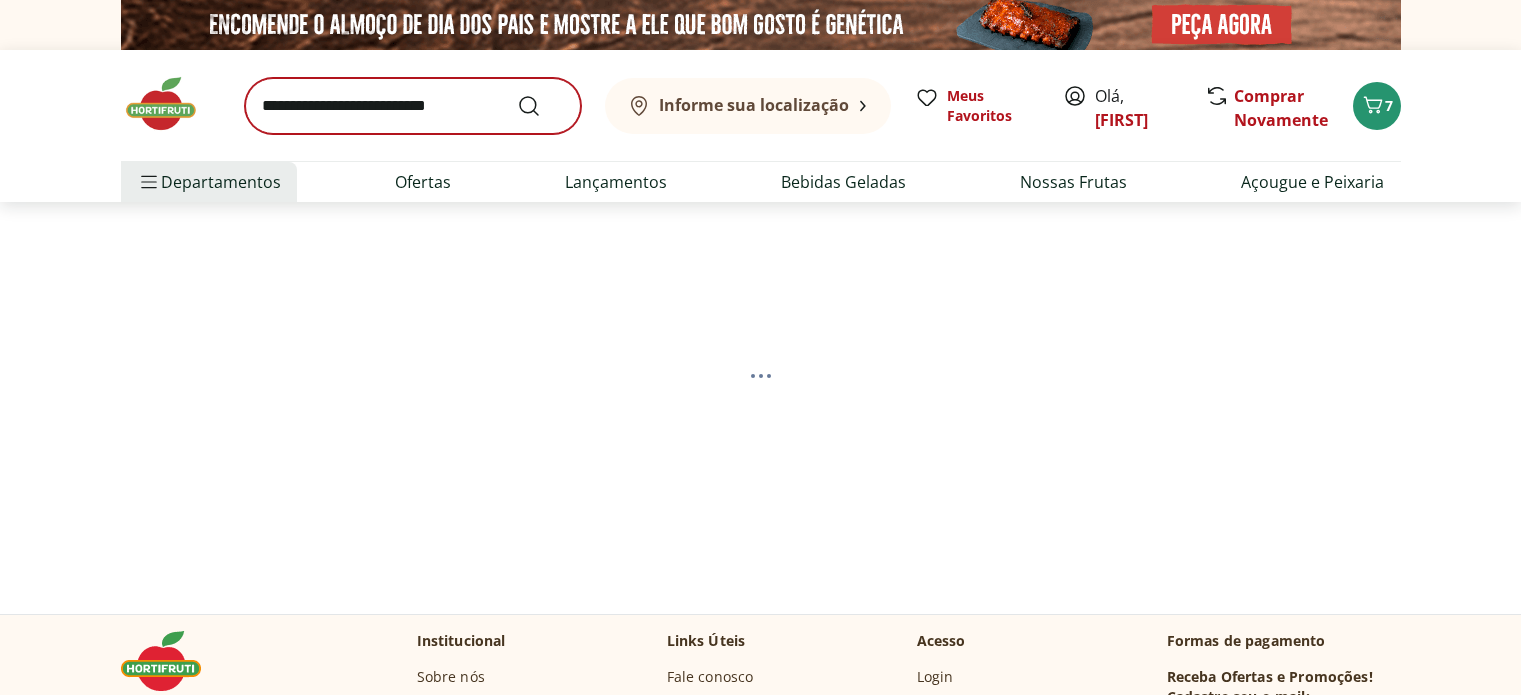 scroll, scrollTop: 0, scrollLeft: 0, axis: both 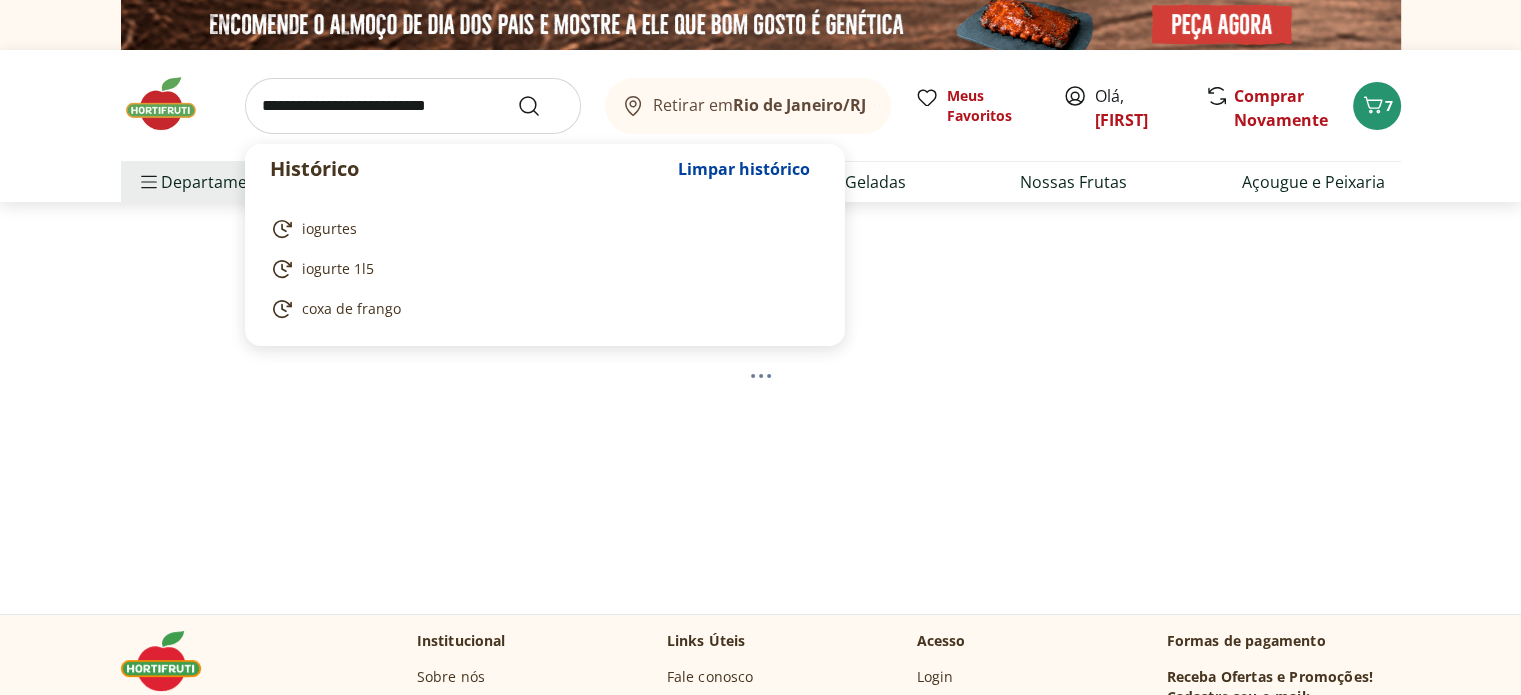 drag, startPoint x: 431, startPoint y: 103, endPoint x: 423, endPoint y: 111, distance: 11.313708 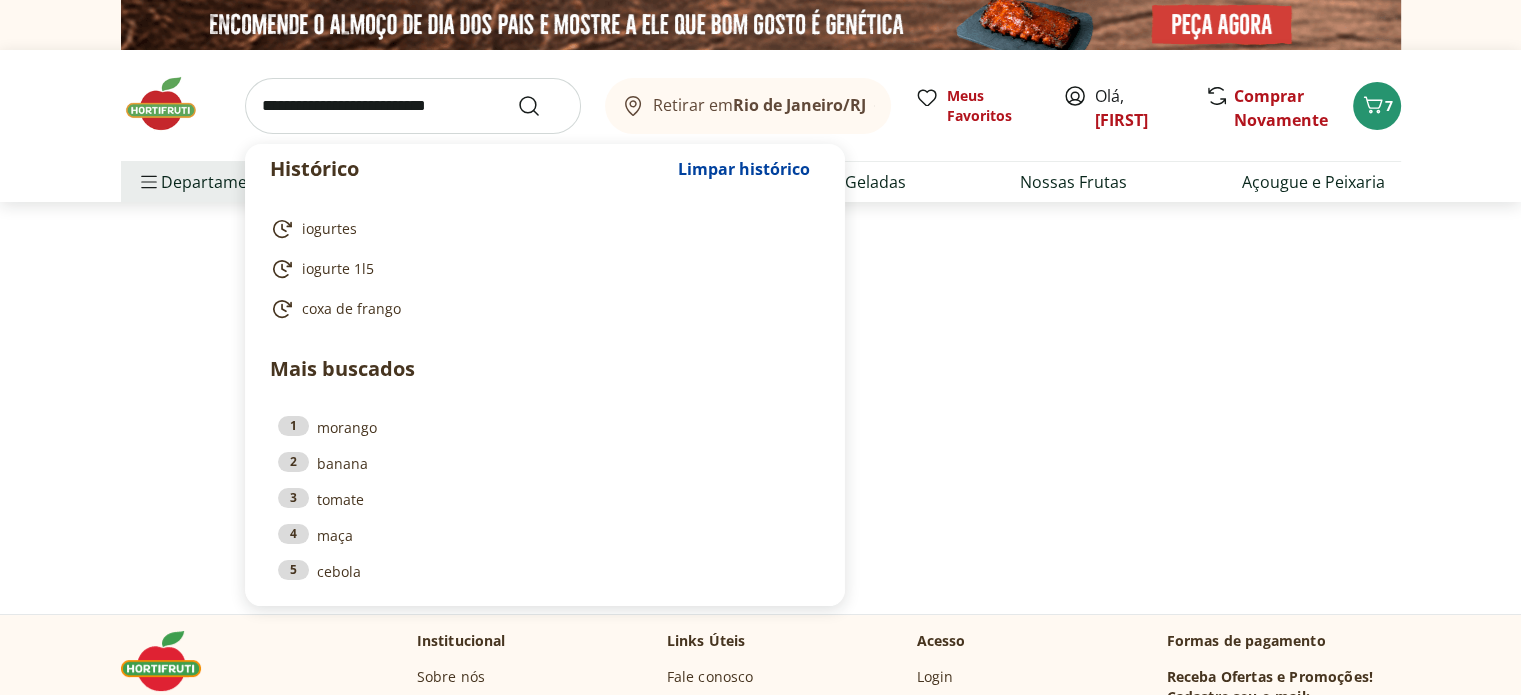 type on "**********" 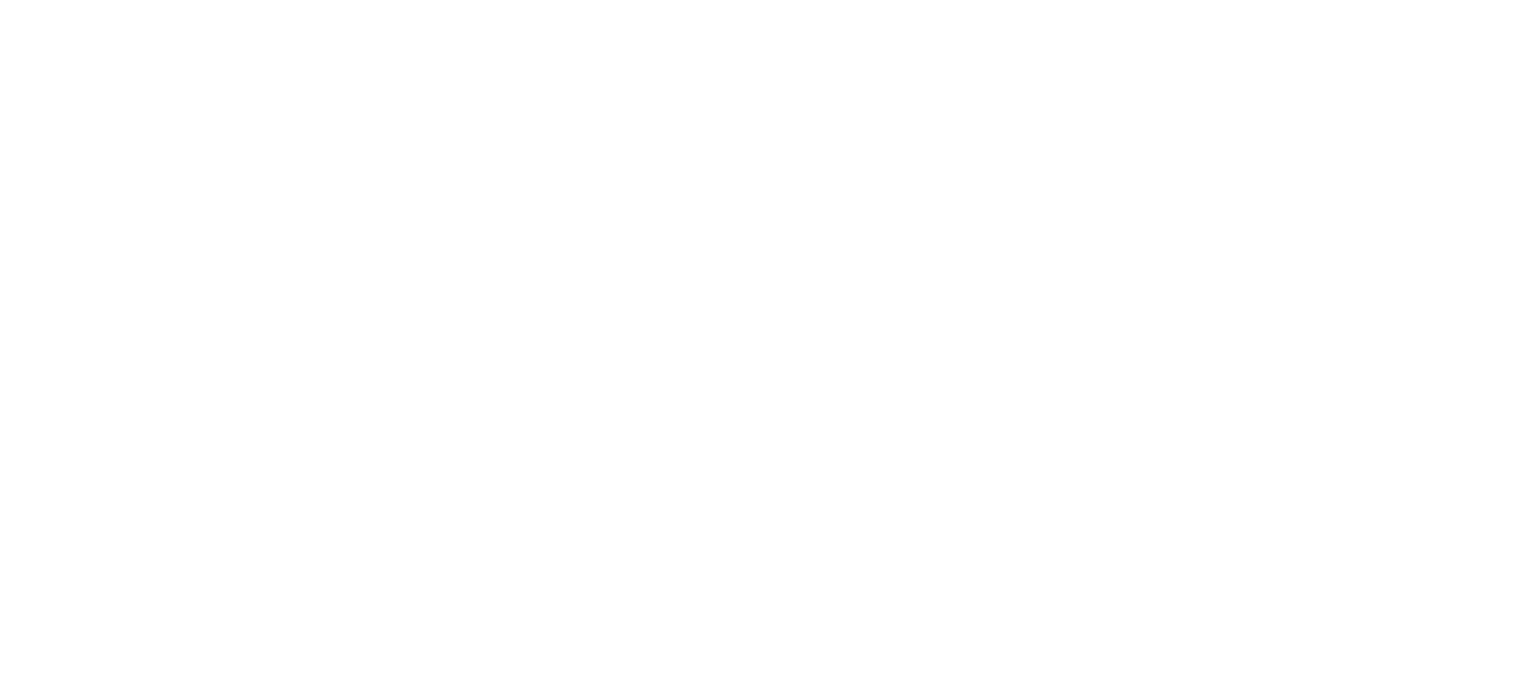 select on "**********" 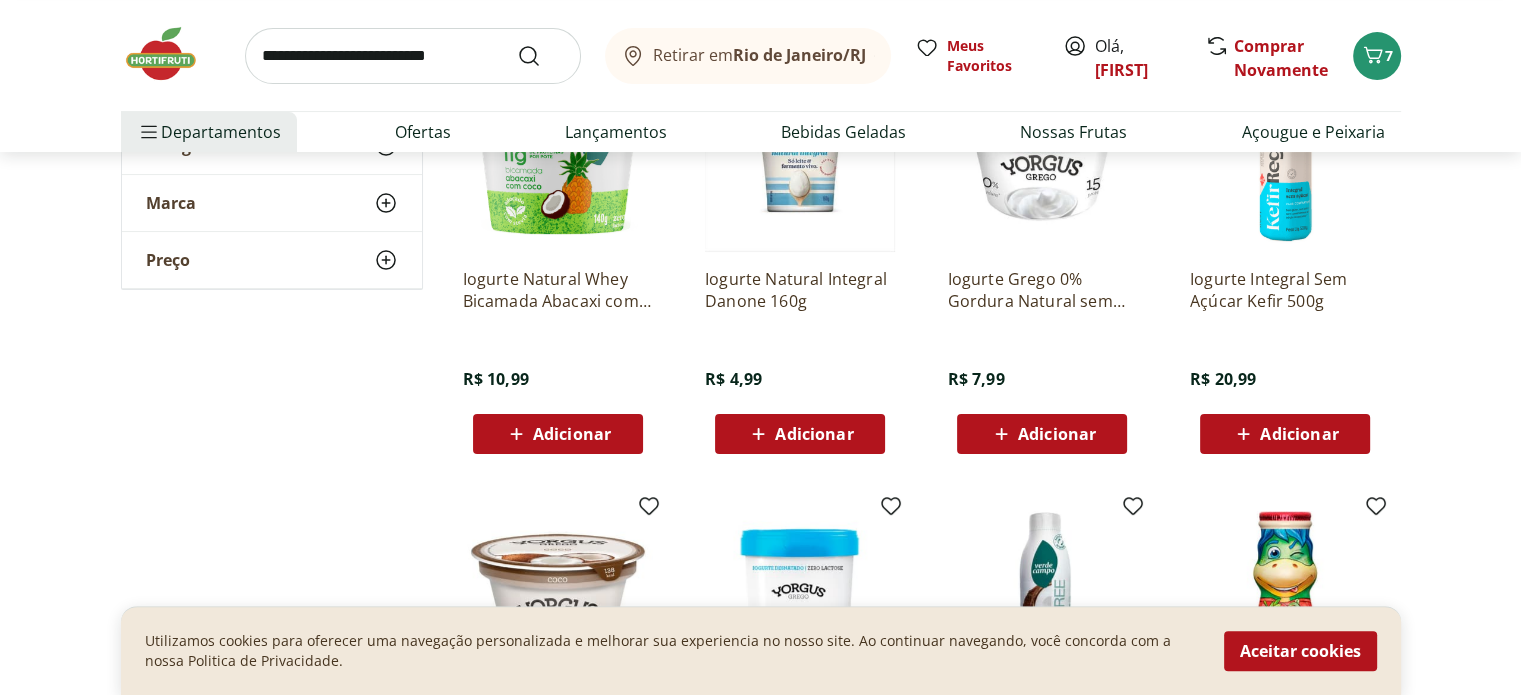 scroll, scrollTop: 500, scrollLeft: 0, axis: vertical 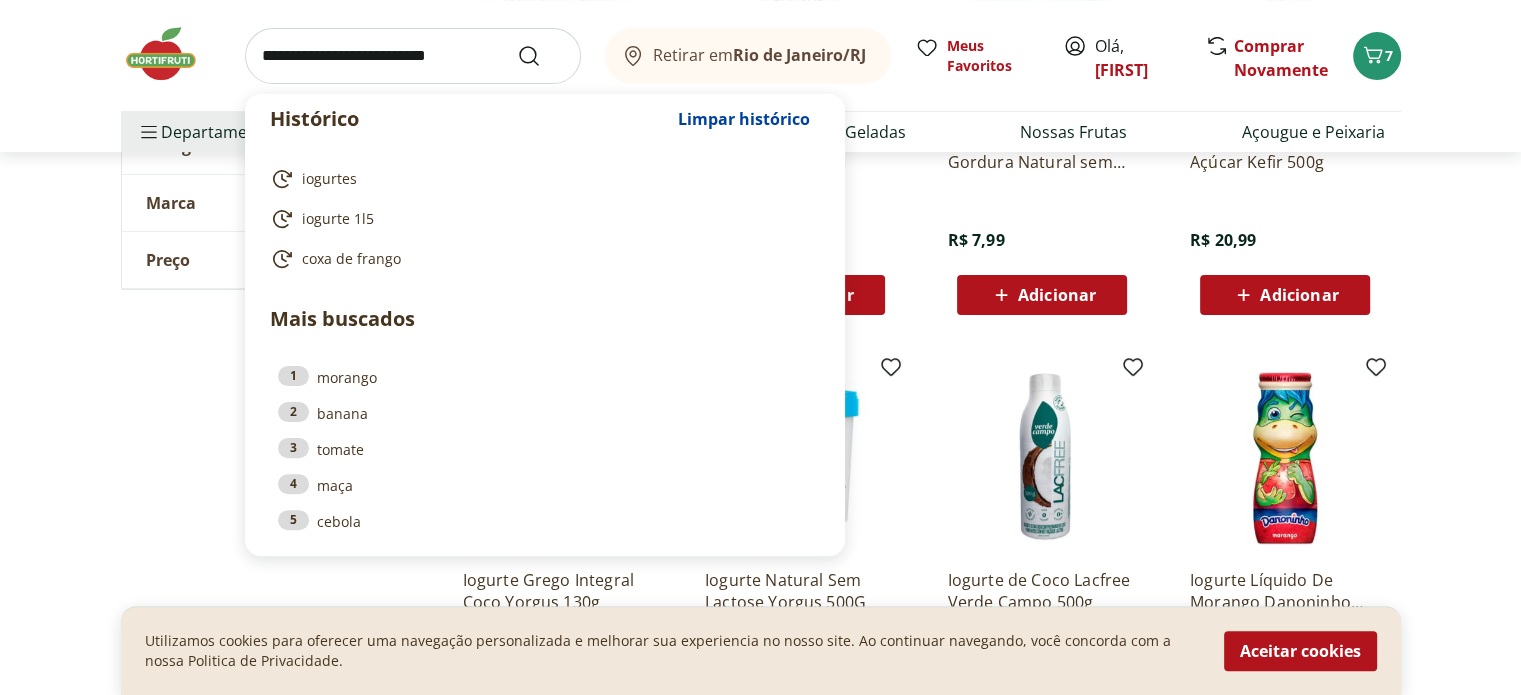 paste on "**********" 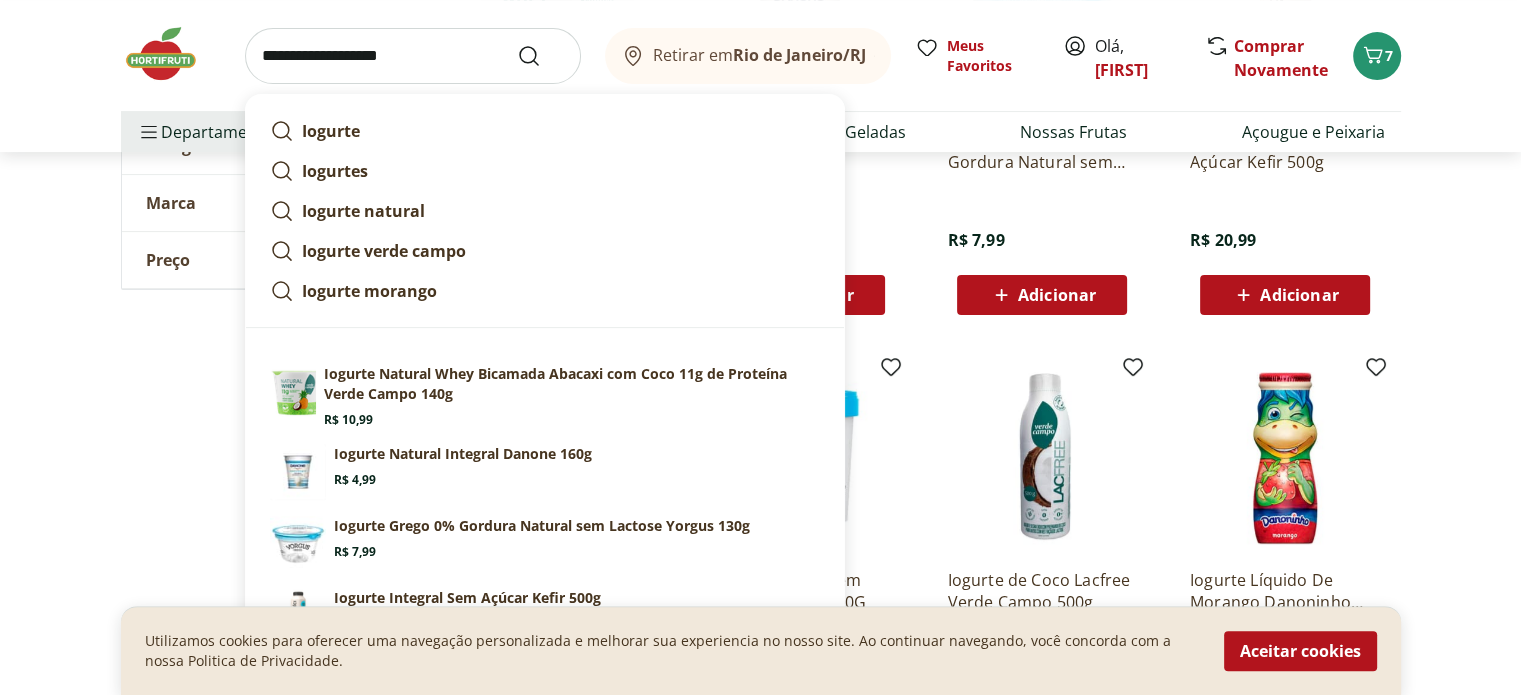 click on "**********" at bounding box center (413, 56) 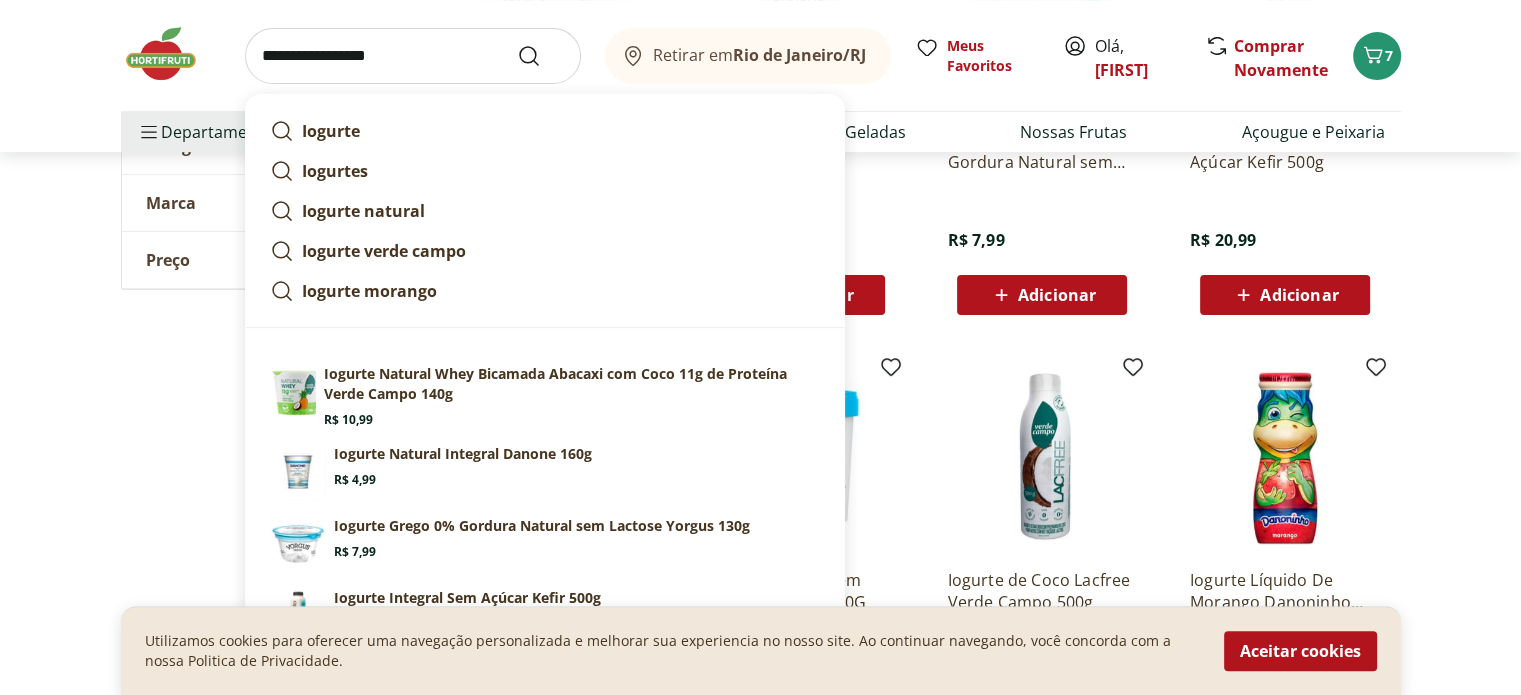 click on "**********" at bounding box center (413, 56) 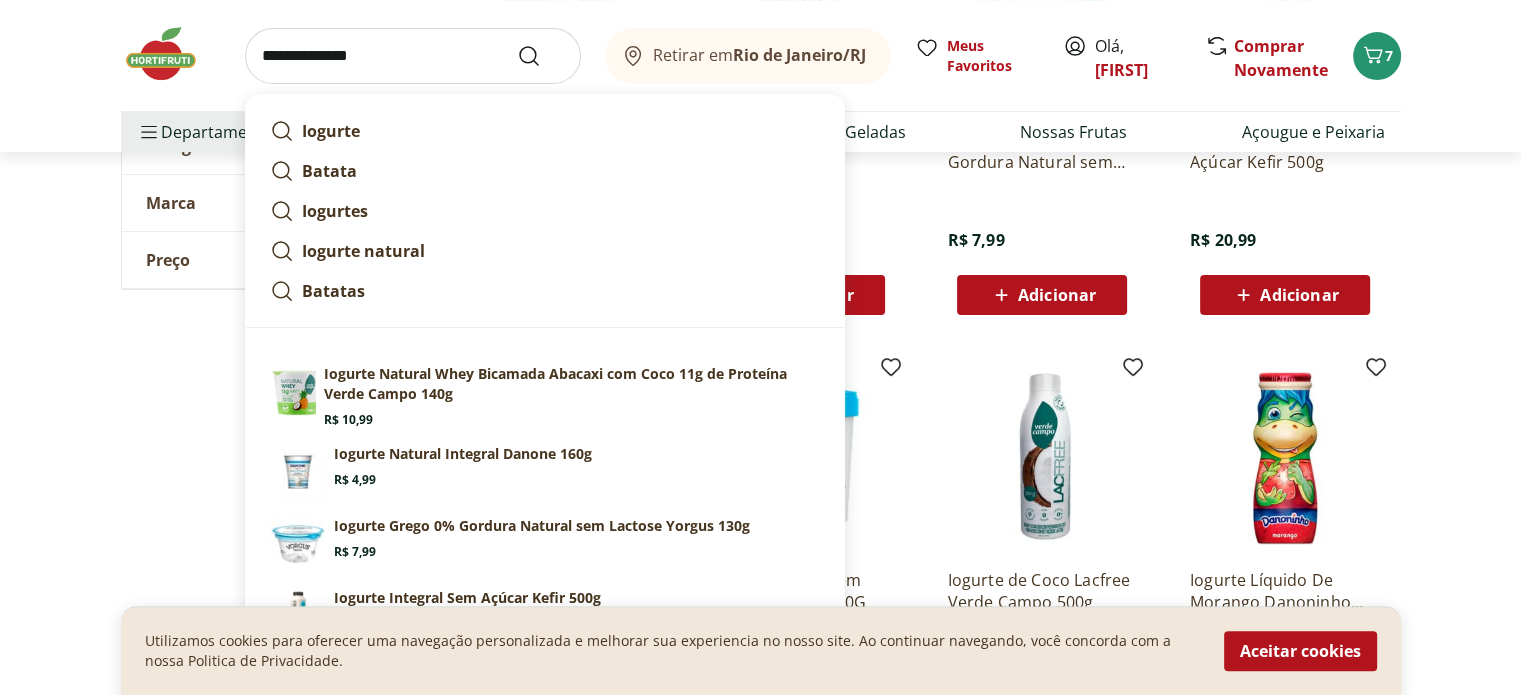 drag, startPoint x: 254, startPoint y: 59, endPoint x: 386, endPoint y: 73, distance: 132.74034 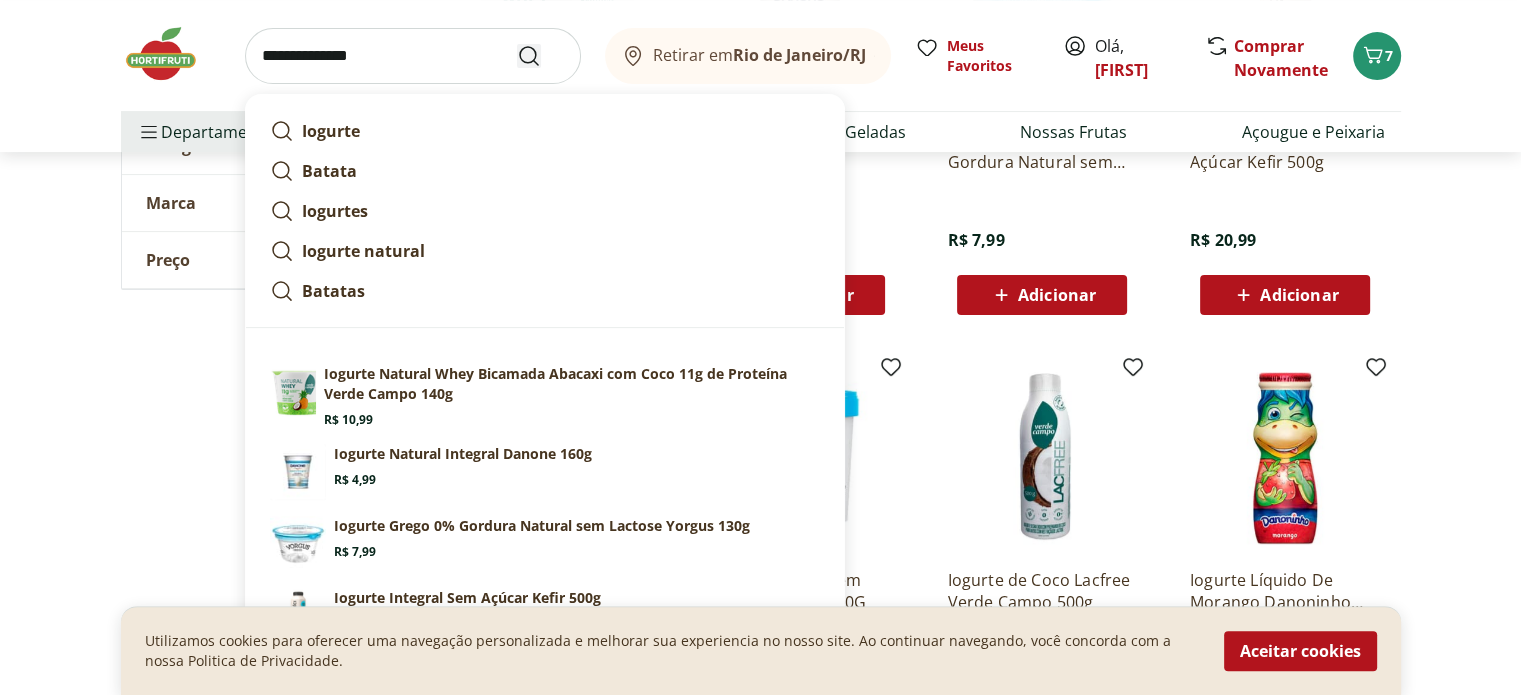 type on "**********" 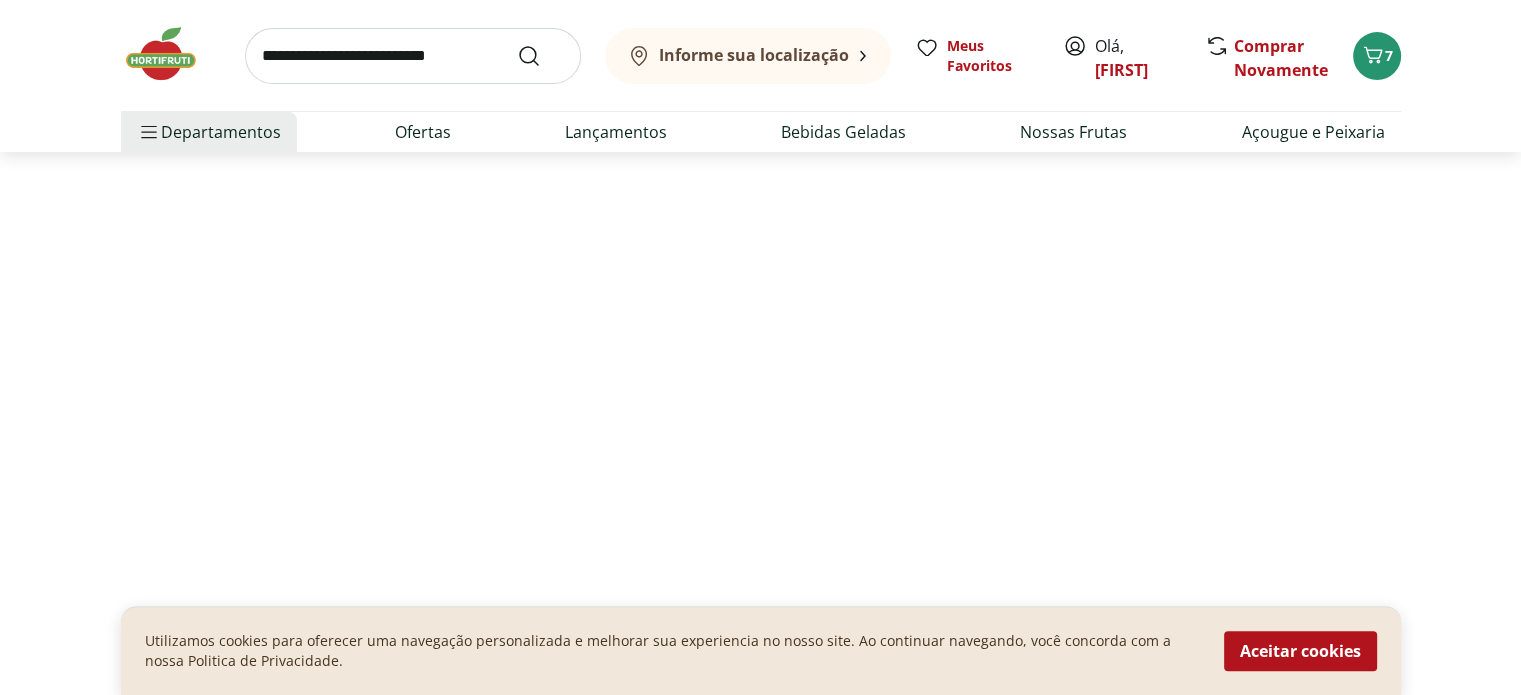 scroll, scrollTop: 0, scrollLeft: 0, axis: both 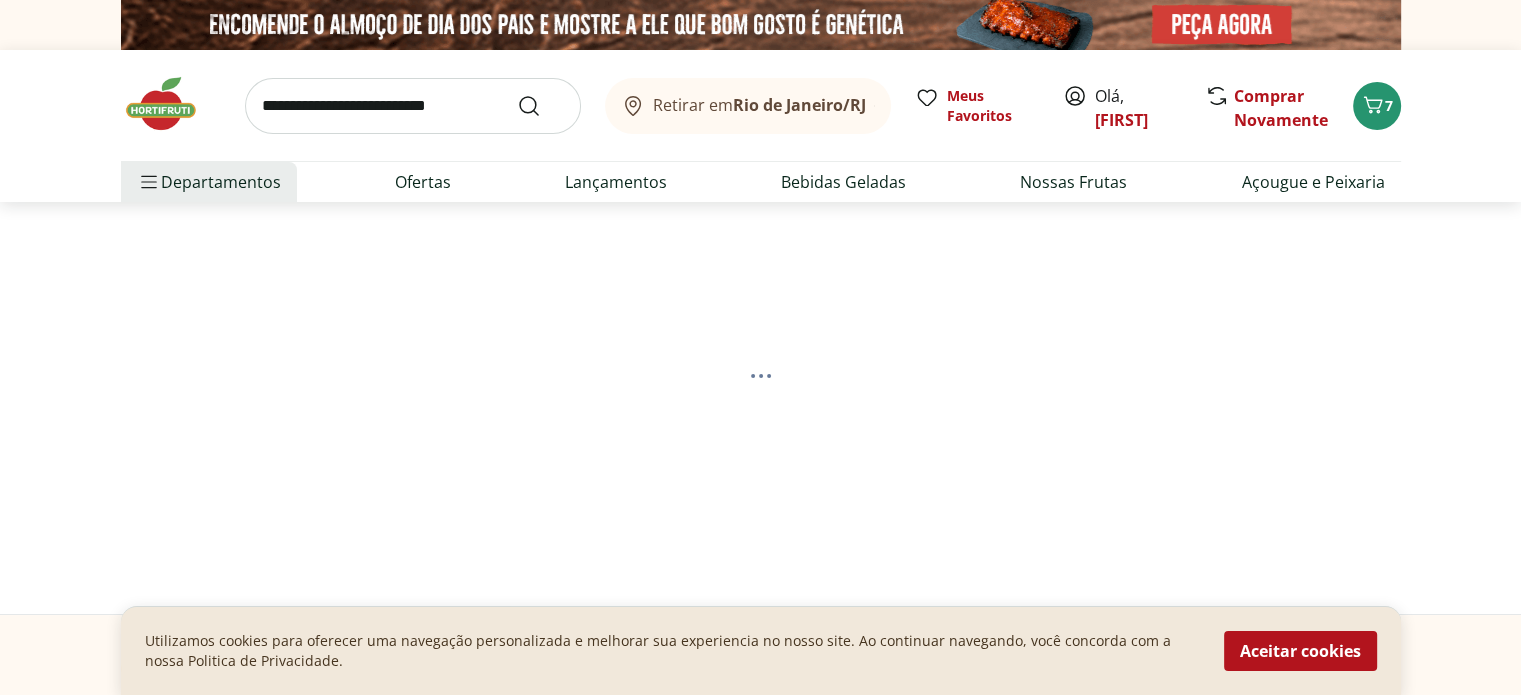 select on "**********" 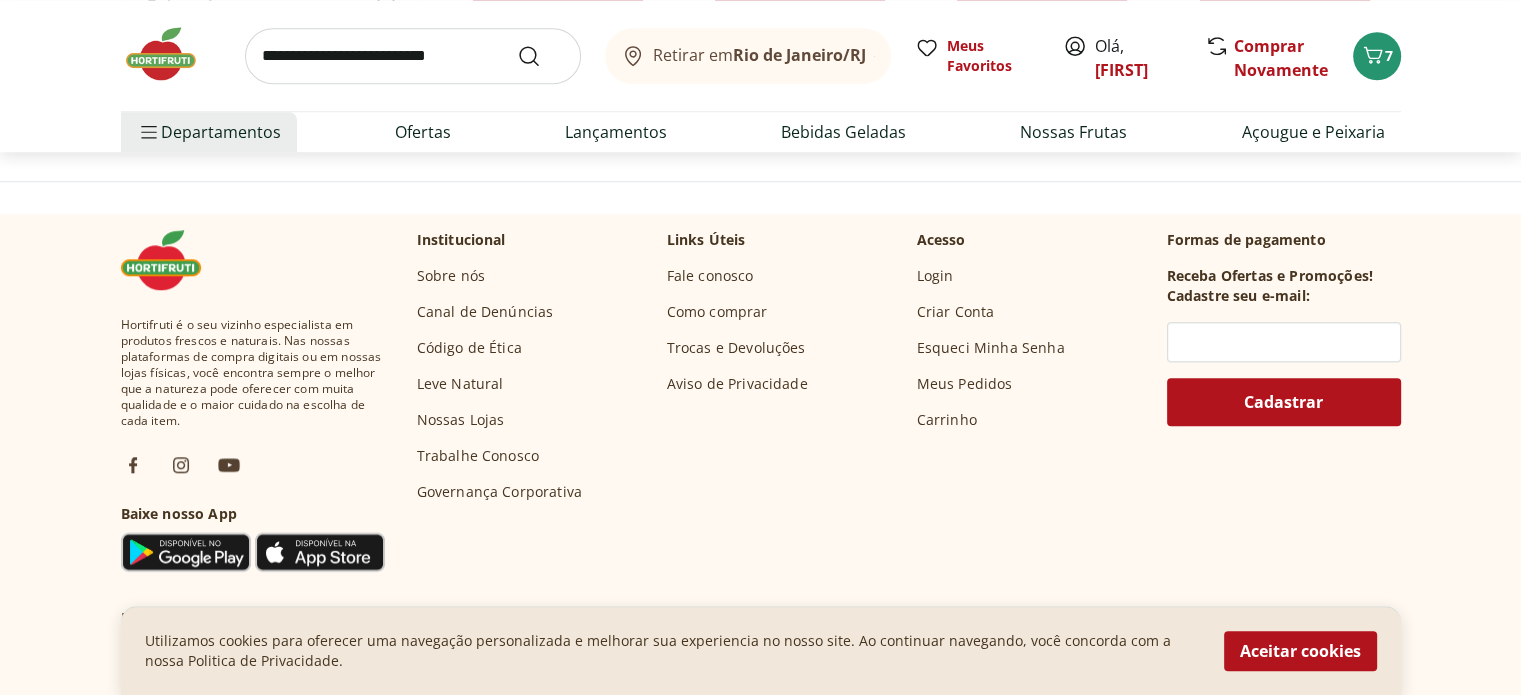 scroll, scrollTop: 1500, scrollLeft: 0, axis: vertical 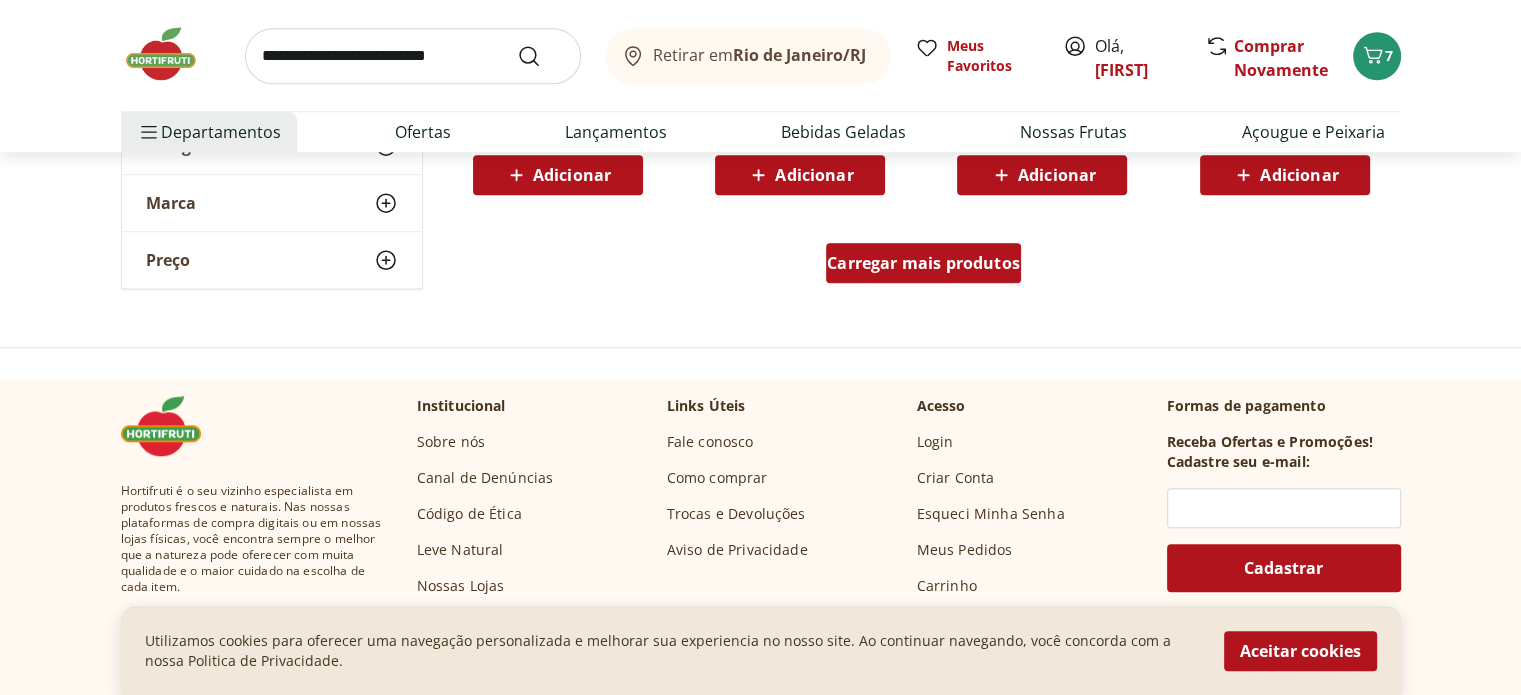 click on "Carregar mais produtos" at bounding box center (923, 263) 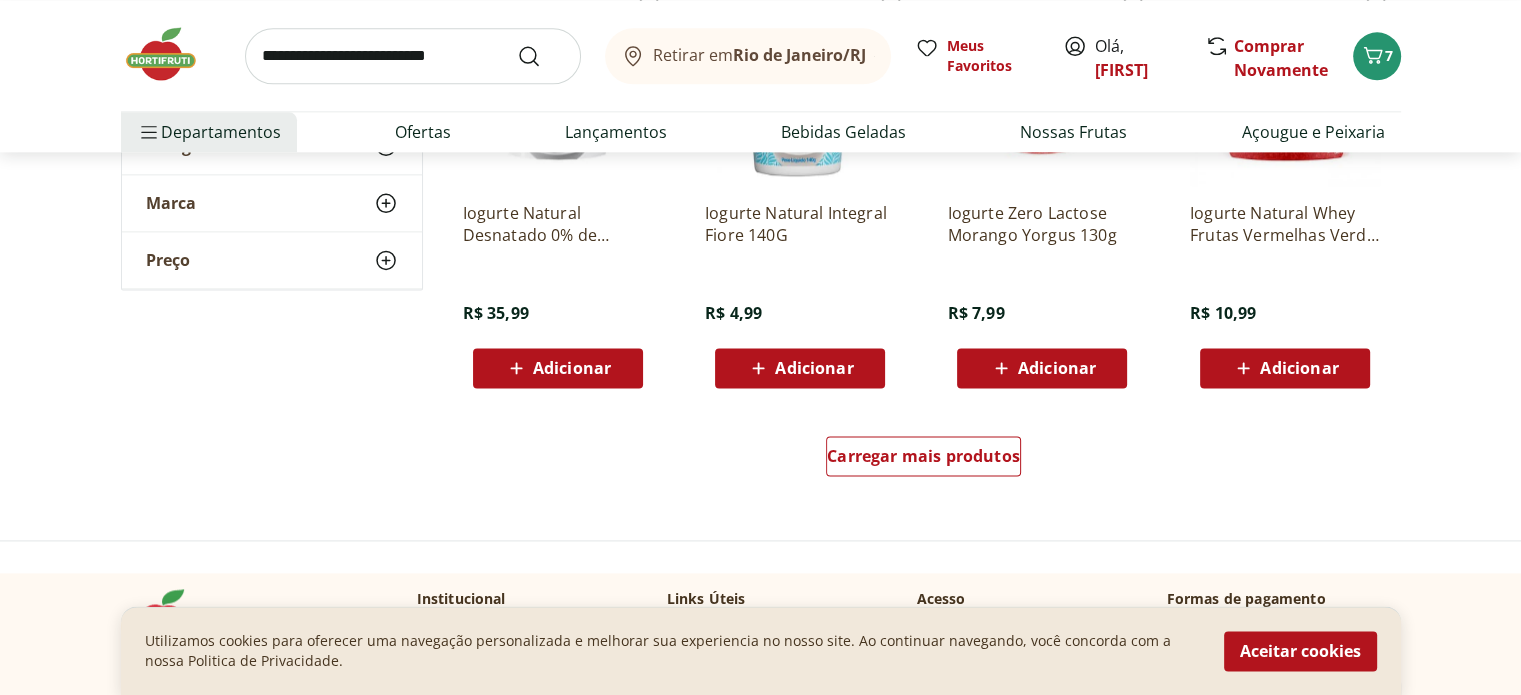 scroll, scrollTop: 2666, scrollLeft: 0, axis: vertical 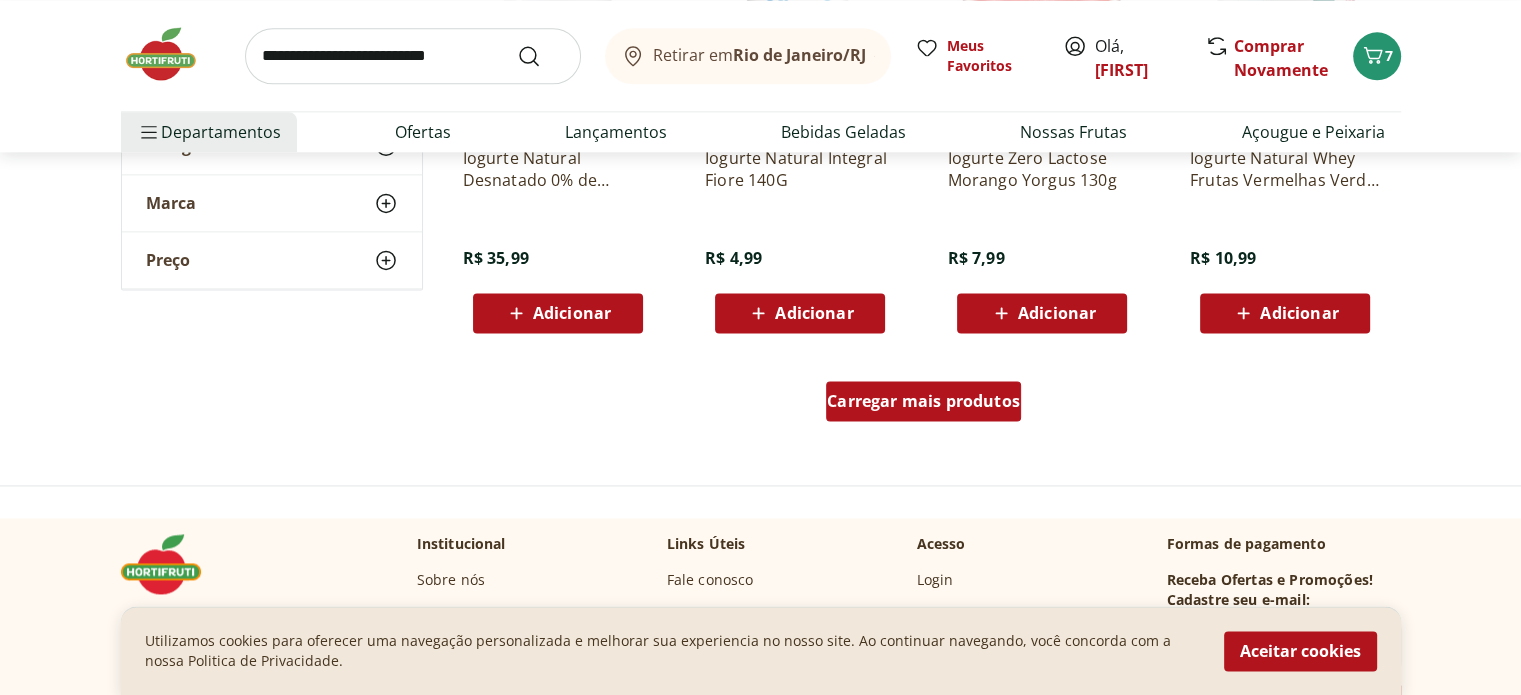 click on "Carregar mais produtos" at bounding box center (923, 401) 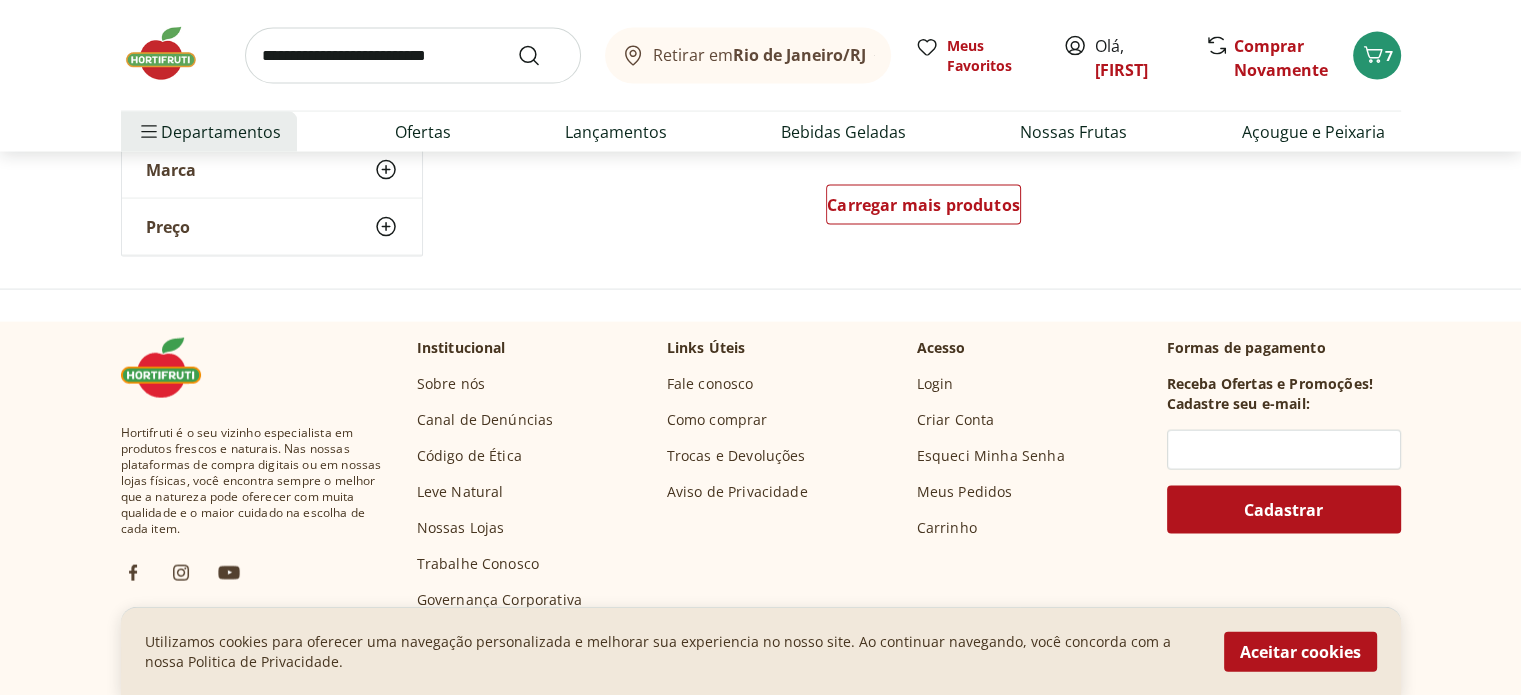 scroll, scrollTop: 4000, scrollLeft: 0, axis: vertical 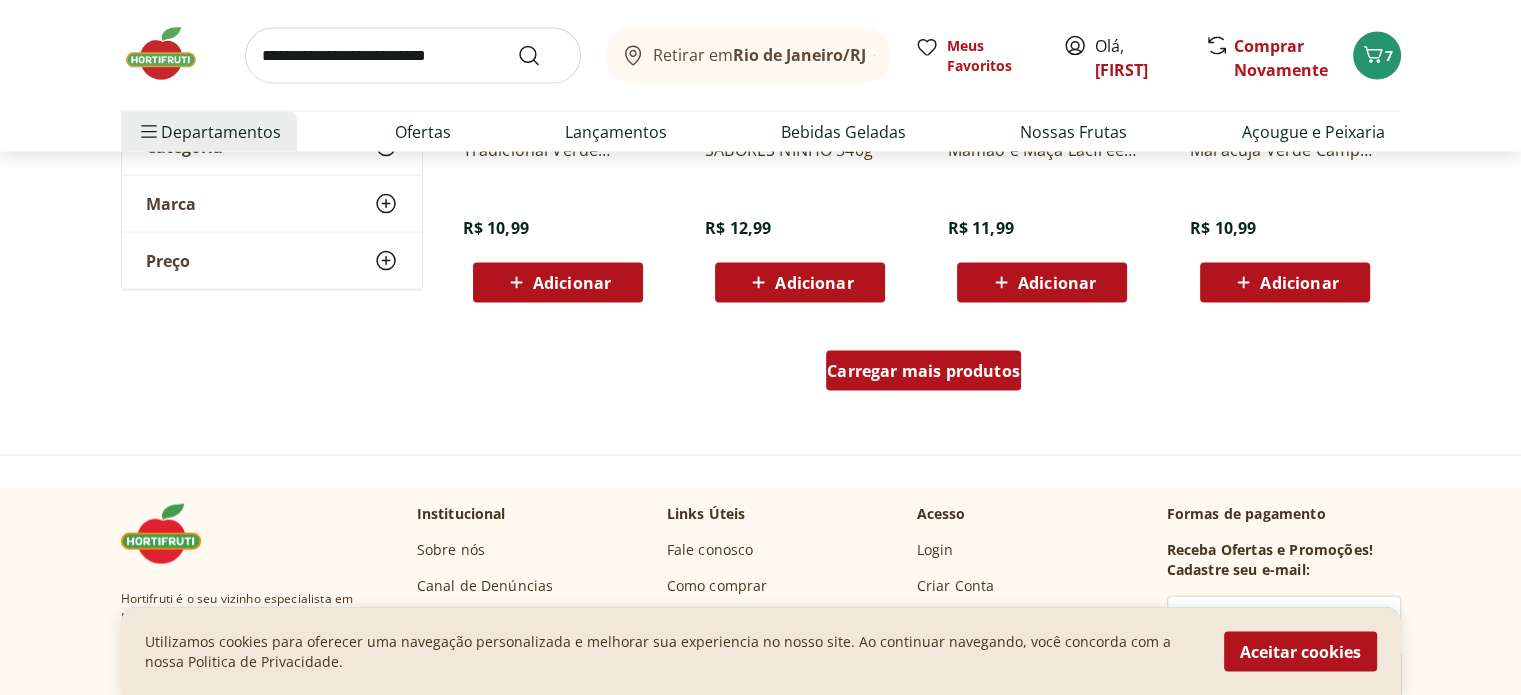click on "Carregar mais produtos" at bounding box center (923, 371) 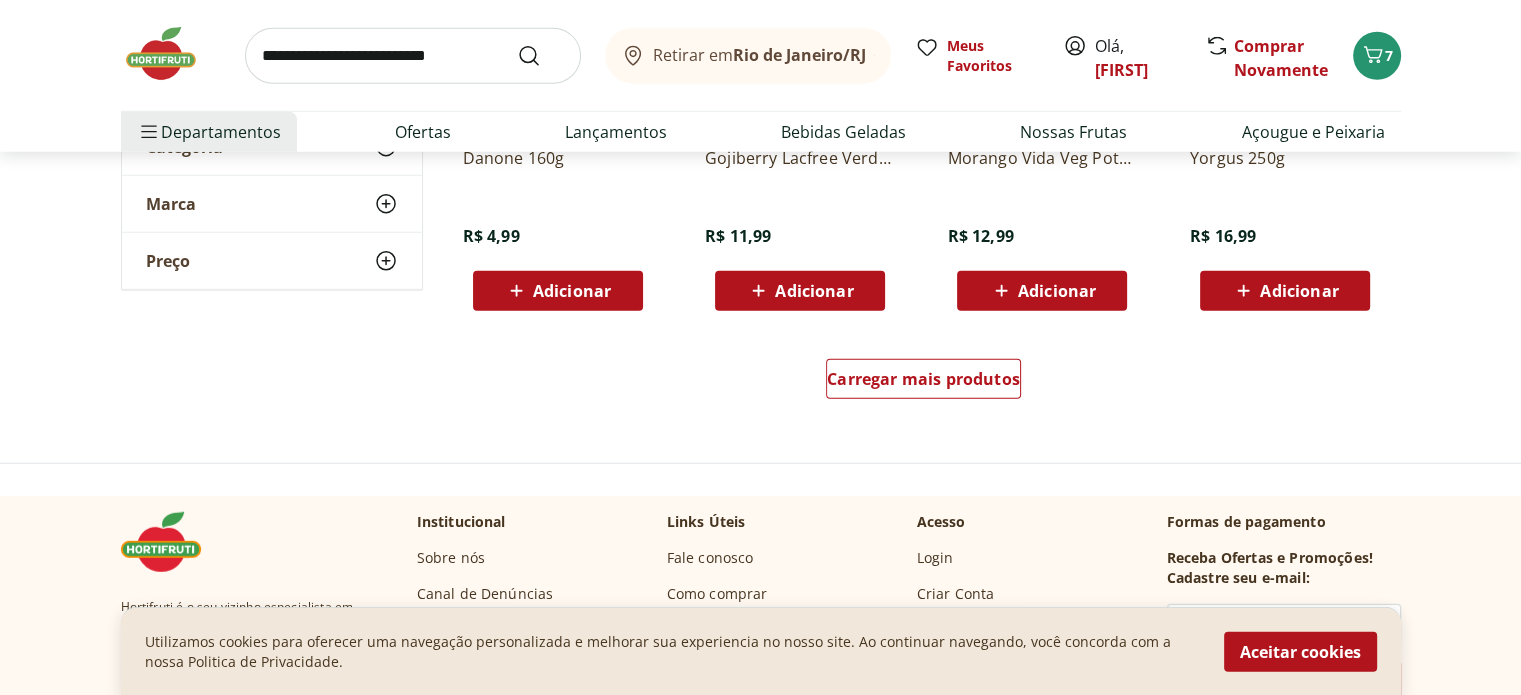 scroll, scrollTop: 5333, scrollLeft: 0, axis: vertical 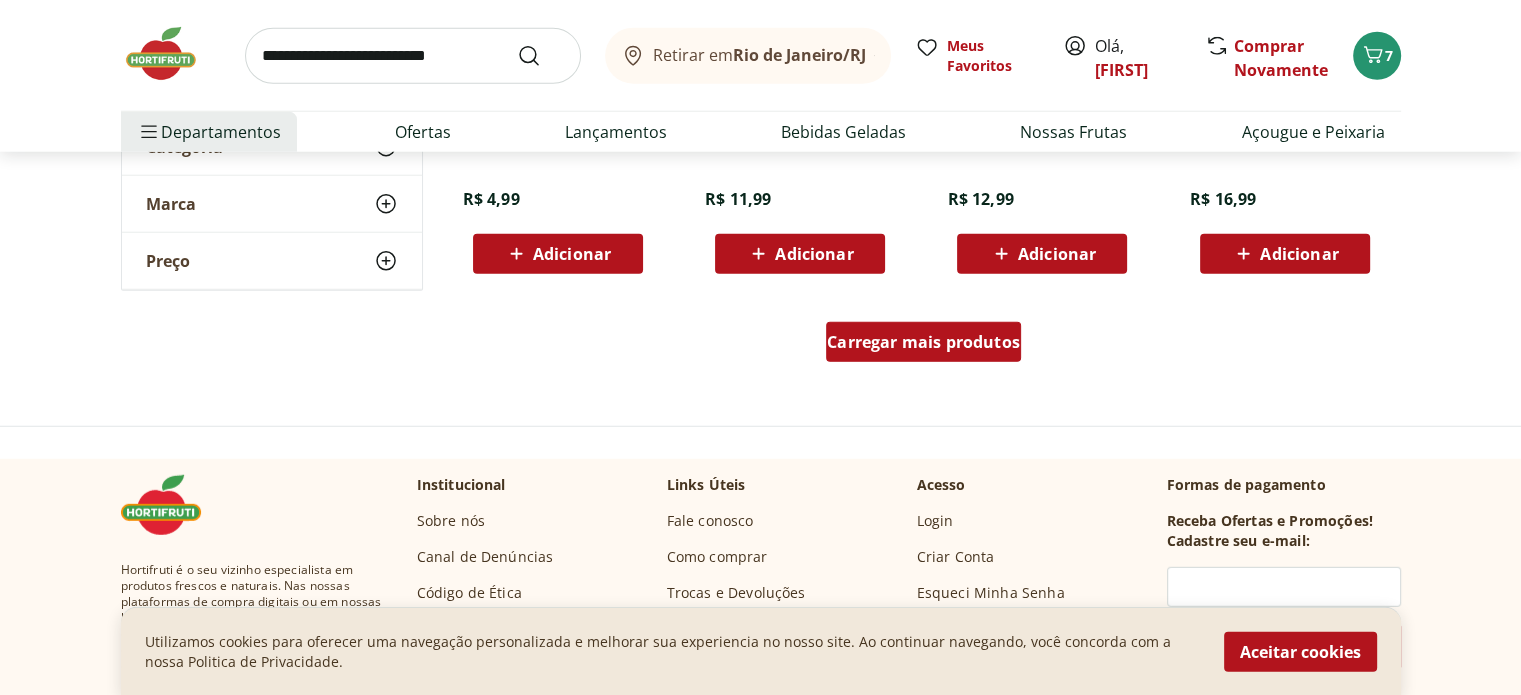 click on "Carregar mais produtos" at bounding box center [923, 342] 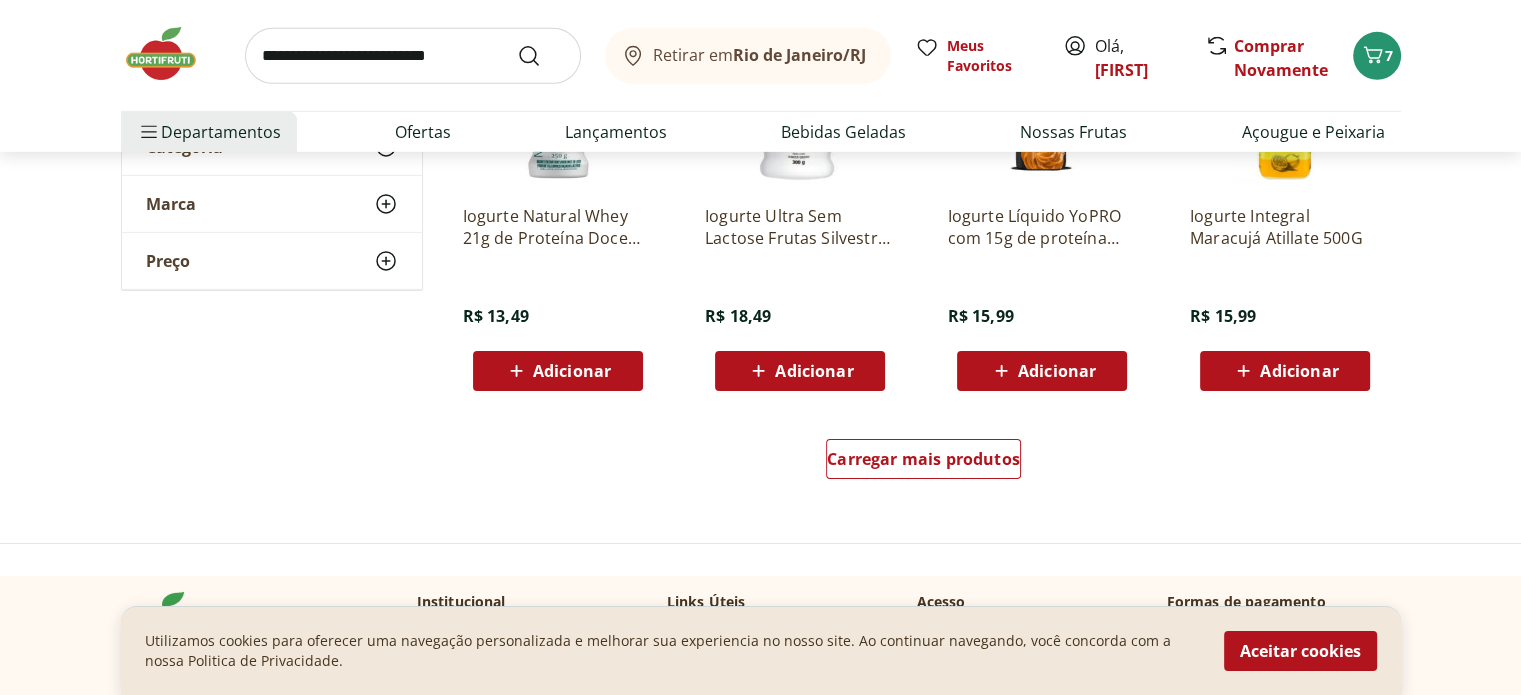 scroll, scrollTop: 6666, scrollLeft: 0, axis: vertical 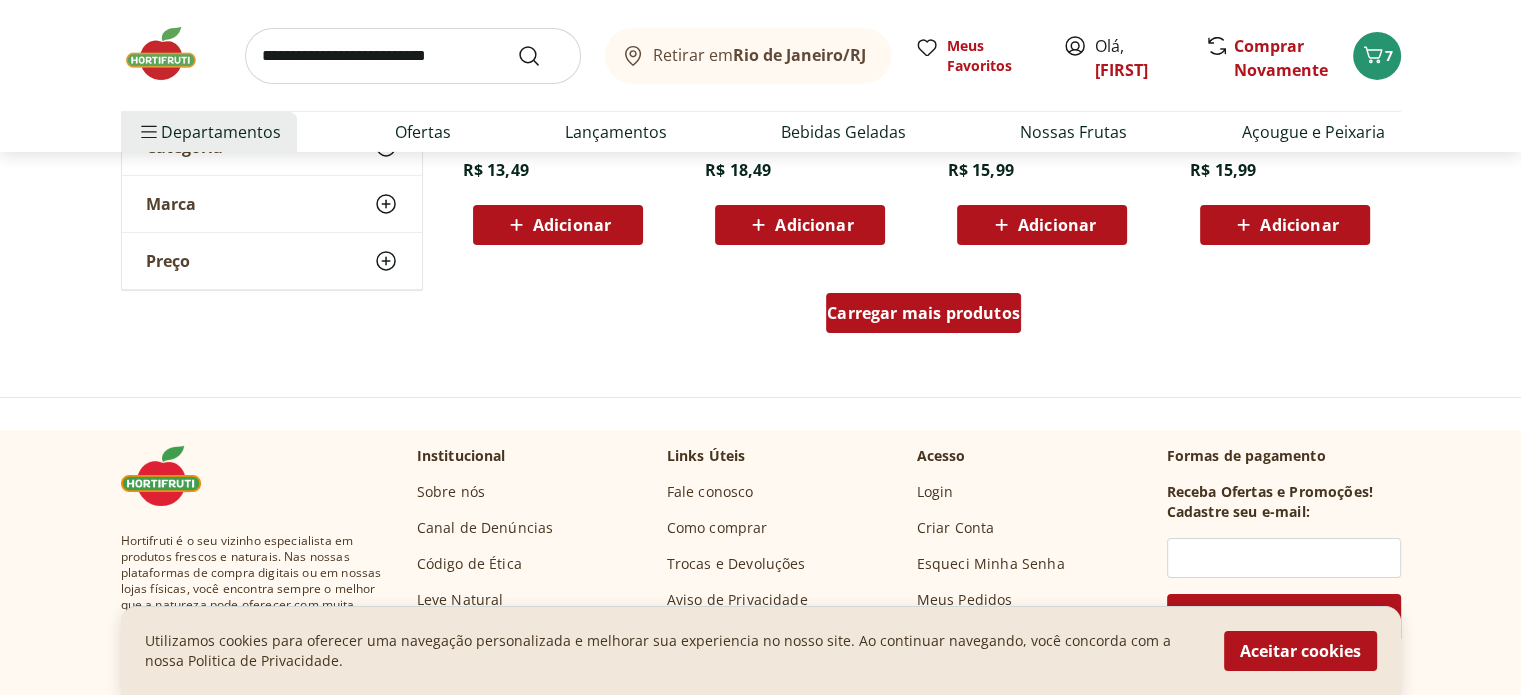 click on "Carregar mais produtos" at bounding box center [923, 313] 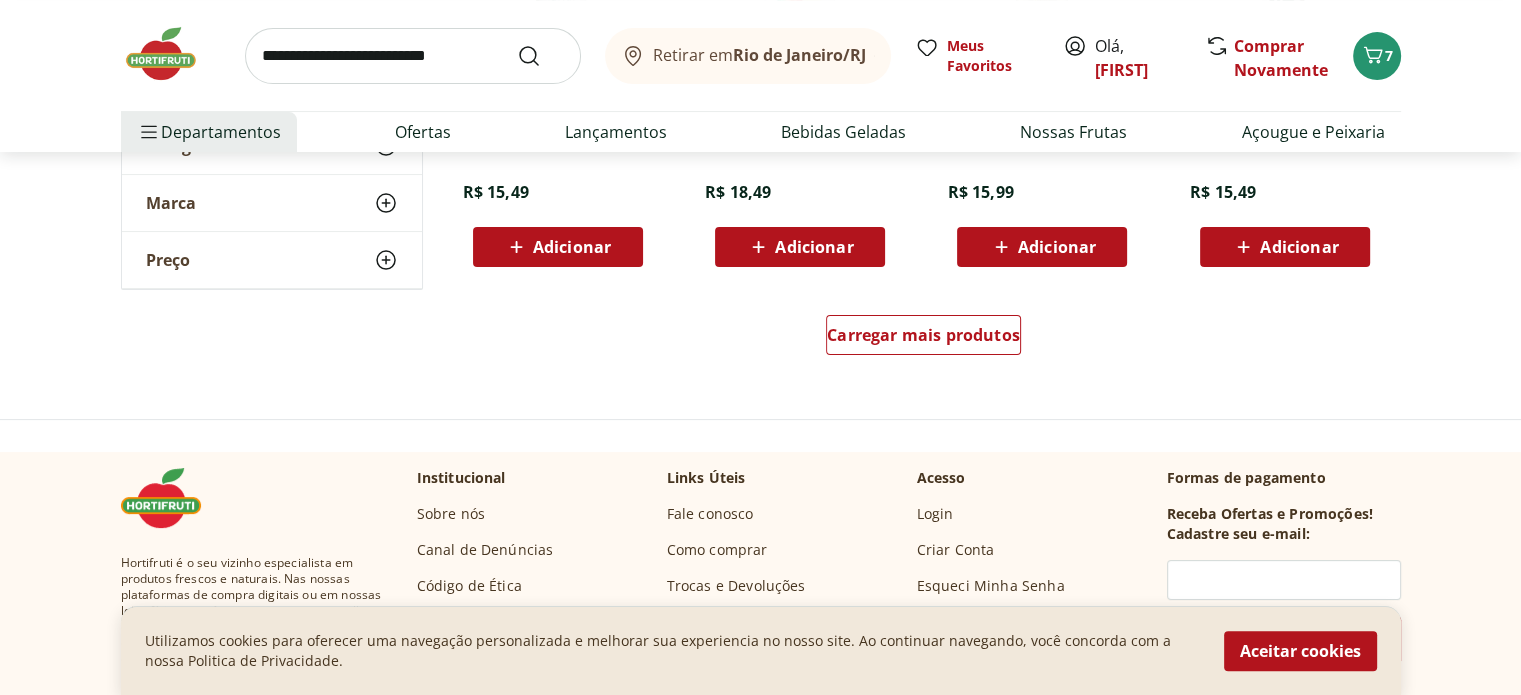 scroll, scrollTop: 8000, scrollLeft: 0, axis: vertical 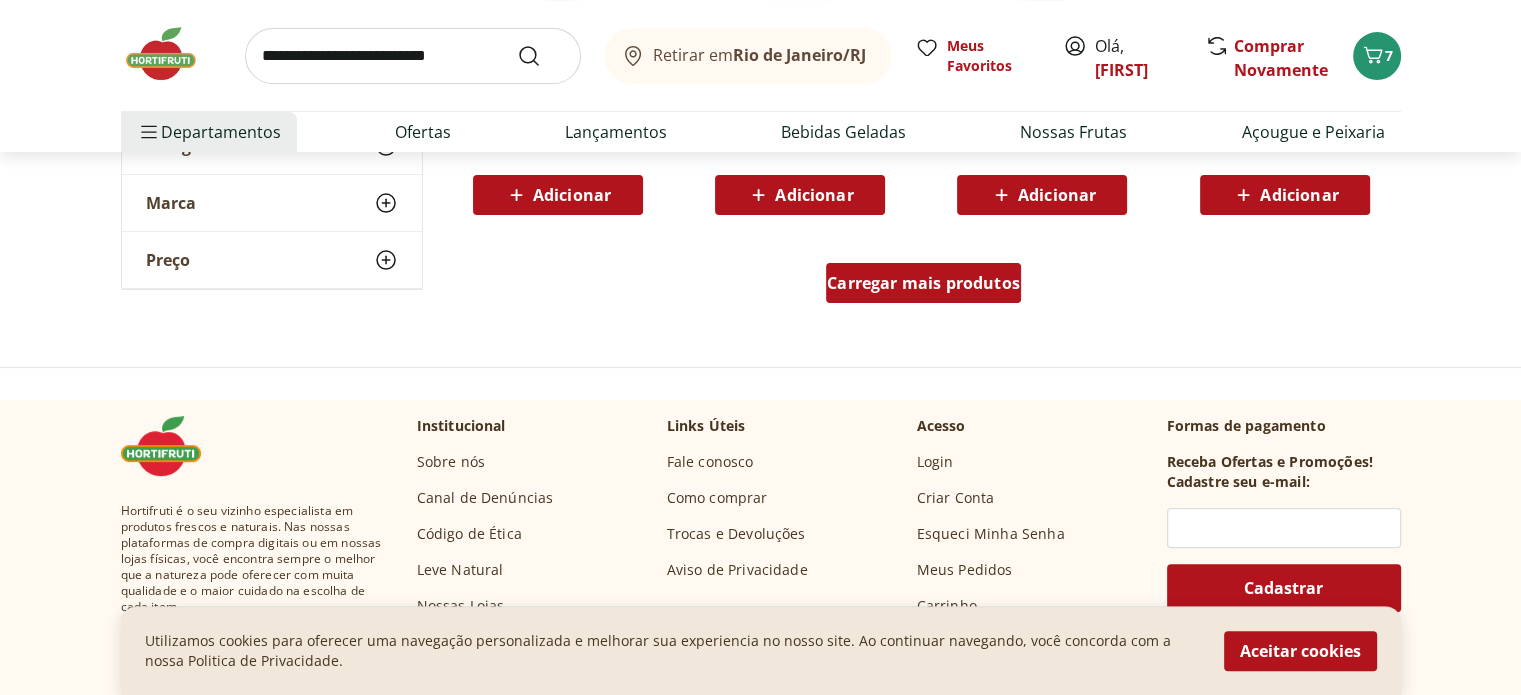 click on "Carregar mais produtos" at bounding box center (923, 283) 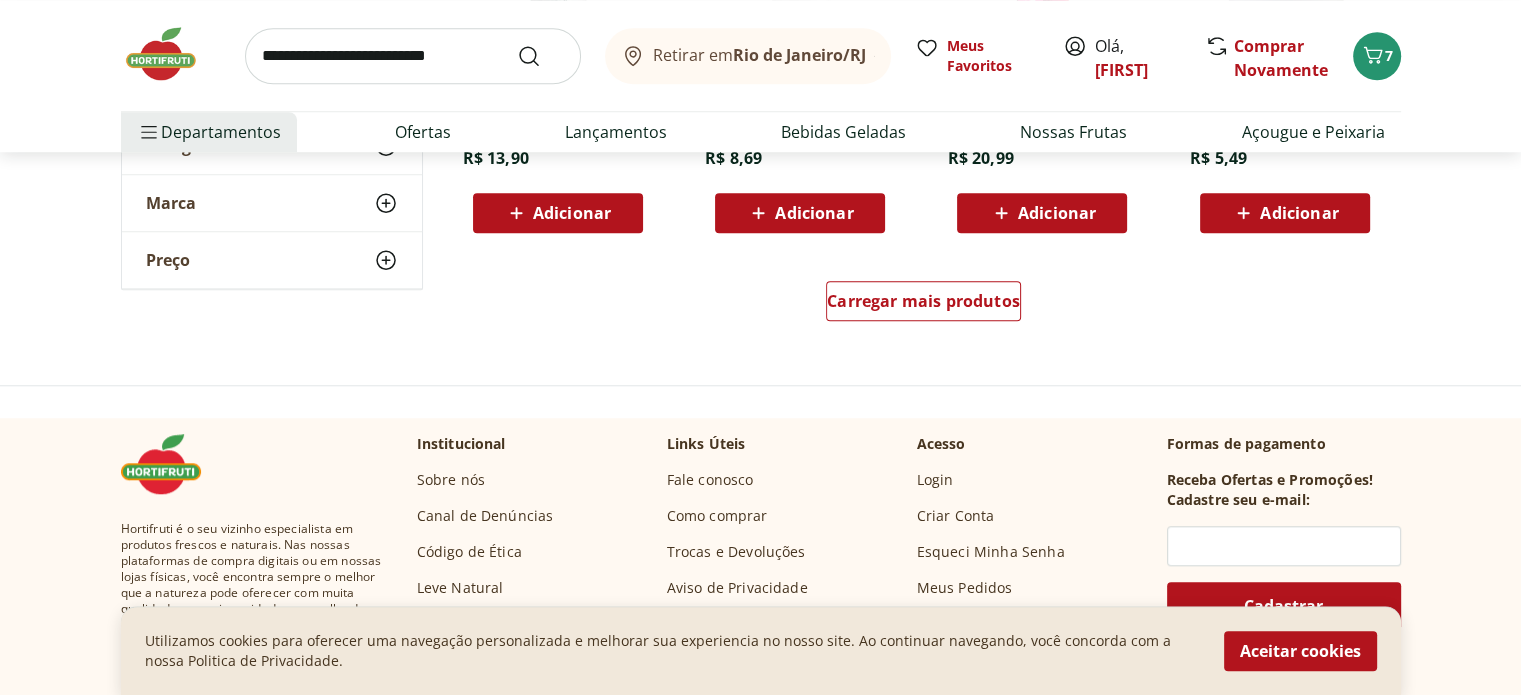 scroll, scrollTop: 9333, scrollLeft: 0, axis: vertical 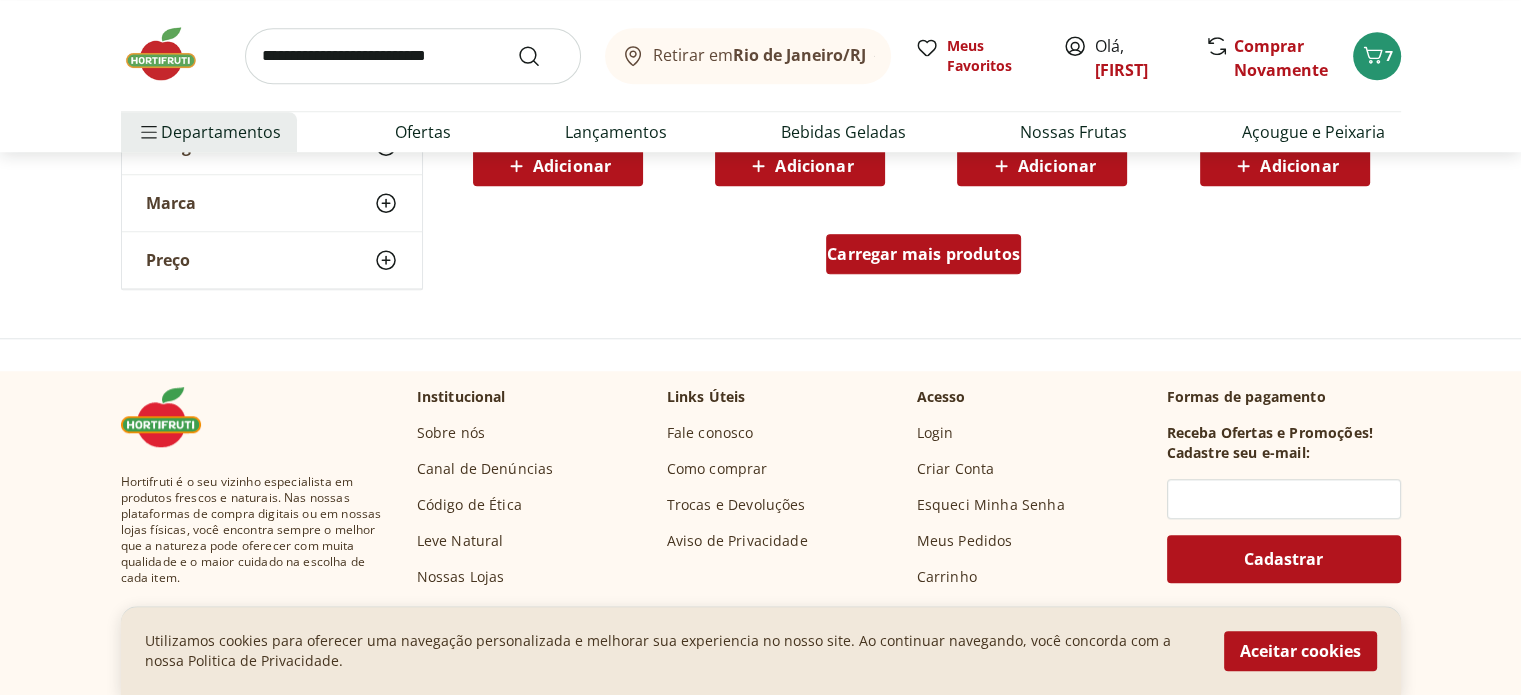 click on "Carregar mais produtos" at bounding box center (923, 254) 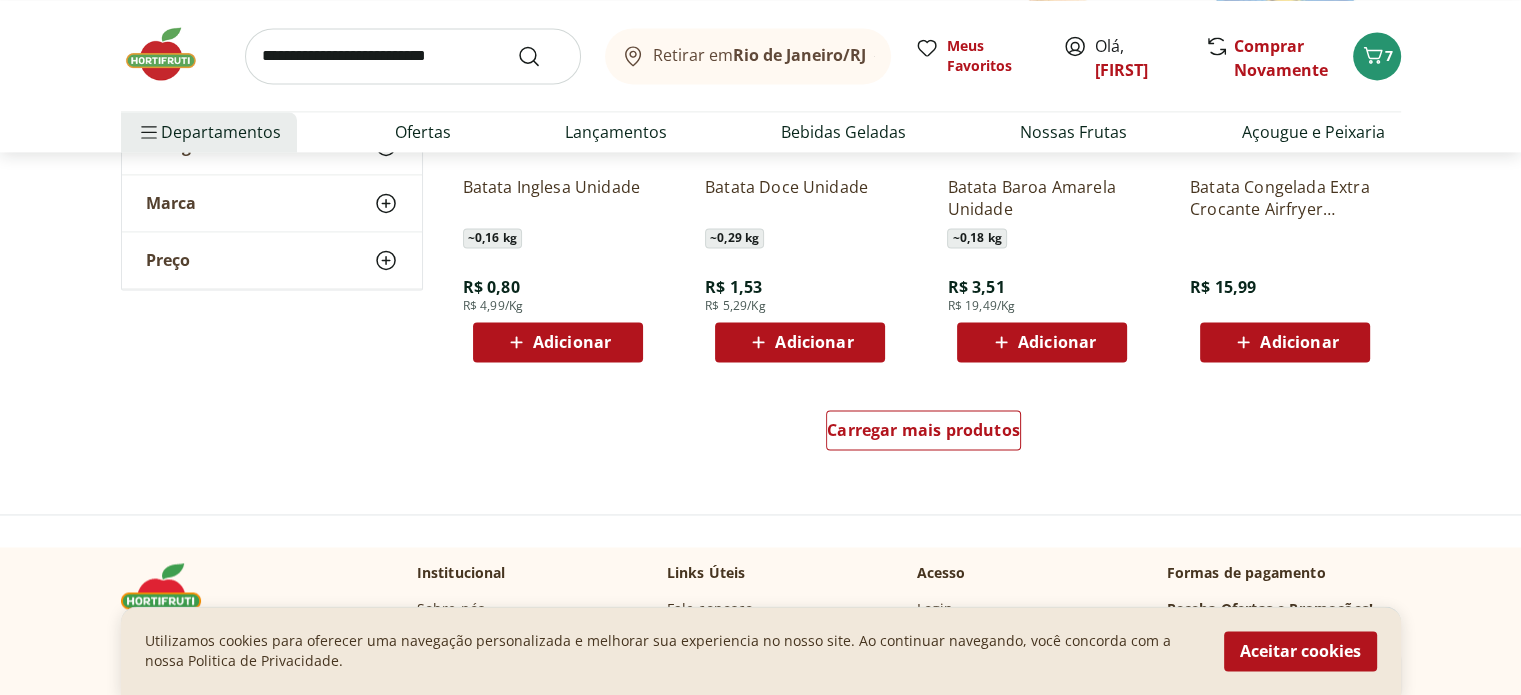 scroll, scrollTop: 10500, scrollLeft: 0, axis: vertical 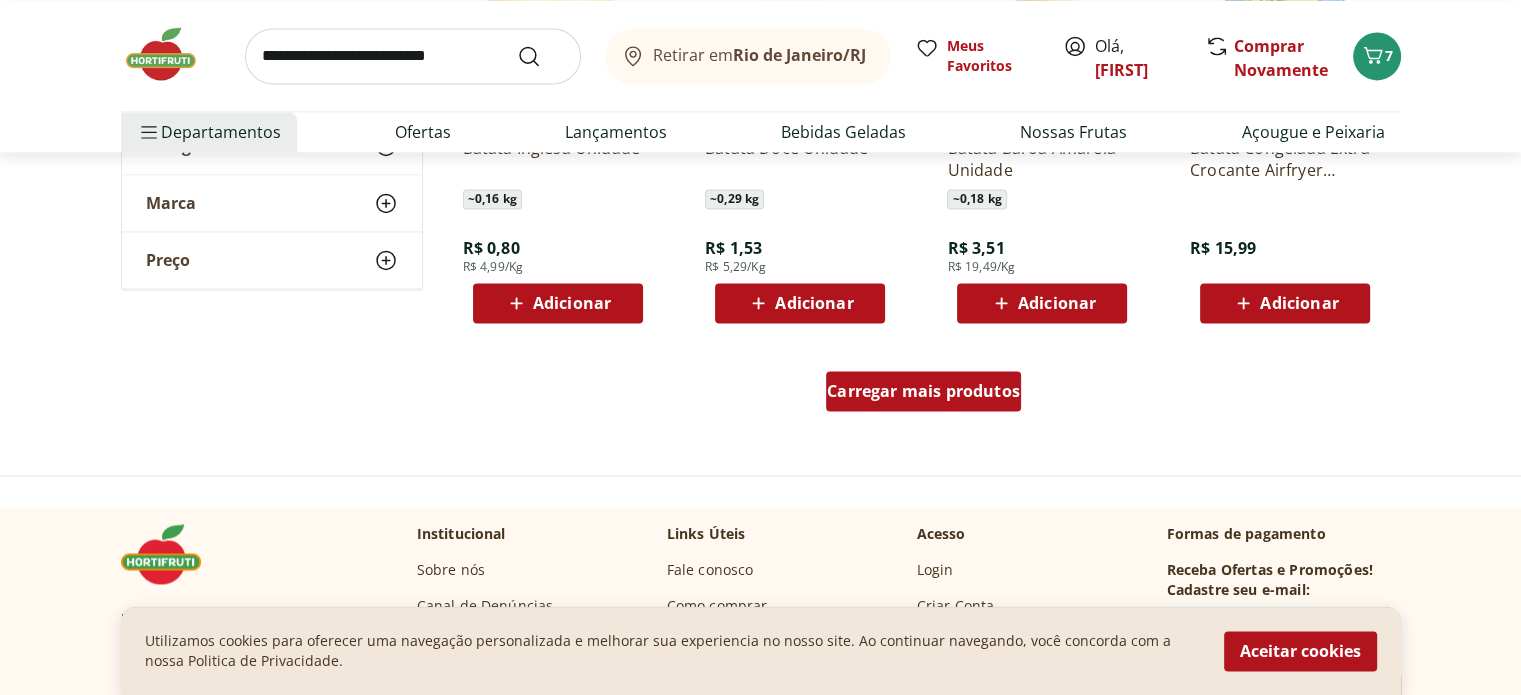 click on "Carregar mais produtos" at bounding box center (923, 391) 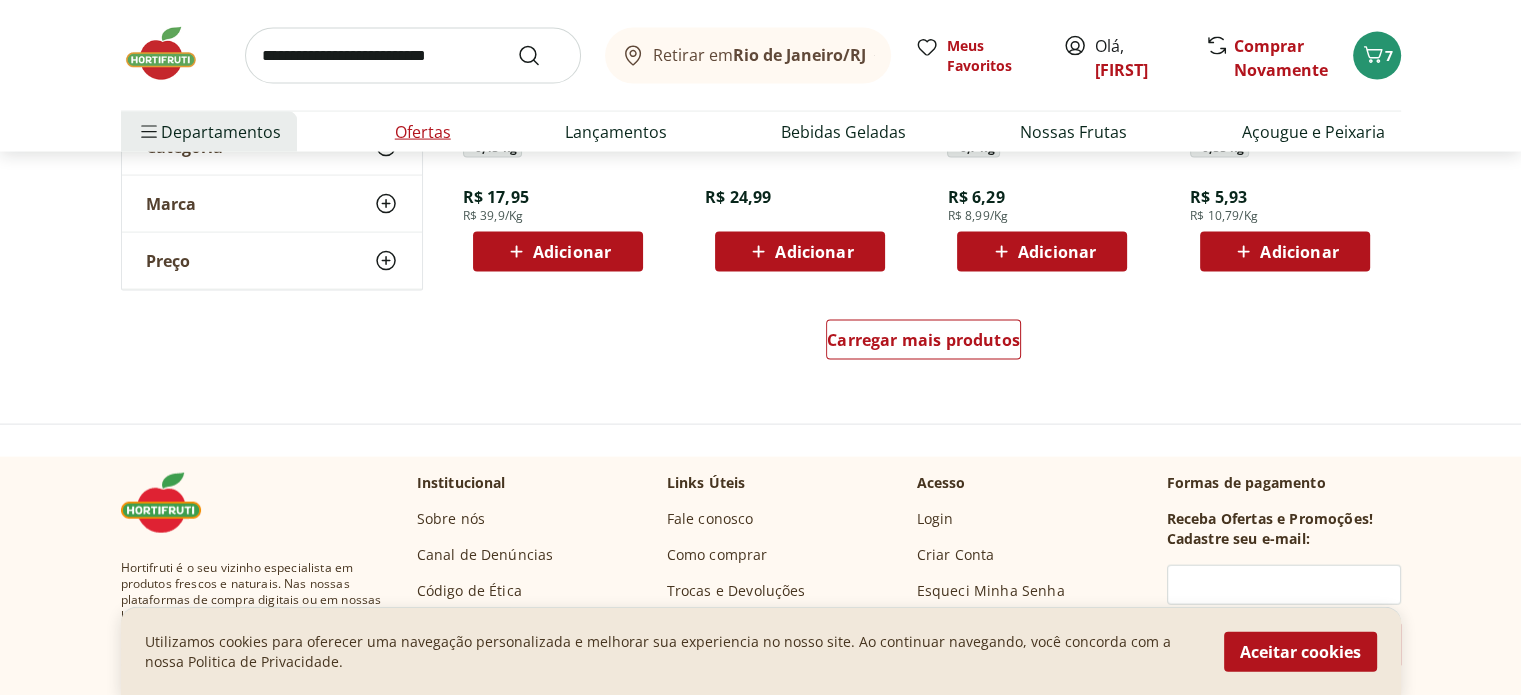 scroll, scrollTop: 11666, scrollLeft: 0, axis: vertical 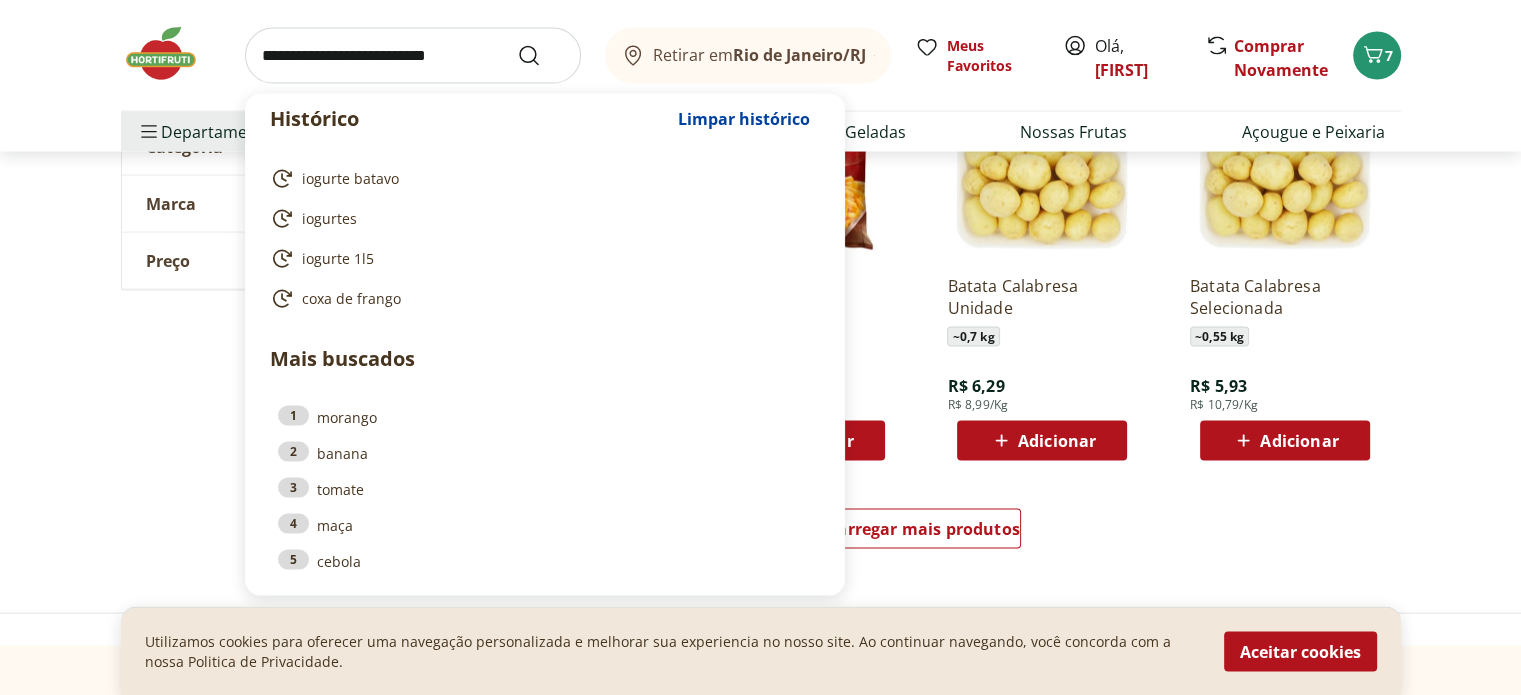 paste on "**********" 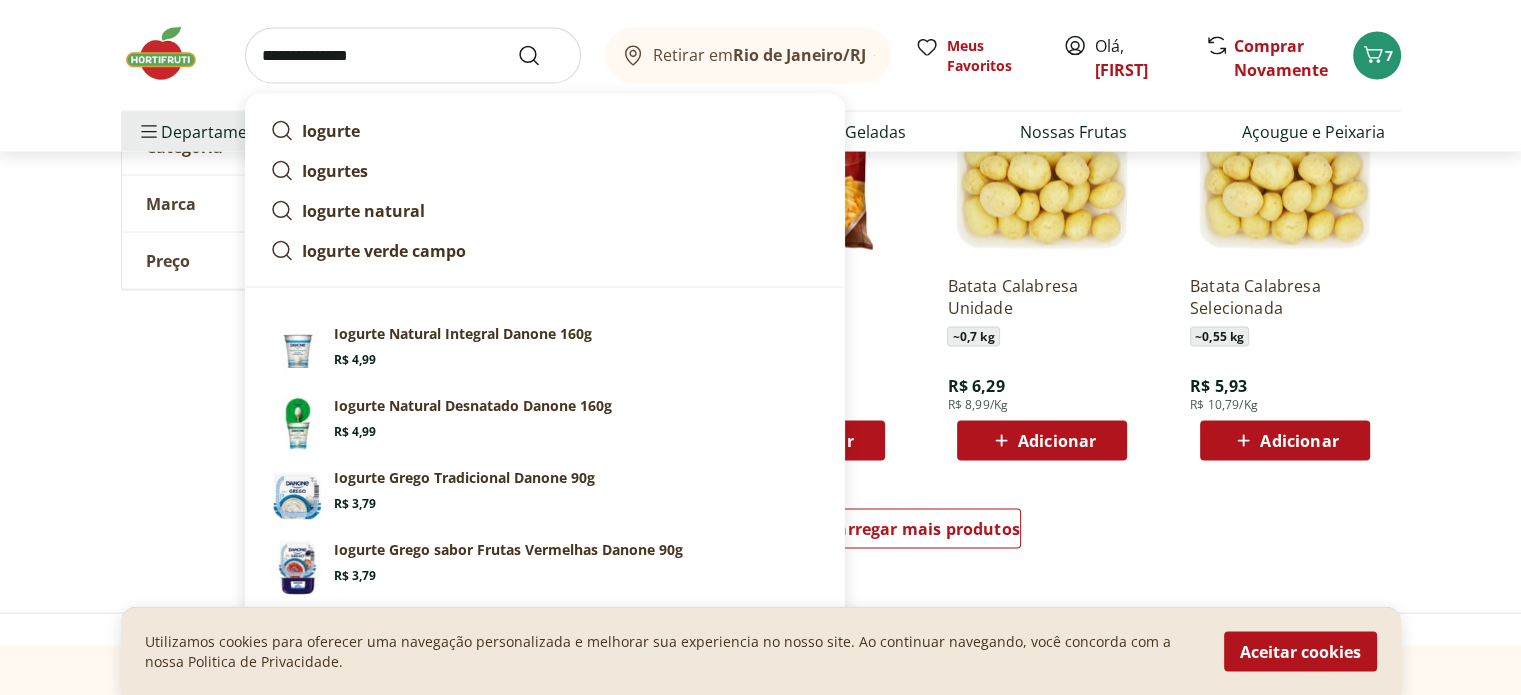 type on "**********" 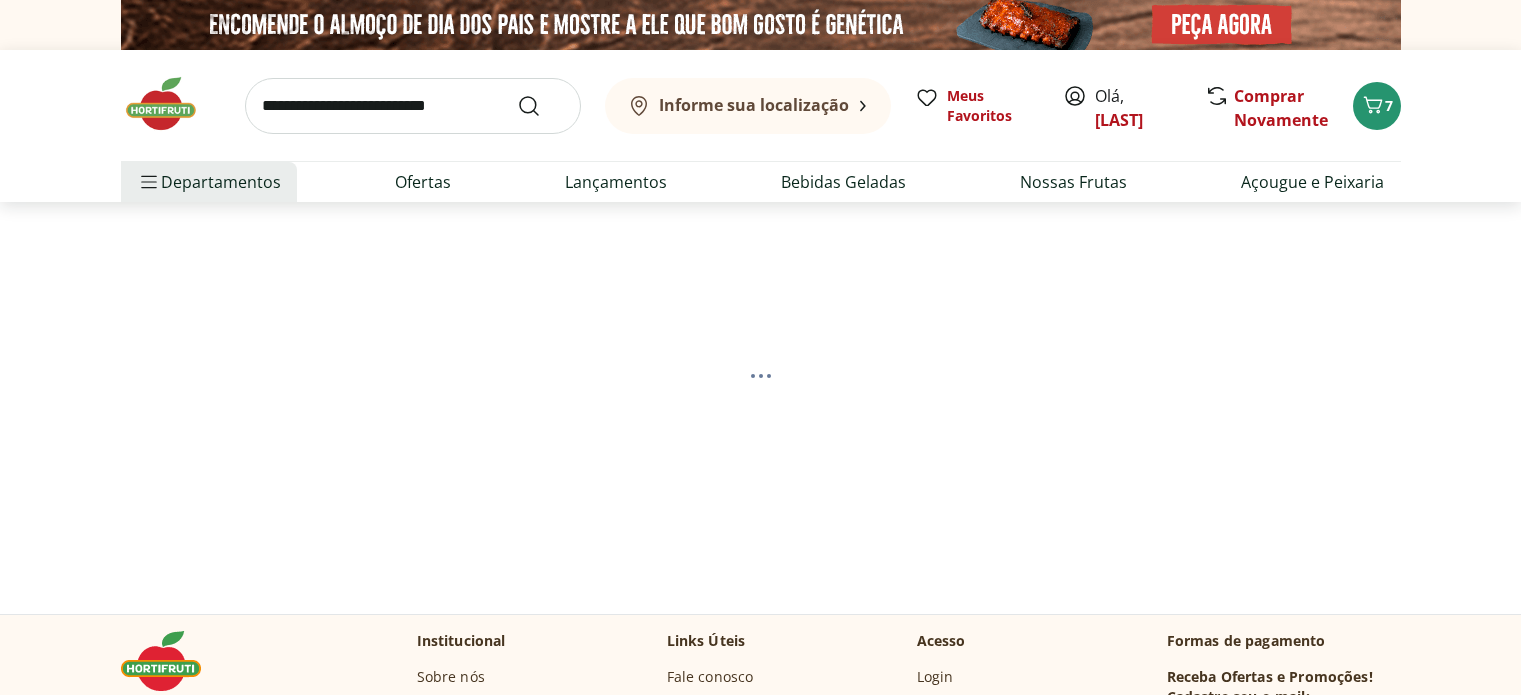 scroll, scrollTop: 0, scrollLeft: 0, axis: both 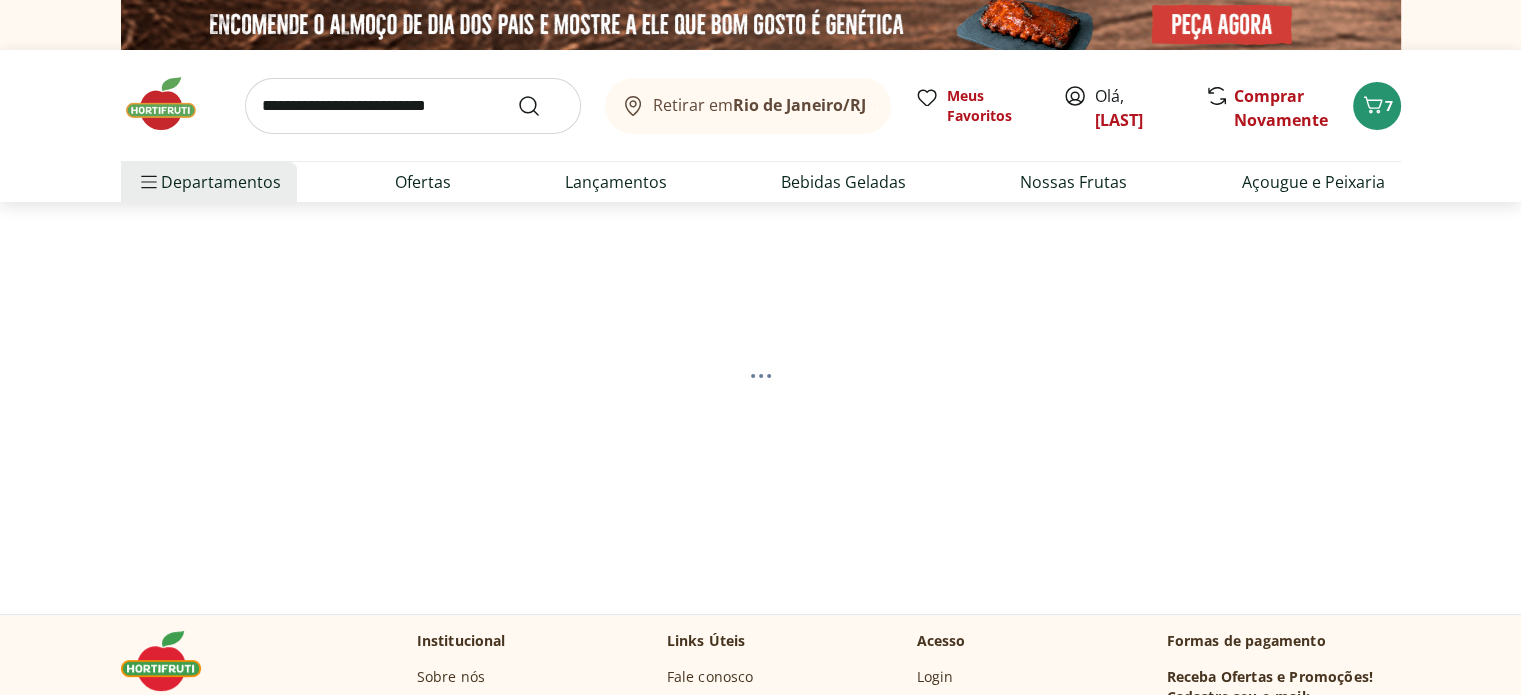 select on "**********" 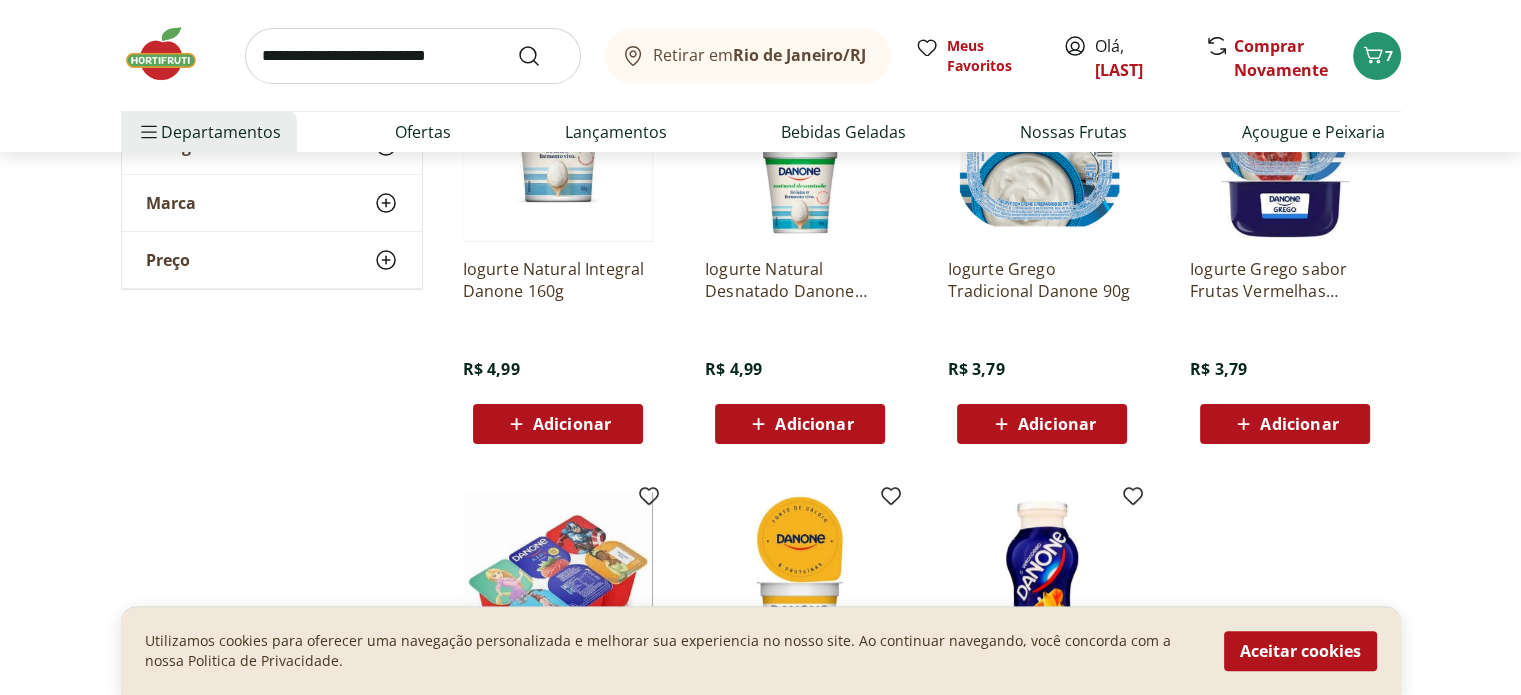 scroll, scrollTop: 166, scrollLeft: 0, axis: vertical 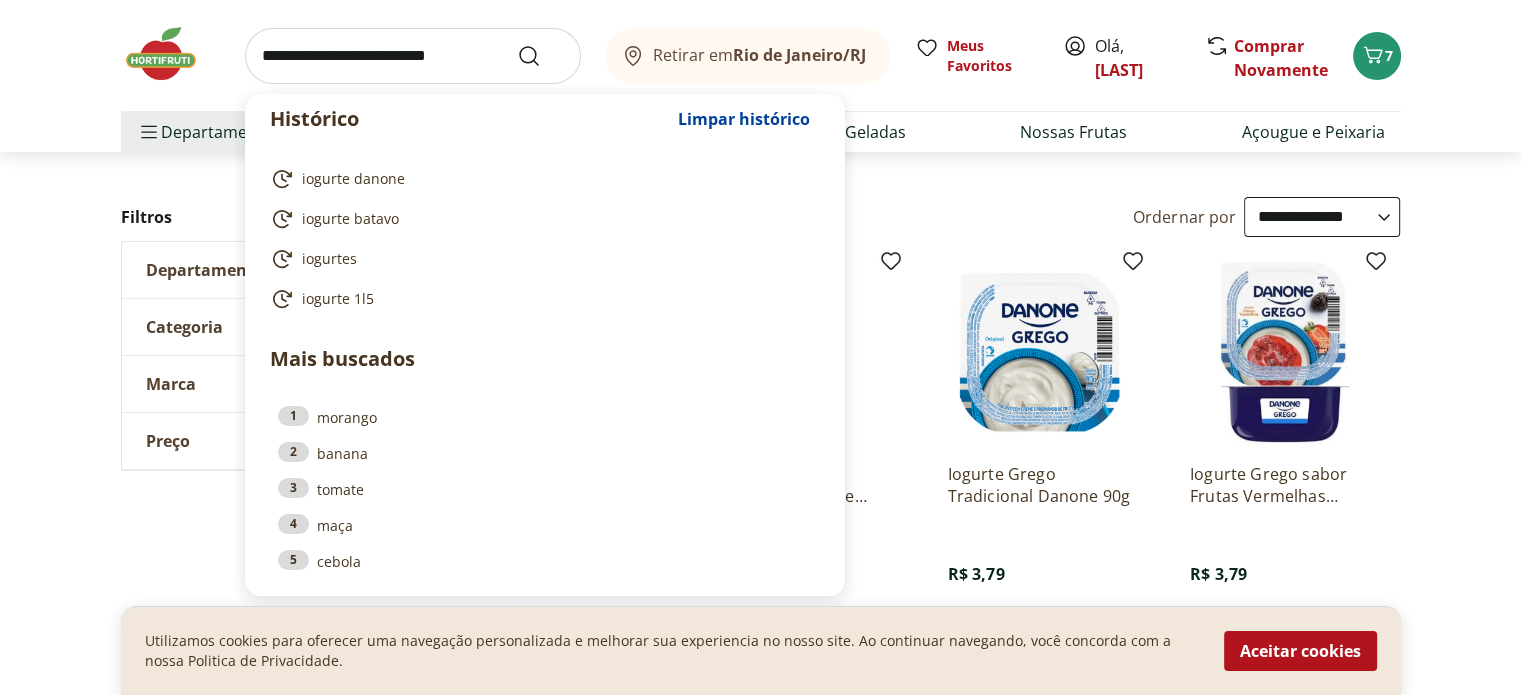 paste on "**********" 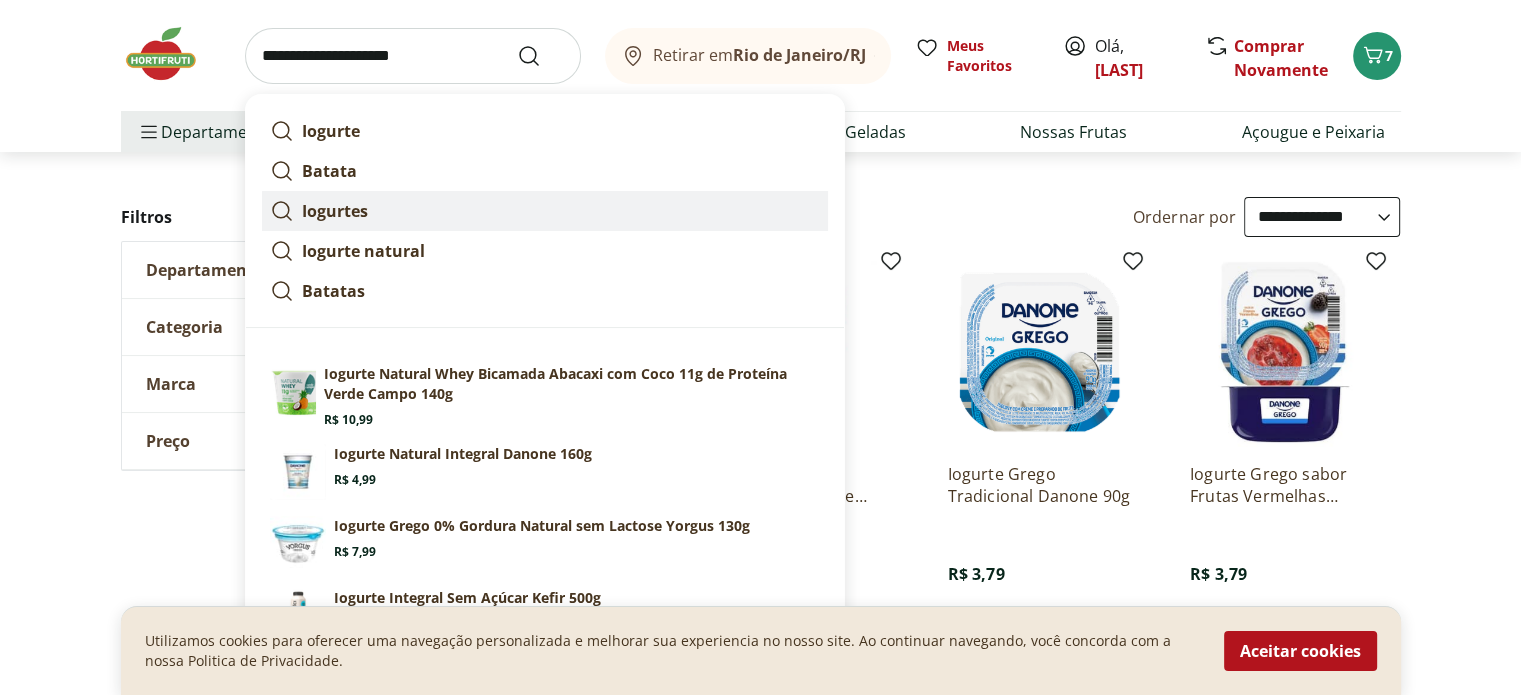 type on "**********" 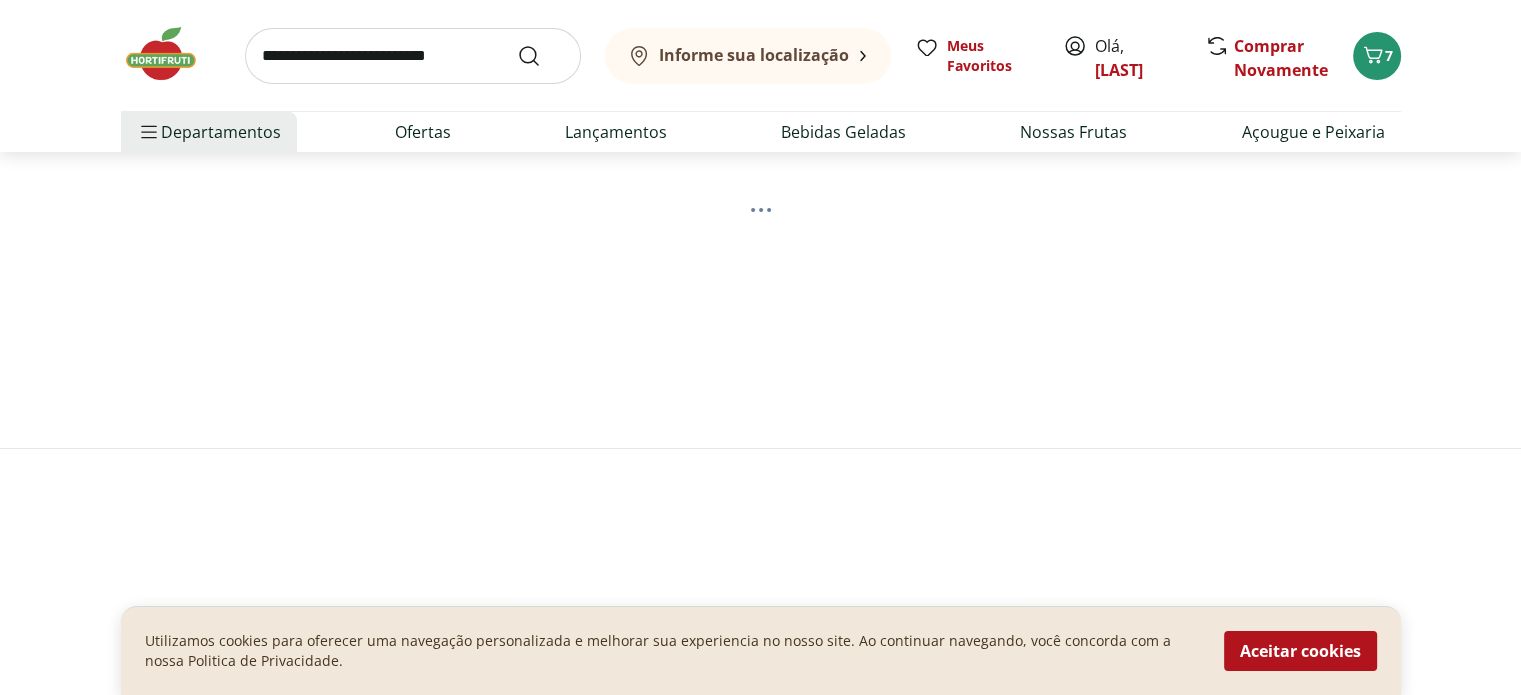 scroll, scrollTop: 0, scrollLeft: 0, axis: both 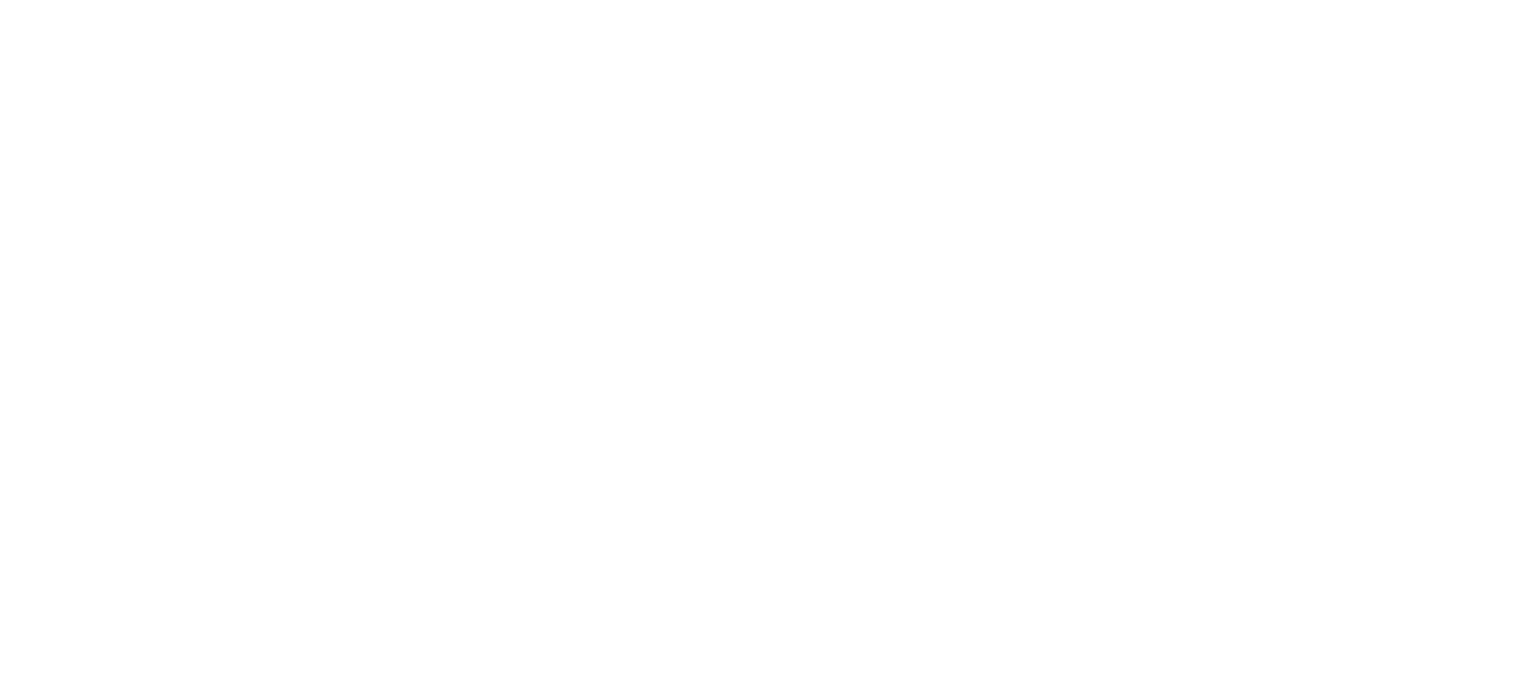 select on "**********" 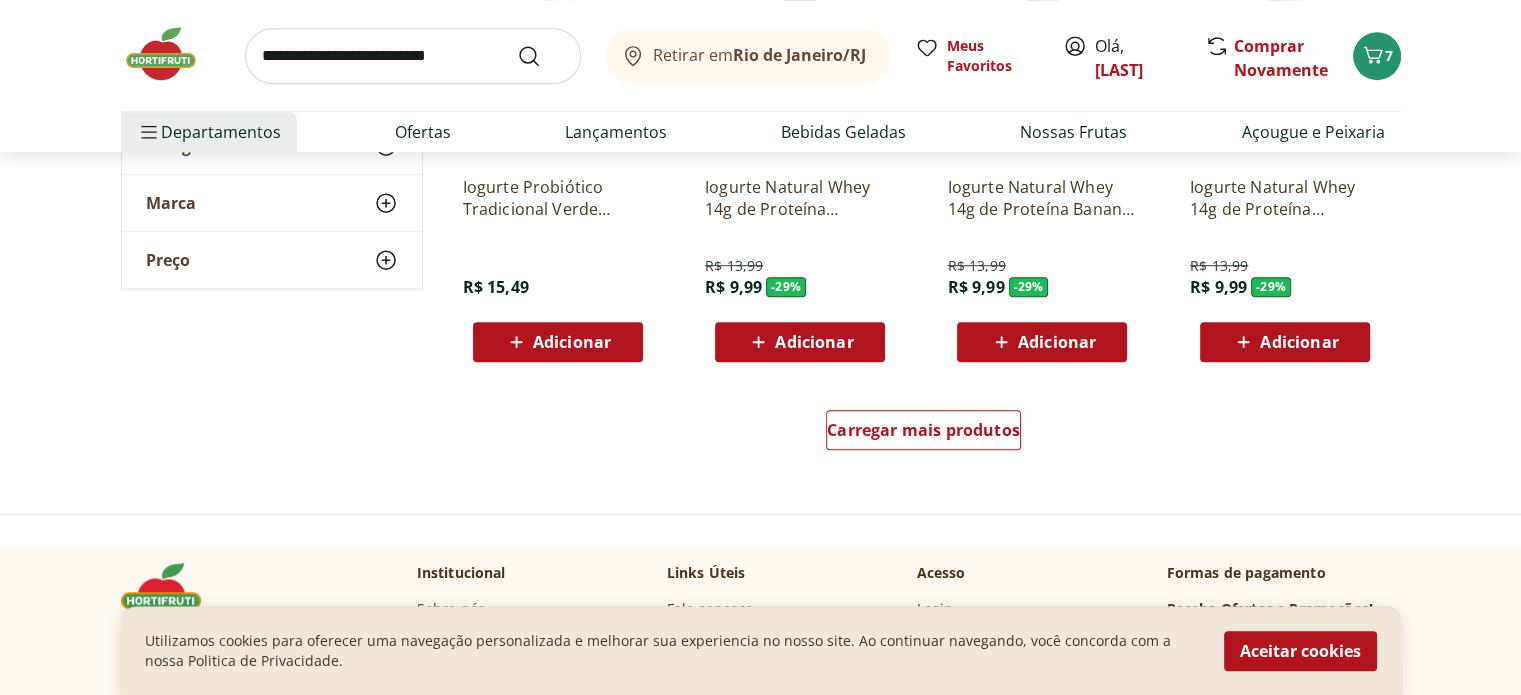 scroll, scrollTop: 1500, scrollLeft: 0, axis: vertical 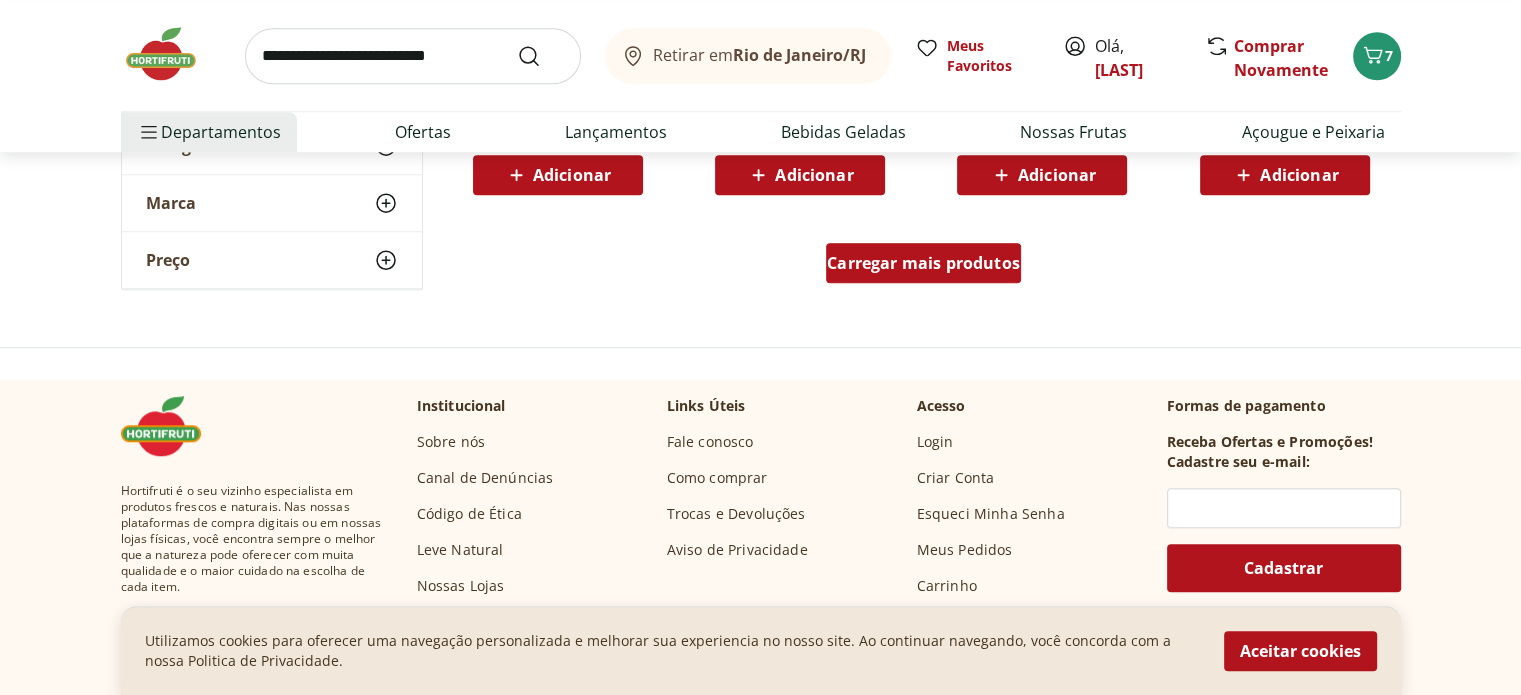 click on "Carregar mais produtos" at bounding box center [923, 263] 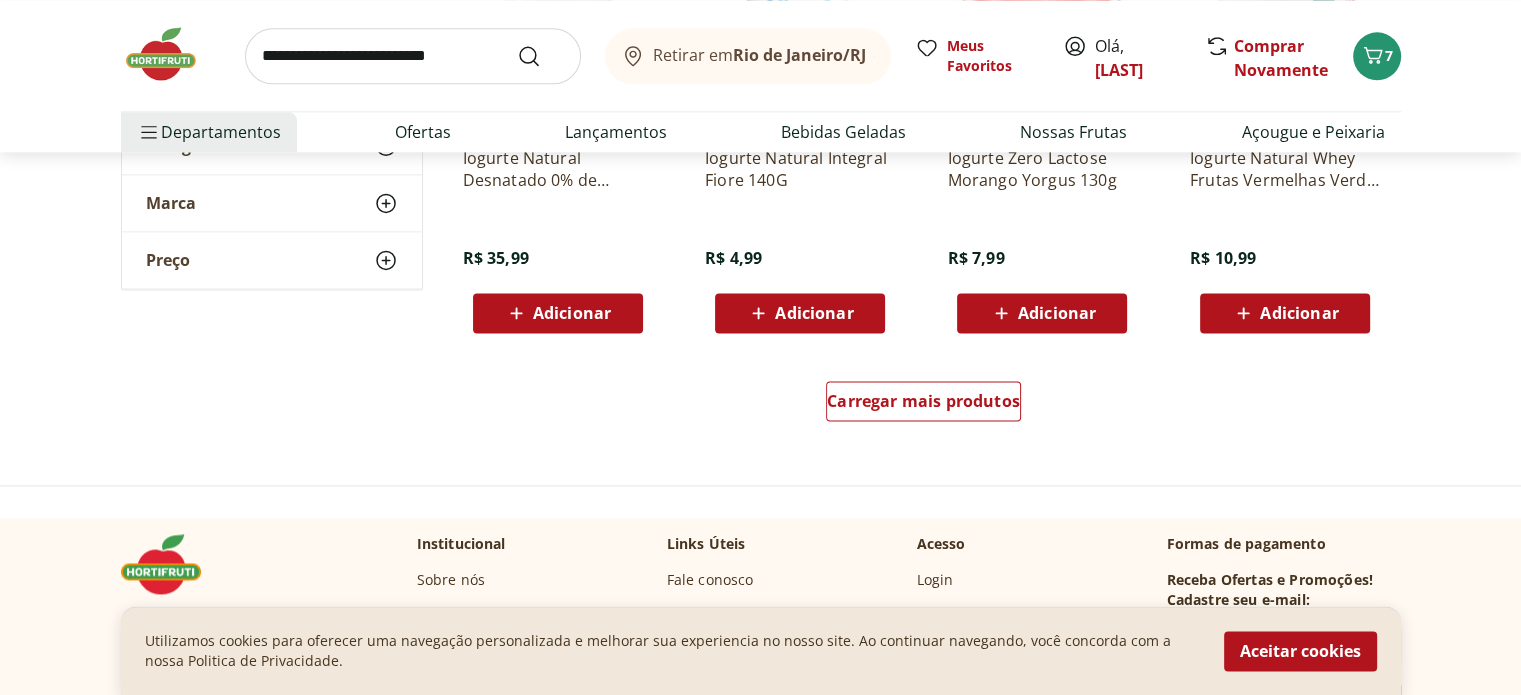 scroll, scrollTop: 2667, scrollLeft: 0, axis: vertical 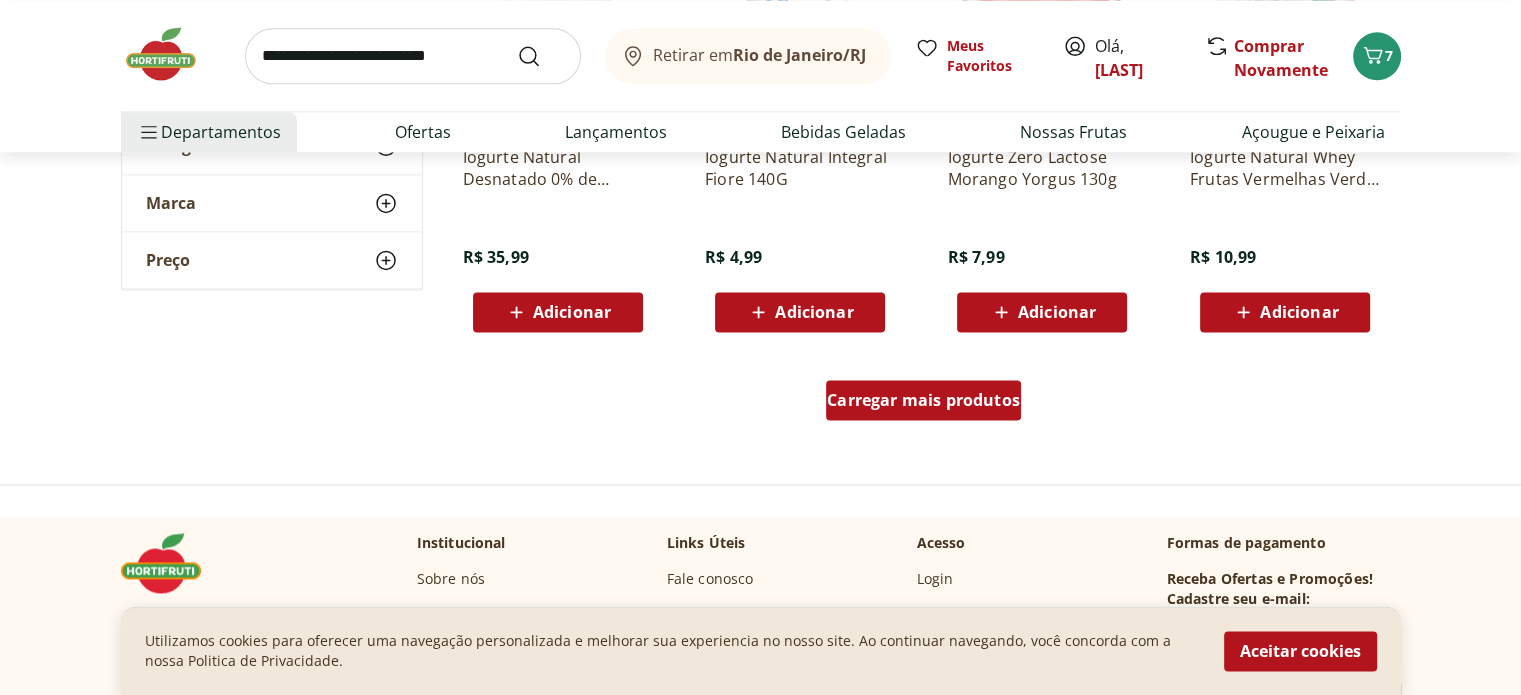 click on "Carregar mais produtos" at bounding box center (923, 400) 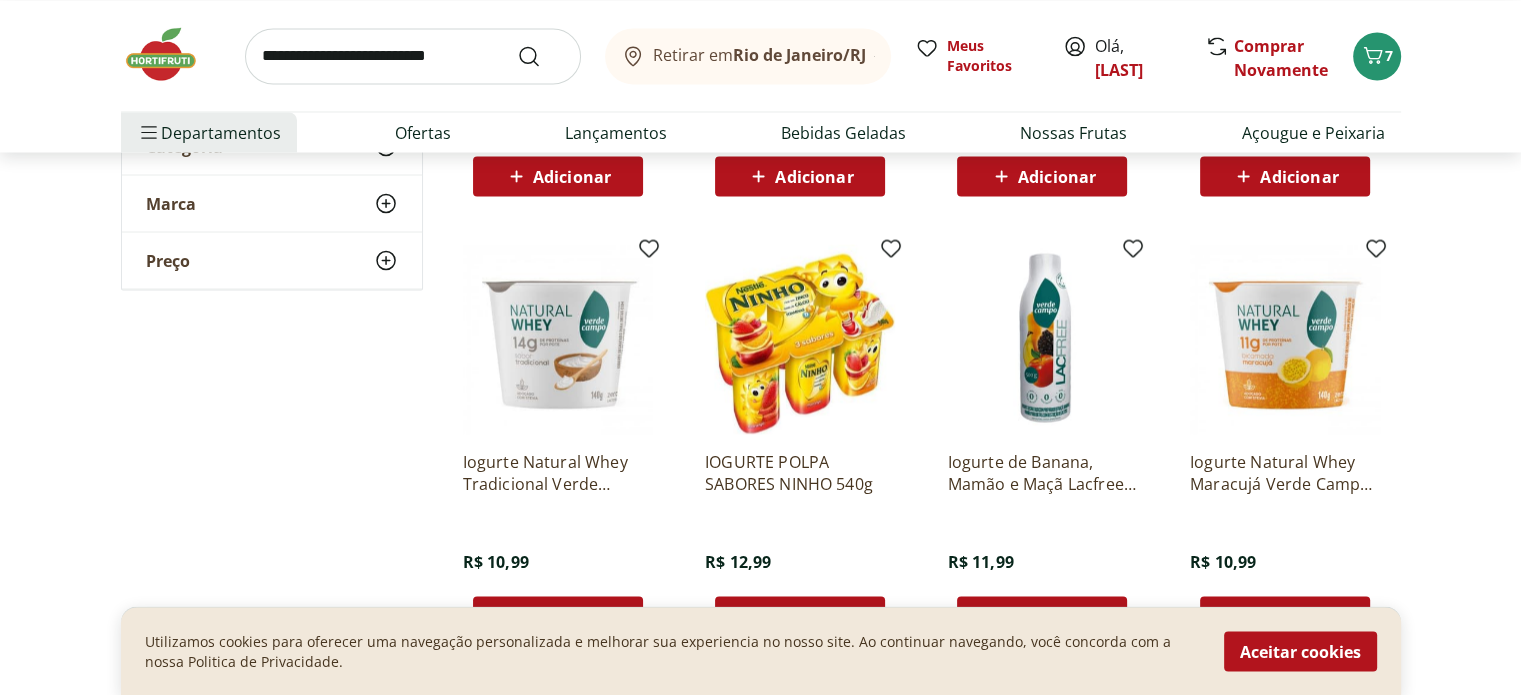 scroll, scrollTop: 3833, scrollLeft: 0, axis: vertical 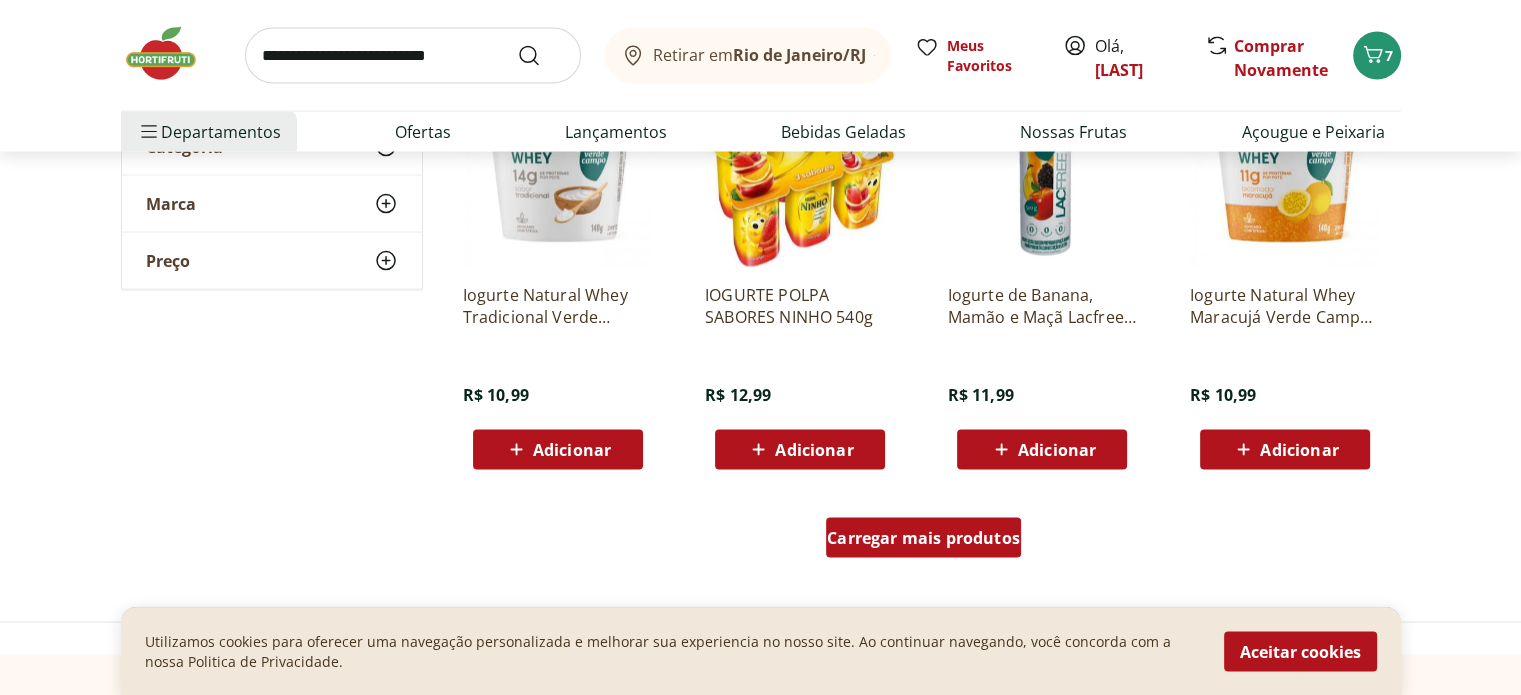 click on "Carregar mais produtos" at bounding box center (923, 538) 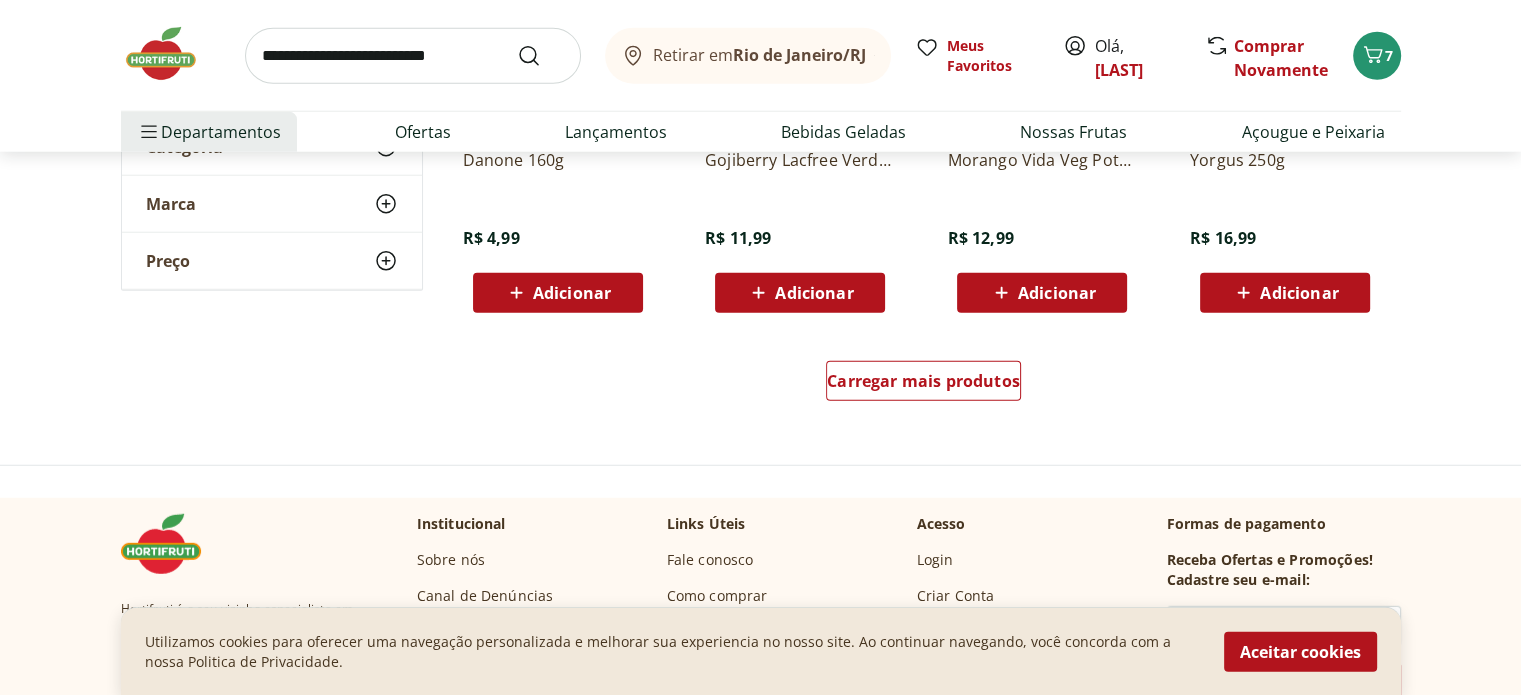 scroll, scrollTop: 5333, scrollLeft: 0, axis: vertical 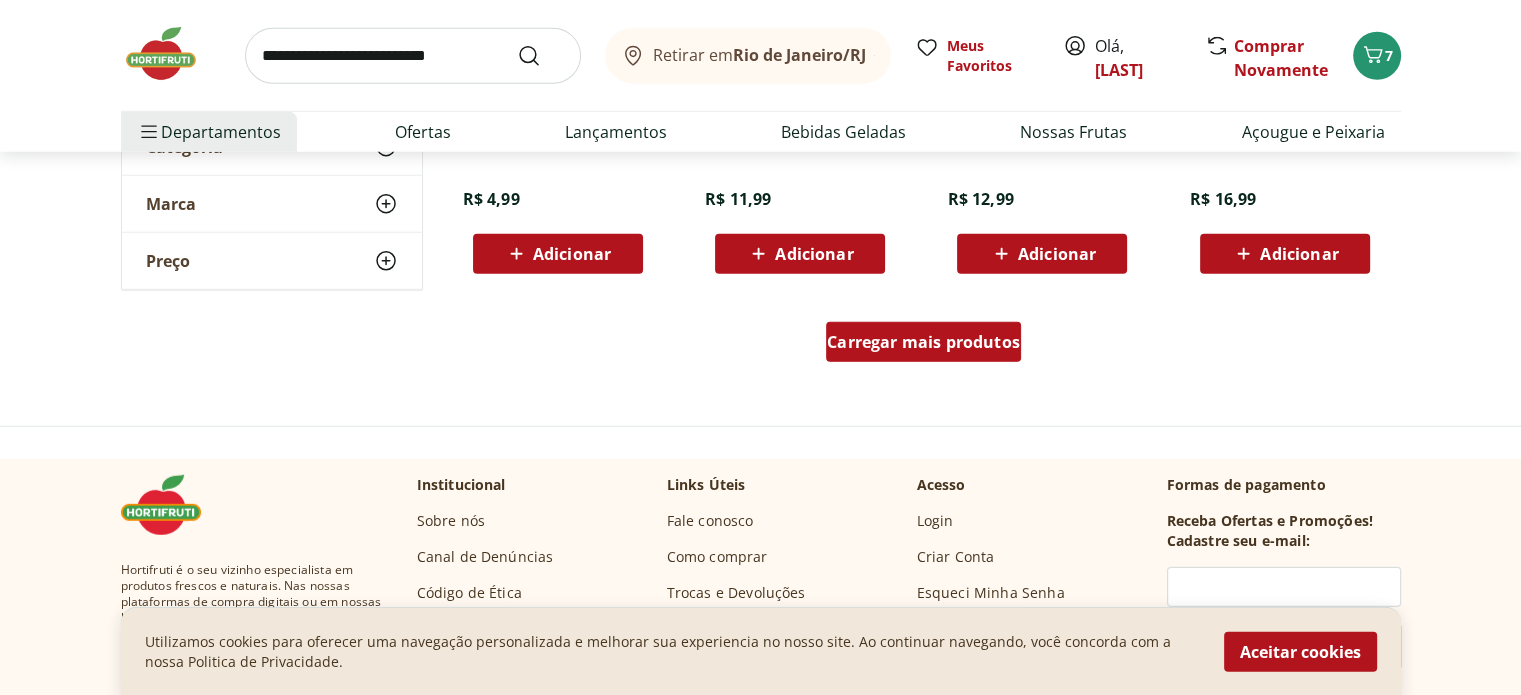 click on "Carregar mais produtos" at bounding box center [923, 342] 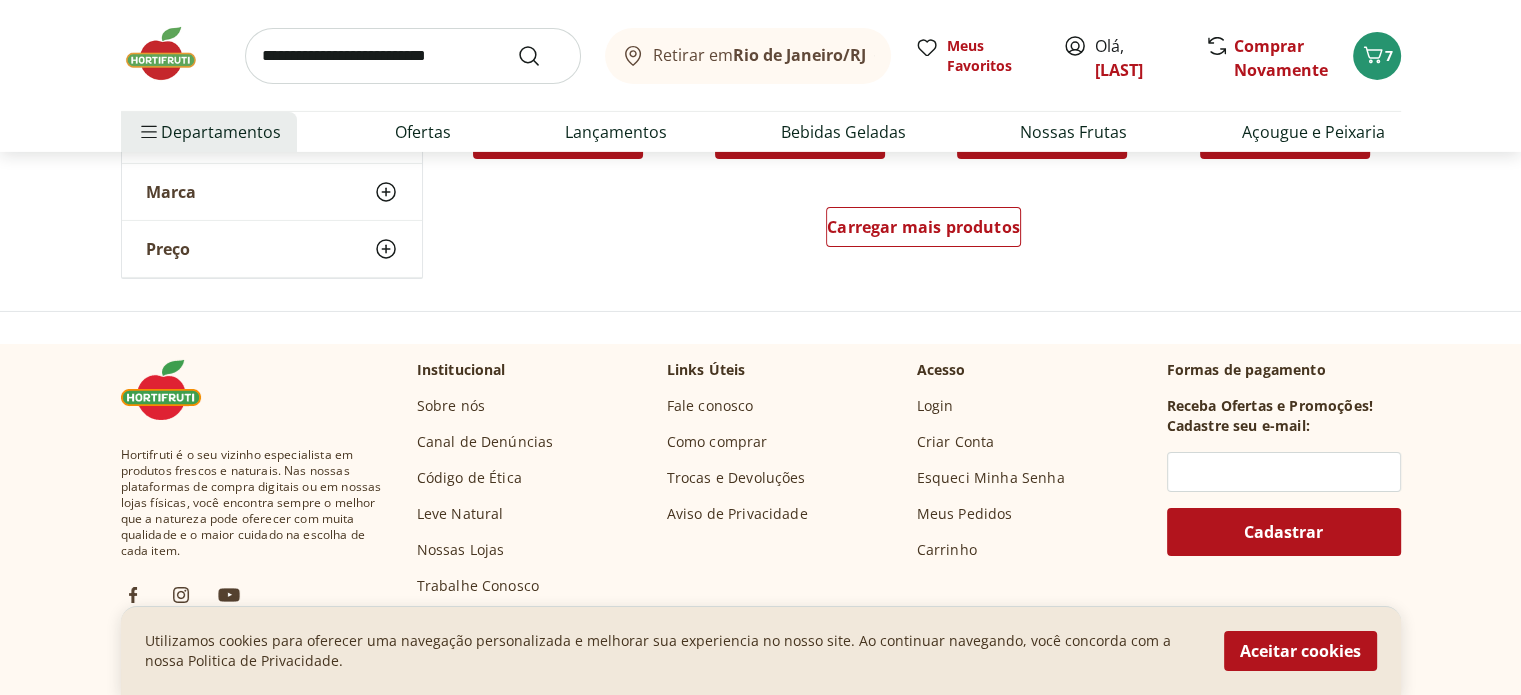 scroll, scrollTop: 6667, scrollLeft: 0, axis: vertical 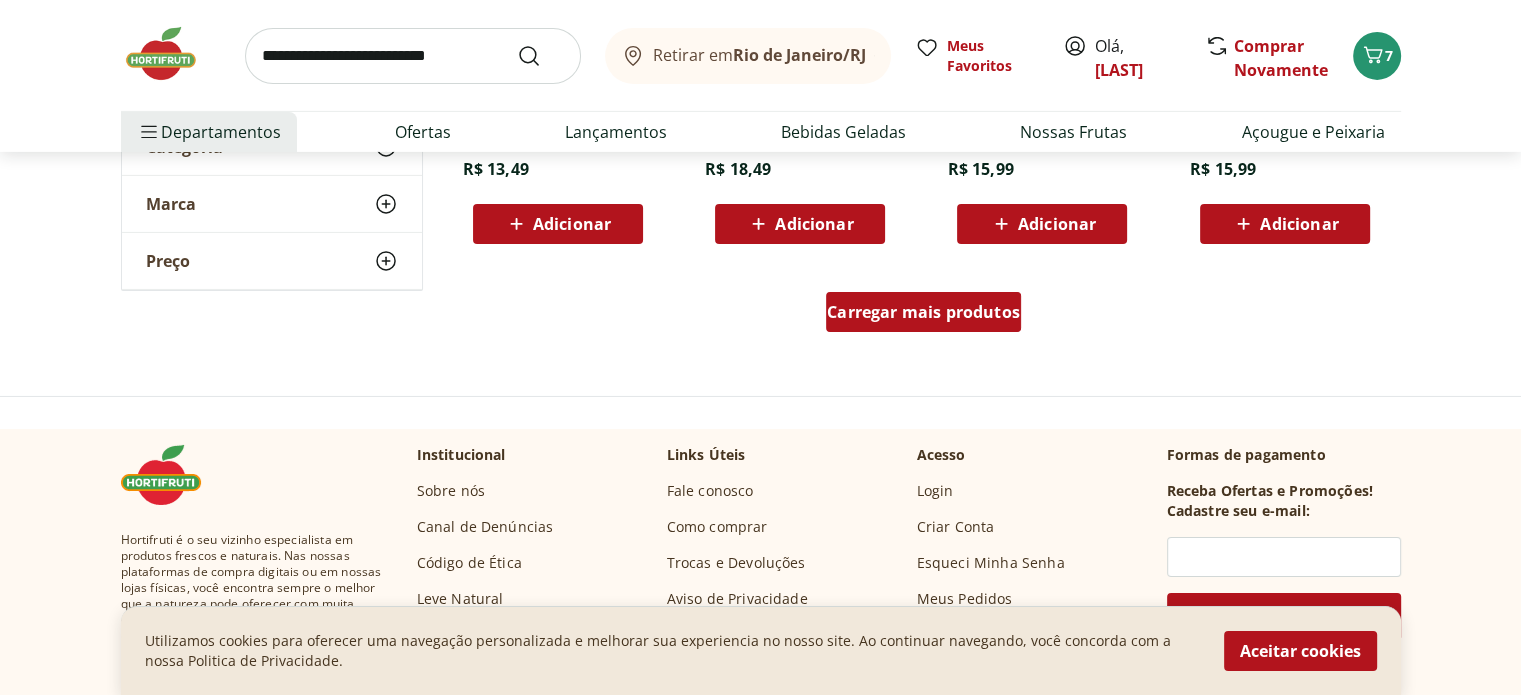 click on "Carregar mais produtos" at bounding box center (923, 316) 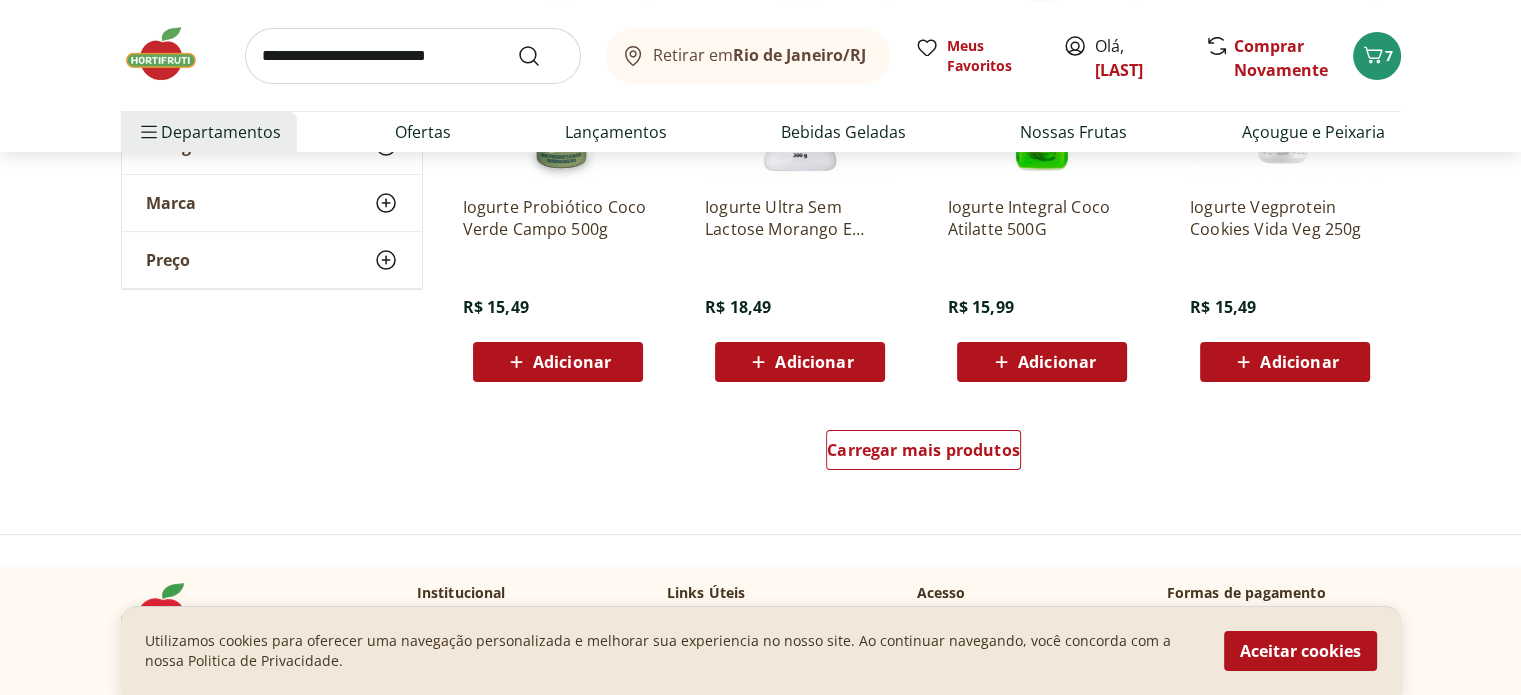 scroll, scrollTop: 8000, scrollLeft: 0, axis: vertical 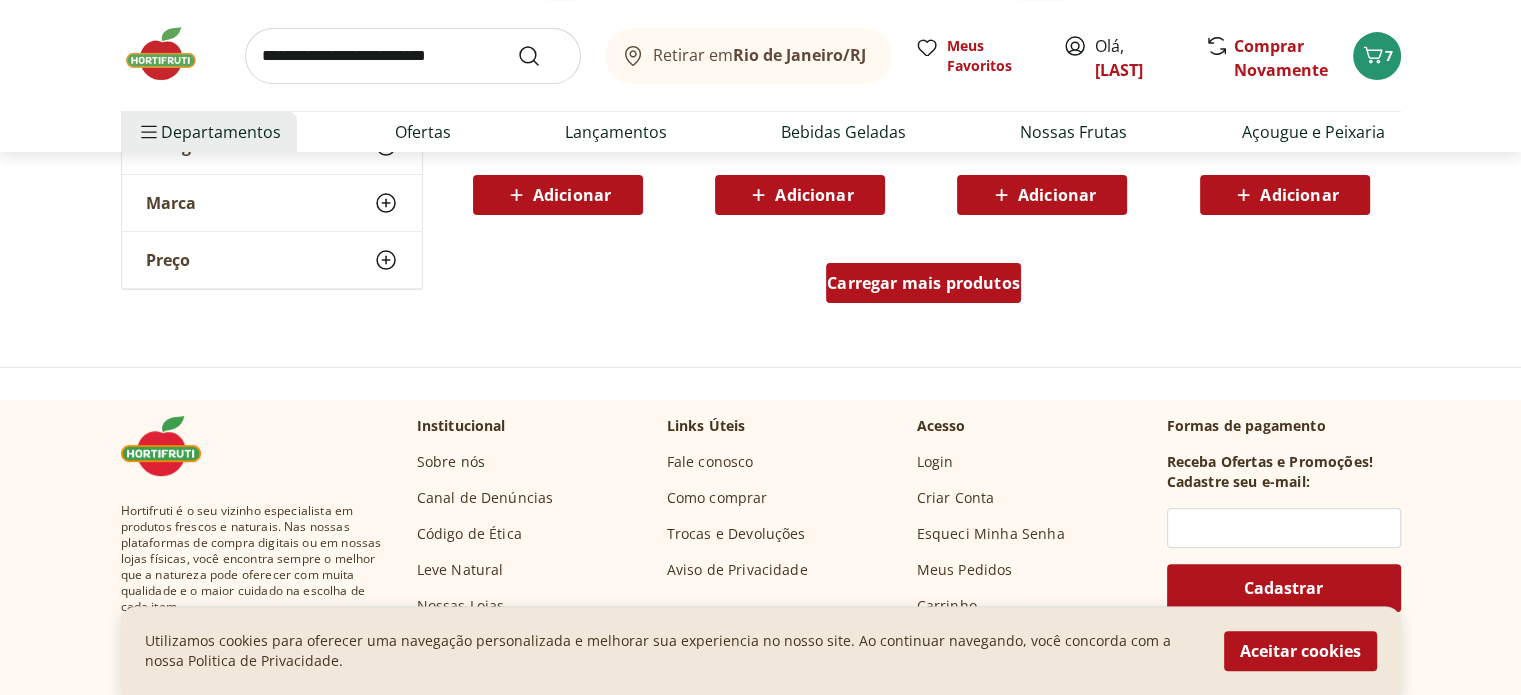 click on "Carregar mais produtos" at bounding box center (923, 283) 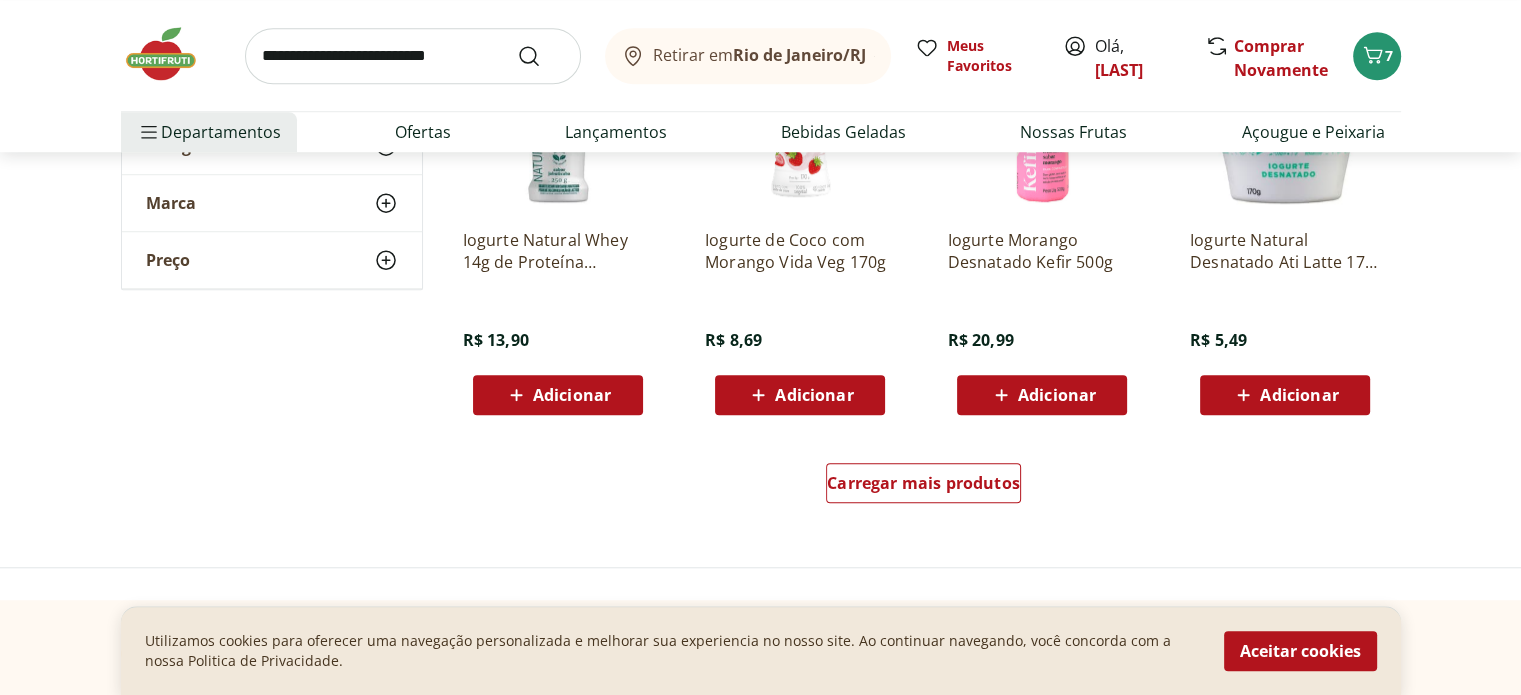 scroll, scrollTop: 9167, scrollLeft: 0, axis: vertical 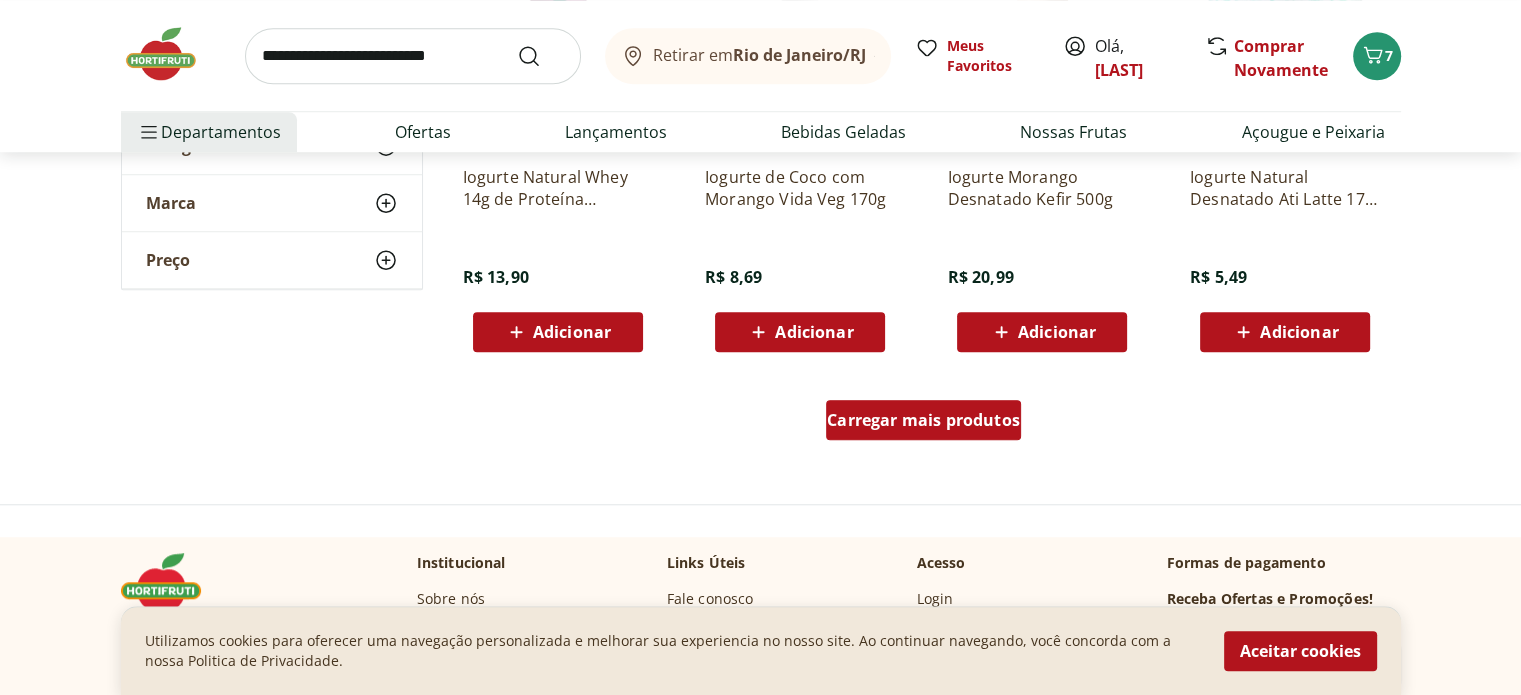 click on "Carregar mais produtos" at bounding box center (923, 420) 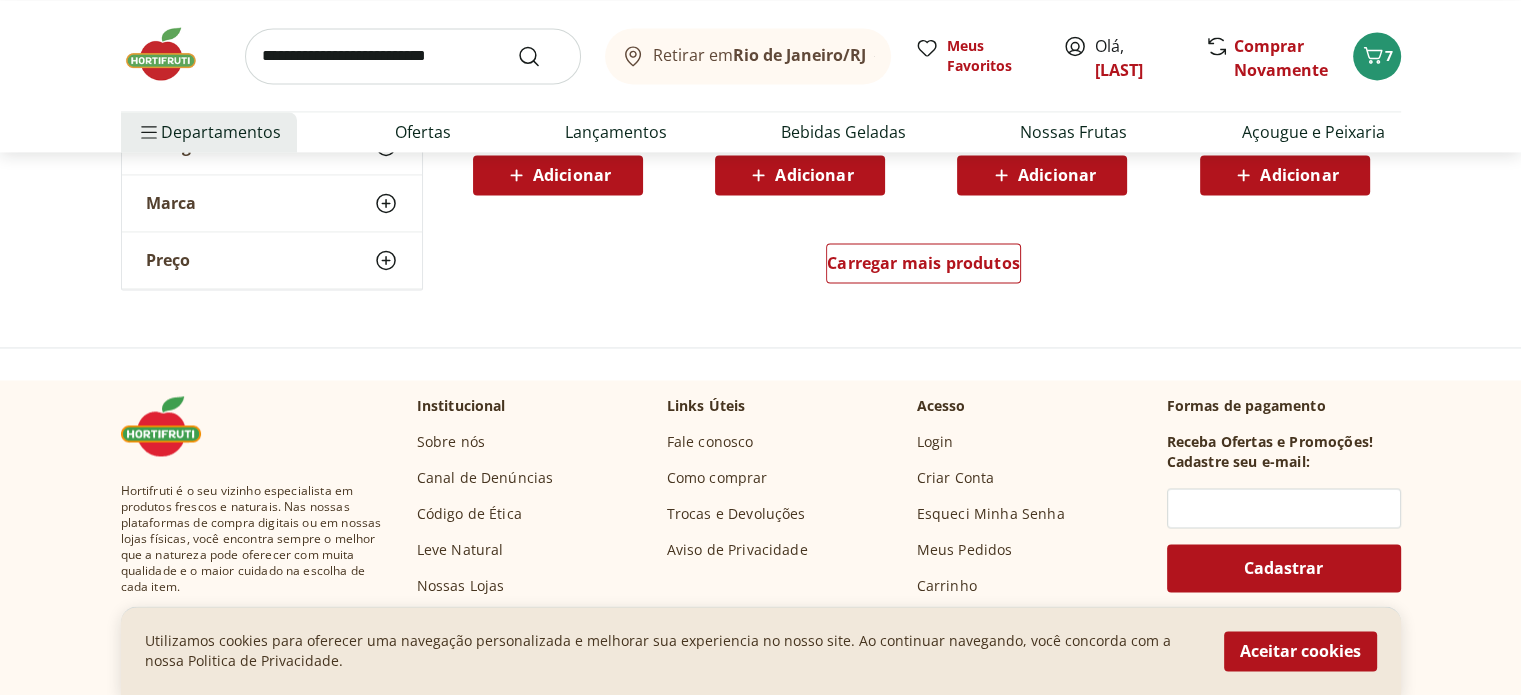 scroll, scrollTop: 10667, scrollLeft: 0, axis: vertical 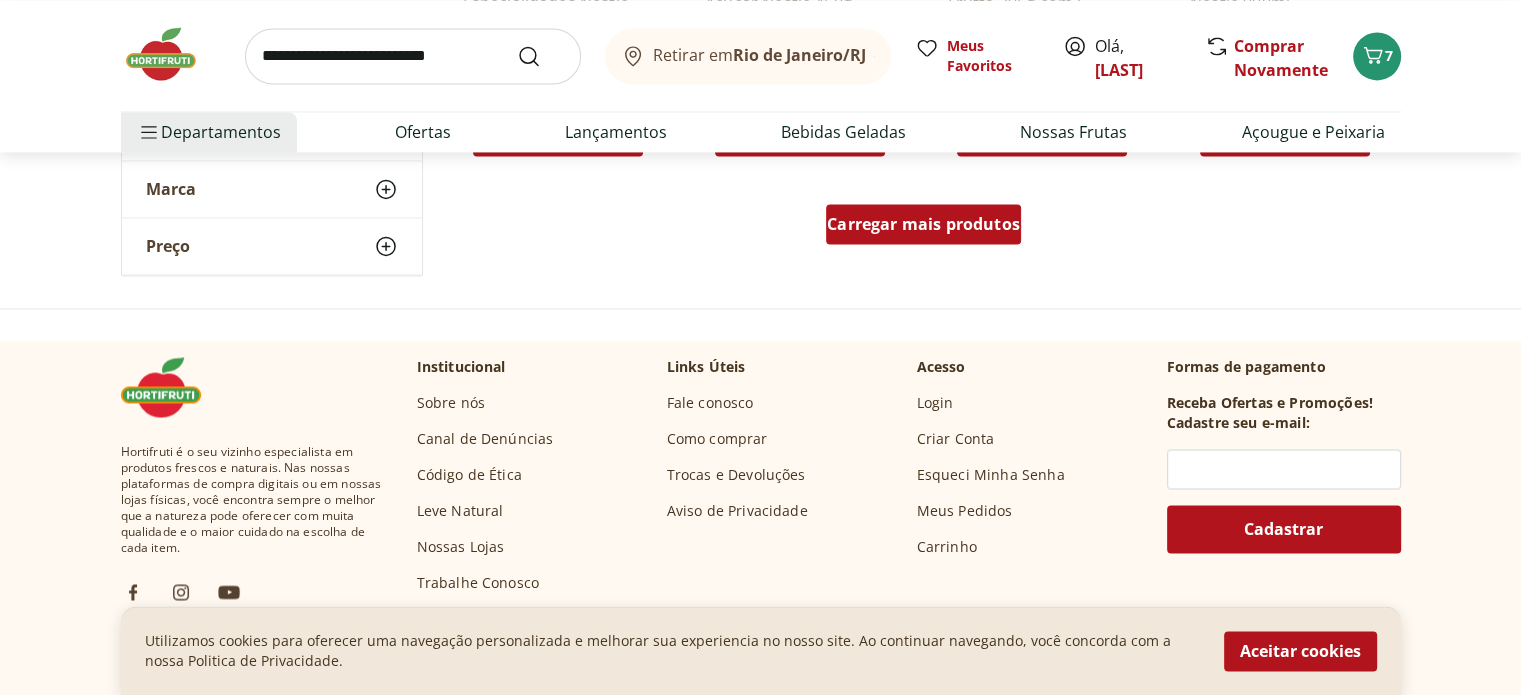 click on "Carregar mais produtos" at bounding box center [923, 224] 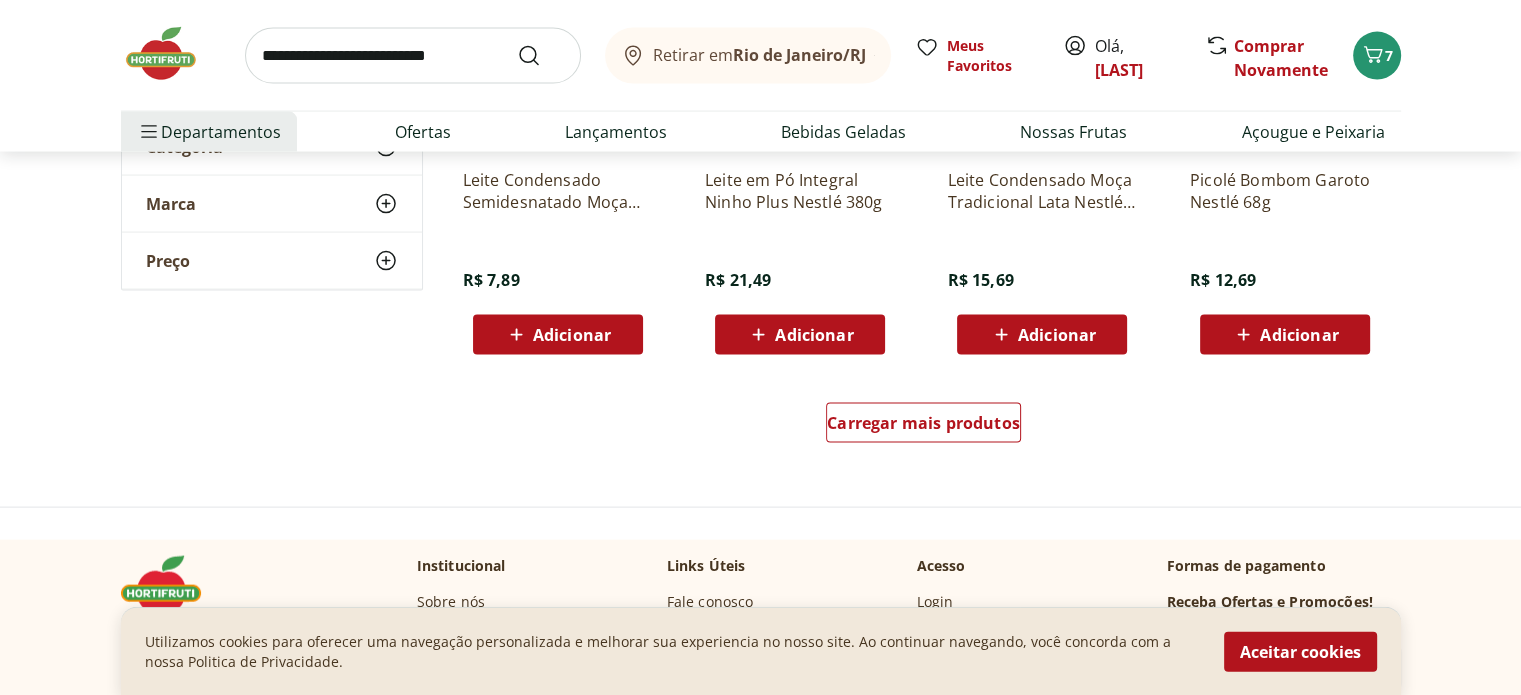 scroll, scrollTop: 11833, scrollLeft: 0, axis: vertical 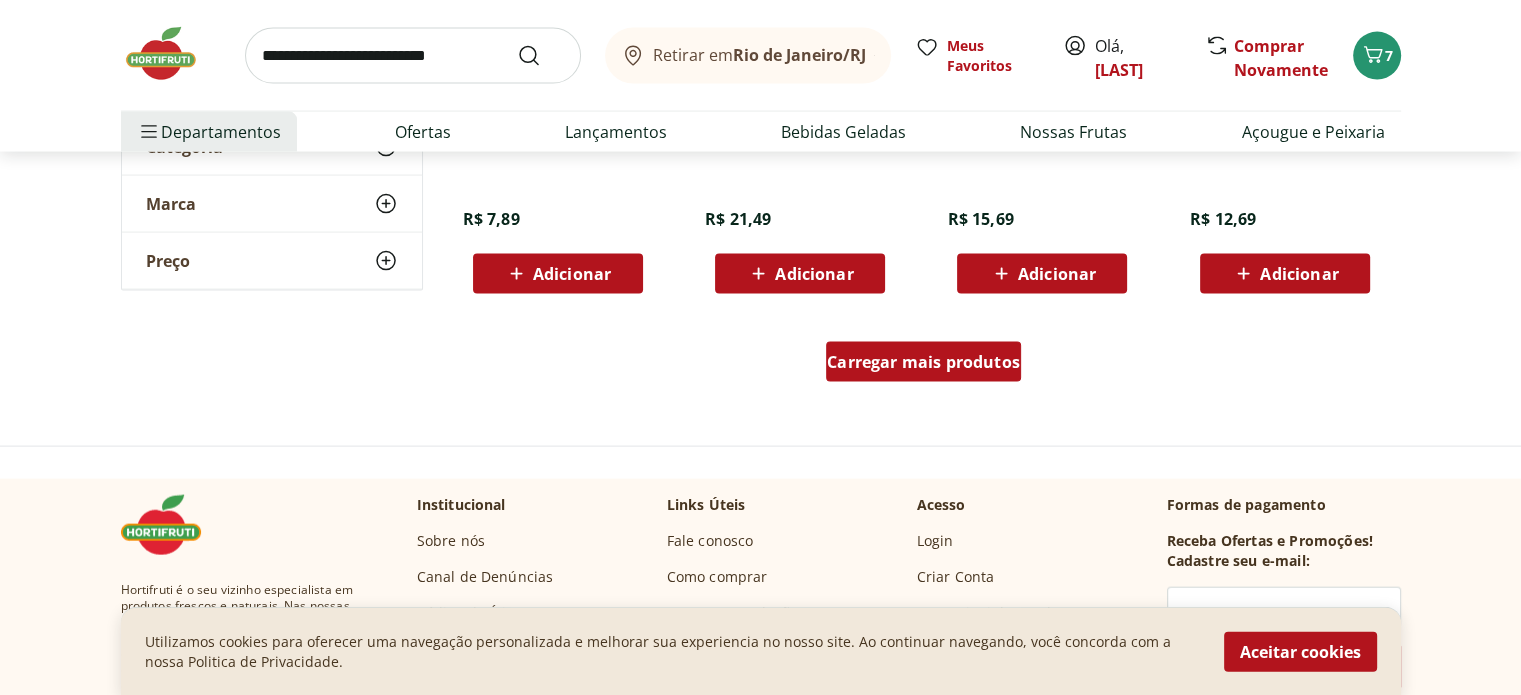click on "Carregar mais produtos" at bounding box center [923, 362] 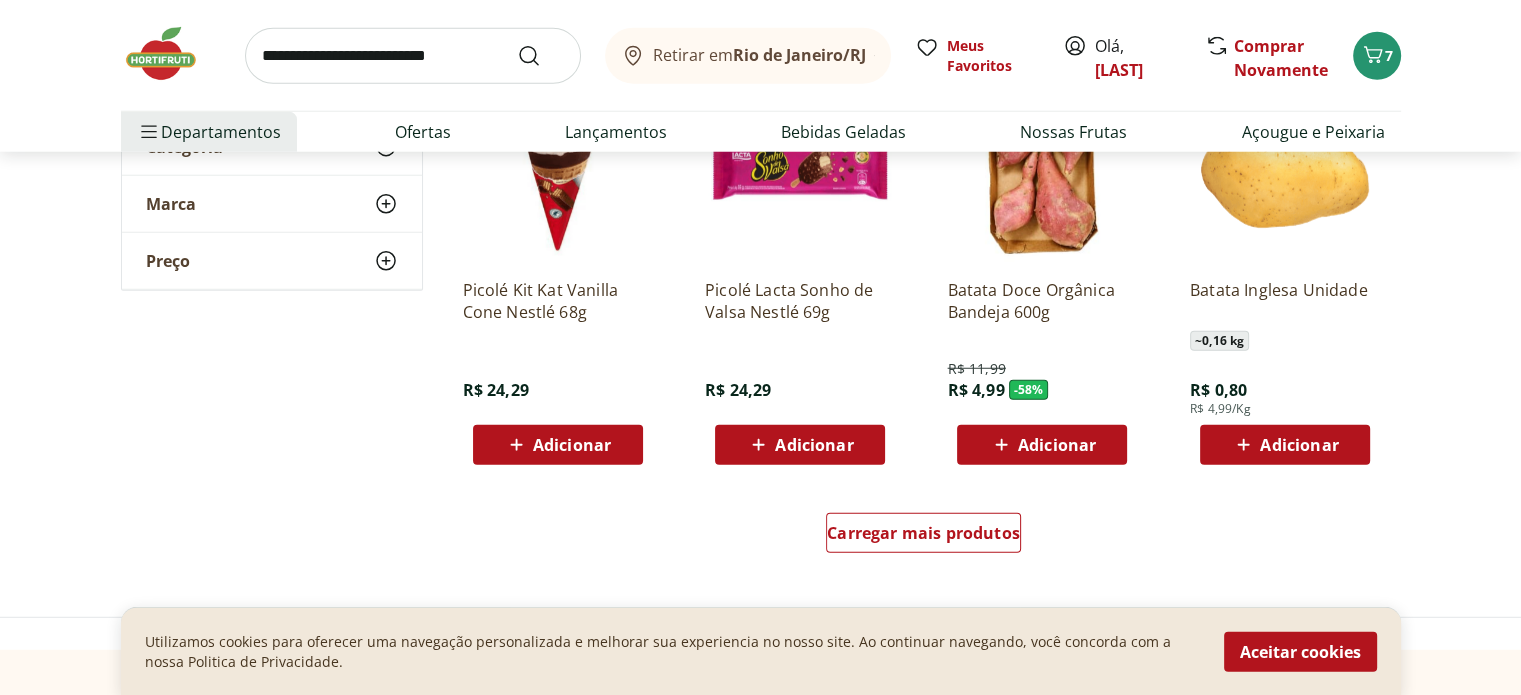 scroll, scrollTop: 13000, scrollLeft: 0, axis: vertical 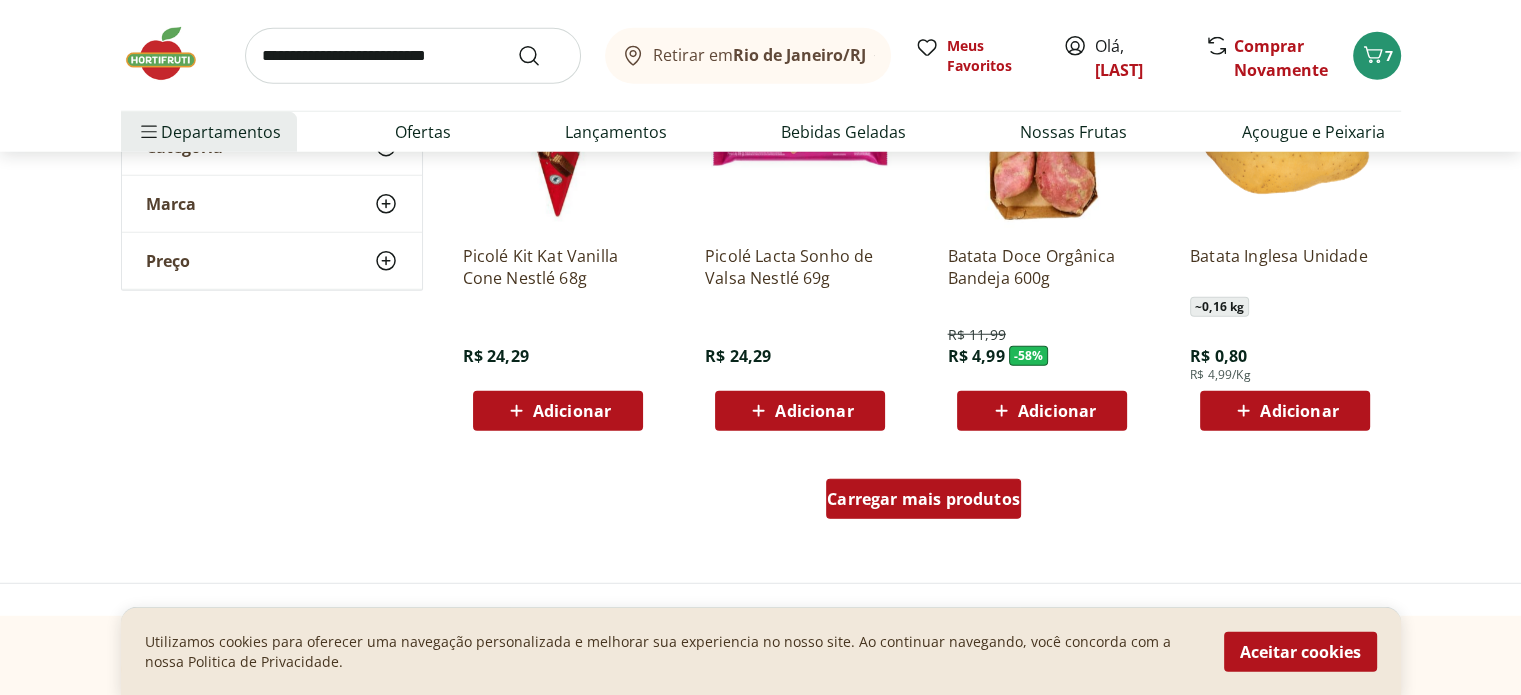 click on "Carregar mais produtos" at bounding box center (923, 499) 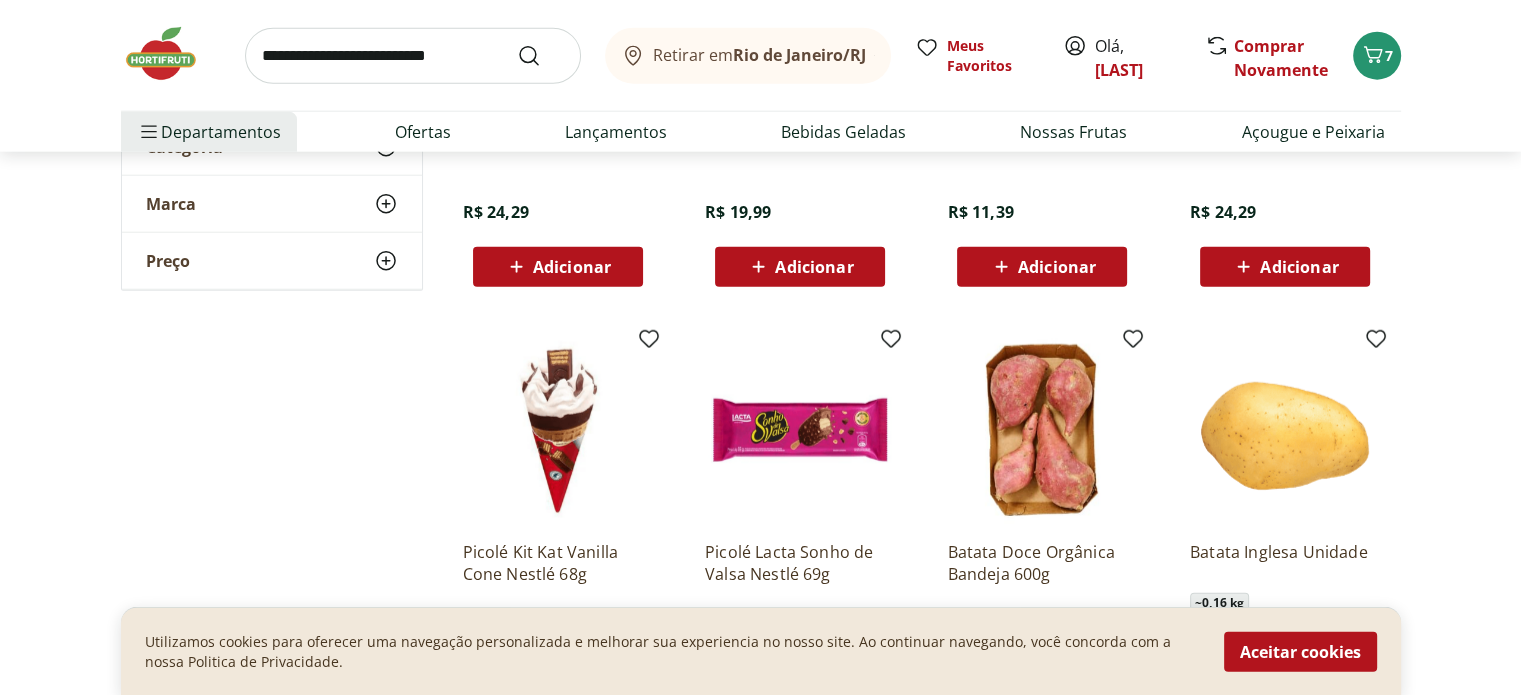 scroll, scrollTop: 12667, scrollLeft: 0, axis: vertical 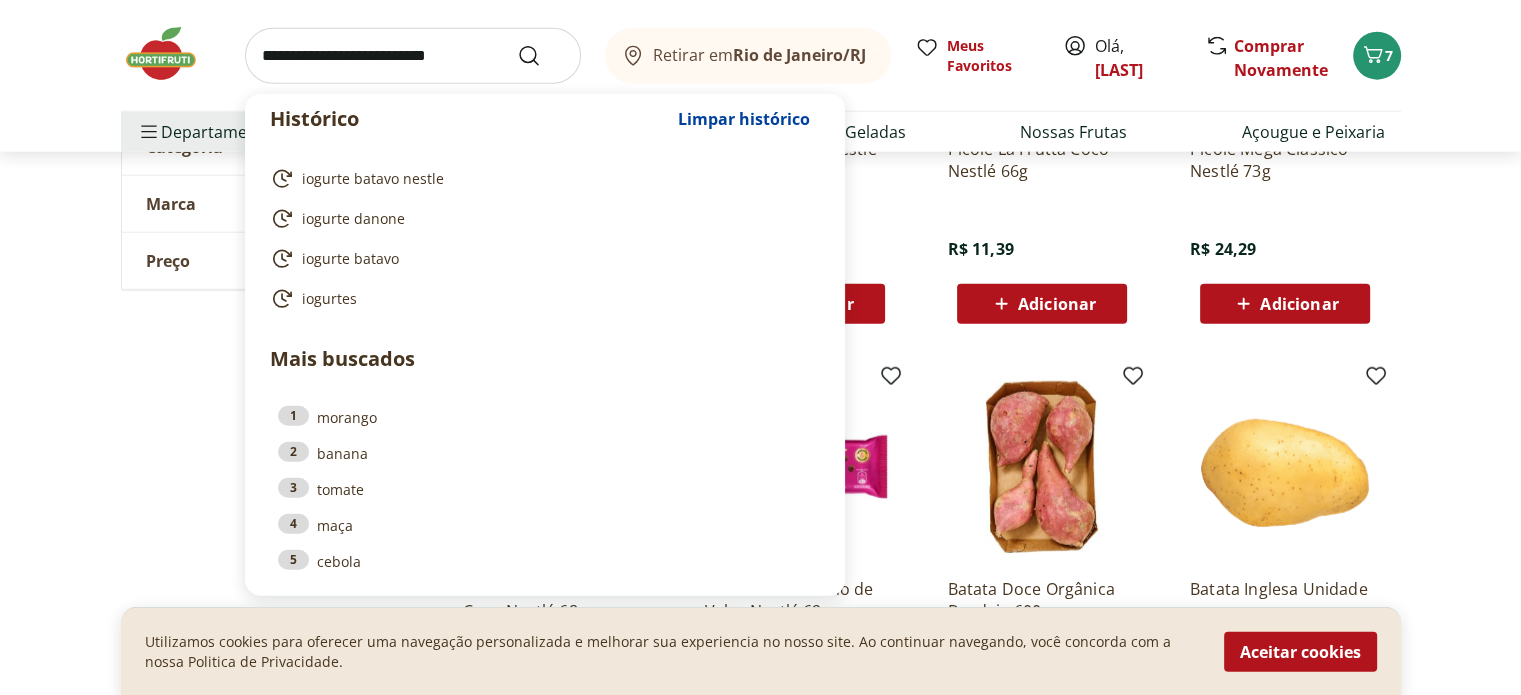 click at bounding box center (413, 56) 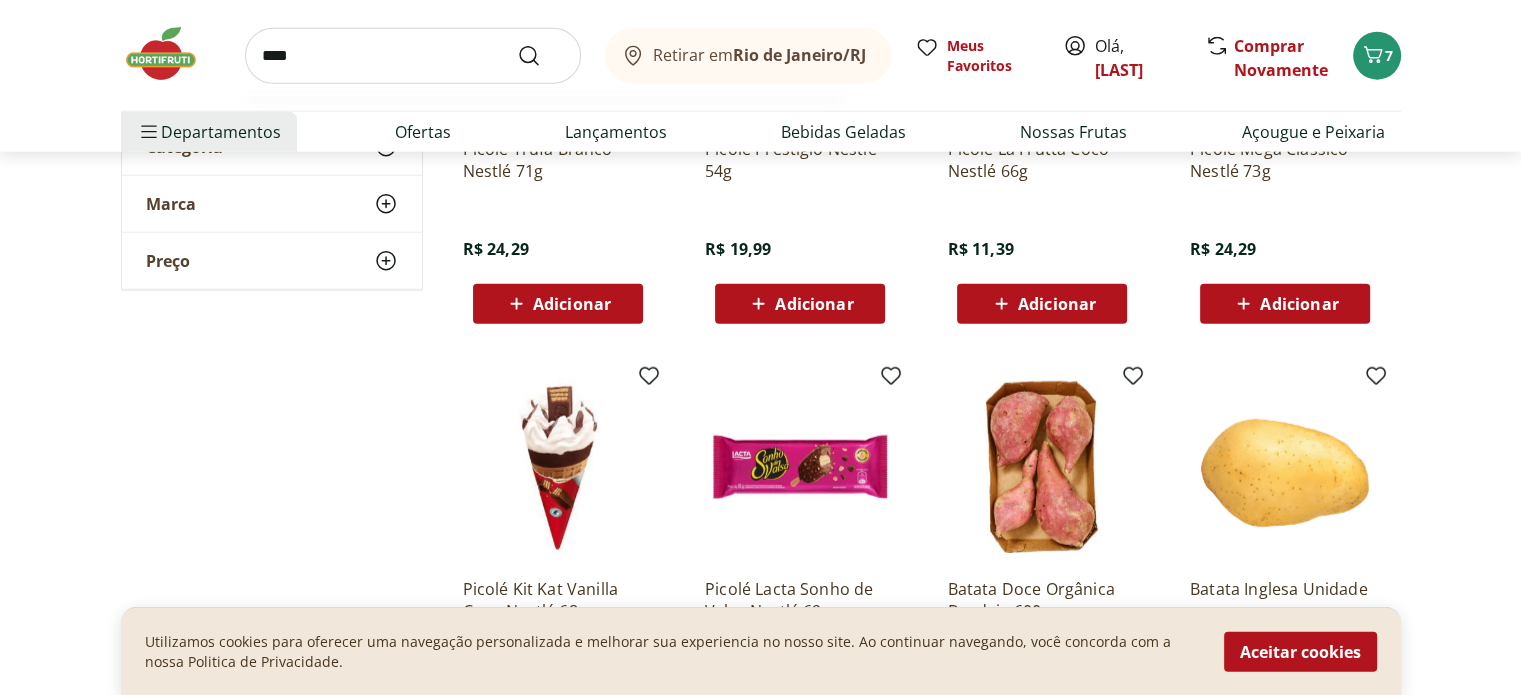 type on "****" 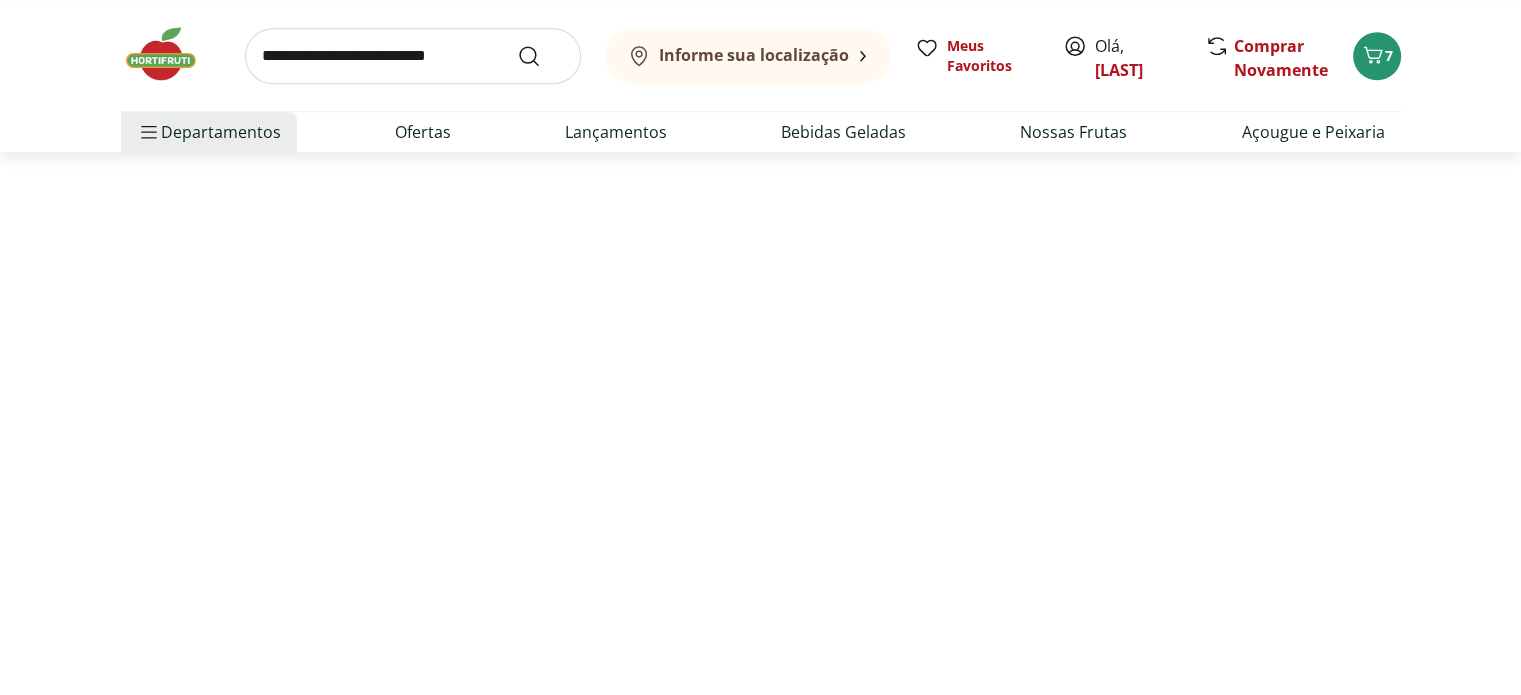 scroll, scrollTop: 0, scrollLeft: 0, axis: both 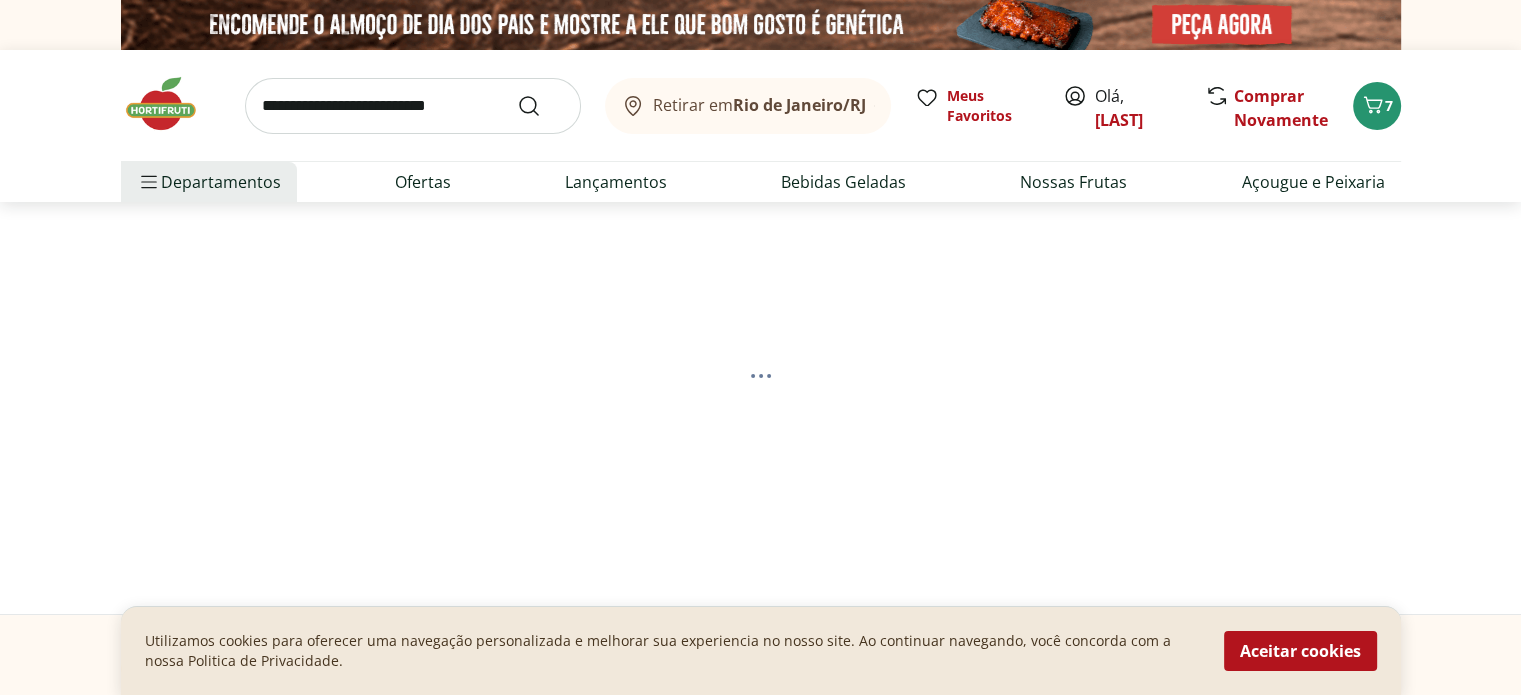 select on "**********" 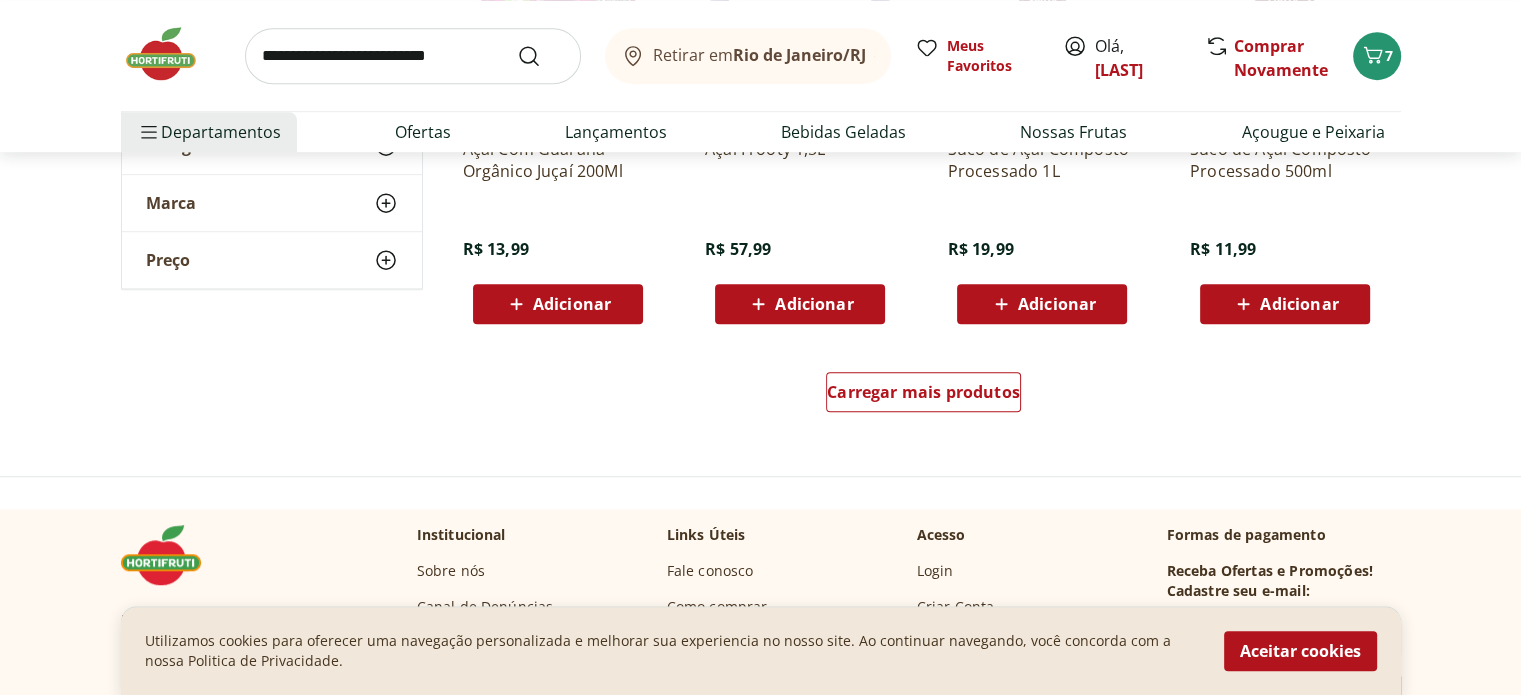 scroll, scrollTop: 1333, scrollLeft: 0, axis: vertical 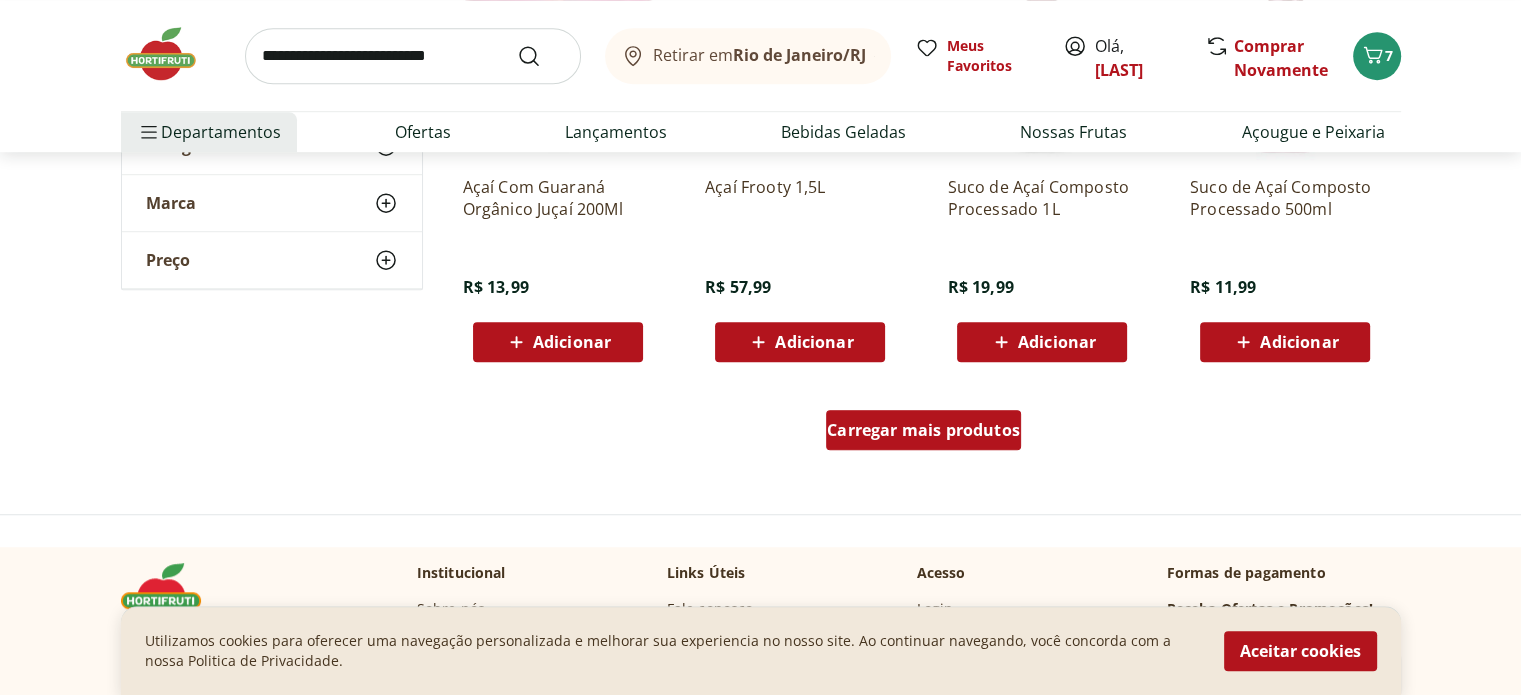 click on "Carregar mais produtos" at bounding box center (923, 430) 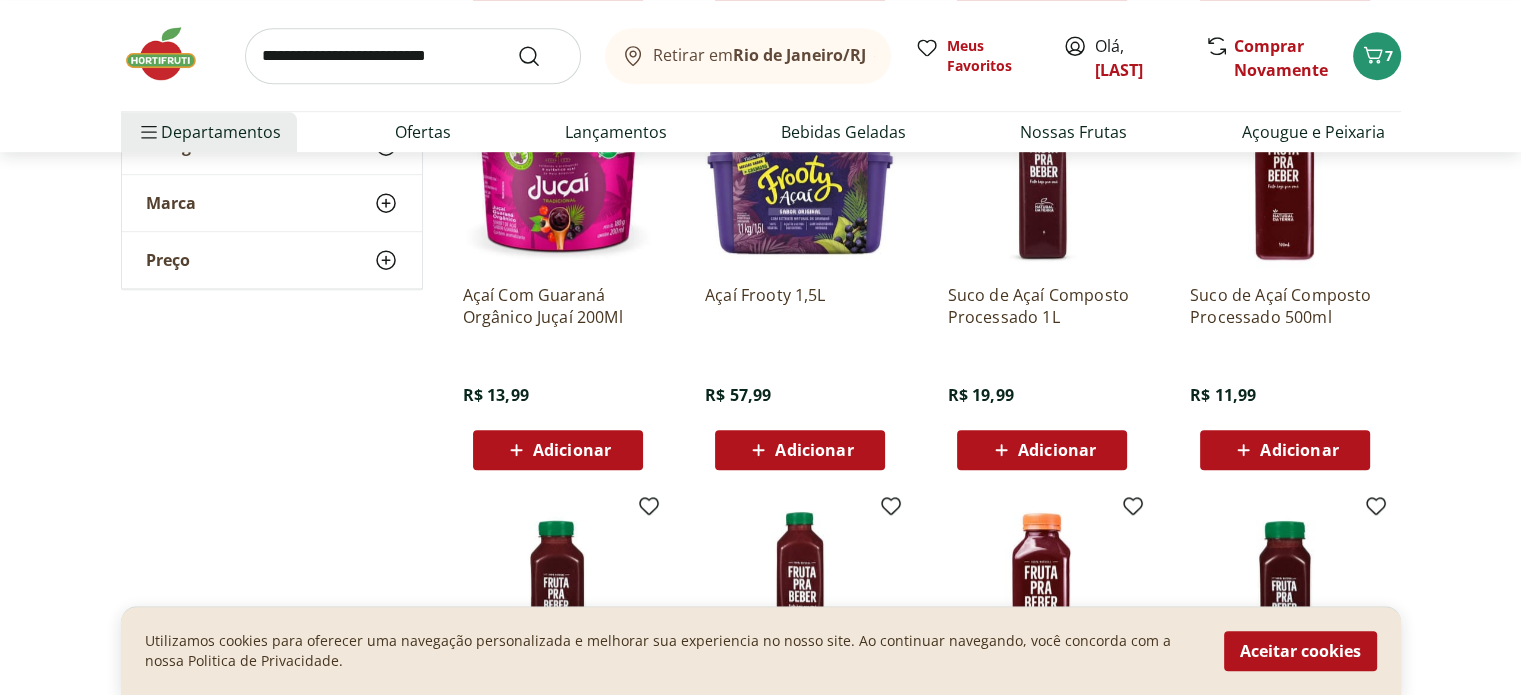 scroll, scrollTop: 1166, scrollLeft: 0, axis: vertical 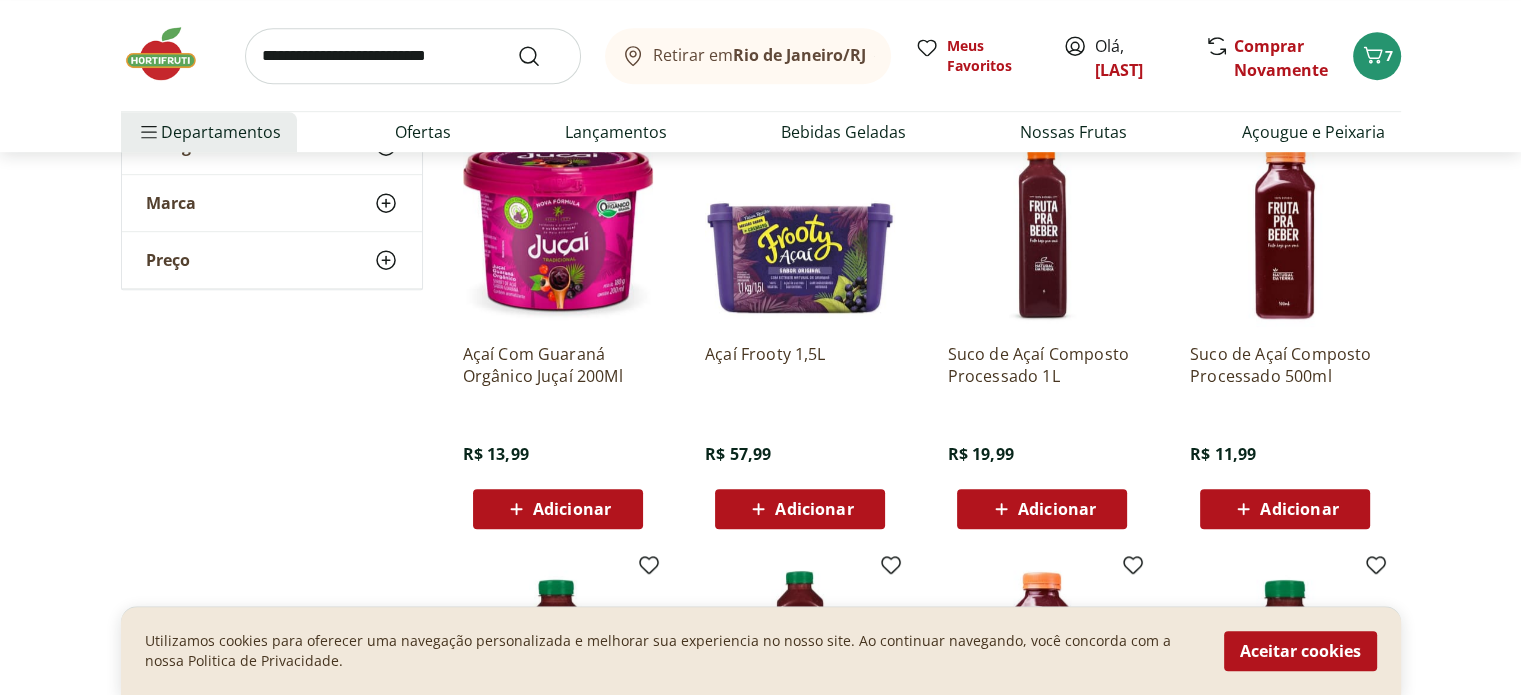 click on "Adicionar" at bounding box center (1057, 509) 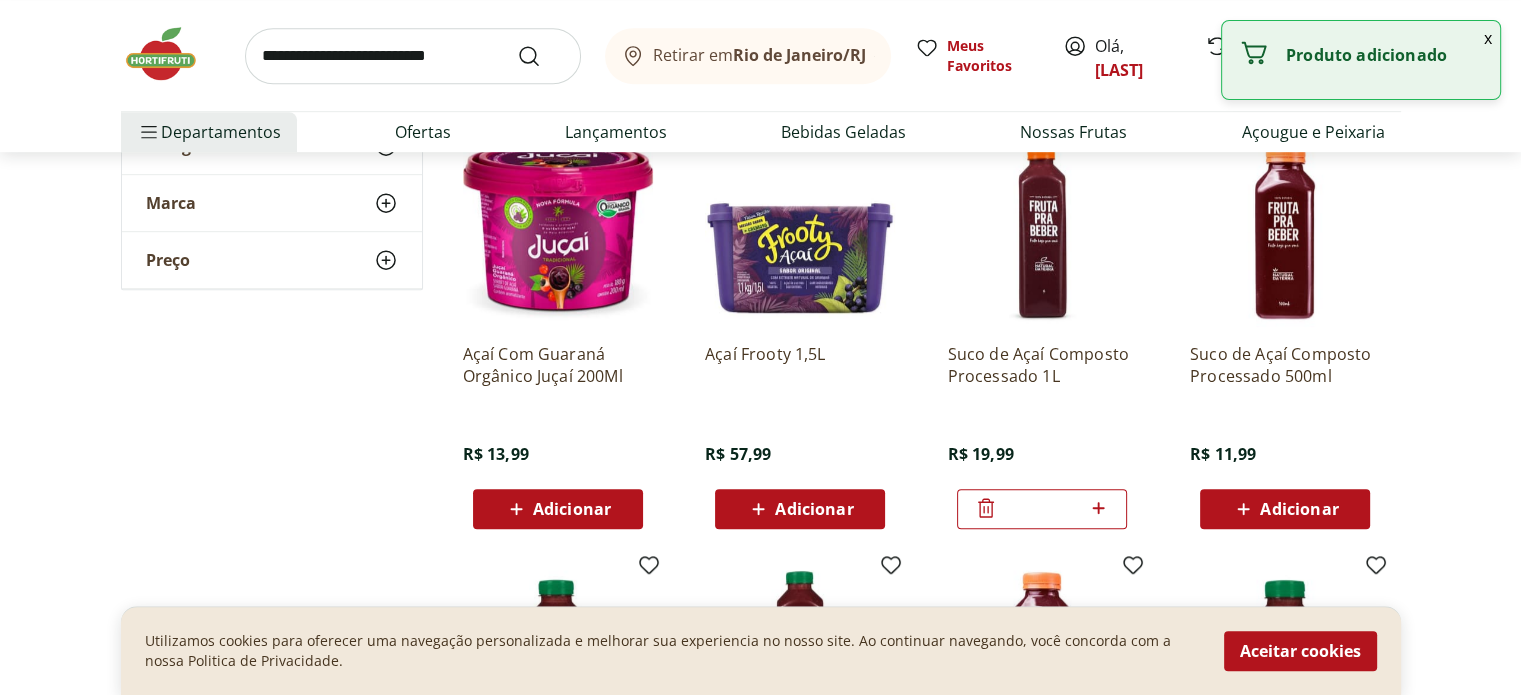 click 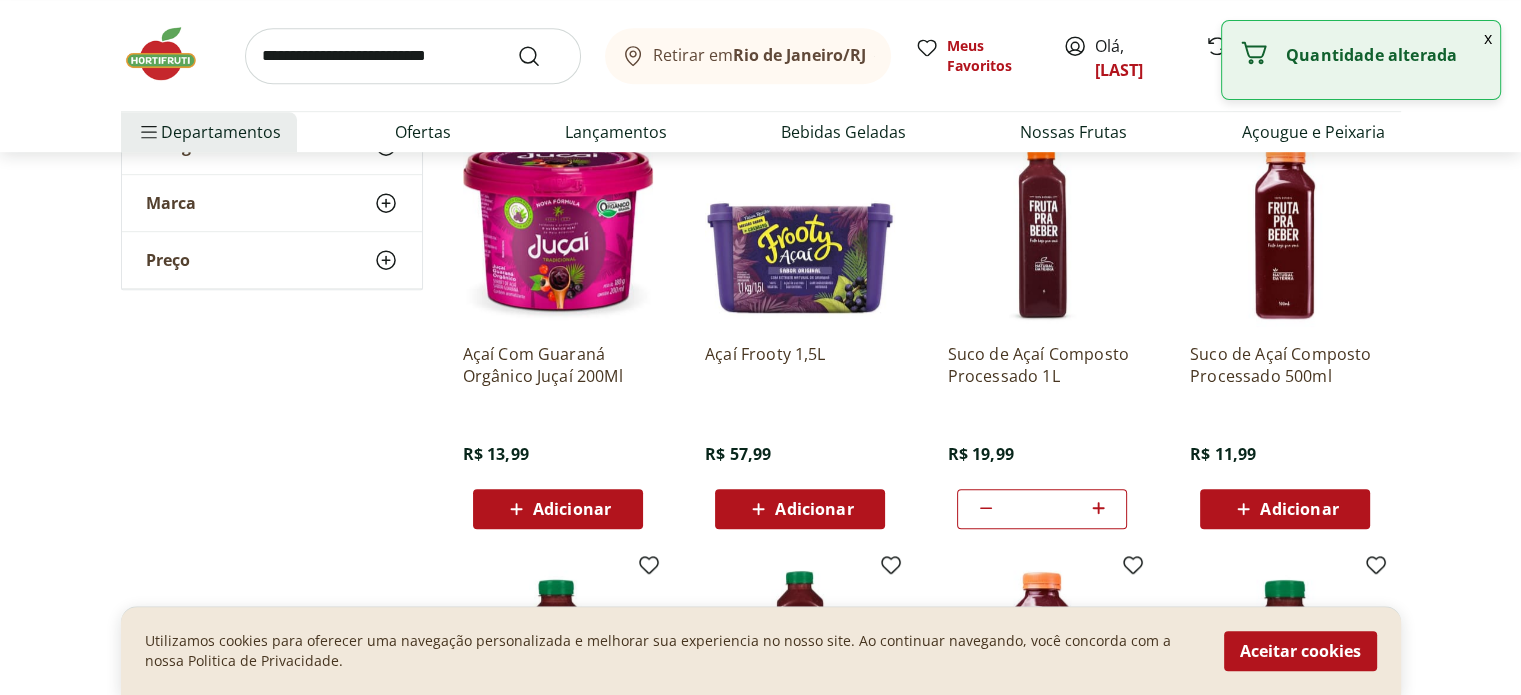 click 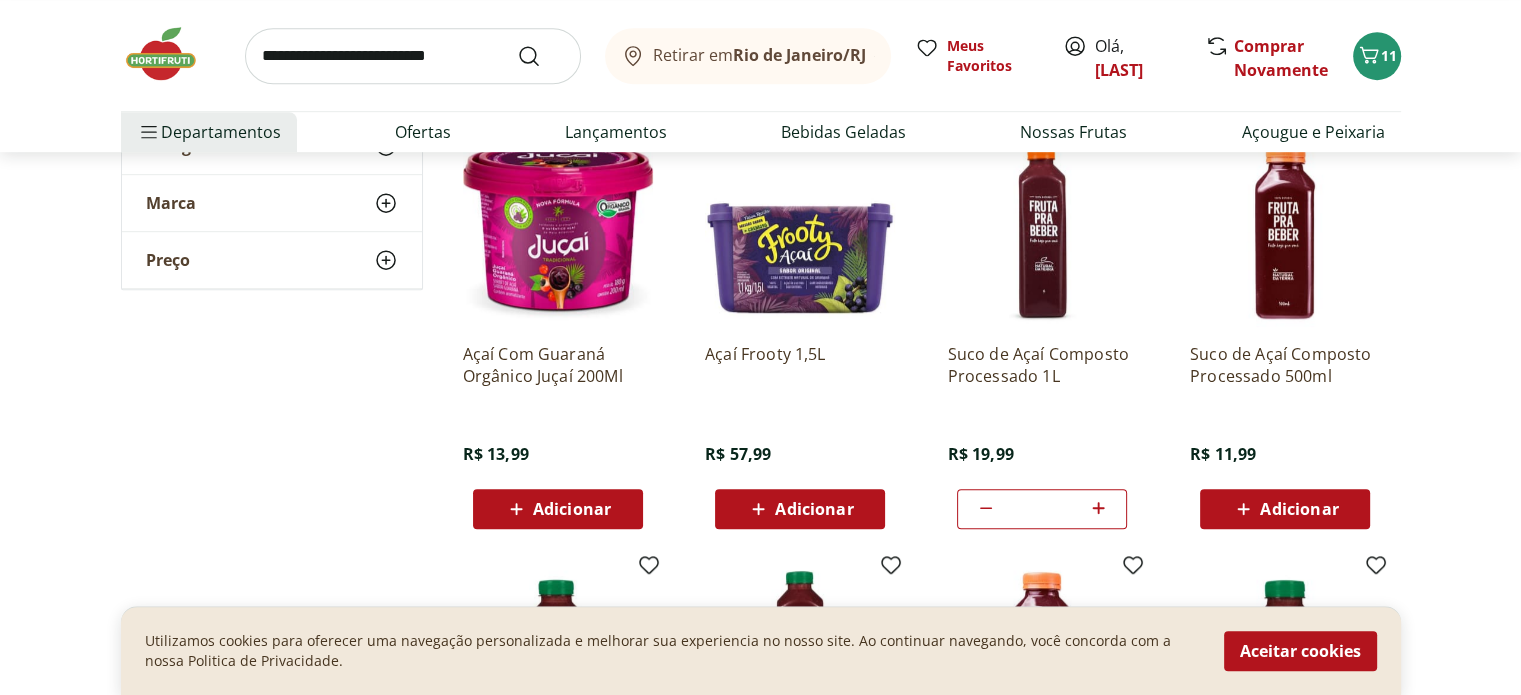 click at bounding box center (413, 56) 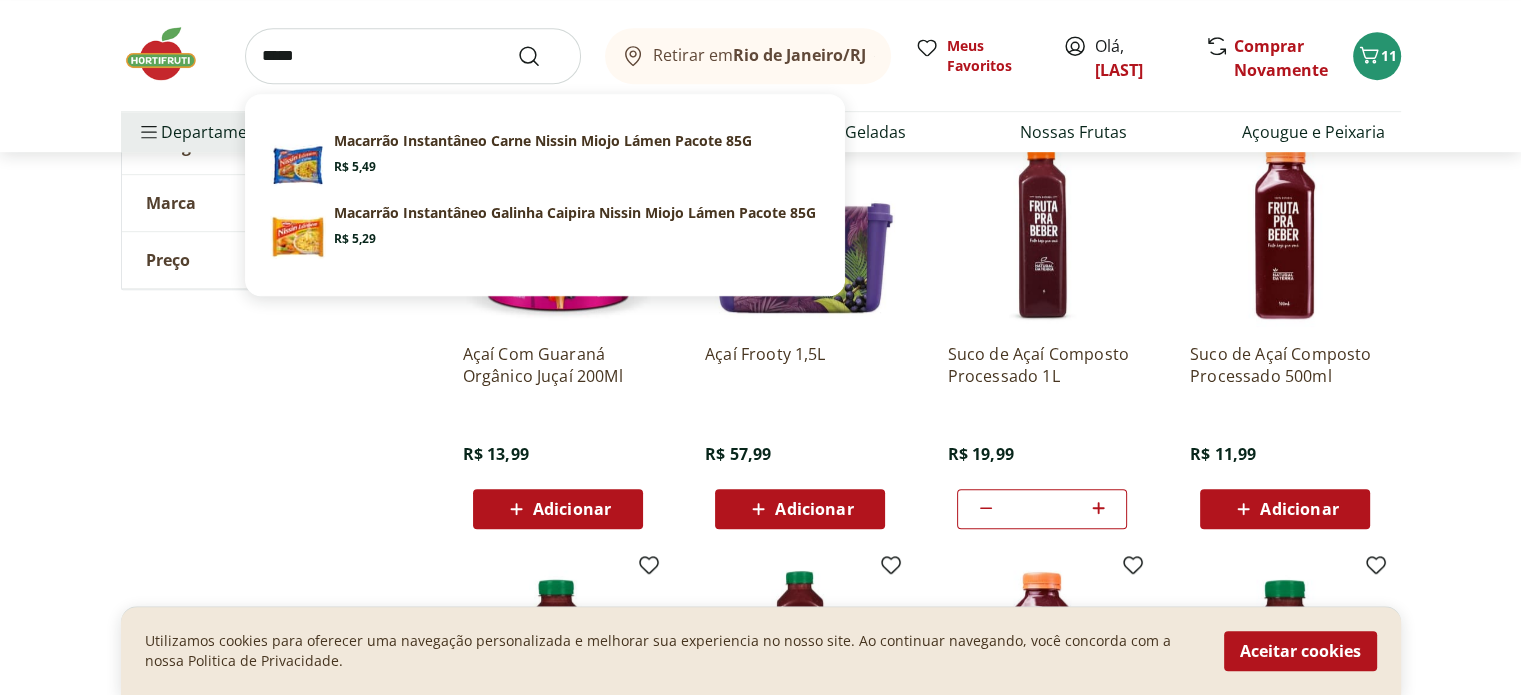 type on "*****" 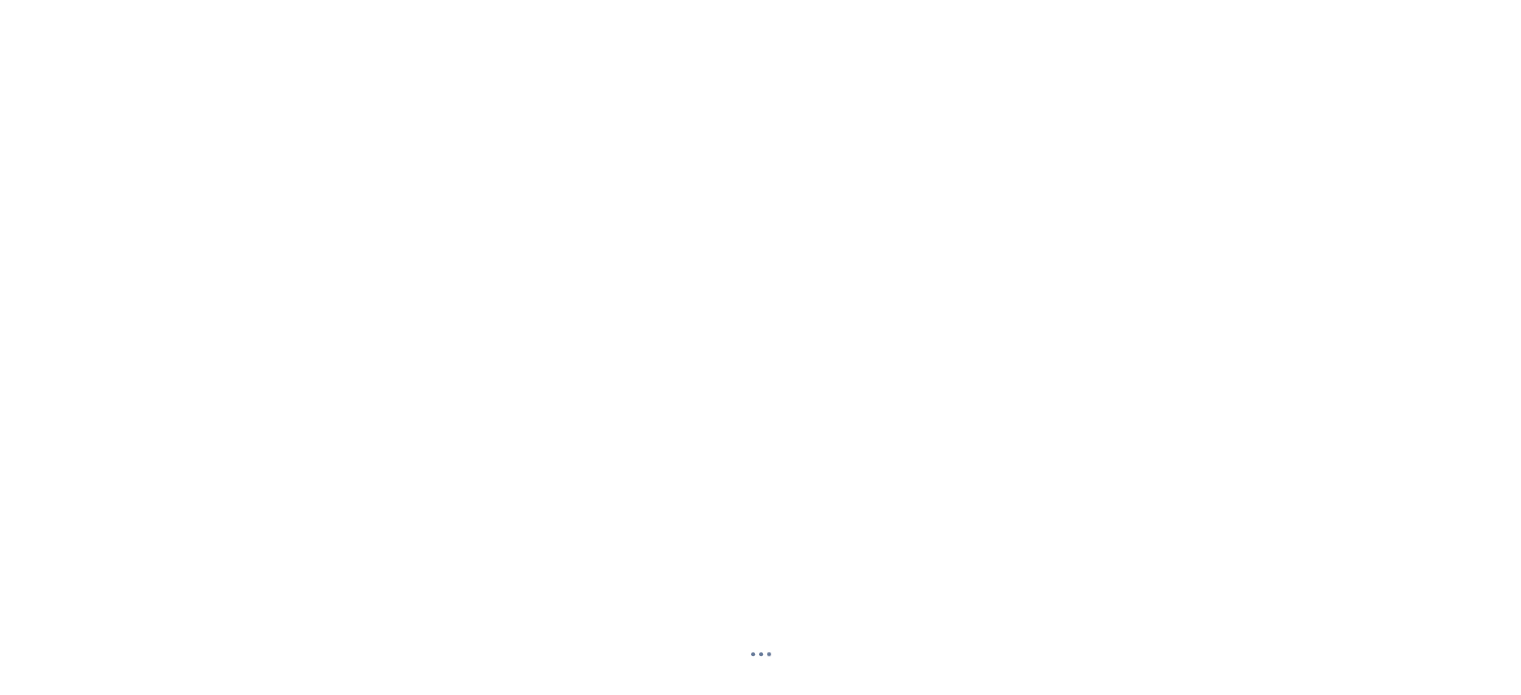 scroll, scrollTop: 0, scrollLeft: 0, axis: both 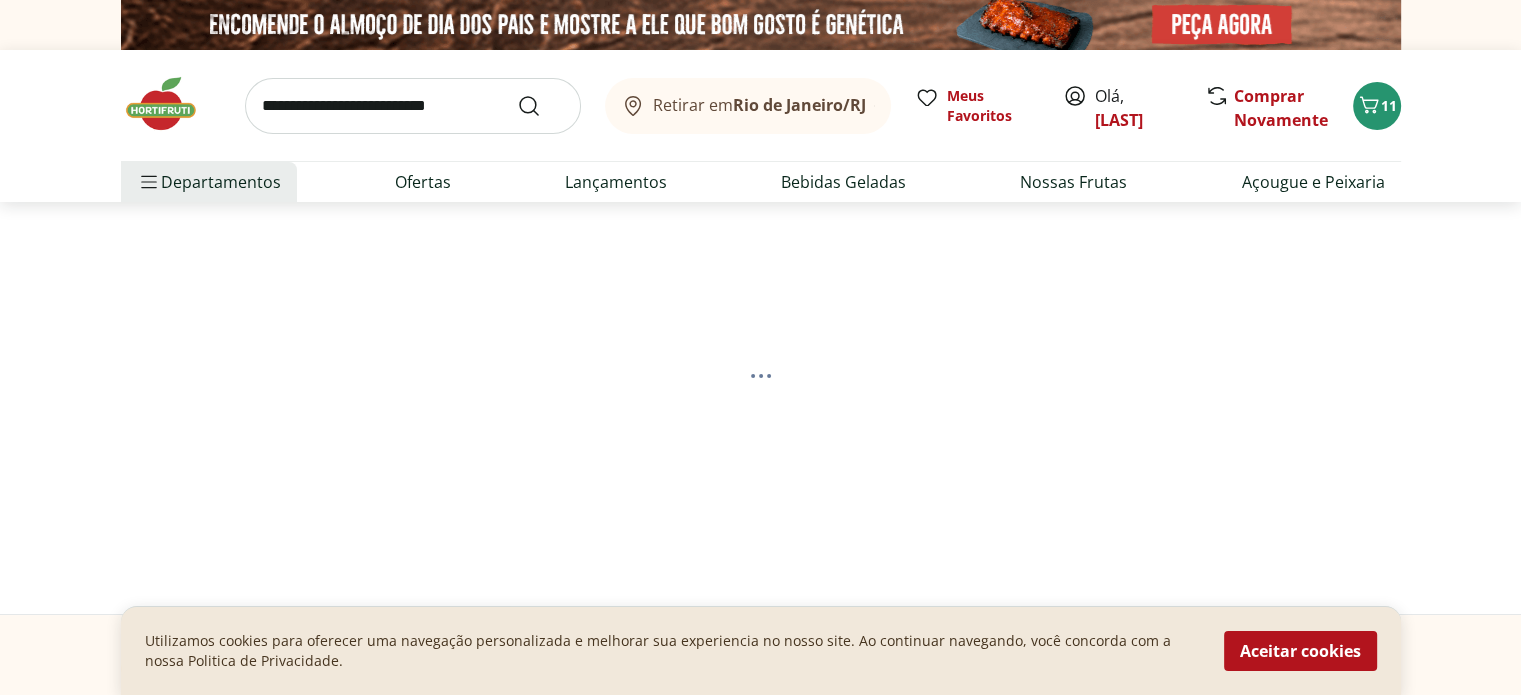 select on "**********" 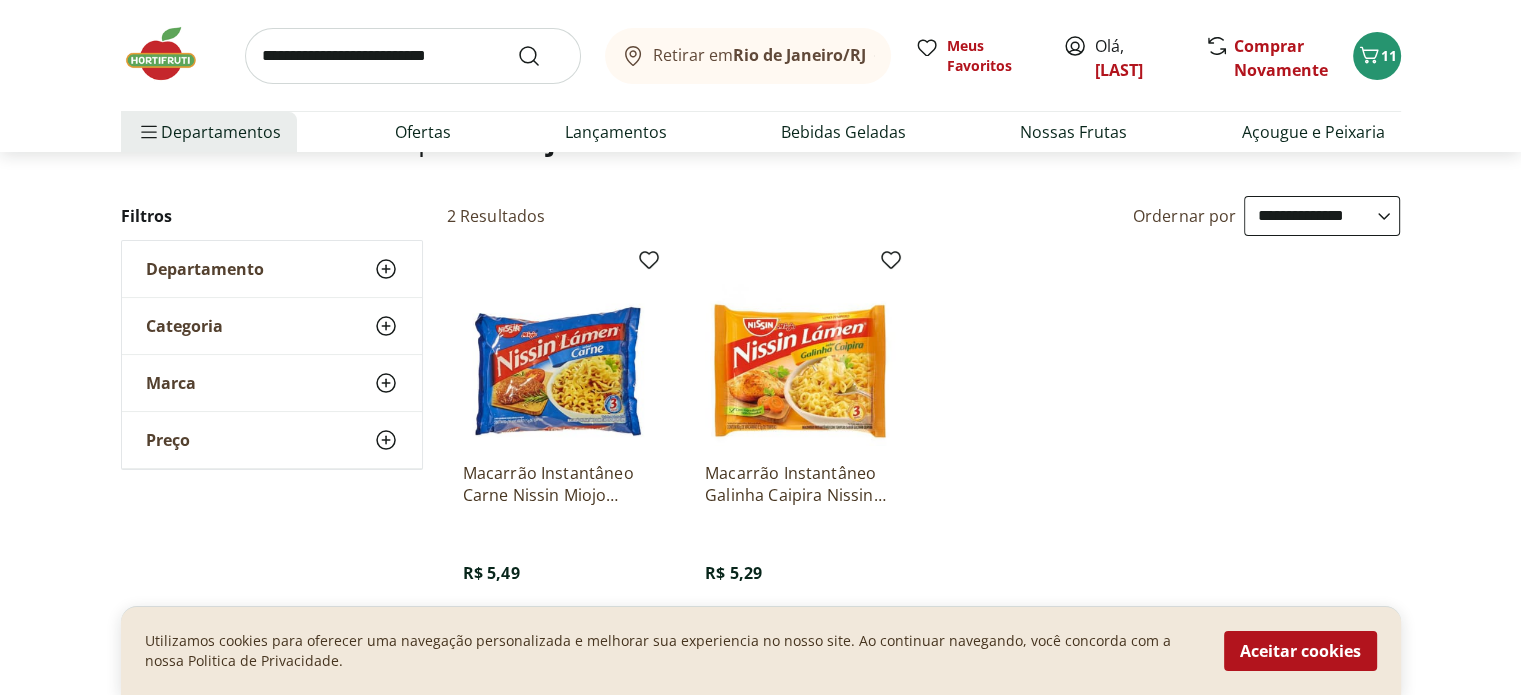 scroll, scrollTop: 333, scrollLeft: 0, axis: vertical 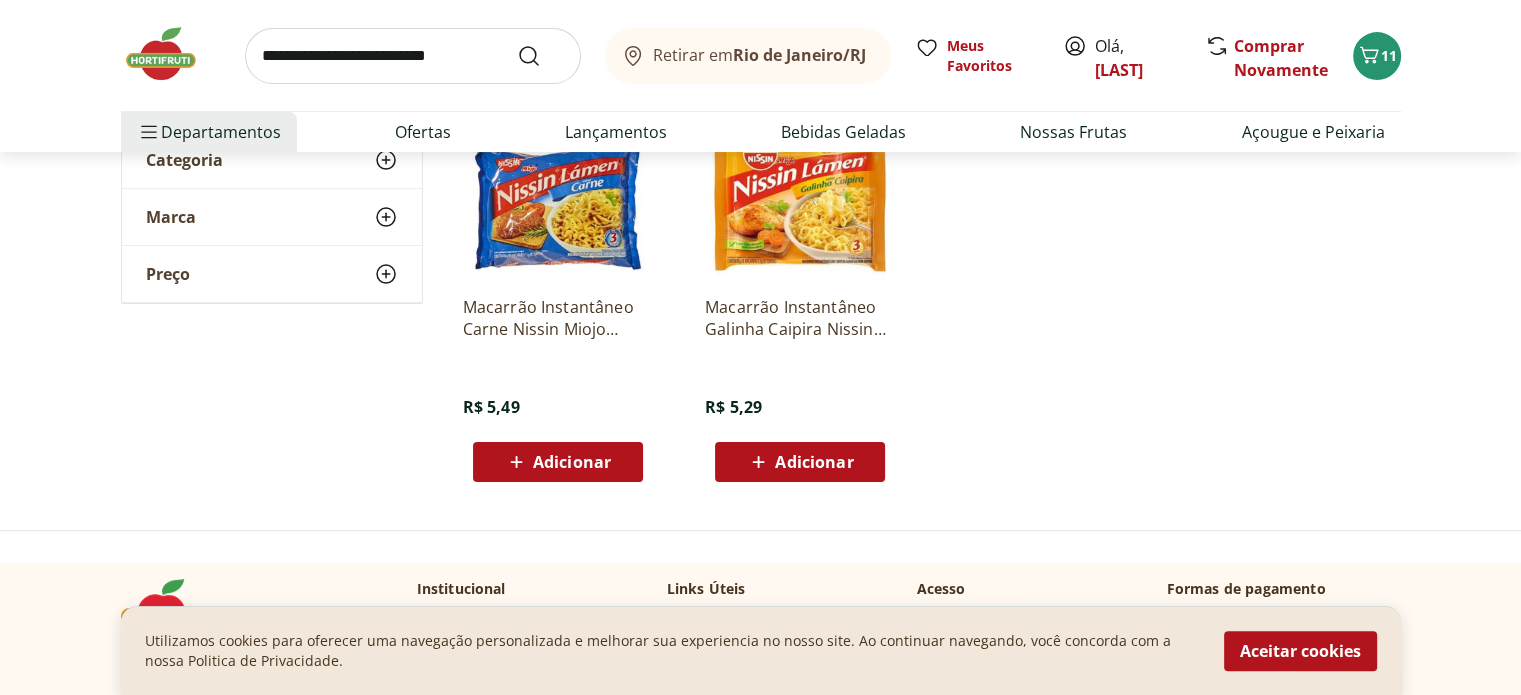 click on "Adicionar" at bounding box center [572, 462] 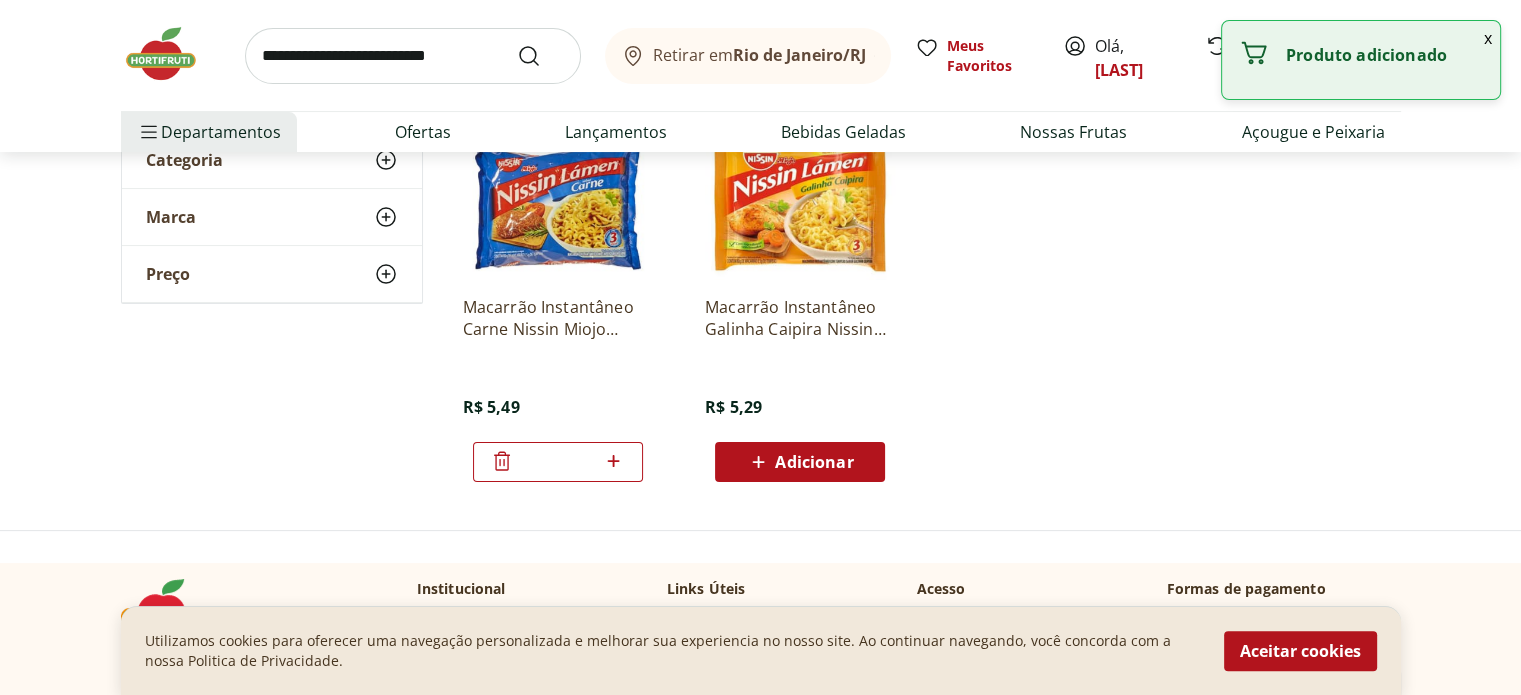 click 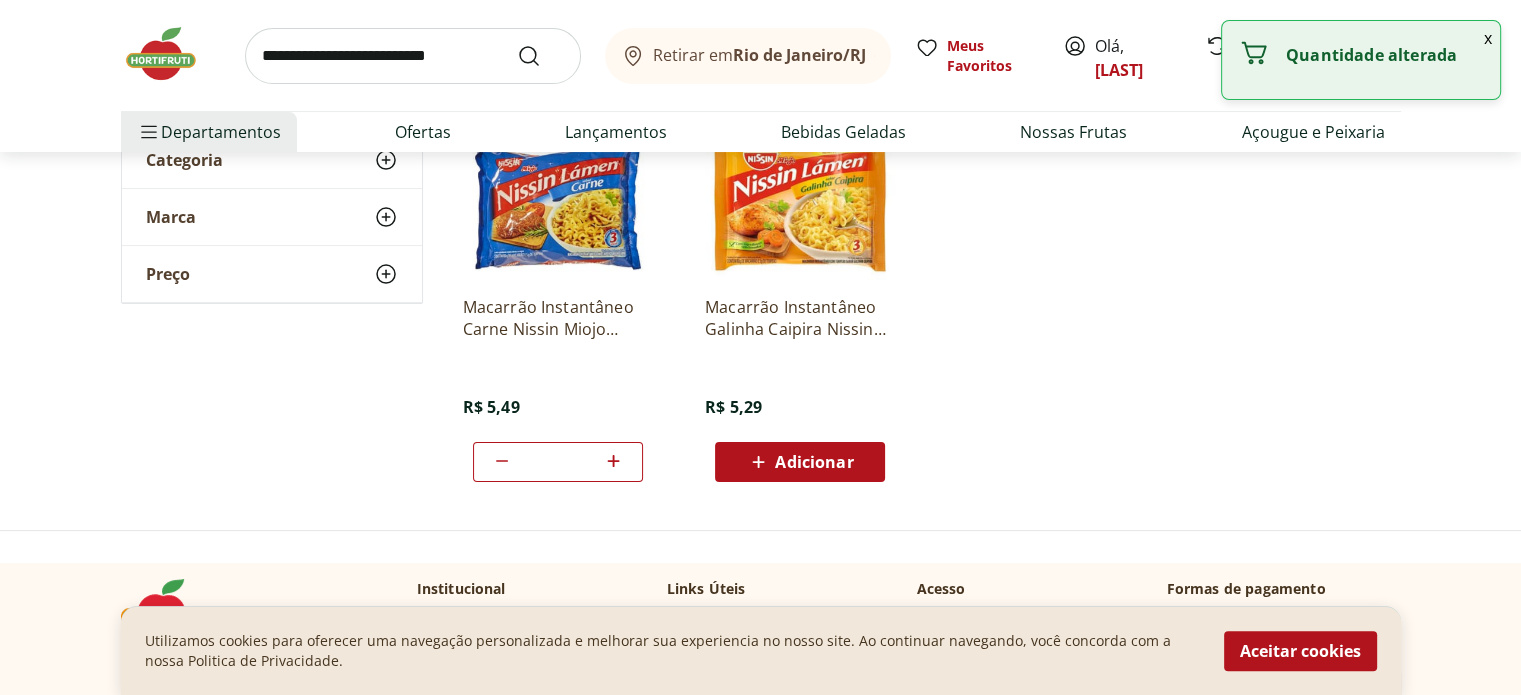 click 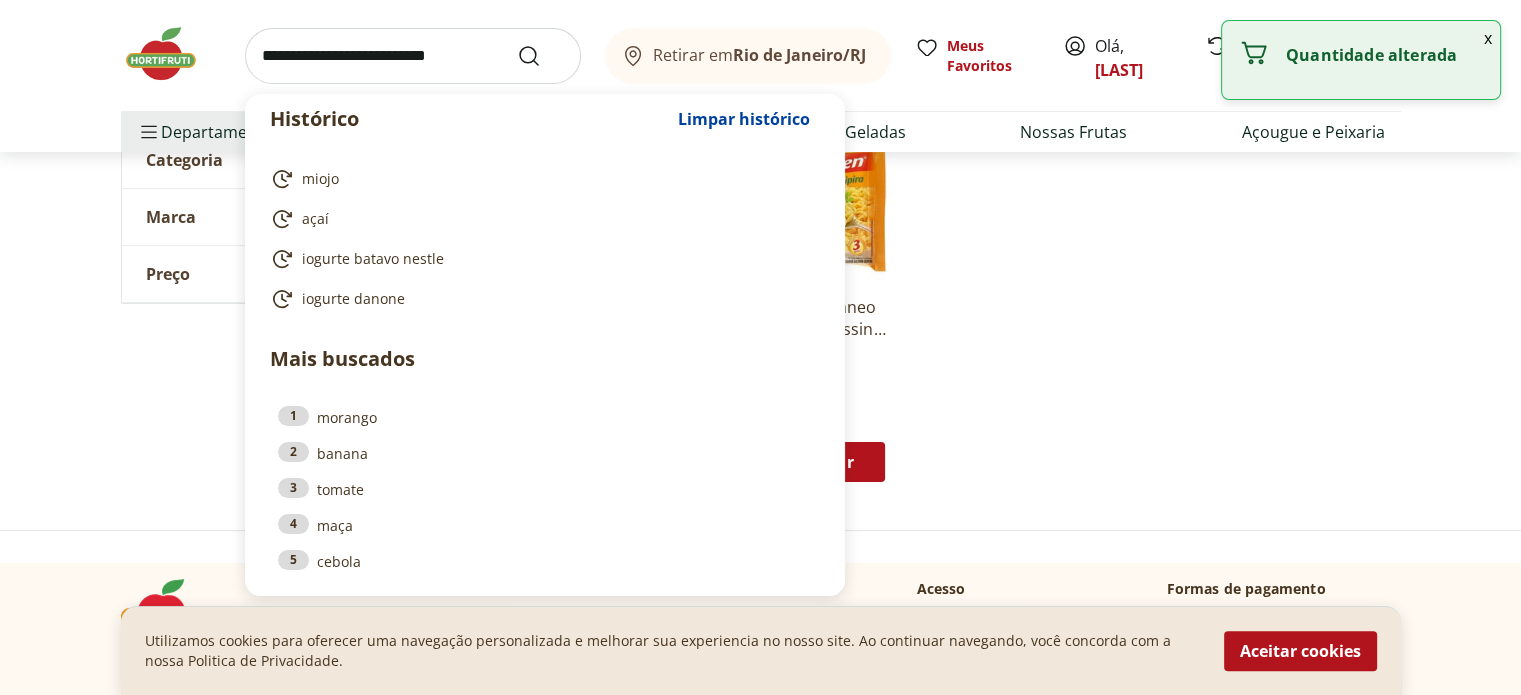 click at bounding box center (413, 56) 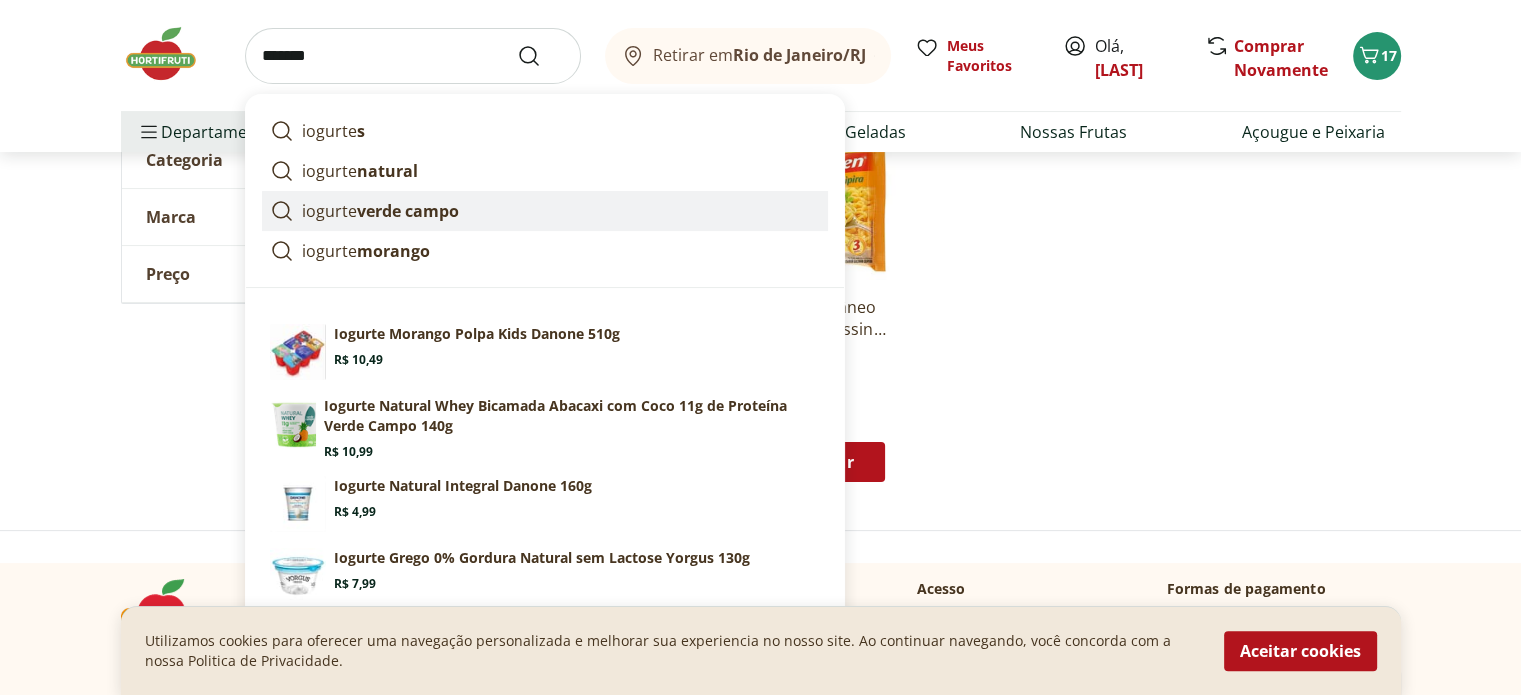 type on "*******" 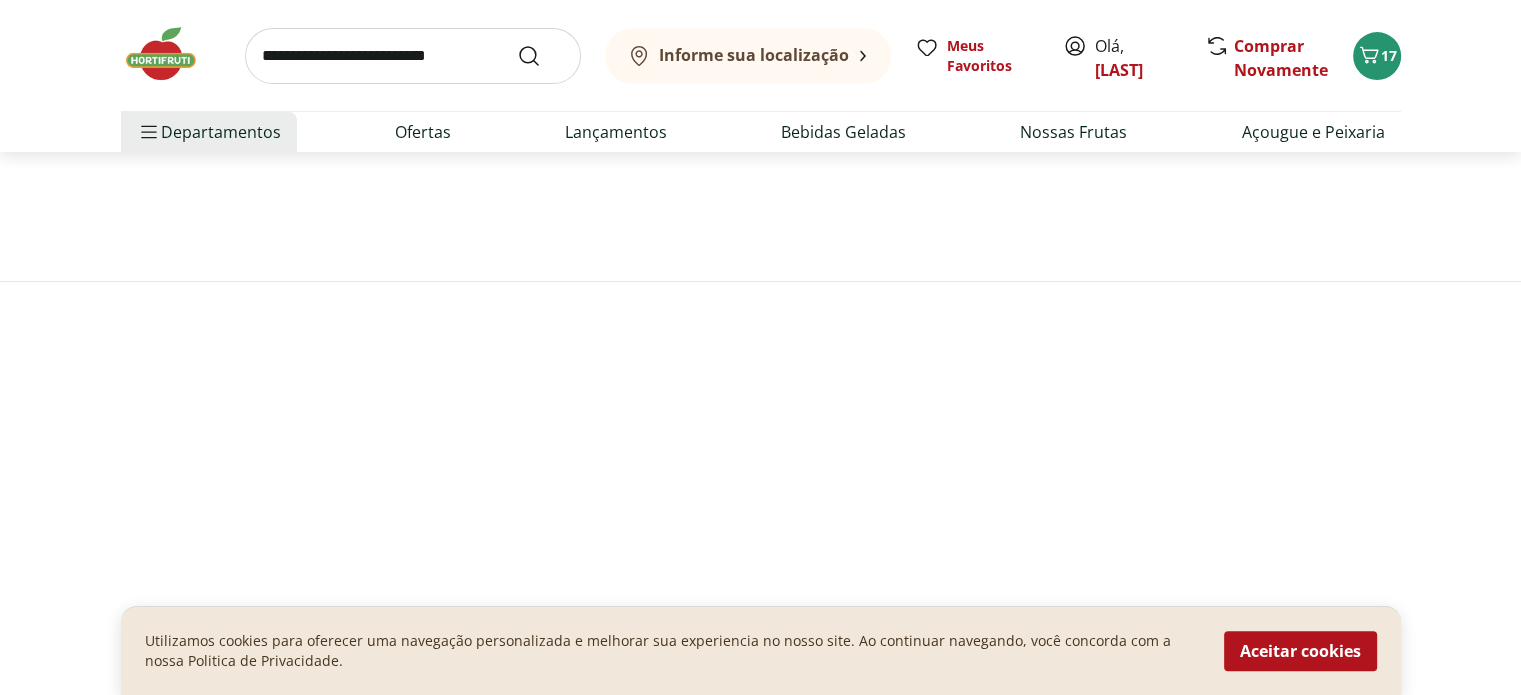 scroll, scrollTop: 0, scrollLeft: 0, axis: both 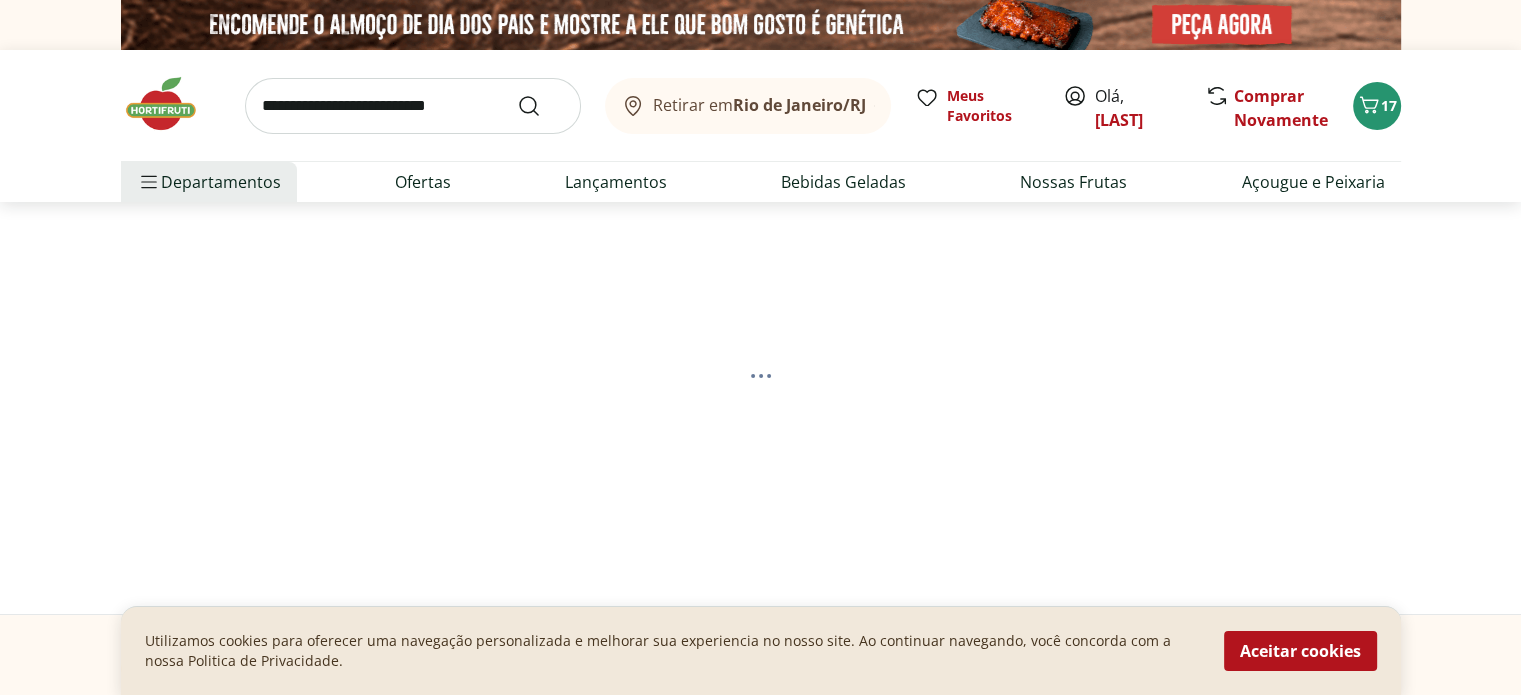 select on "**********" 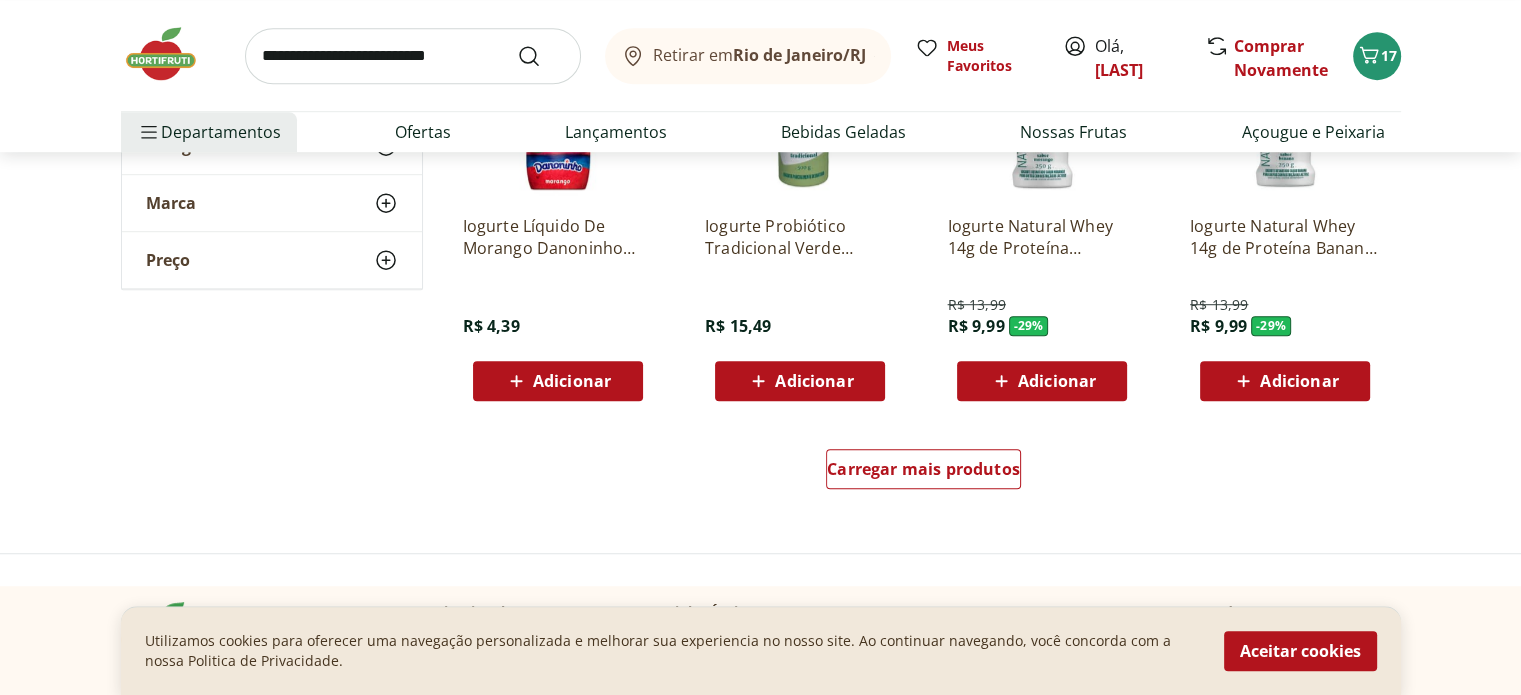 scroll, scrollTop: 1333, scrollLeft: 0, axis: vertical 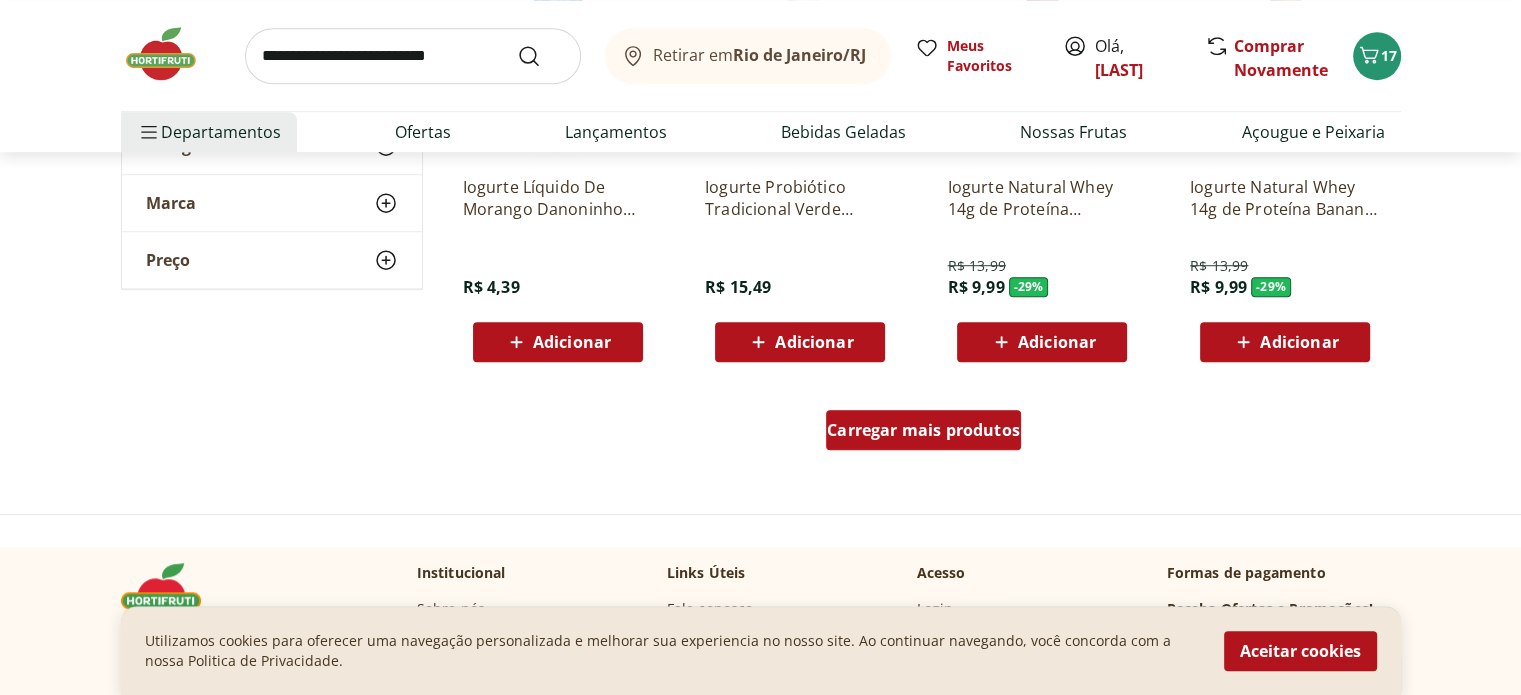 click on "Carregar mais produtos" at bounding box center (923, 430) 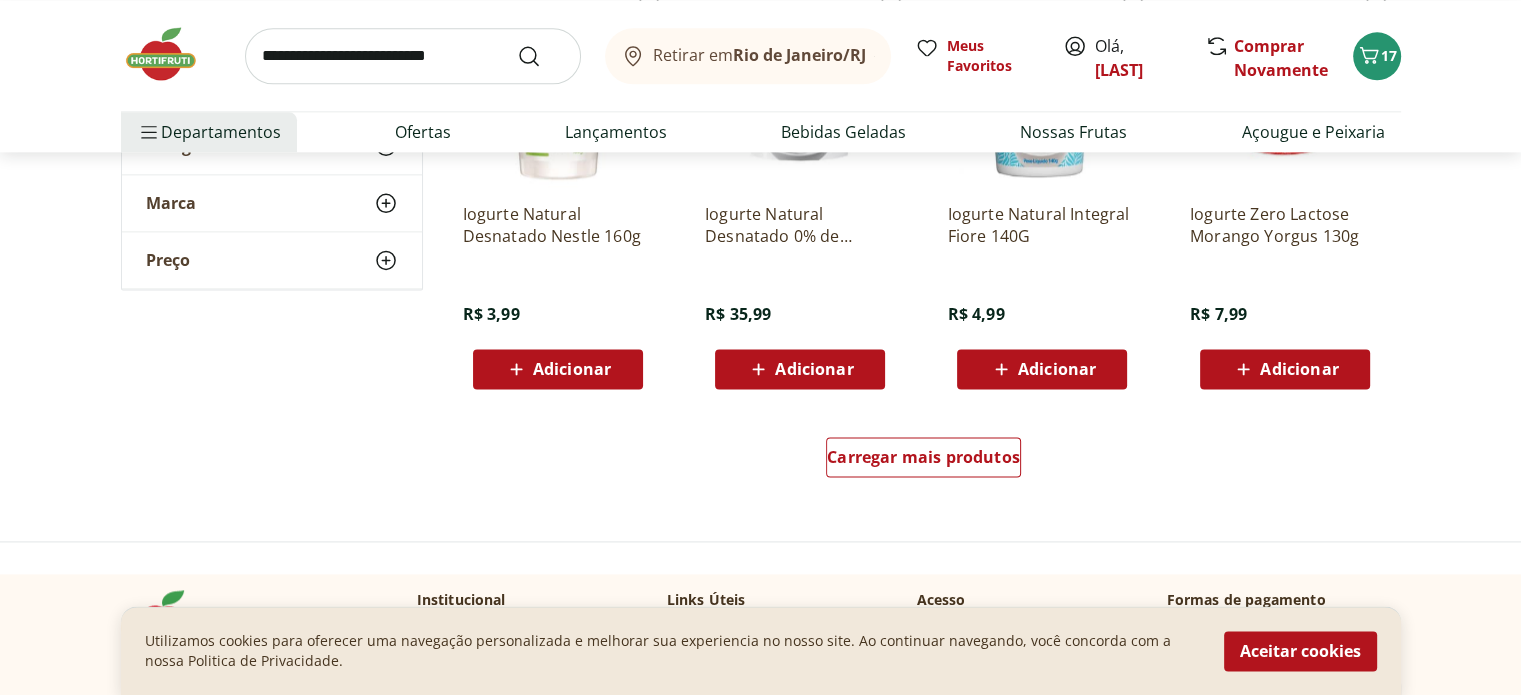 scroll, scrollTop: 2666, scrollLeft: 0, axis: vertical 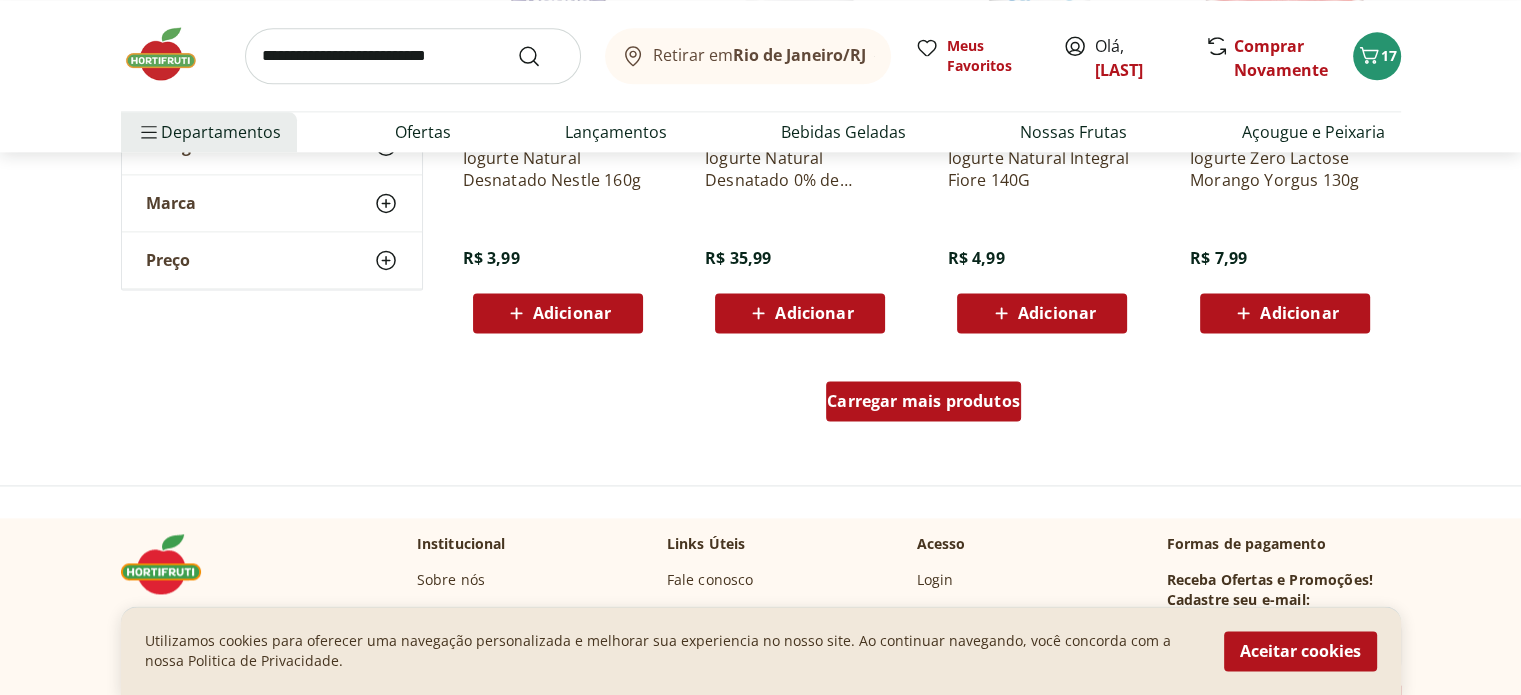click on "Carregar mais produtos" at bounding box center [923, 401] 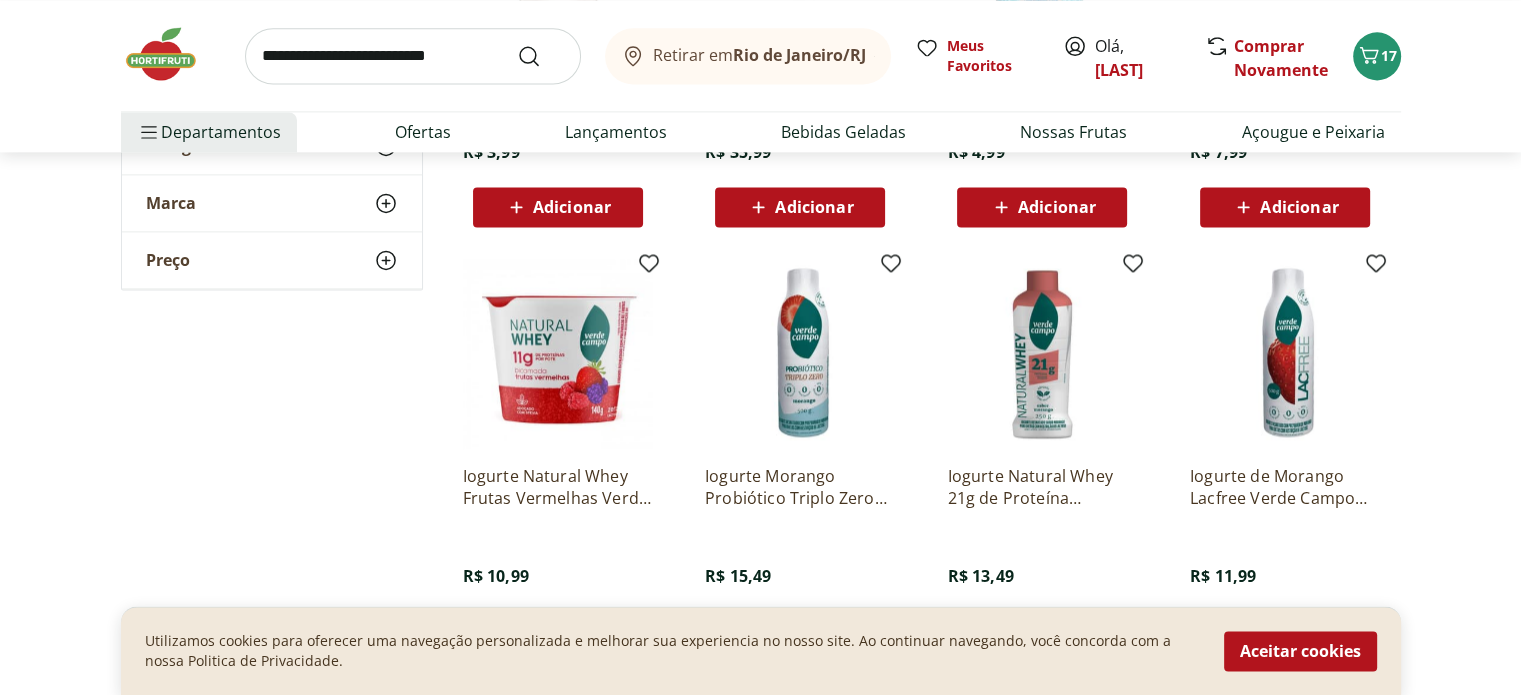 scroll, scrollTop: 2833, scrollLeft: 0, axis: vertical 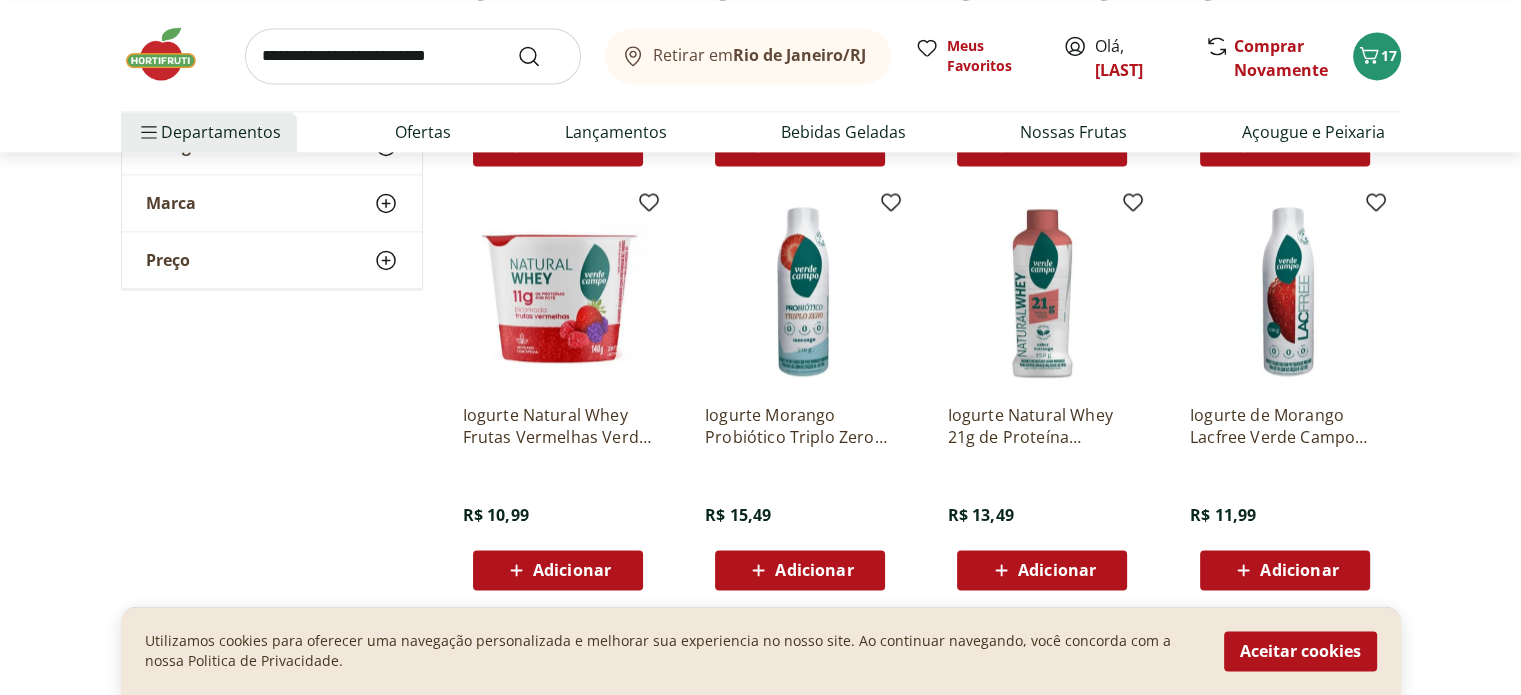 click on "Iogurte de Morango Lacfree Verde Campo 500g" at bounding box center (1285, 426) 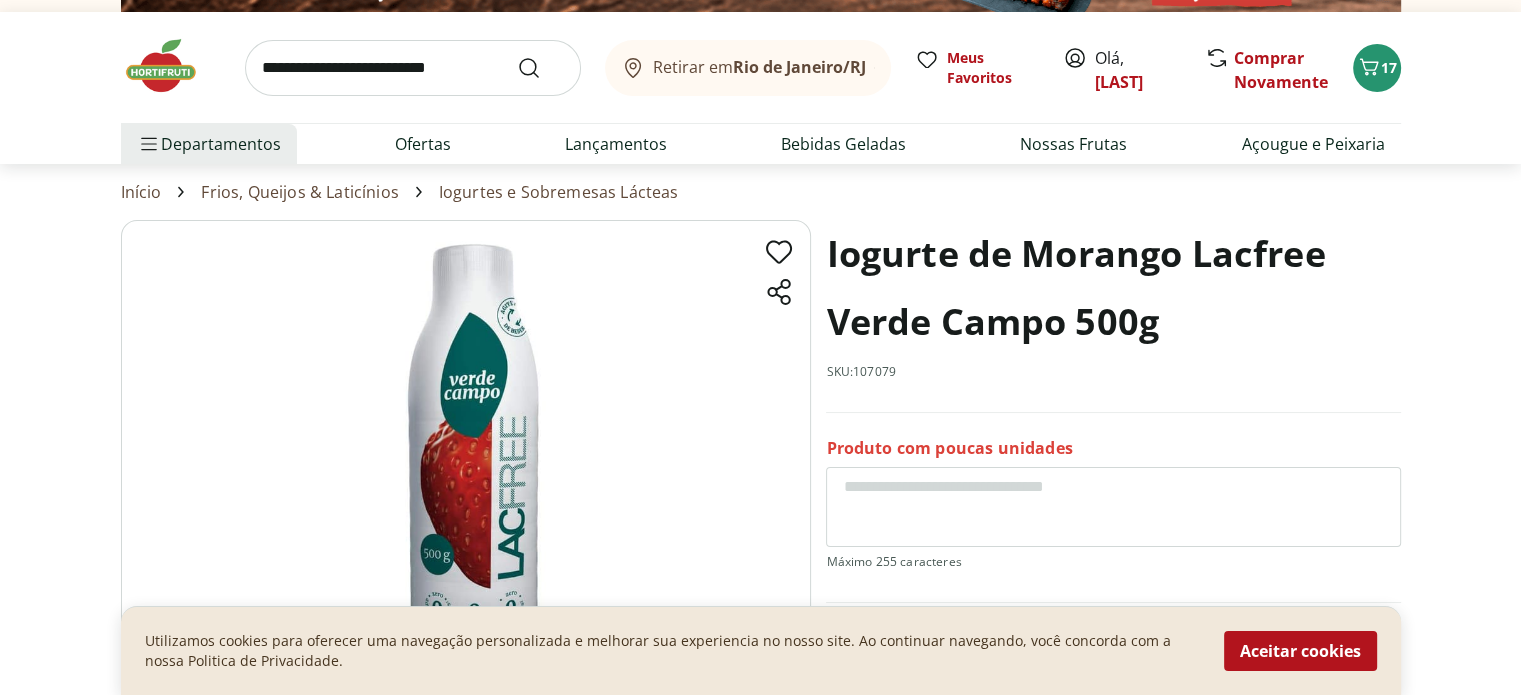 scroll, scrollTop: 0, scrollLeft: 0, axis: both 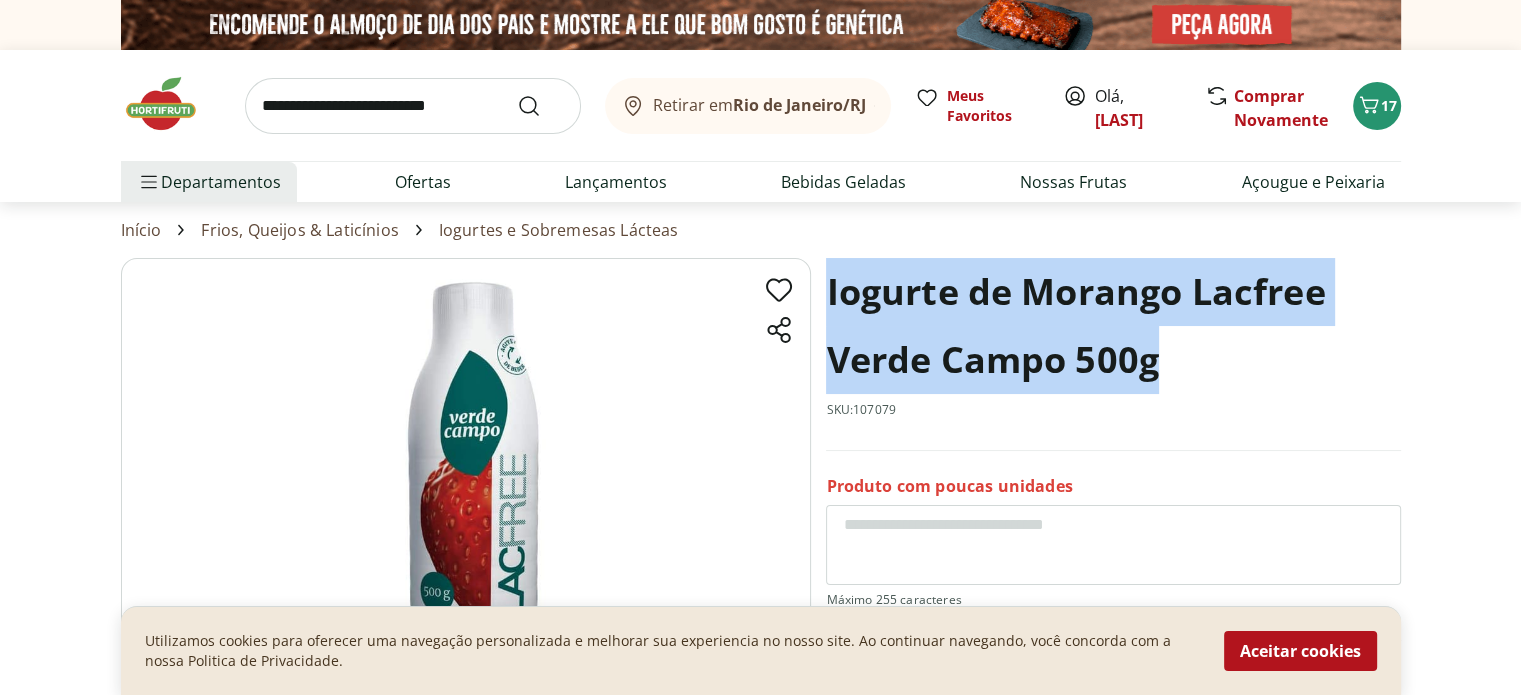 drag, startPoint x: 830, startPoint y: 289, endPoint x: 1285, endPoint y: 354, distance: 459.61942 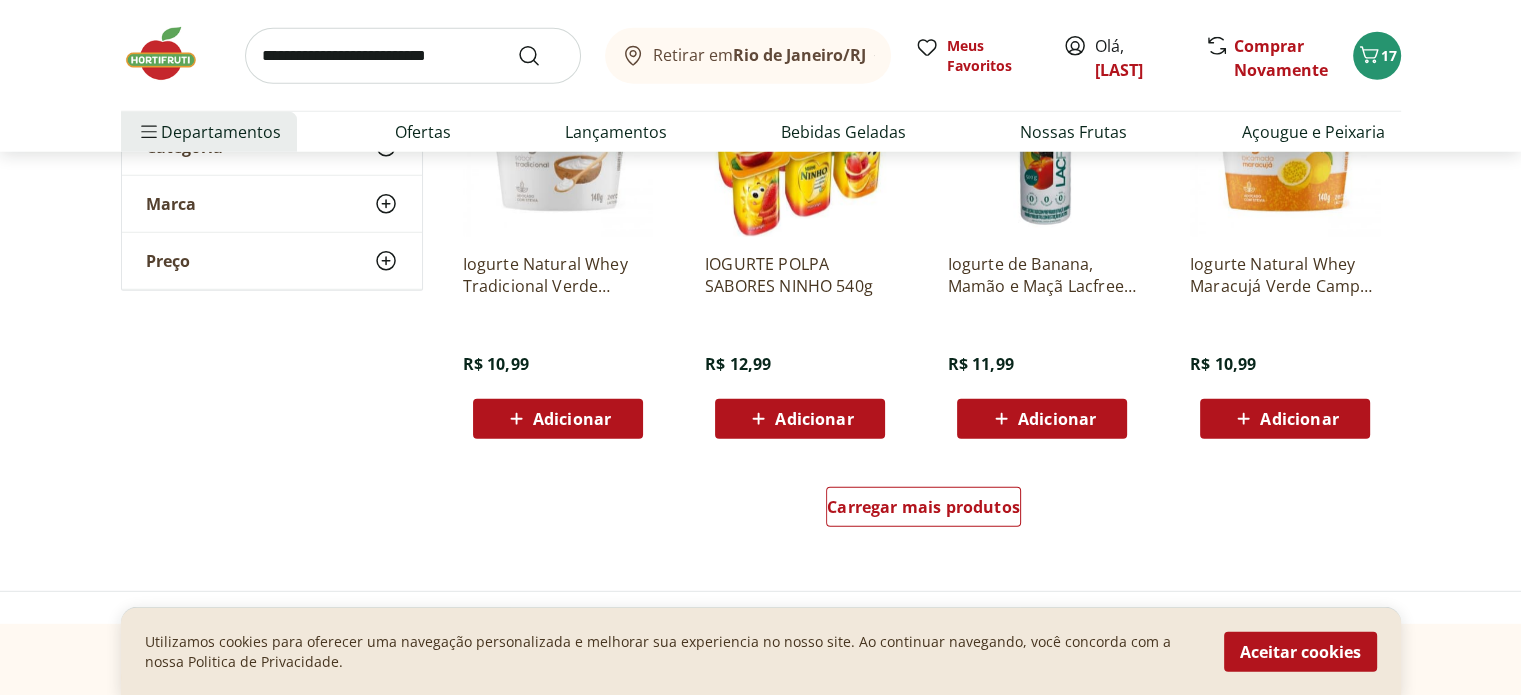 scroll, scrollTop: 5676, scrollLeft: 0, axis: vertical 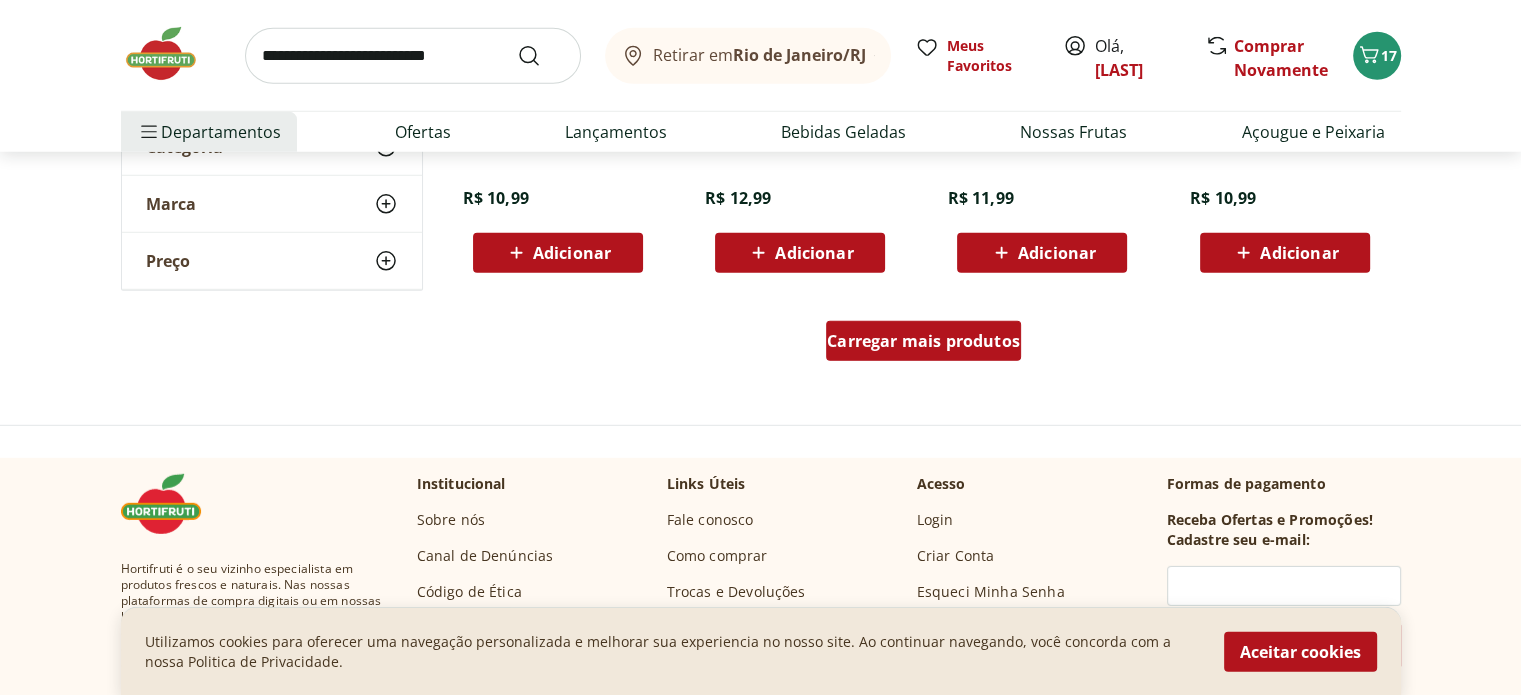 click on "Carregar mais produtos" at bounding box center (923, 341) 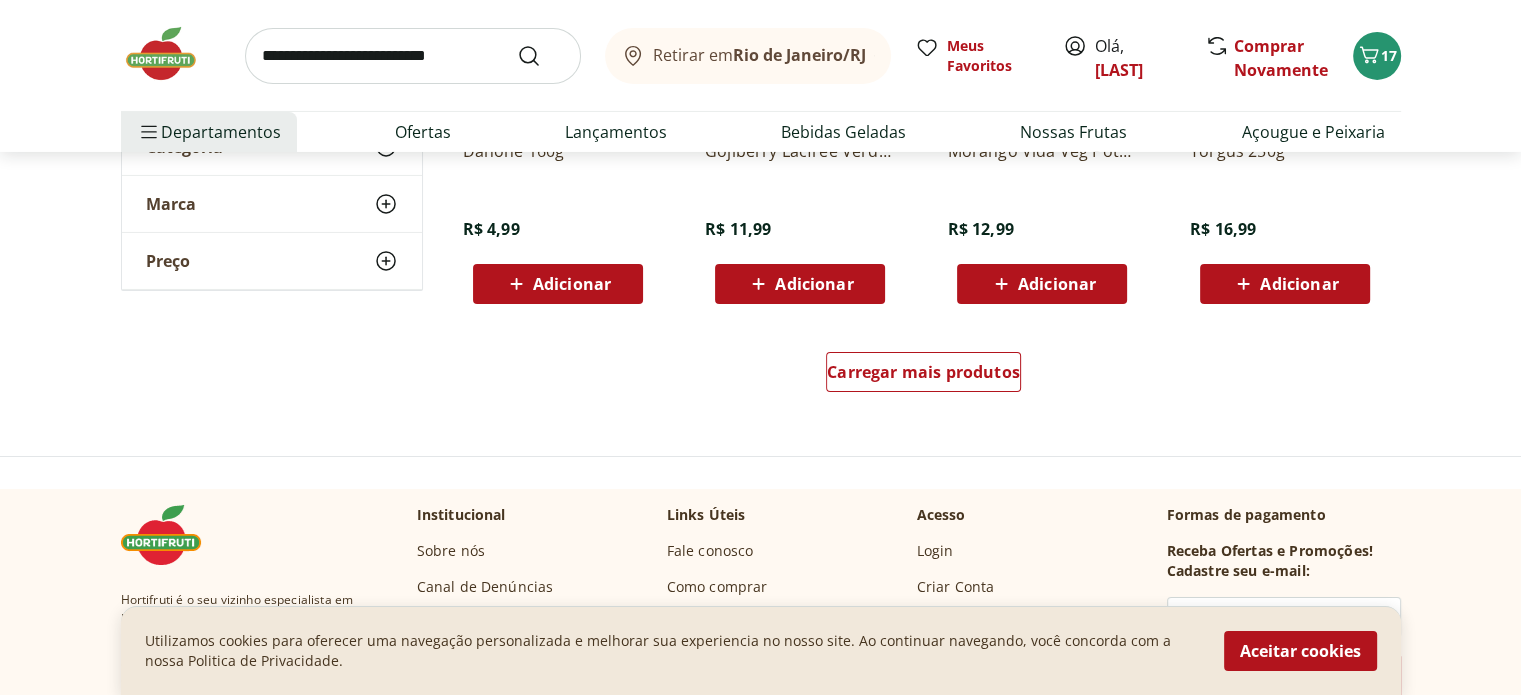 scroll, scrollTop: 7010, scrollLeft: 0, axis: vertical 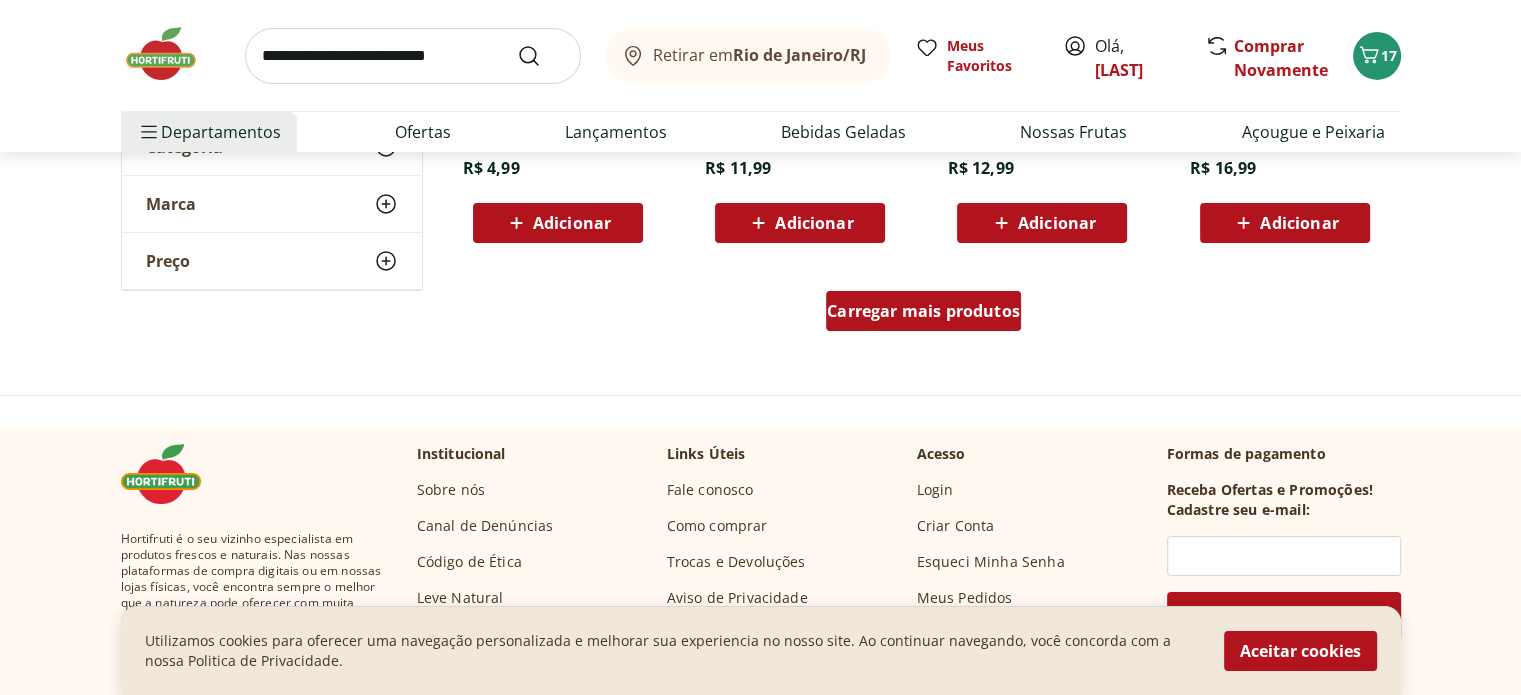 click on "Carregar mais produtos" at bounding box center (923, 311) 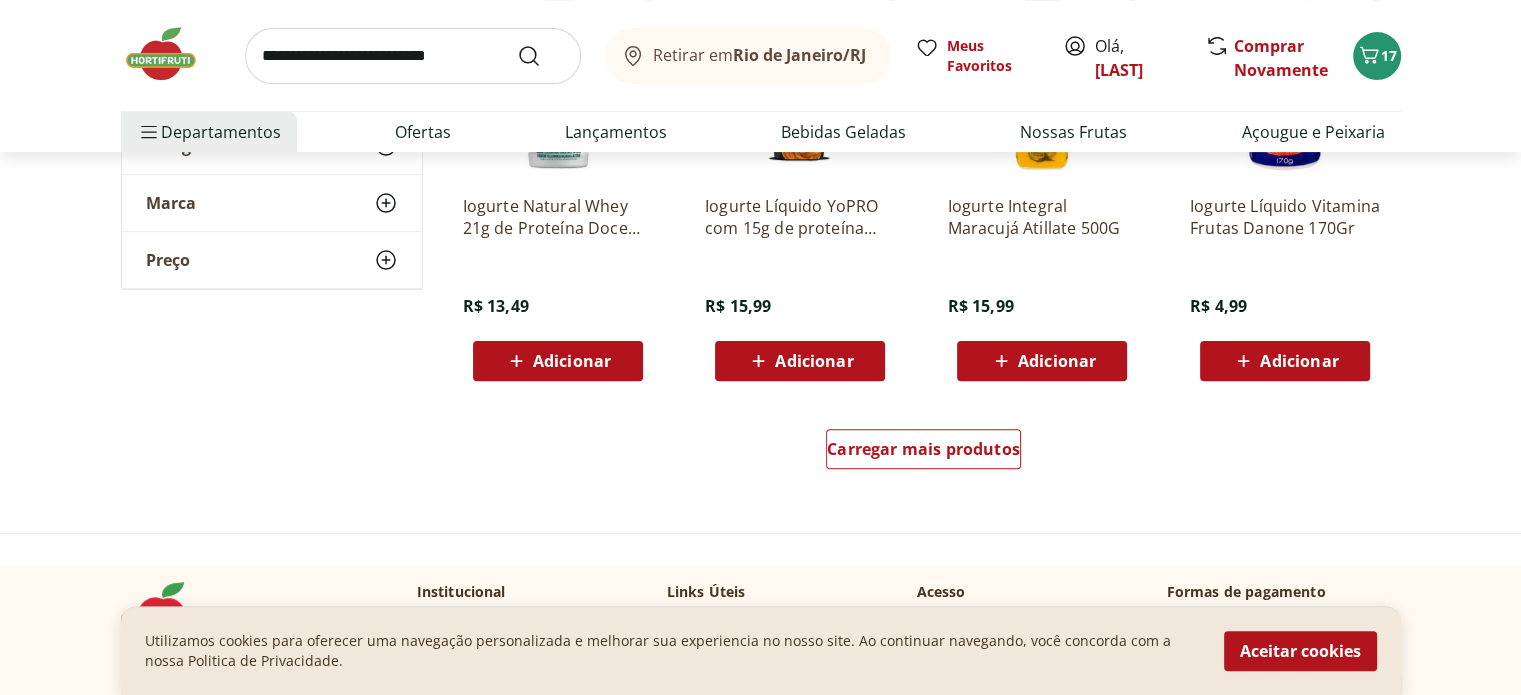scroll, scrollTop: 8344, scrollLeft: 0, axis: vertical 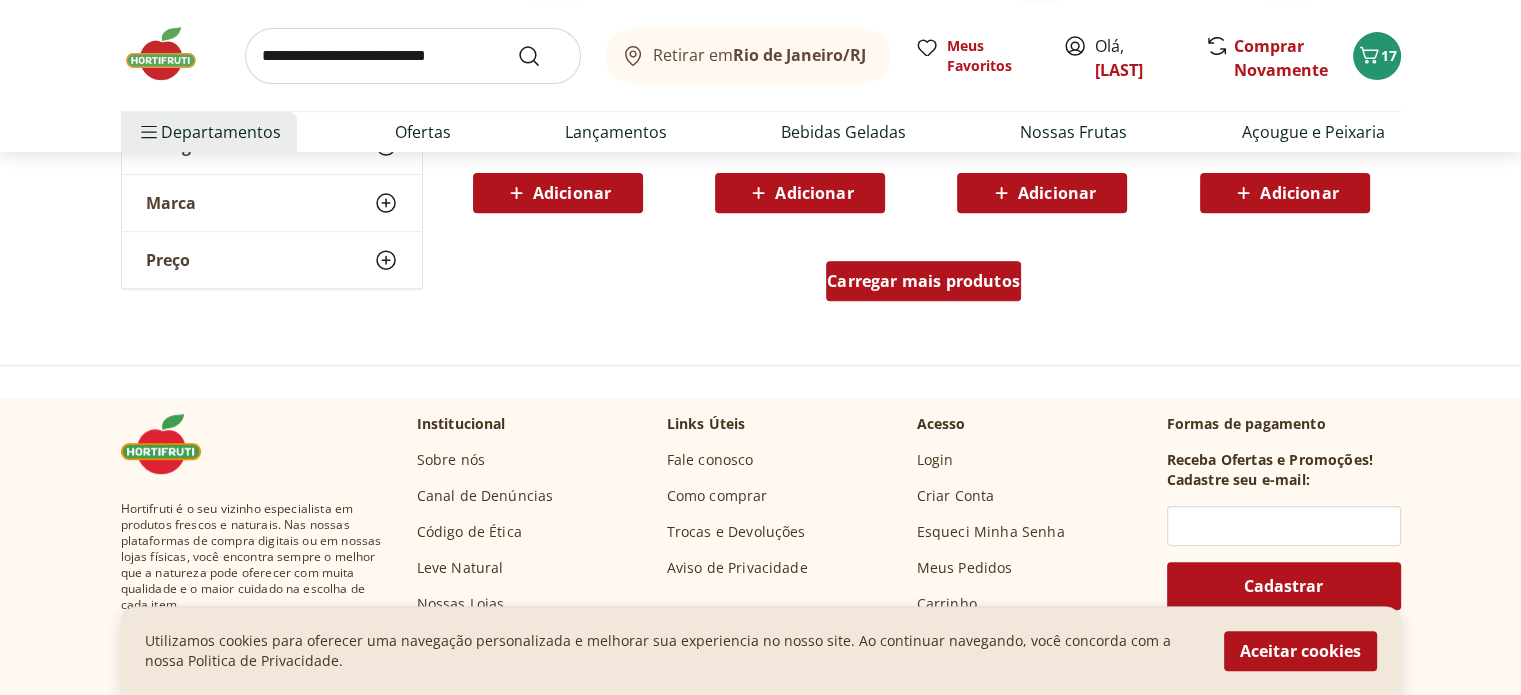 click on "Carregar mais produtos" at bounding box center [923, 281] 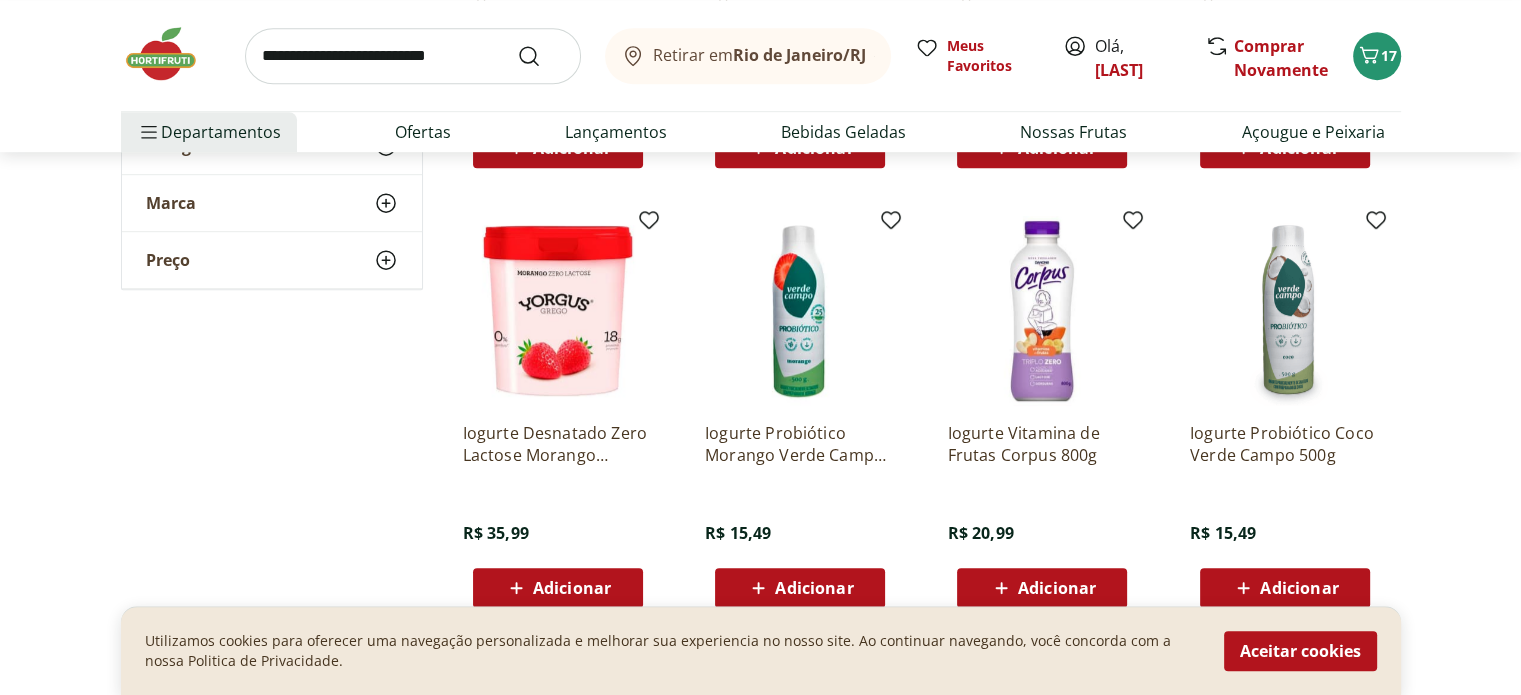 scroll, scrollTop: 8844, scrollLeft: 0, axis: vertical 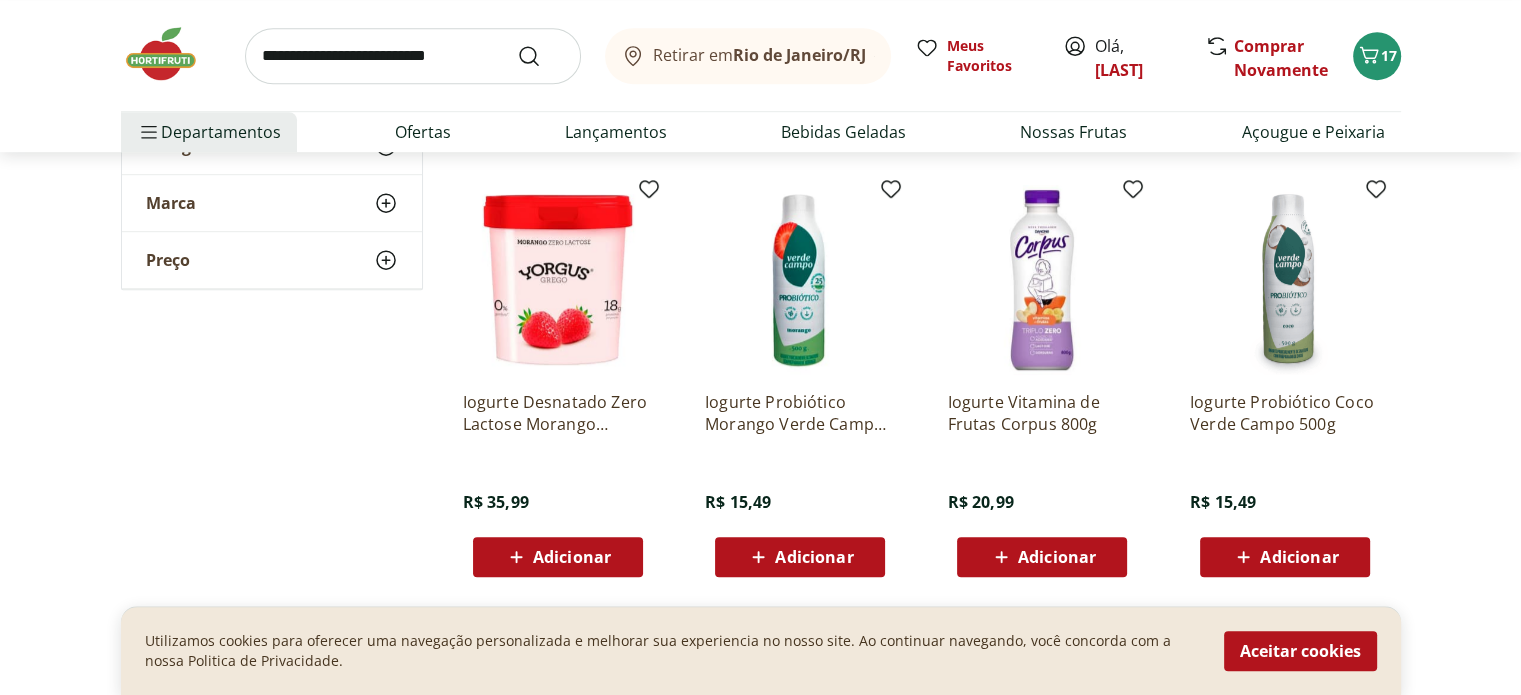 click on "Iogurte Vitamina de Frutas Corpus 800g" at bounding box center (1042, 413) 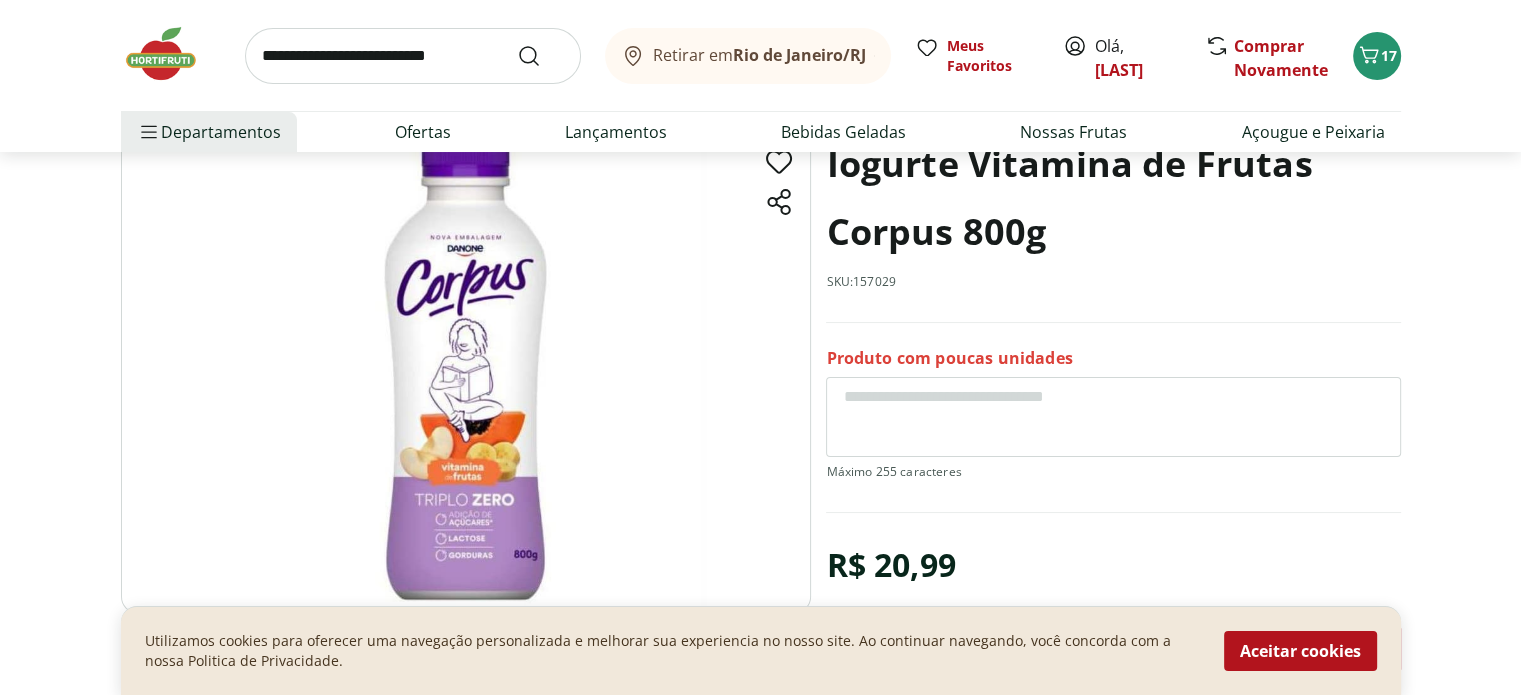scroll, scrollTop: 166, scrollLeft: 0, axis: vertical 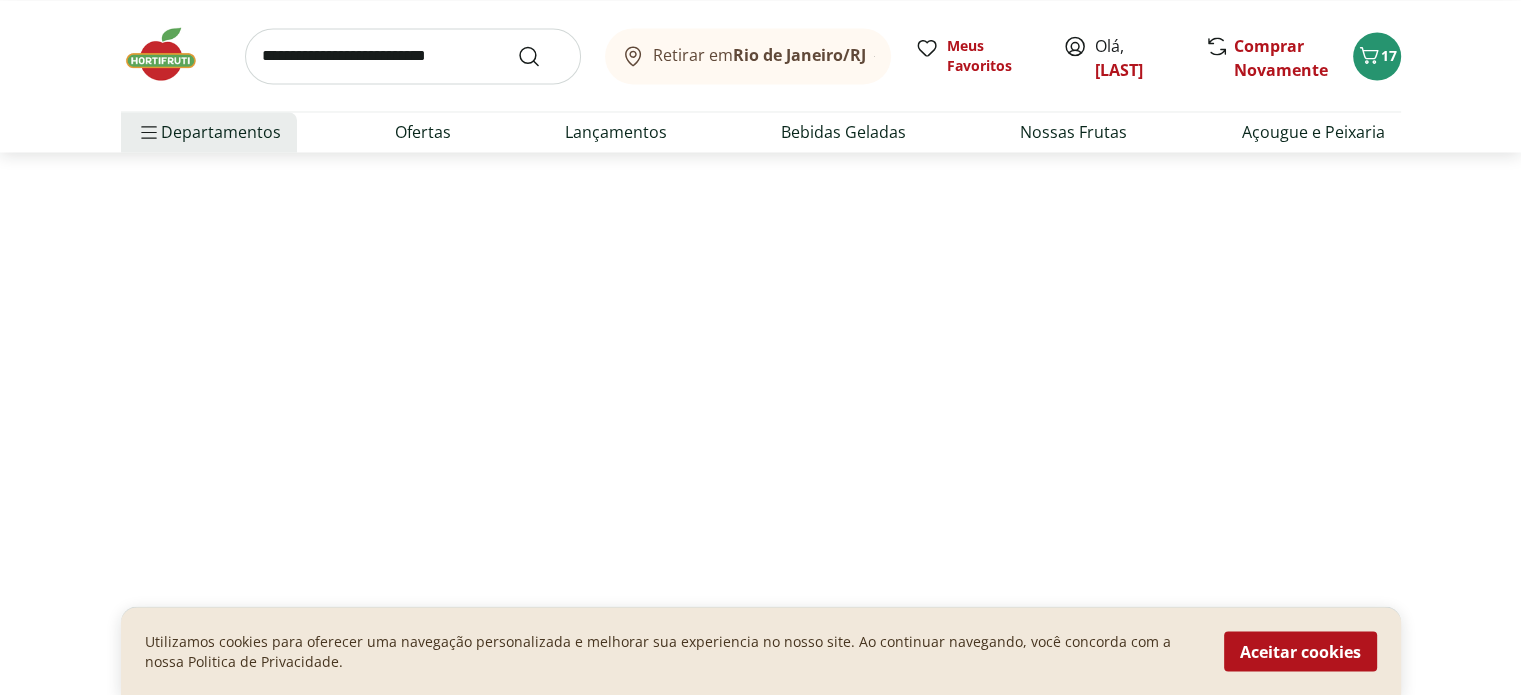 select on "**********" 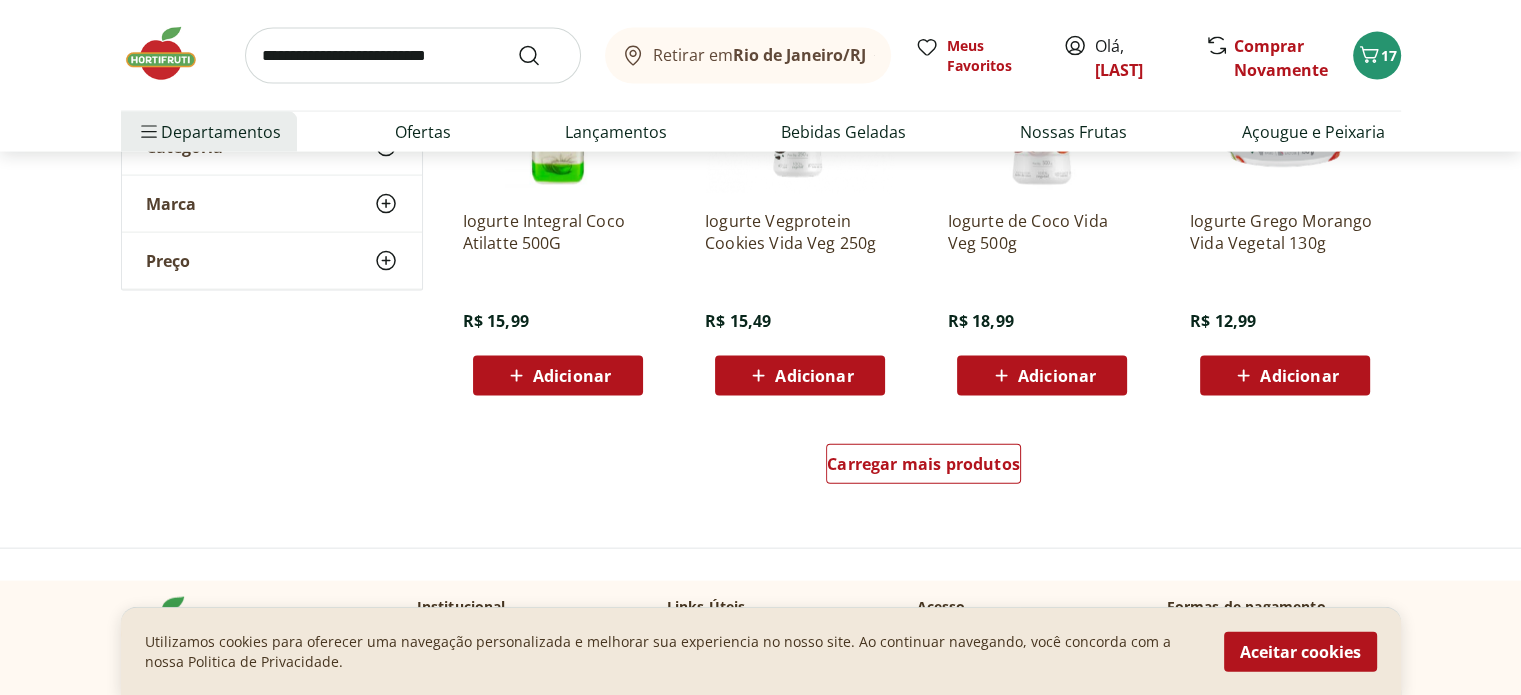 scroll, scrollTop: 12055, scrollLeft: 0, axis: vertical 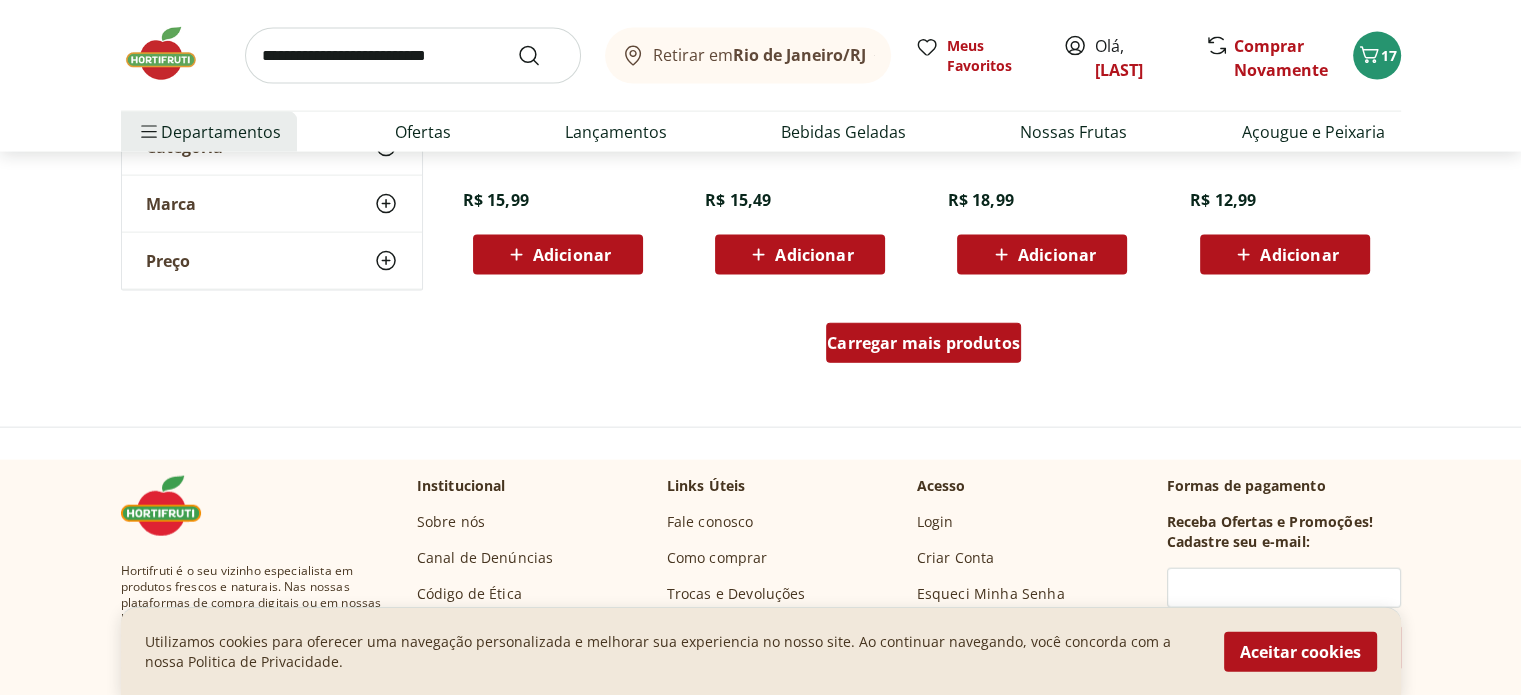 click on "Carregar mais produtos" at bounding box center (923, 343) 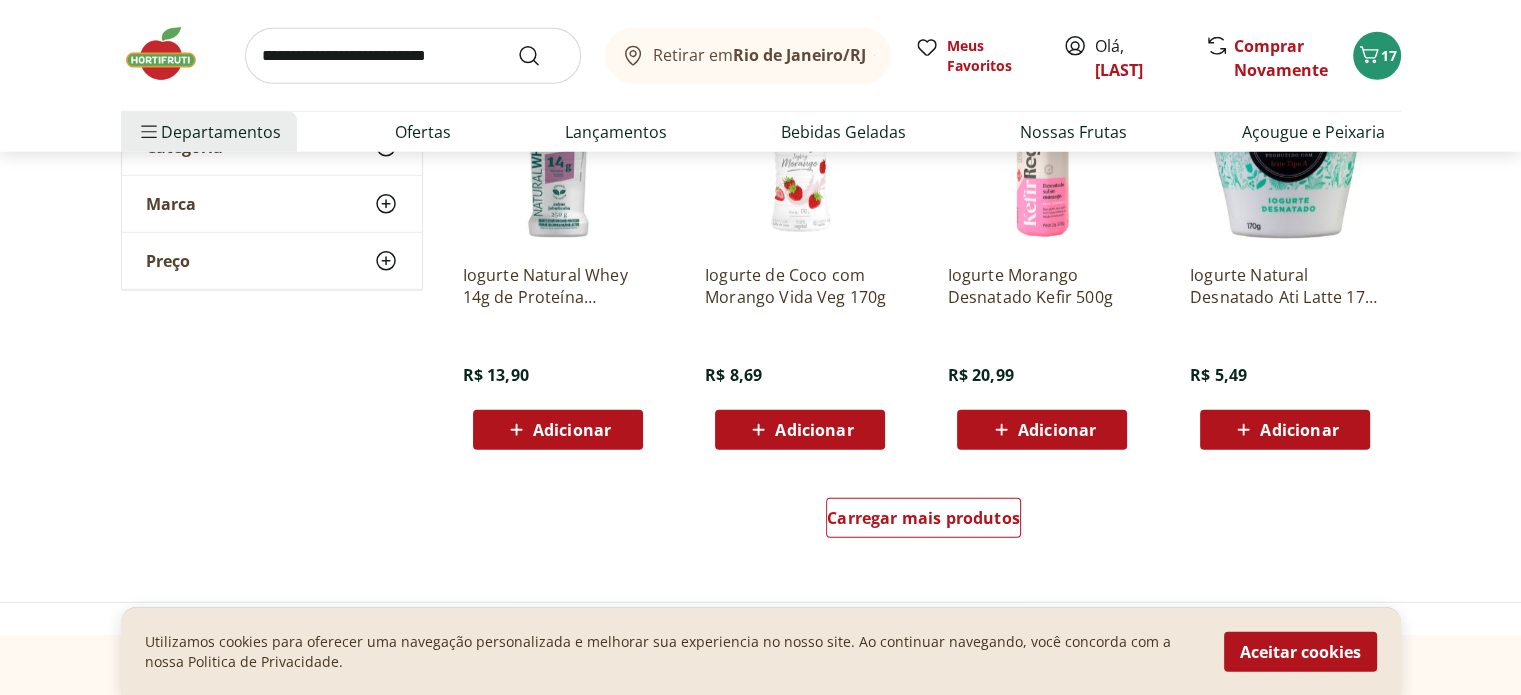 scroll, scrollTop: 13222, scrollLeft: 0, axis: vertical 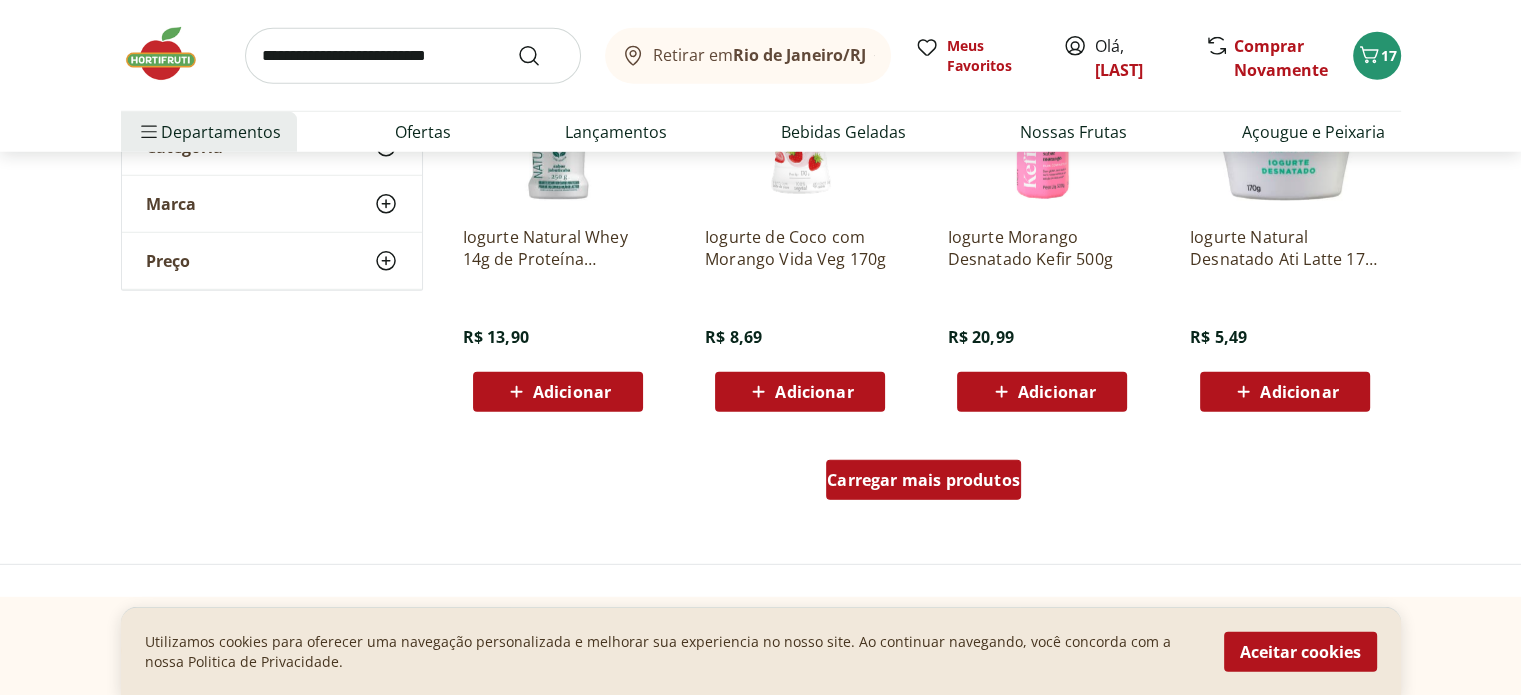 click on "Carregar mais produtos" at bounding box center [923, 480] 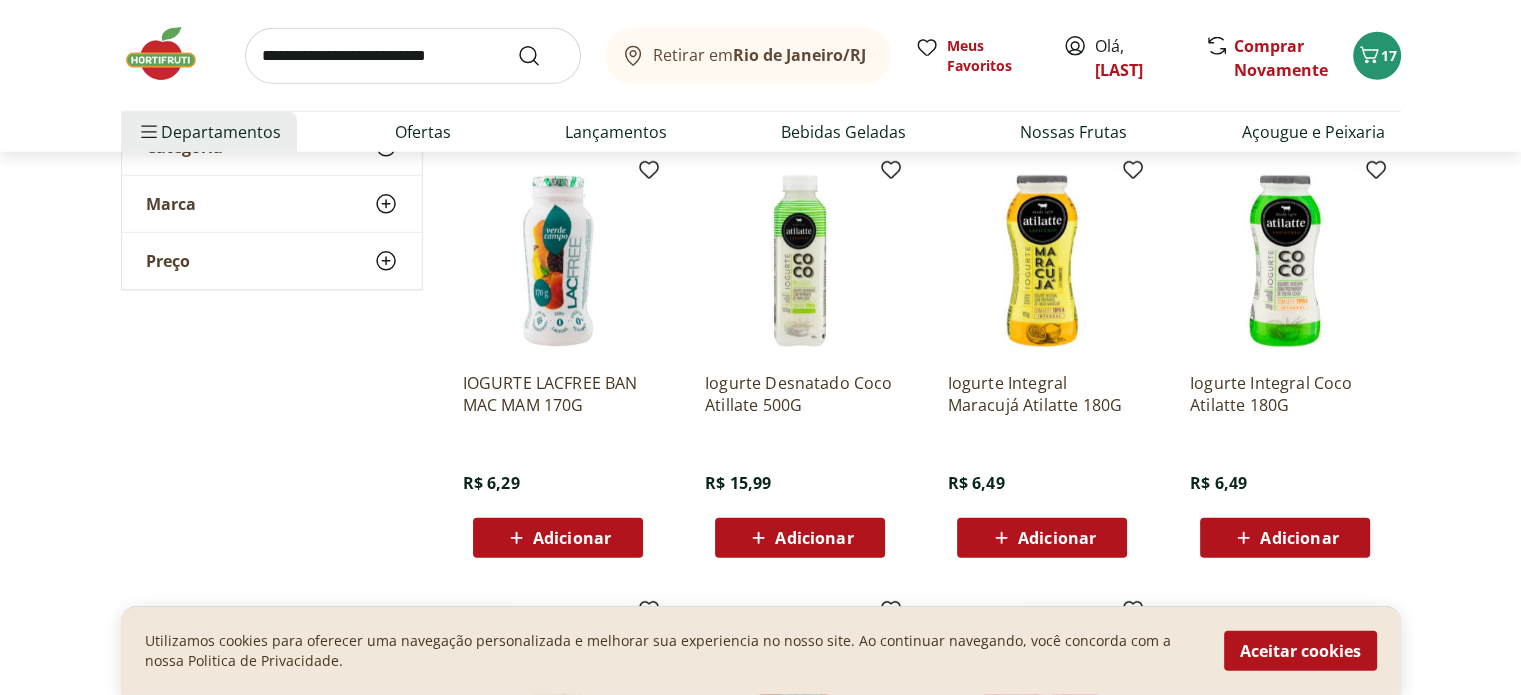 scroll, scrollTop: 13555, scrollLeft: 0, axis: vertical 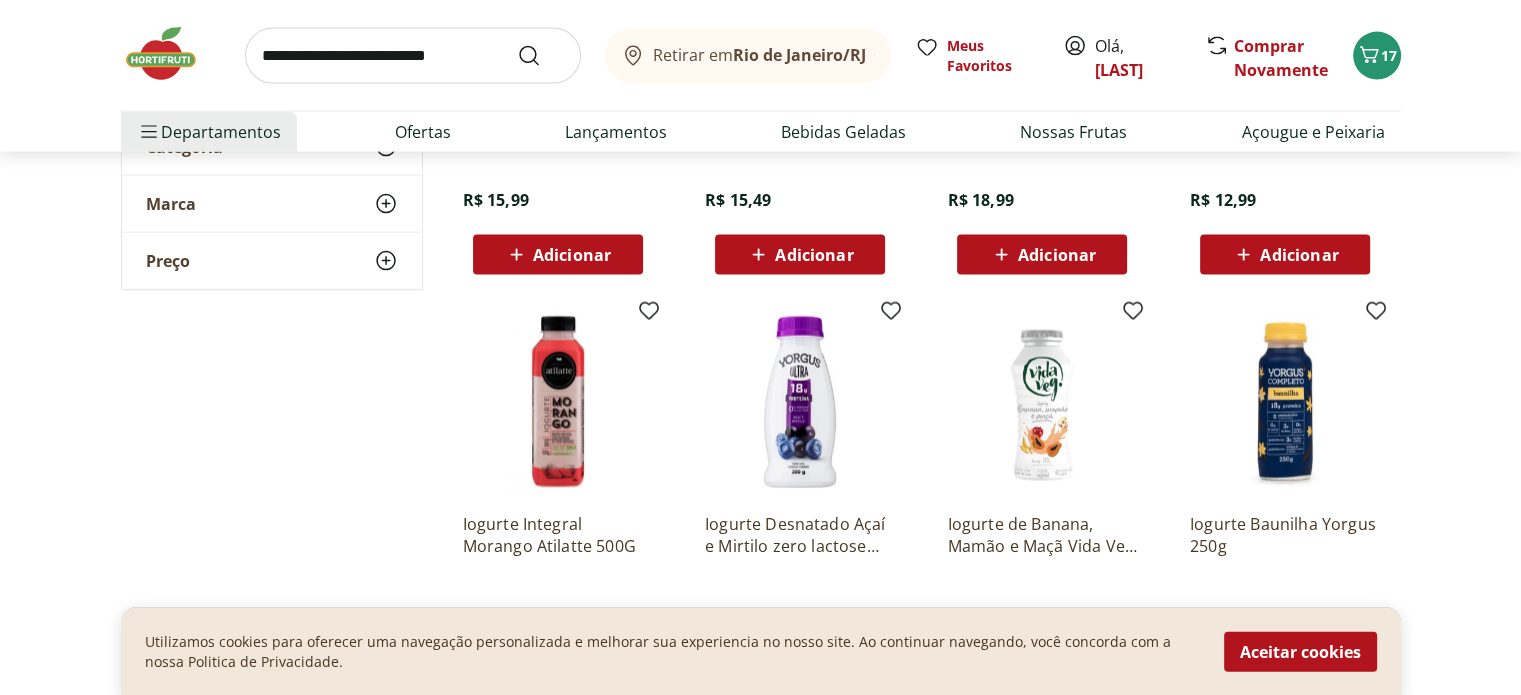 click at bounding box center [558, 402] 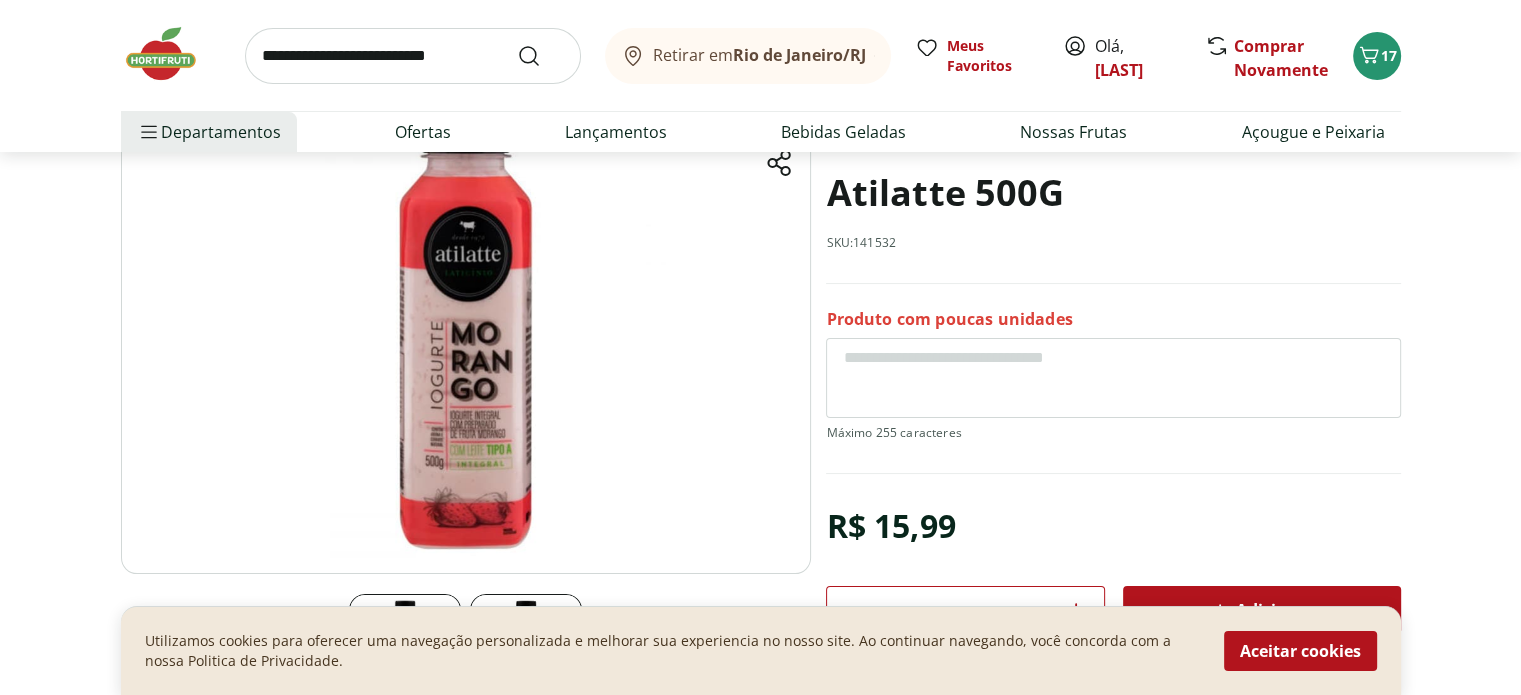 scroll, scrollTop: 0, scrollLeft: 0, axis: both 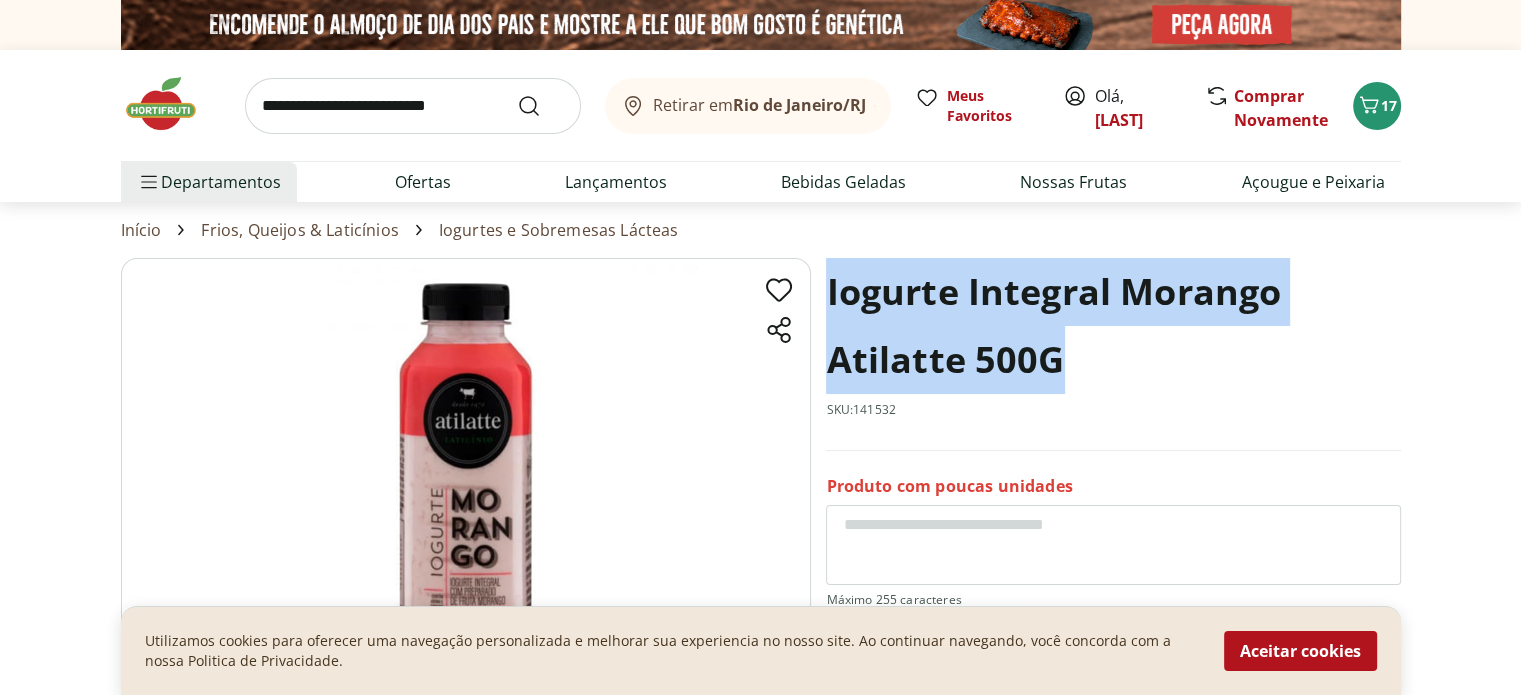 drag, startPoint x: 828, startPoint y: 295, endPoint x: 1271, endPoint y: 375, distance: 450.16553 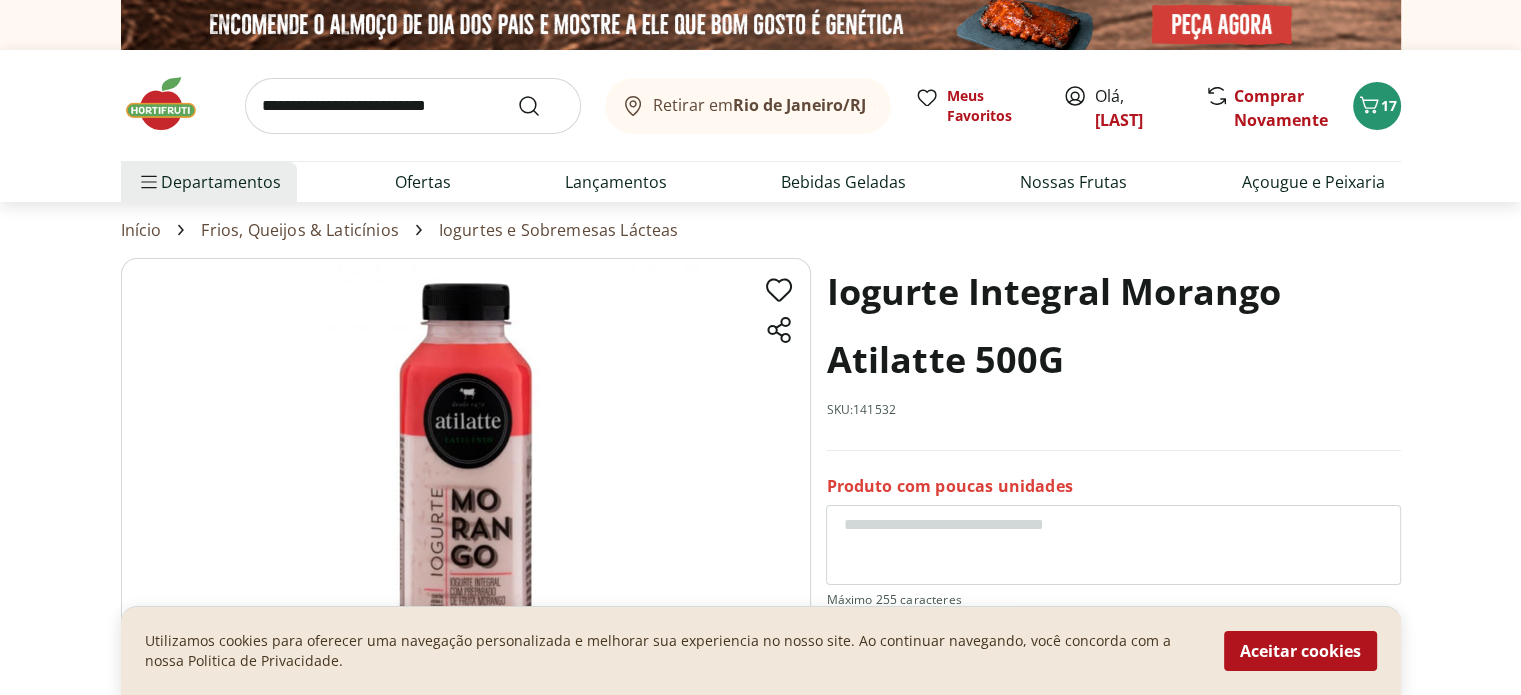 click at bounding box center (413, 106) 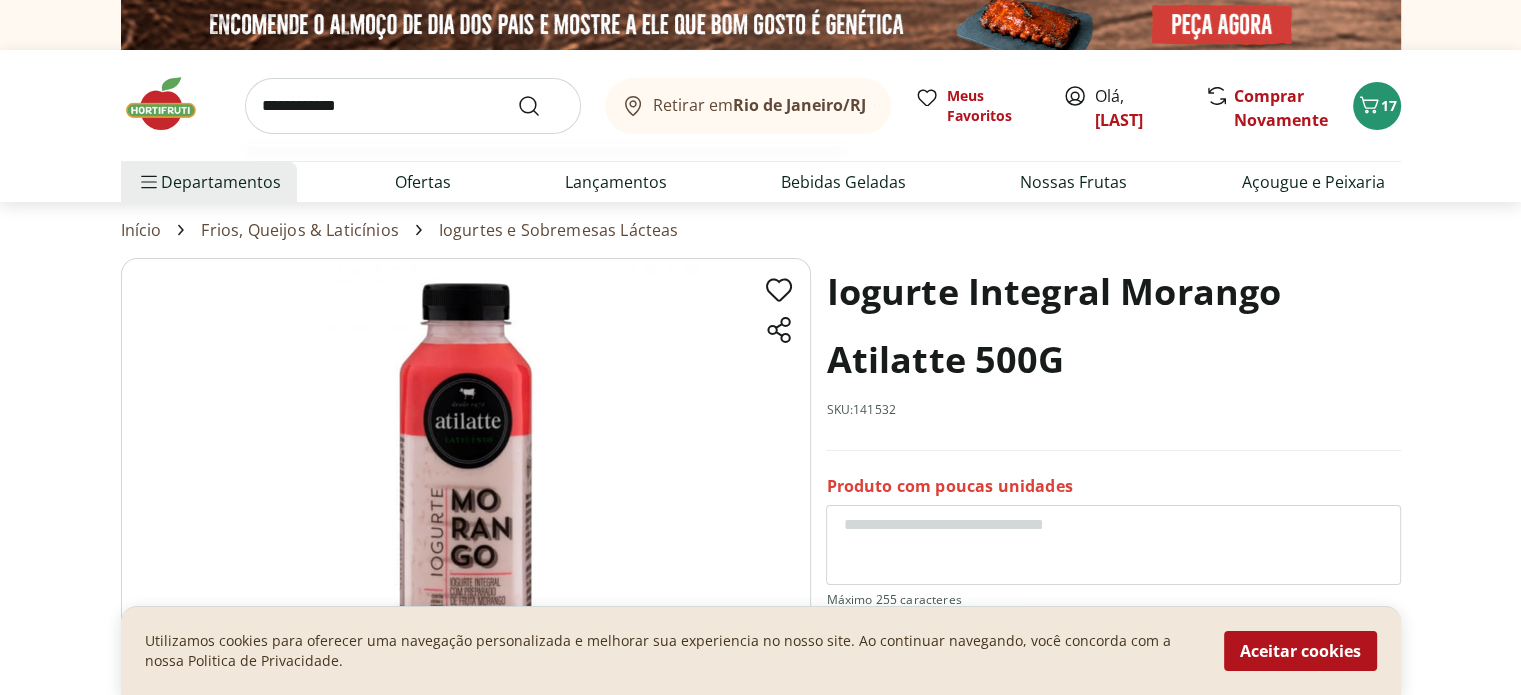 type on "**********" 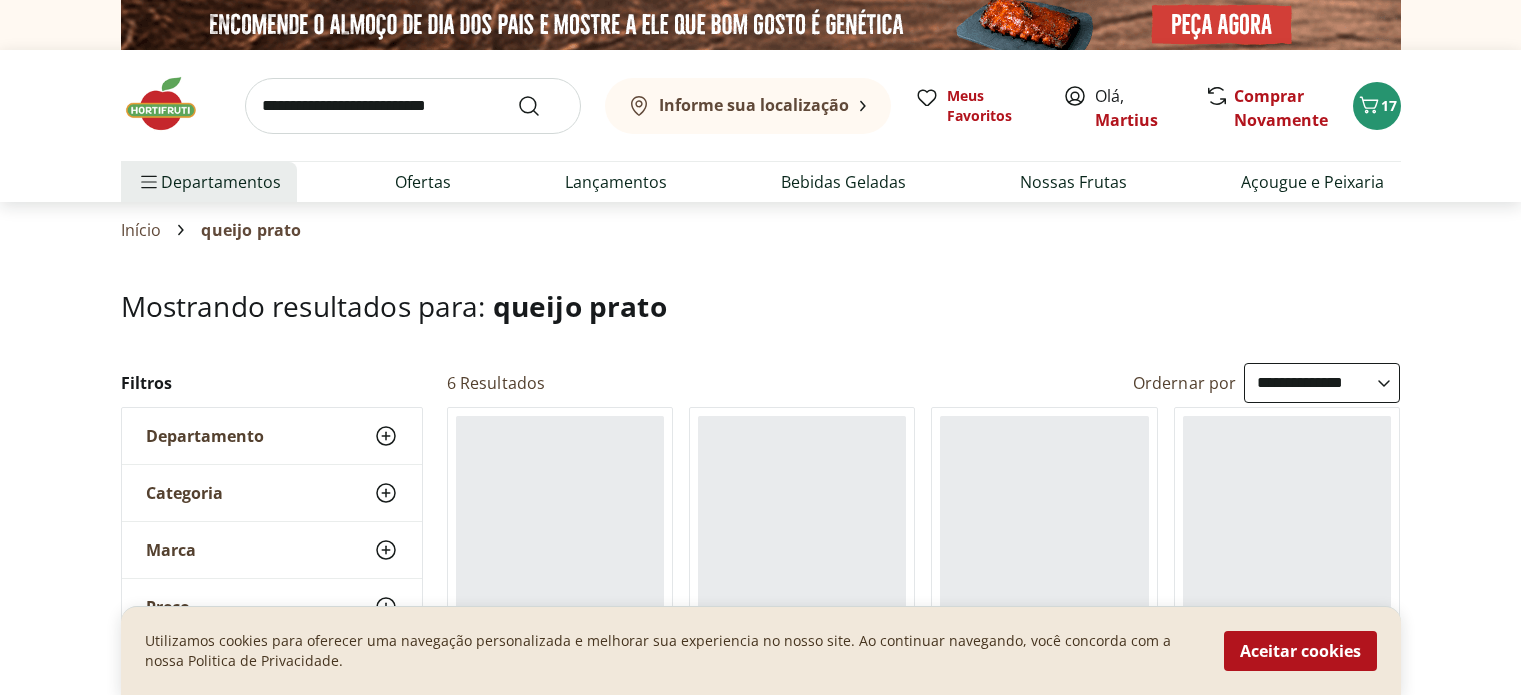 select on "**********" 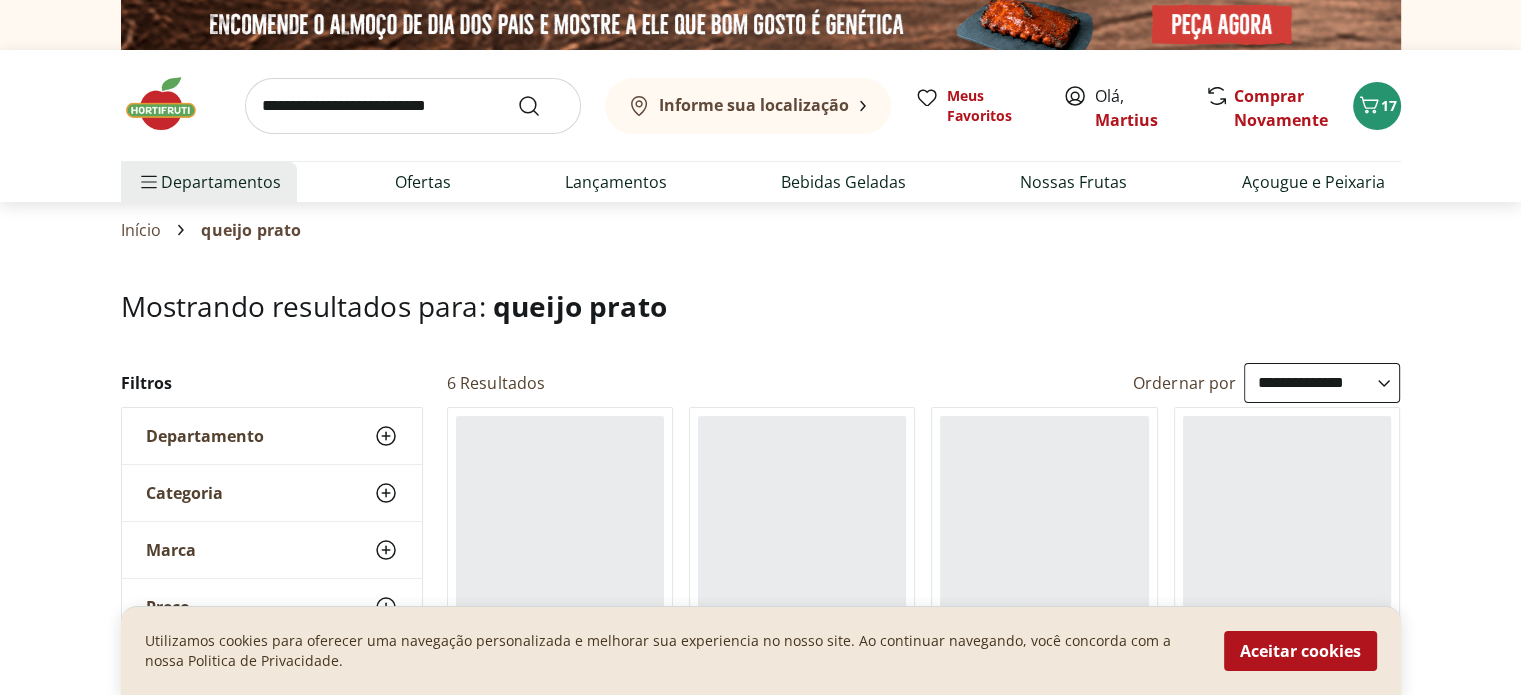 scroll, scrollTop: 0, scrollLeft: 0, axis: both 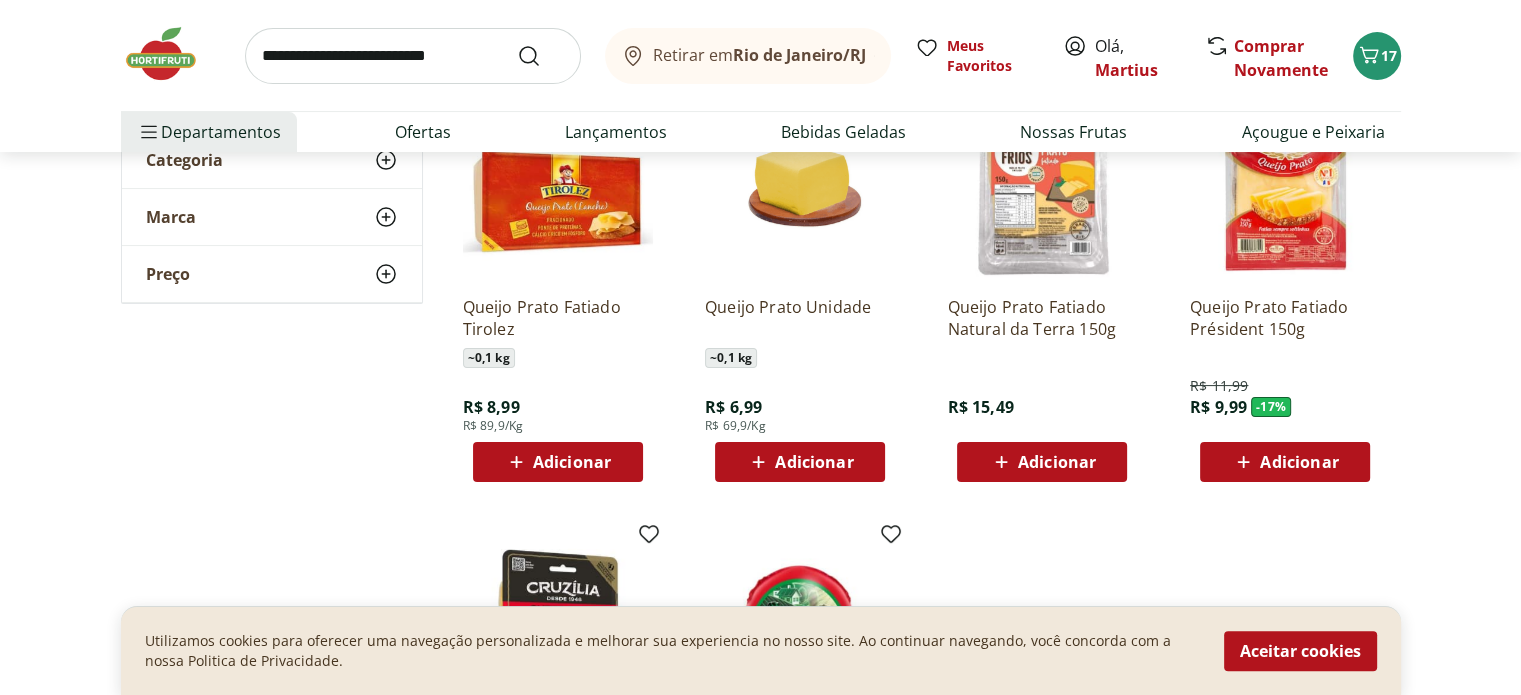 click on "Adicionar" at bounding box center (1299, 462) 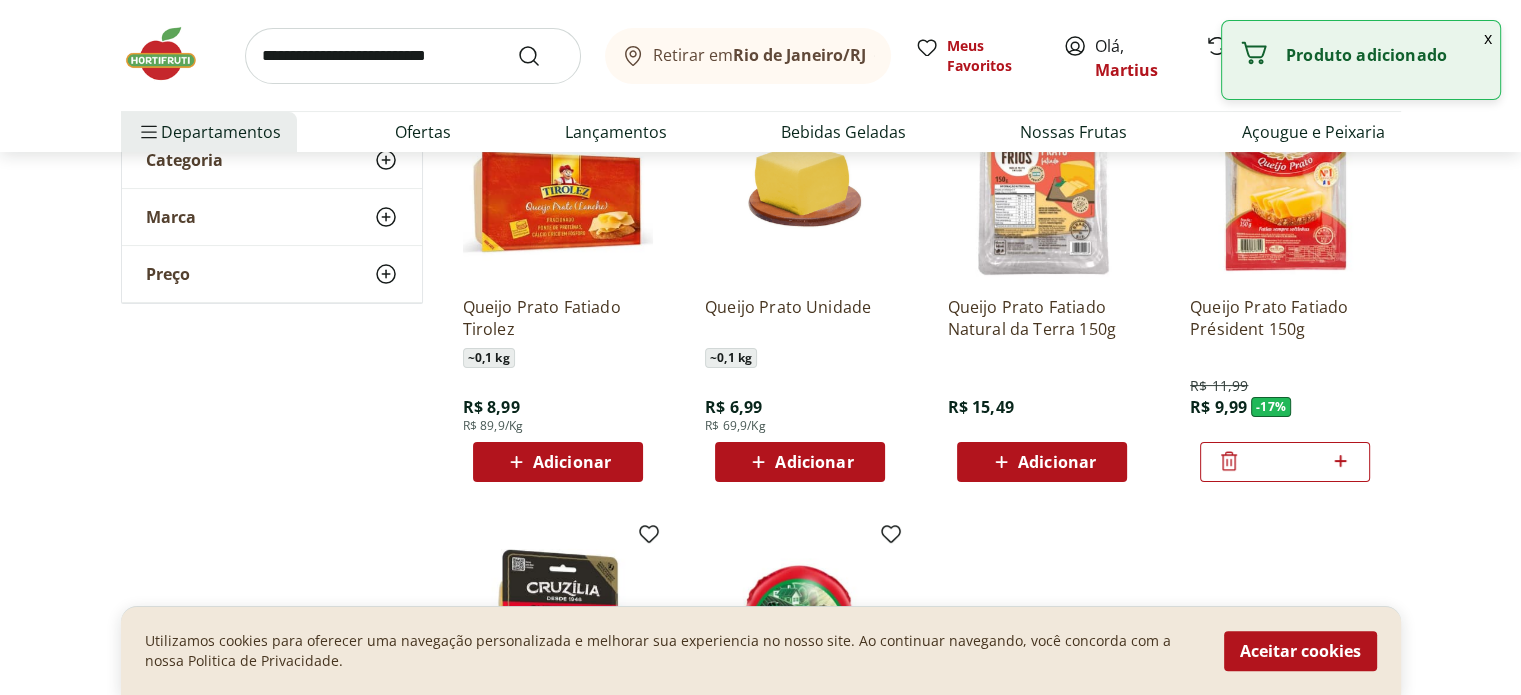 click 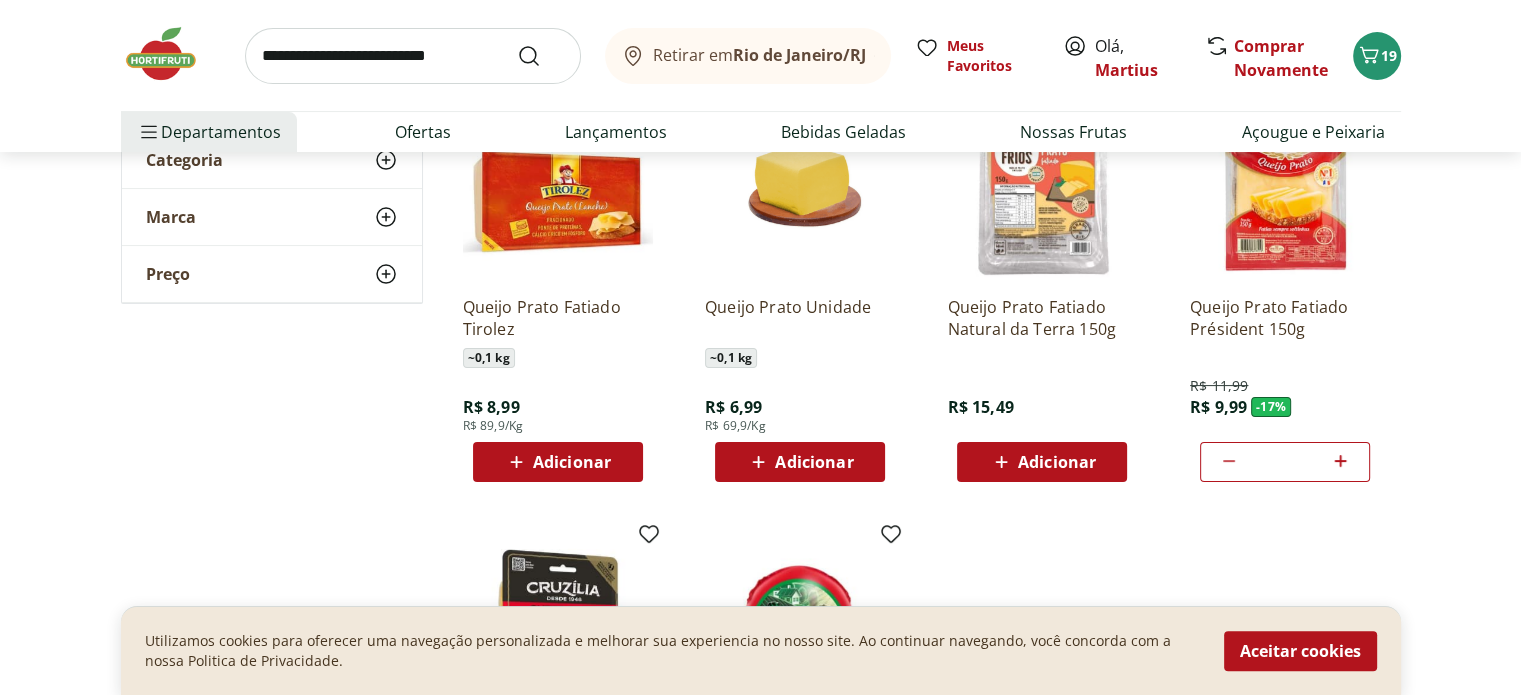 click at bounding box center [413, 56] 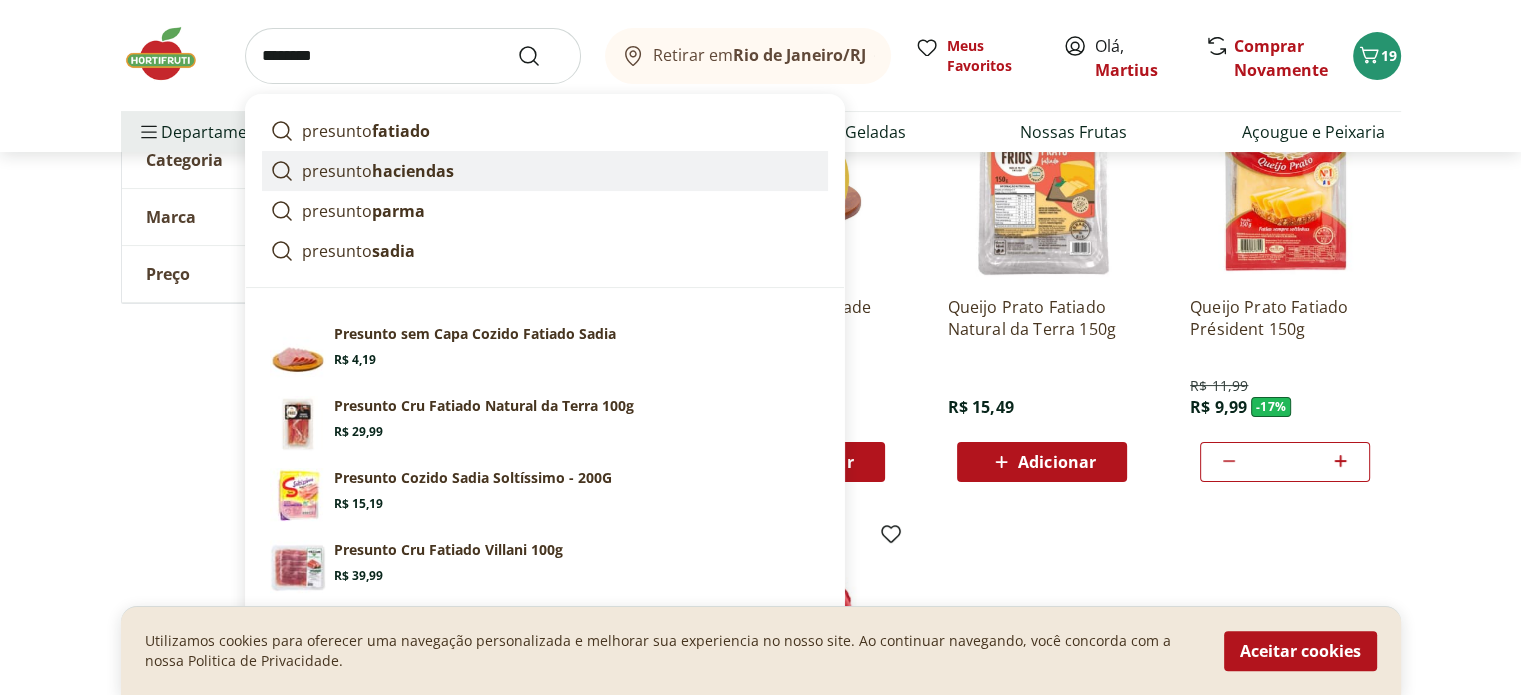 type on "********" 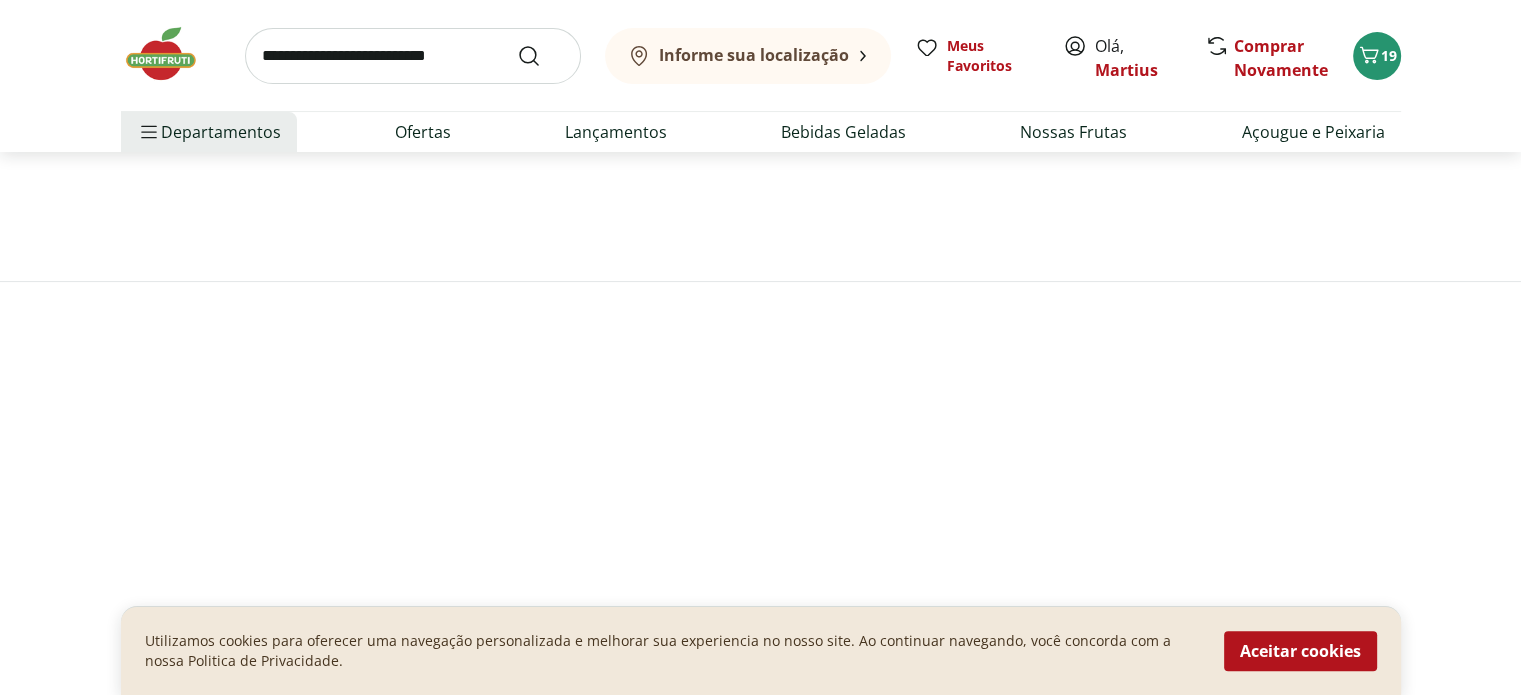 scroll, scrollTop: 0, scrollLeft: 0, axis: both 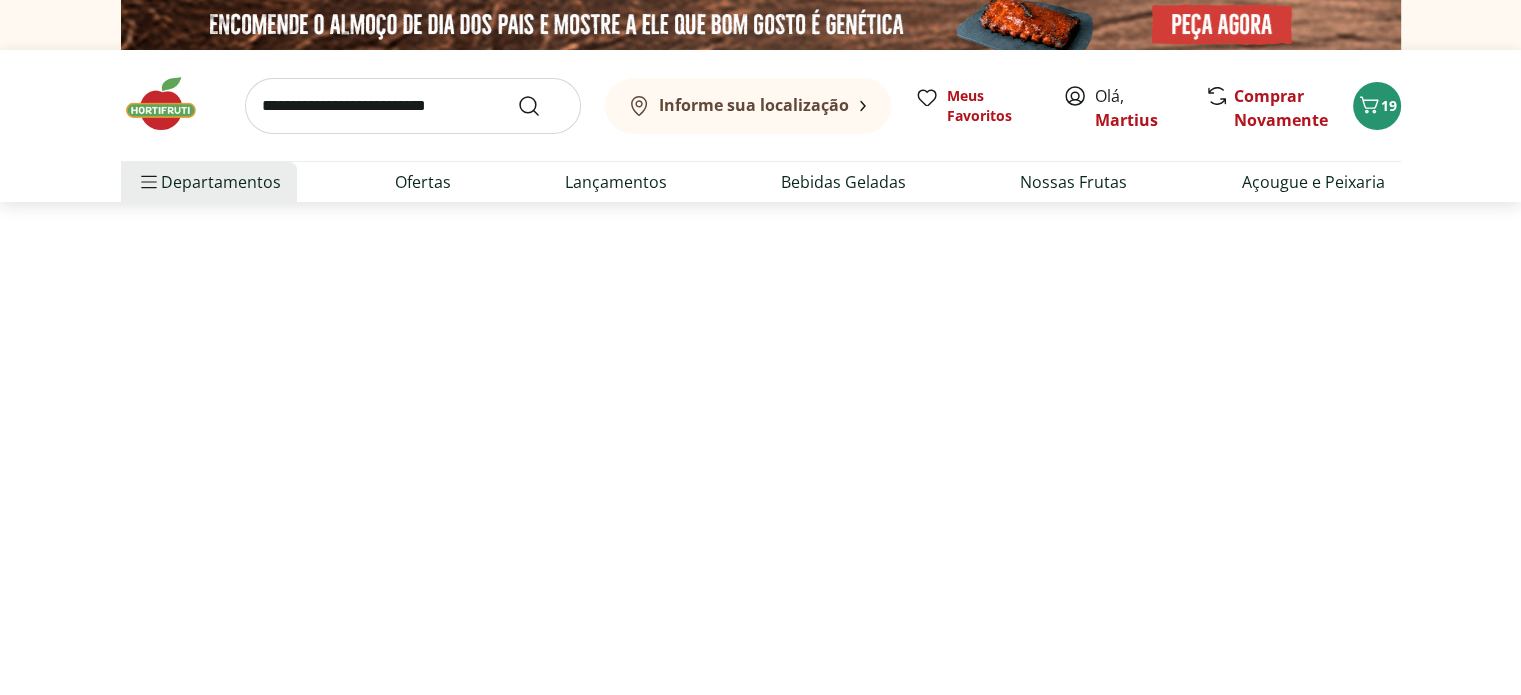select on "**********" 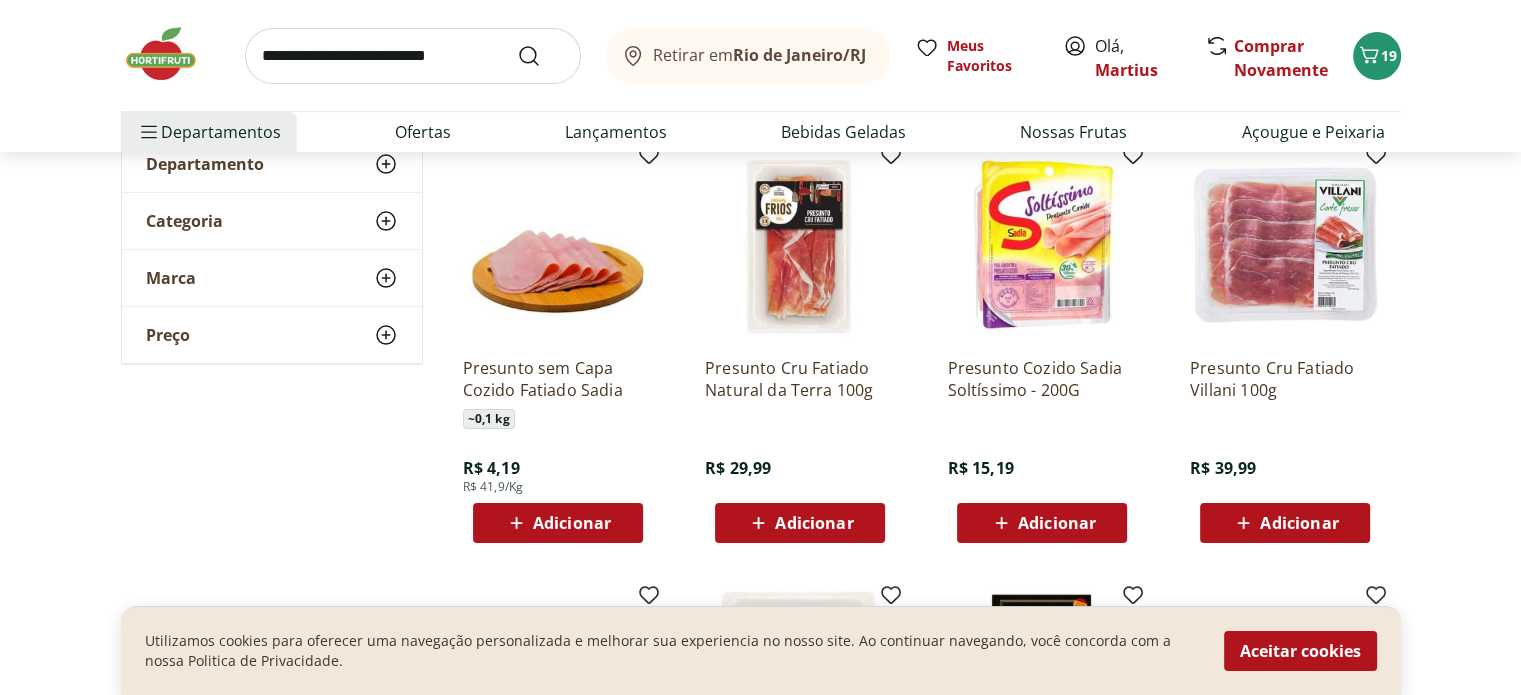 scroll, scrollTop: 333, scrollLeft: 0, axis: vertical 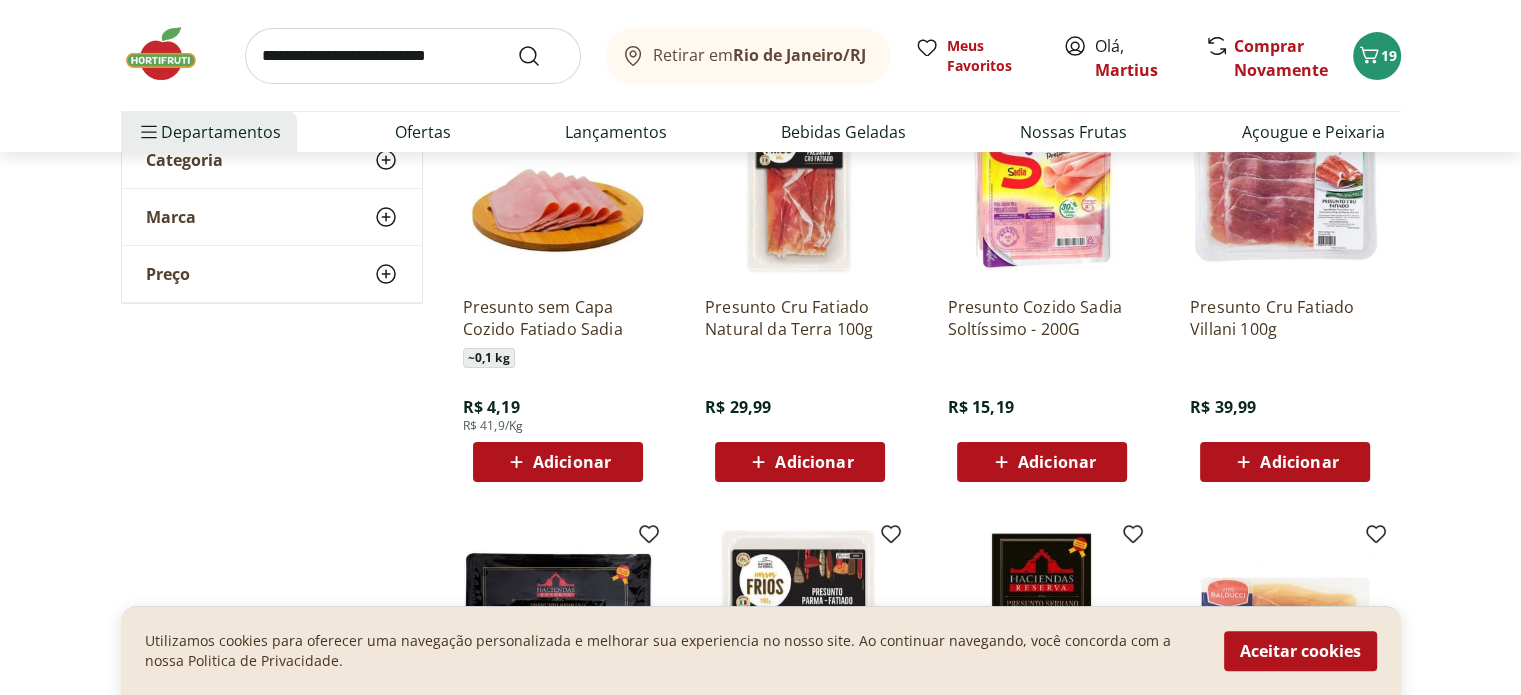 click on "Adicionar" at bounding box center (1057, 462) 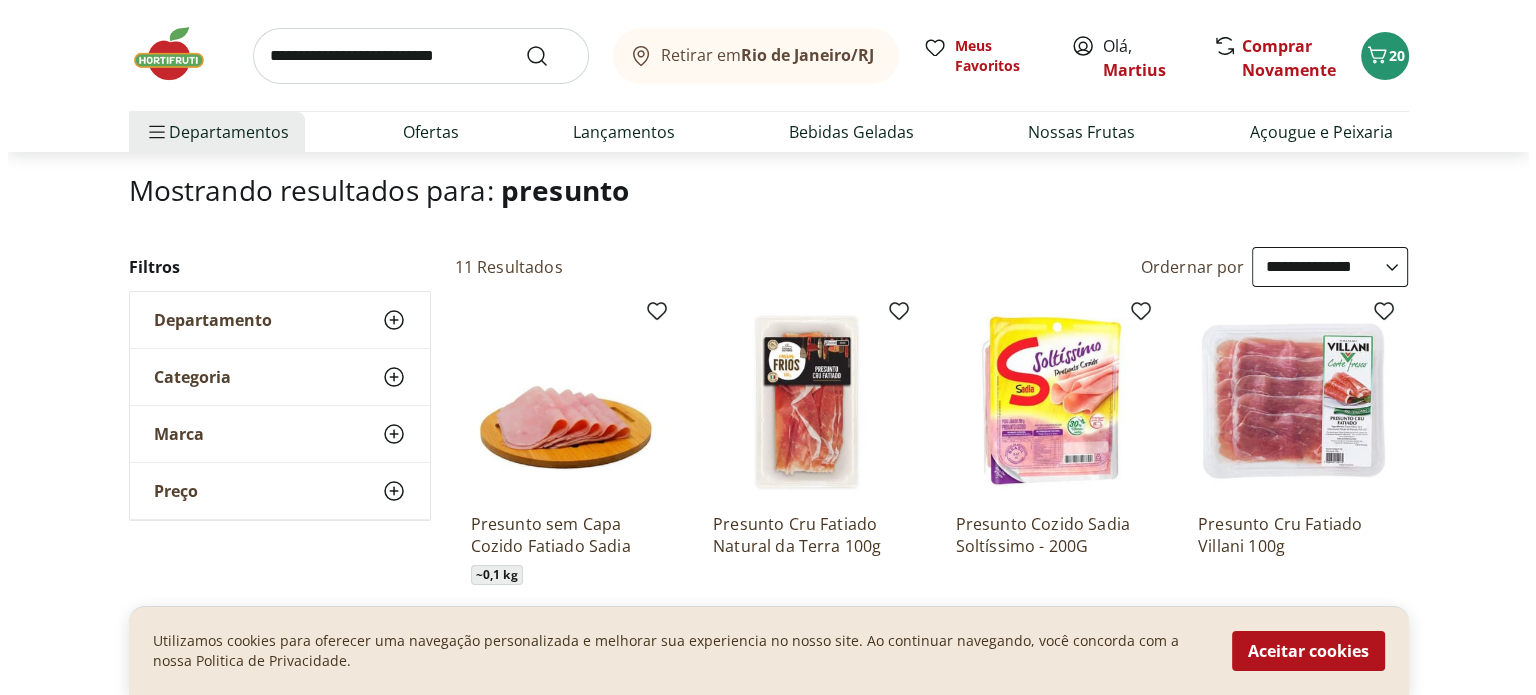 scroll, scrollTop: 0, scrollLeft: 0, axis: both 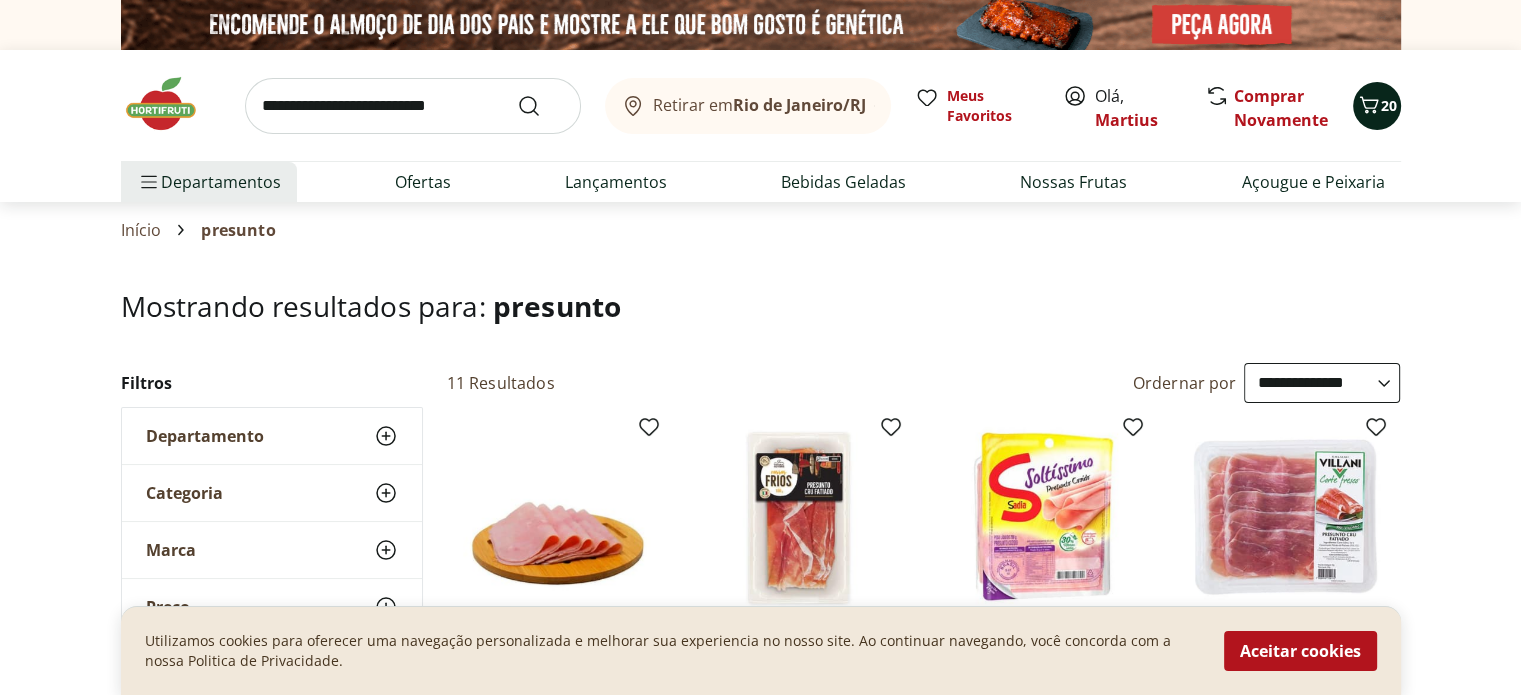click 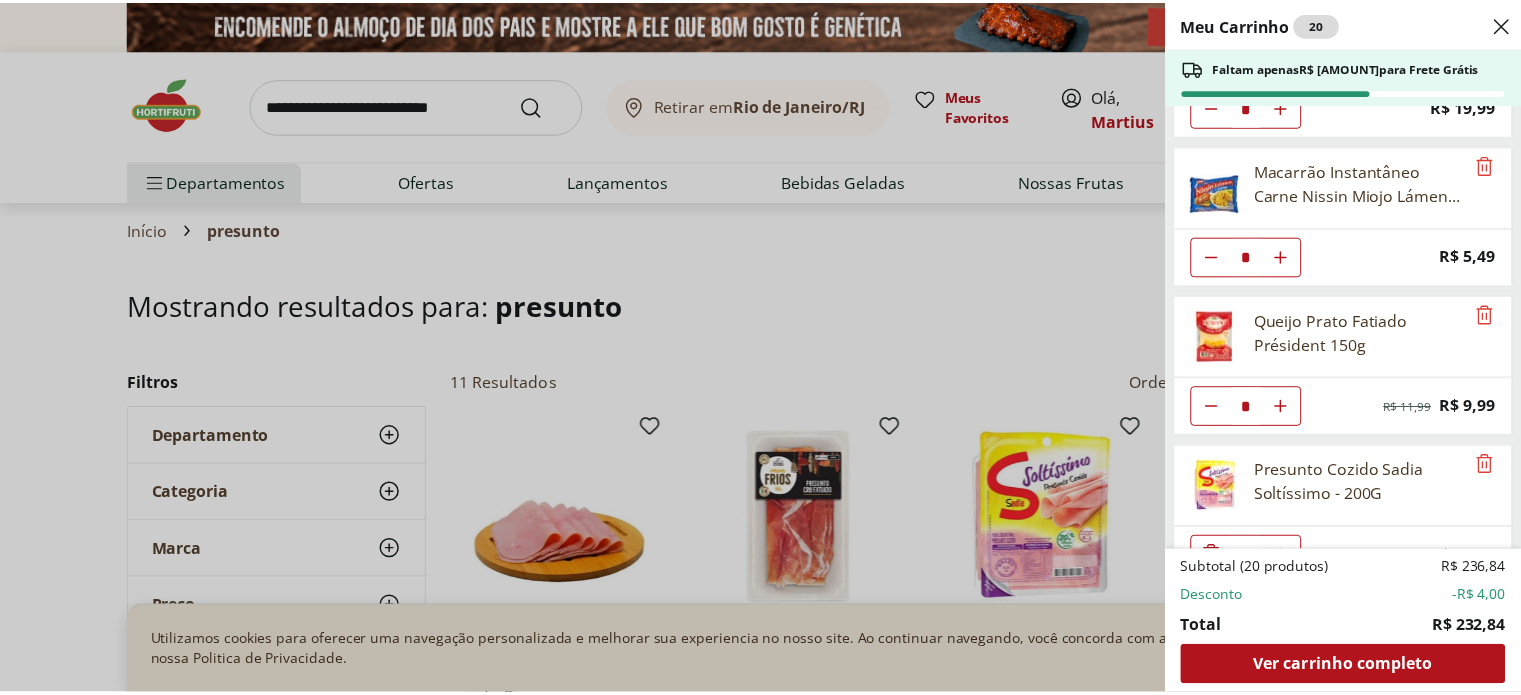 scroll, scrollTop: 304, scrollLeft: 0, axis: vertical 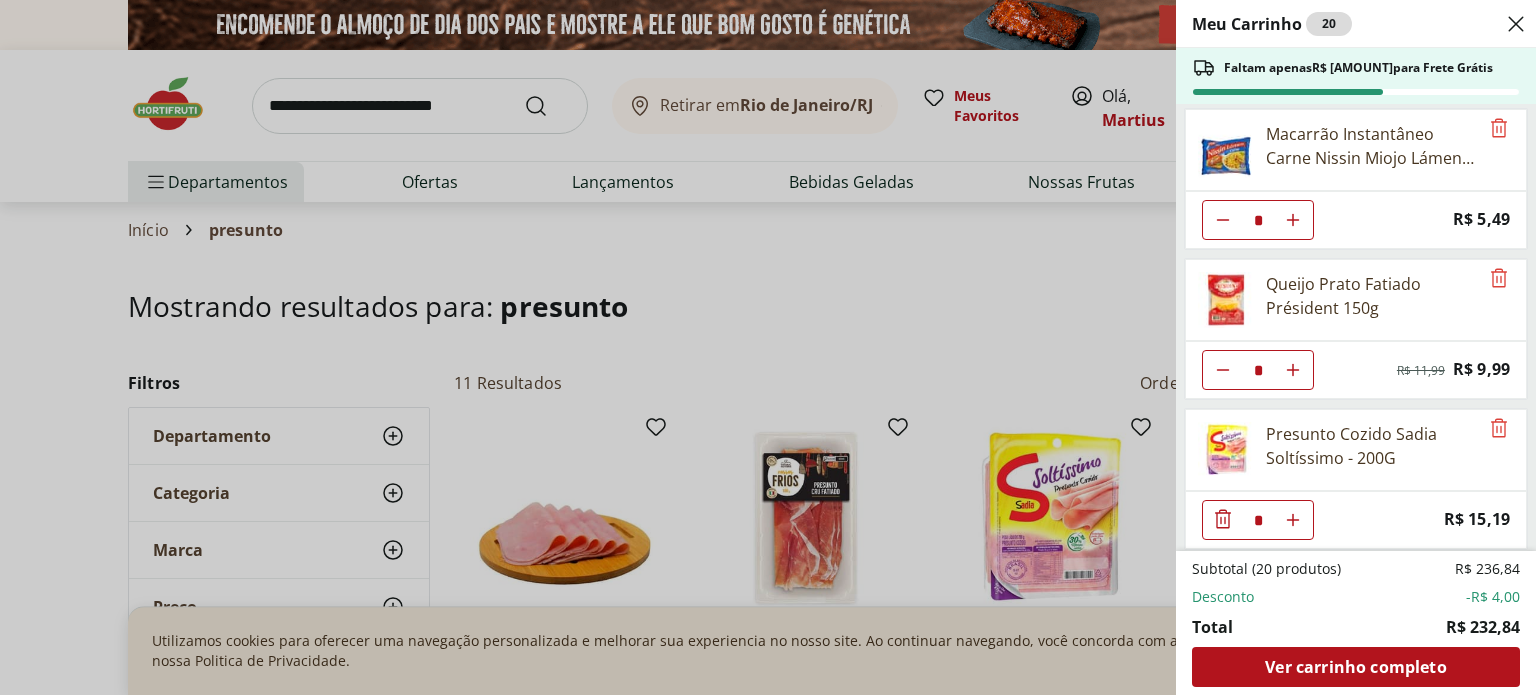 click on "Meu Carrinho 20 Faltam apenas  R$ [AMOUNT]  para Frete Grátis Coxa com Sobrecoxa de Frango * Price: R$ [AMOUNT]  Suco de Açaí Composto Processado 1L * Price: R$ [AMOUNT]  Macarrão Instantâneo Carne Nissin Miojo Lámen Pacote 85G * Price: R$ [AMOUNT]  Queijo Prato Fatiado Président 150g * Original price: R$ [AMOUNT]  Price: R$ [AMOUNT]  Presunto Cozido Sadia Soltíssimo - 200G * Price: R$ [AMOUNT]  Subtotal (20 produtos) R$ [AMOUNT]  Desconto -R$ [AMOUNT]  Total R$ [AMOUNT]  Ver carrinho completo" at bounding box center (768, 347) 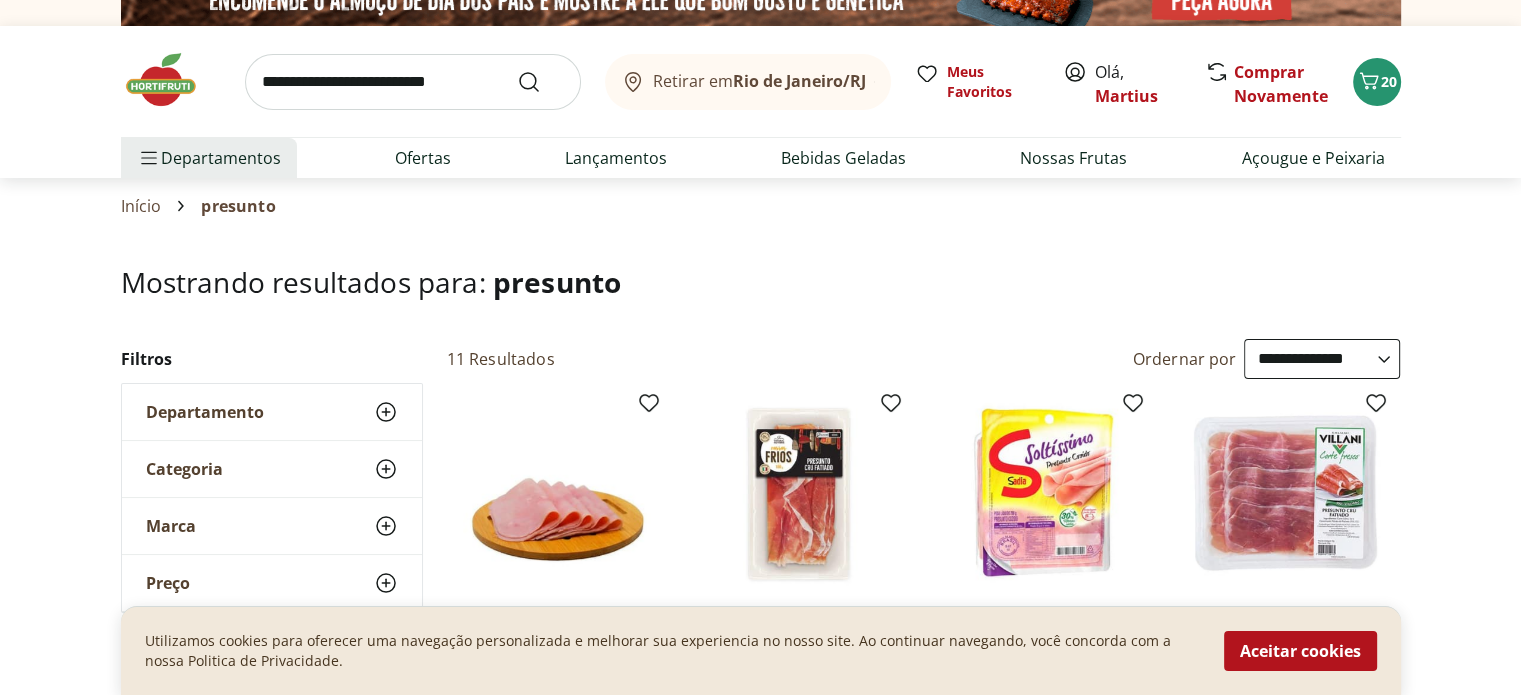scroll, scrollTop: 0, scrollLeft: 0, axis: both 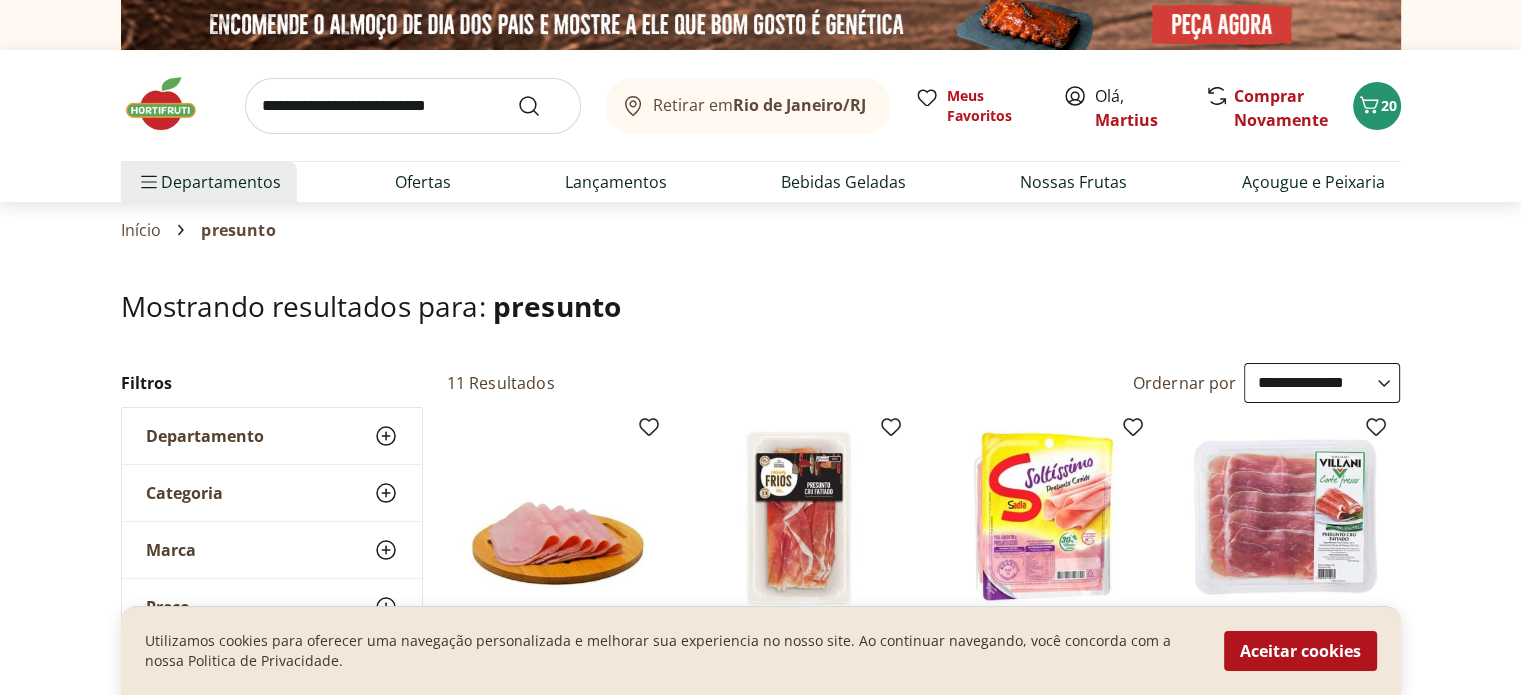 click at bounding box center (413, 106) 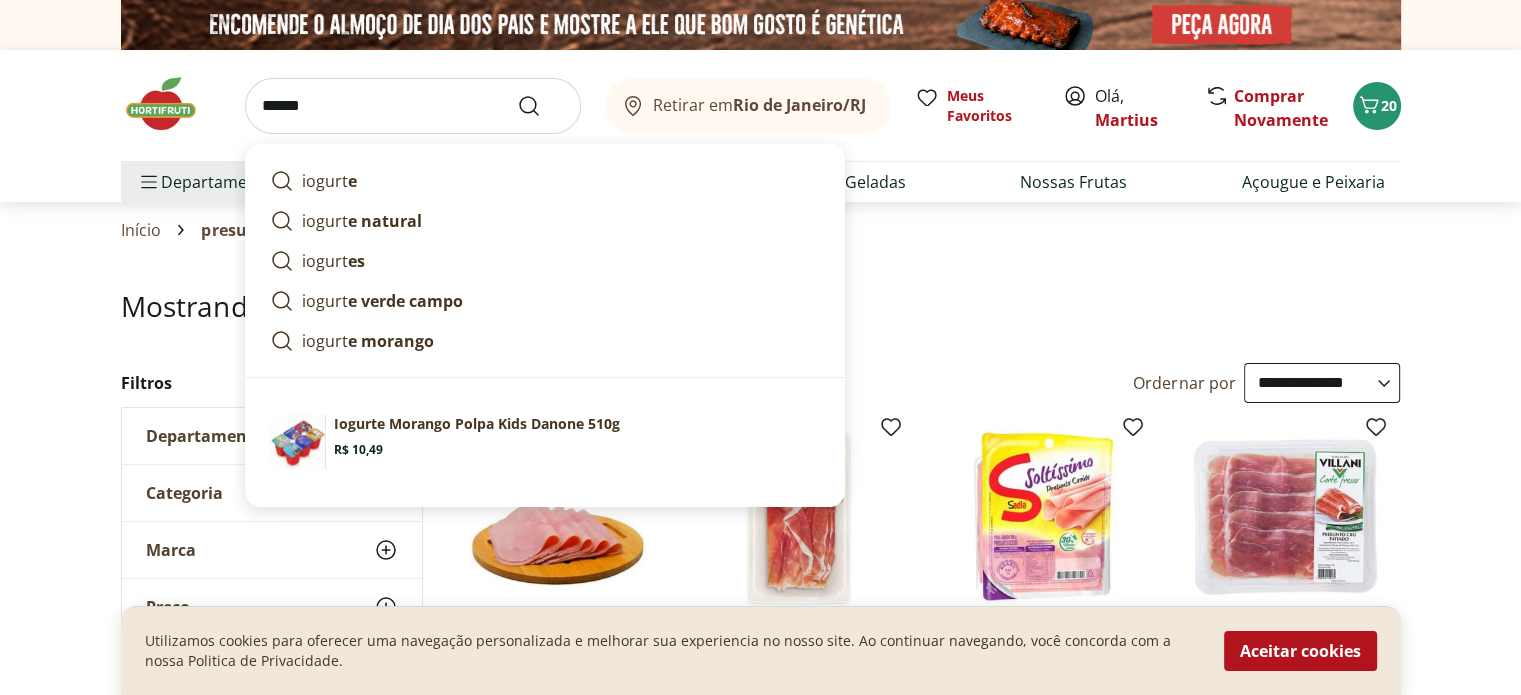 type on "*******" 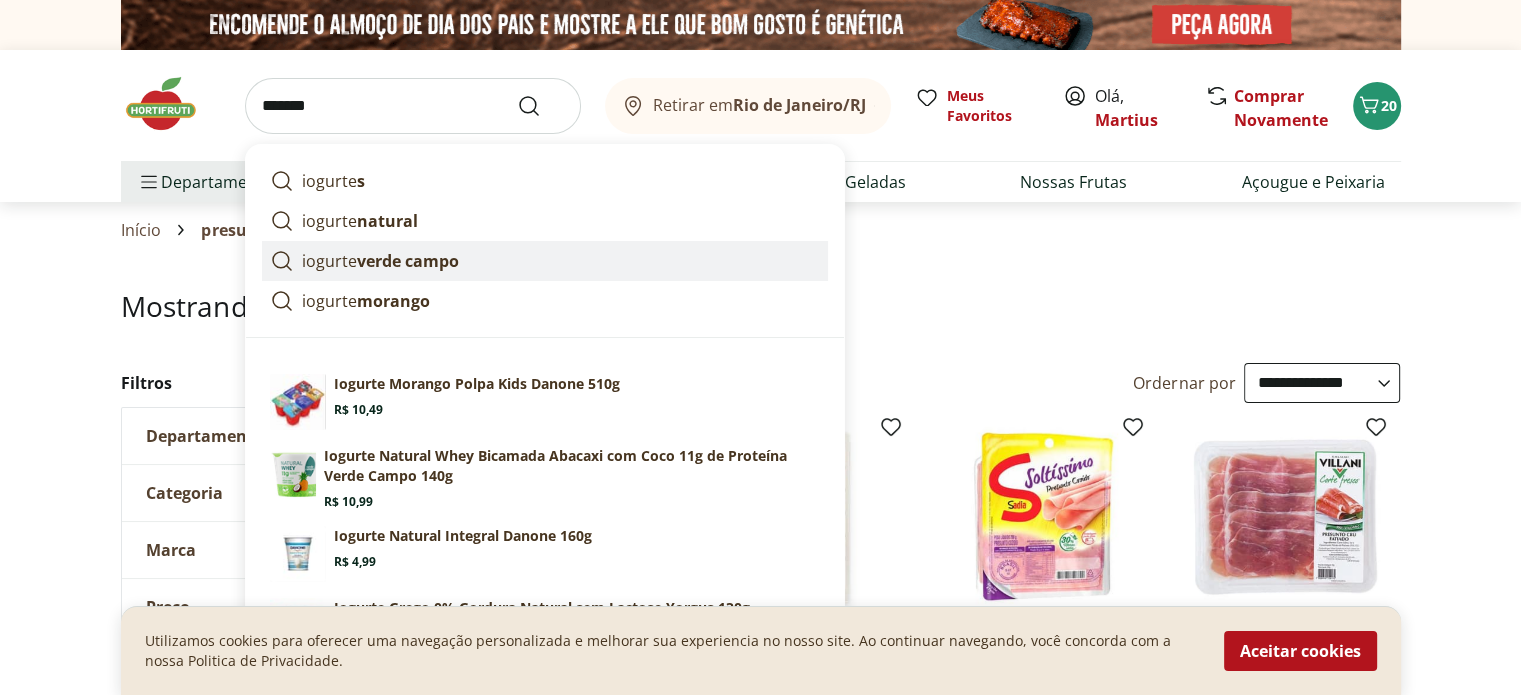 click at bounding box center (541, 106) 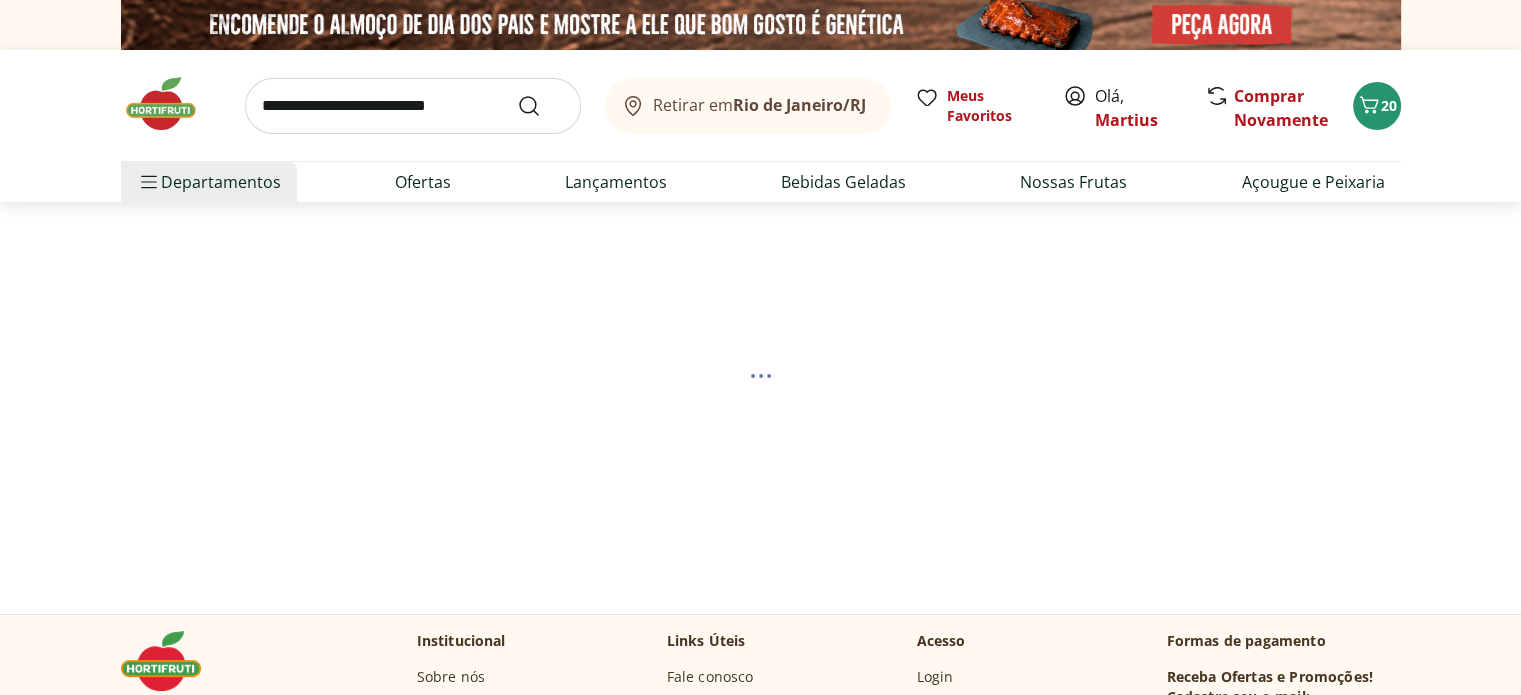 select on "**********" 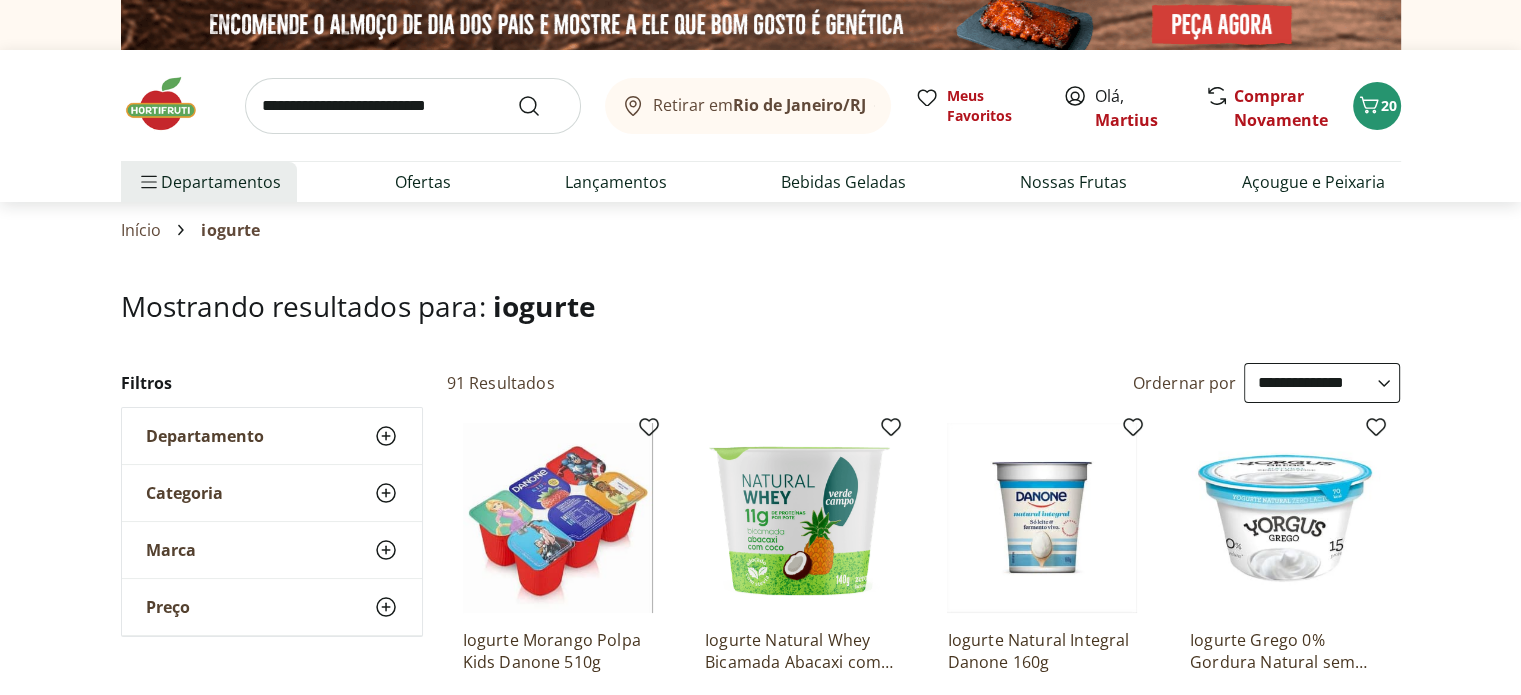 click on "Categoria" at bounding box center (272, 493) 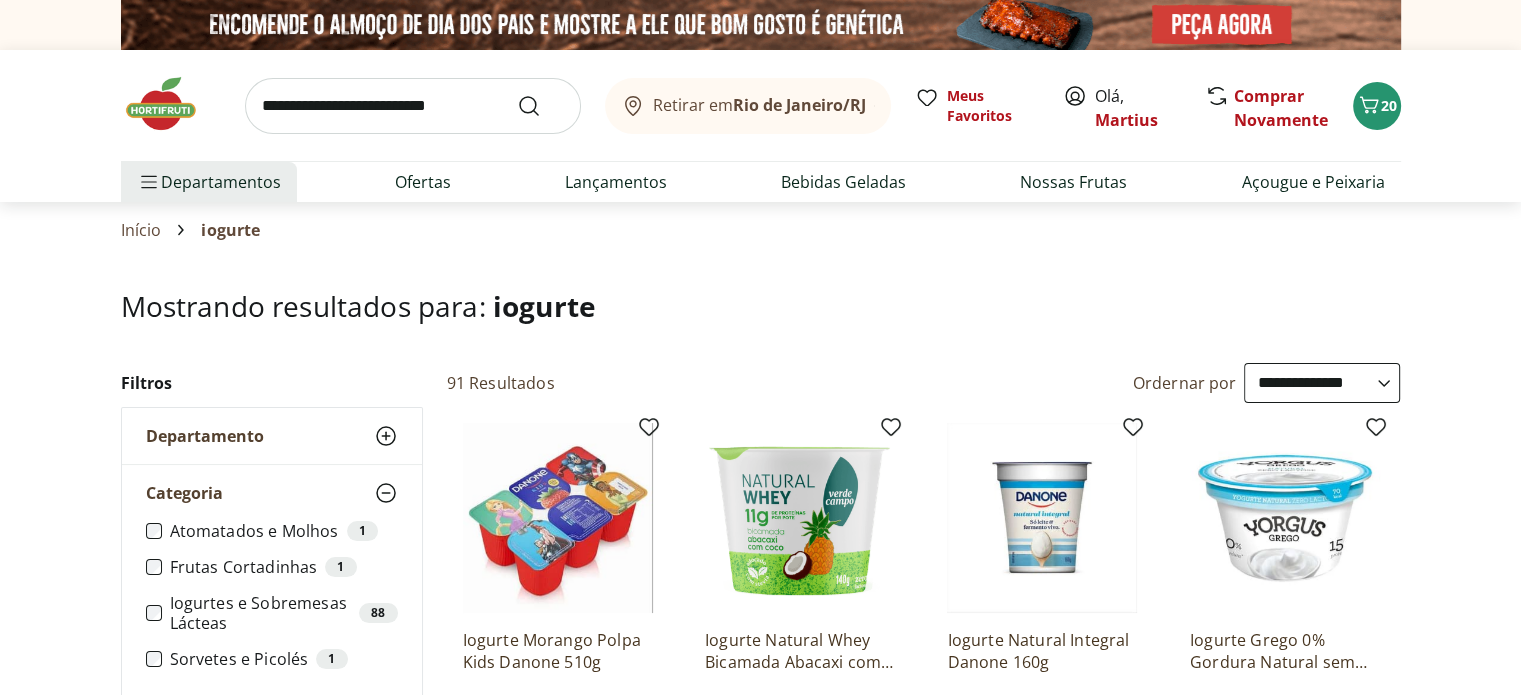 scroll, scrollTop: 166, scrollLeft: 0, axis: vertical 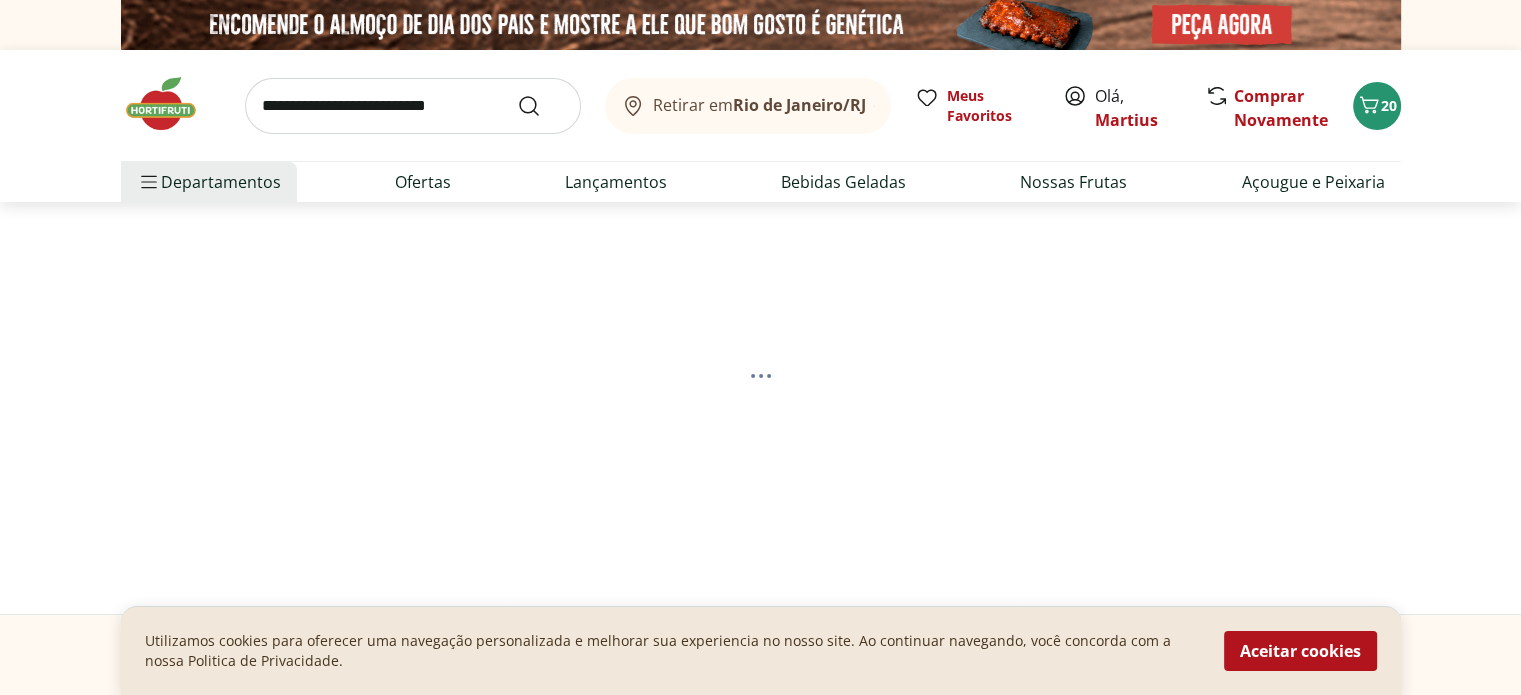 select on "**********" 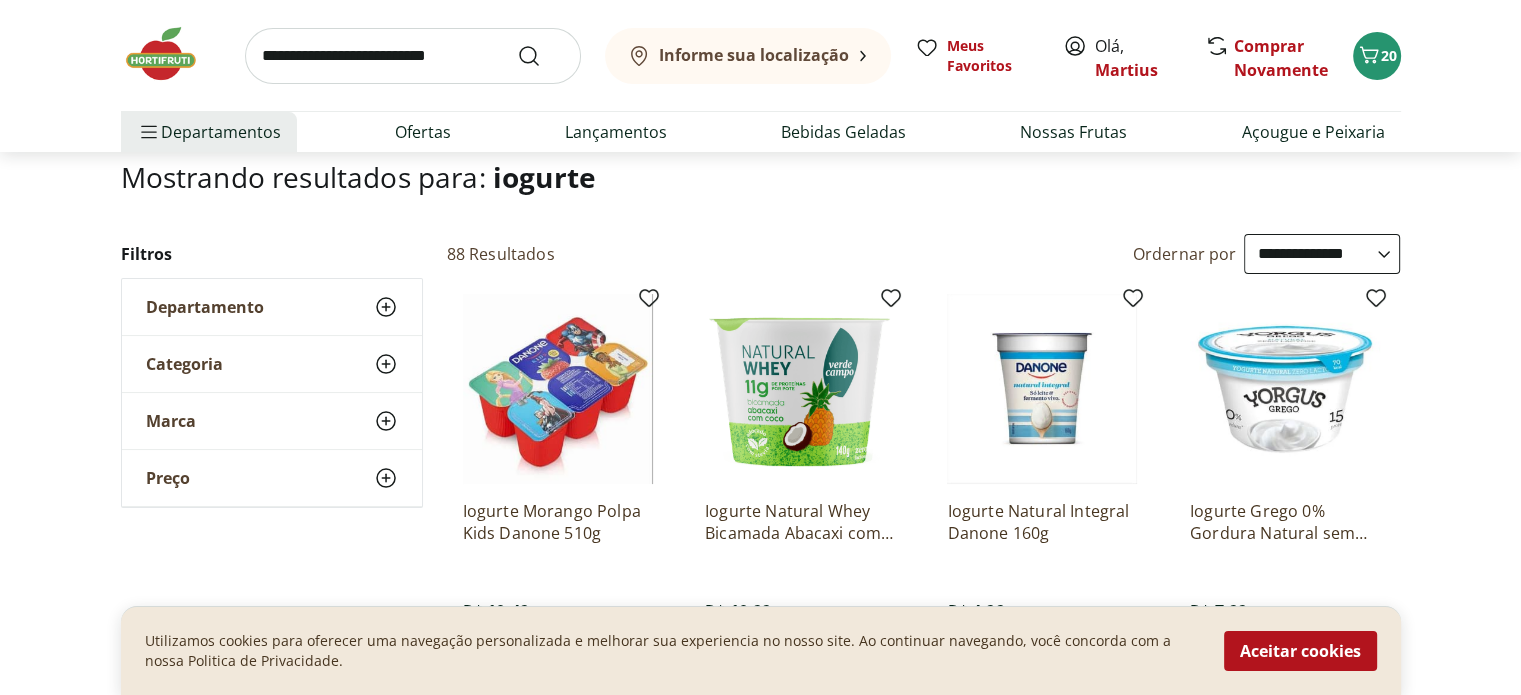 scroll, scrollTop: 167, scrollLeft: 0, axis: vertical 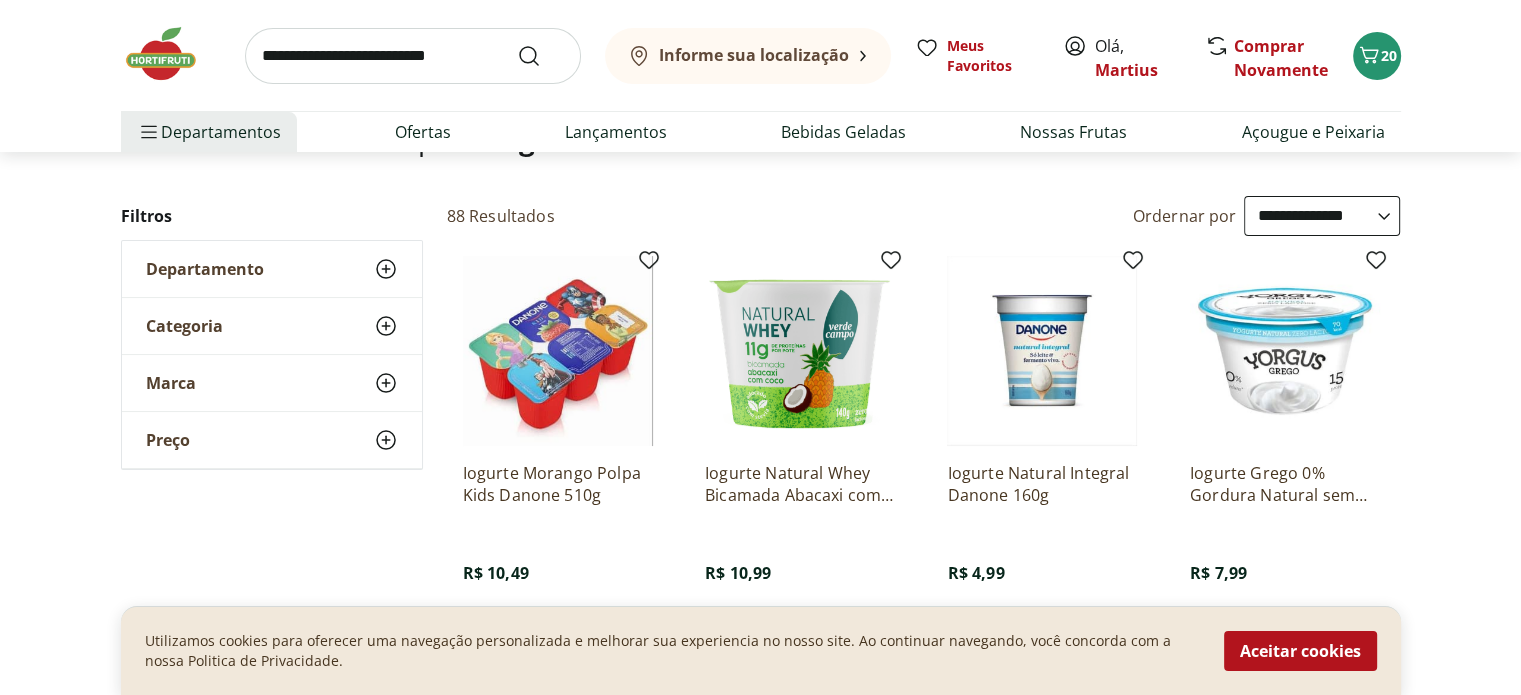 click on "Marca" at bounding box center (272, 383) 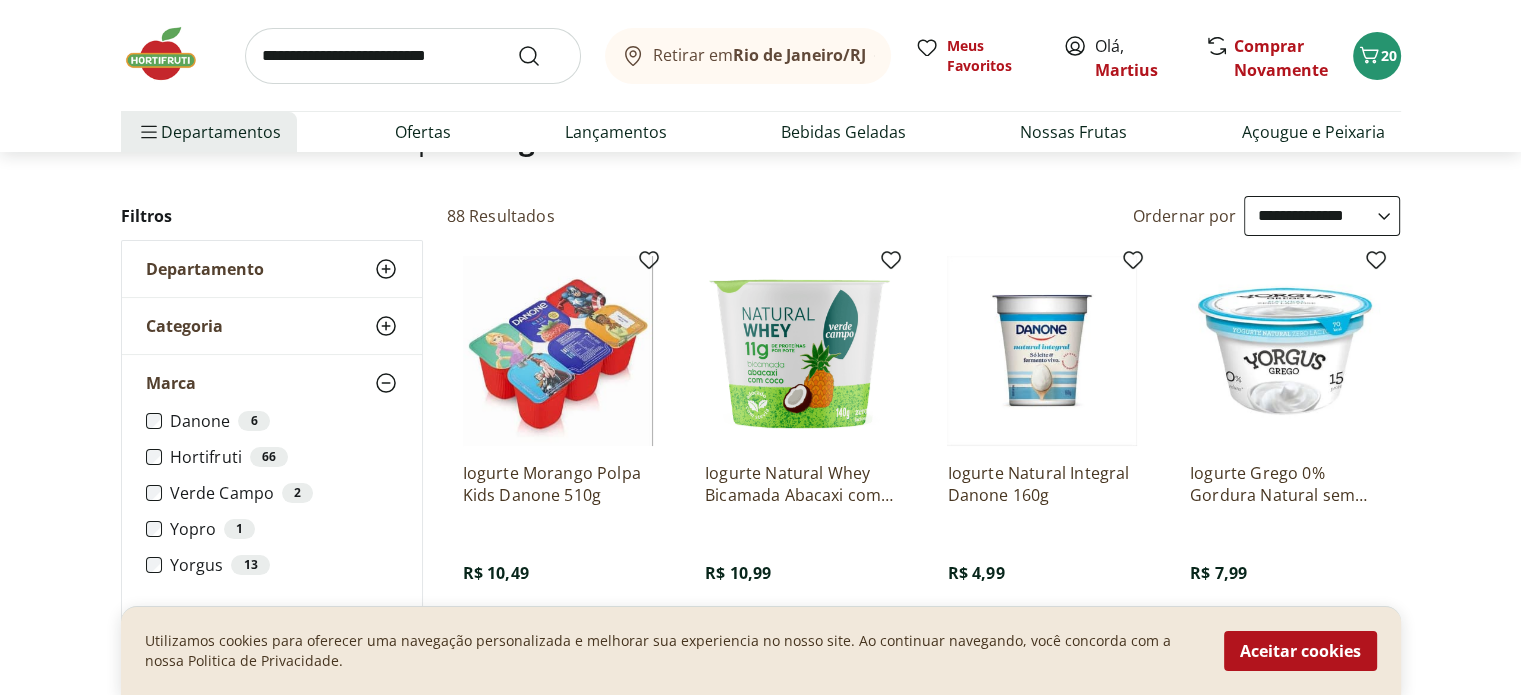 click on "Marca" at bounding box center (272, 383) 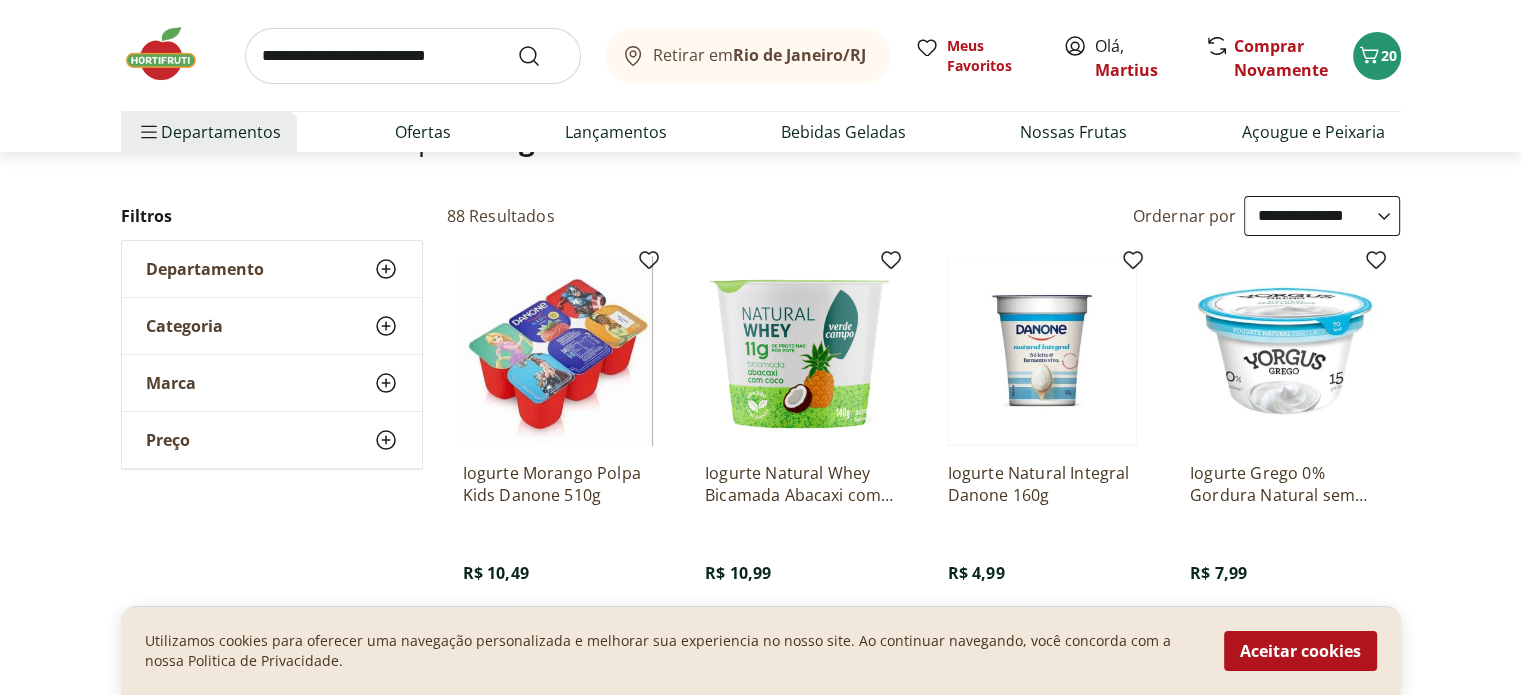 click on "Marca" at bounding box center (272, 383) 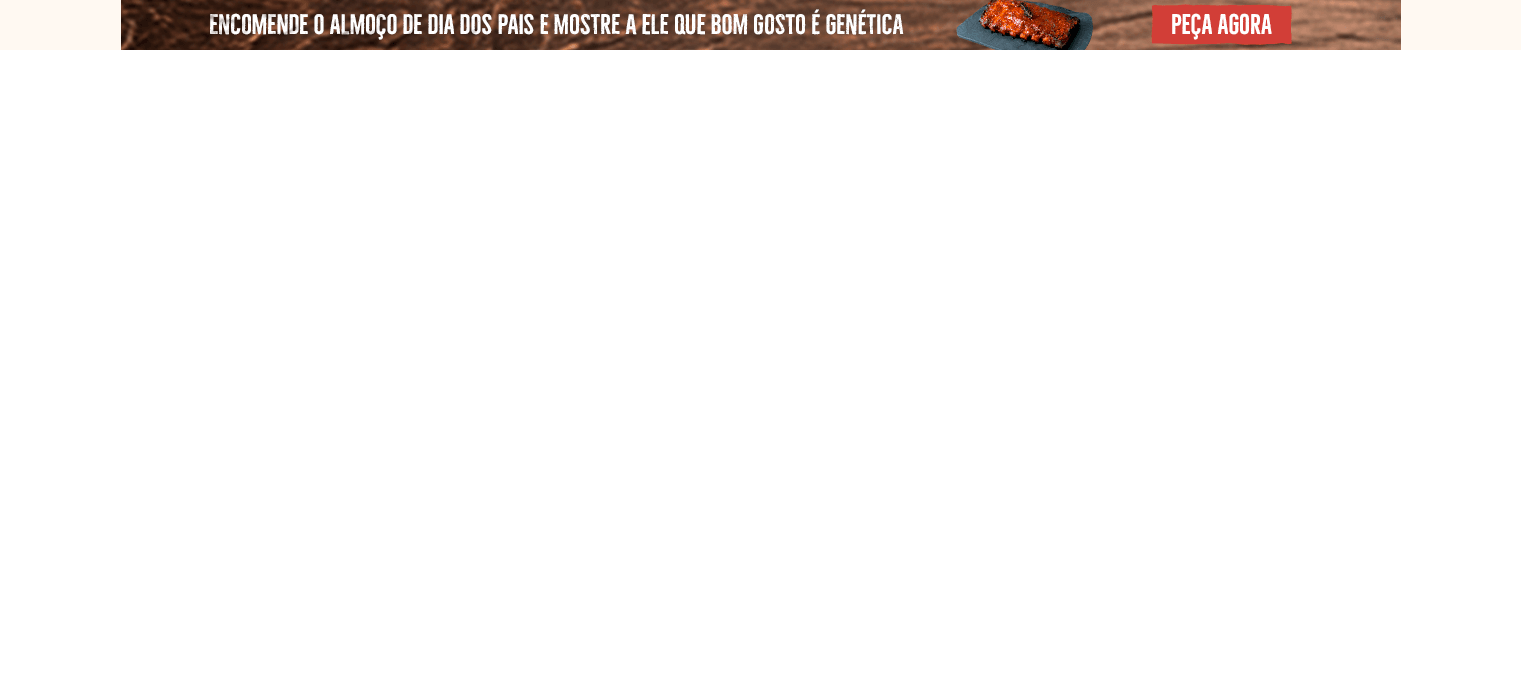 scroll, scrollTop: 0, scrollLeft: 0, axis: both 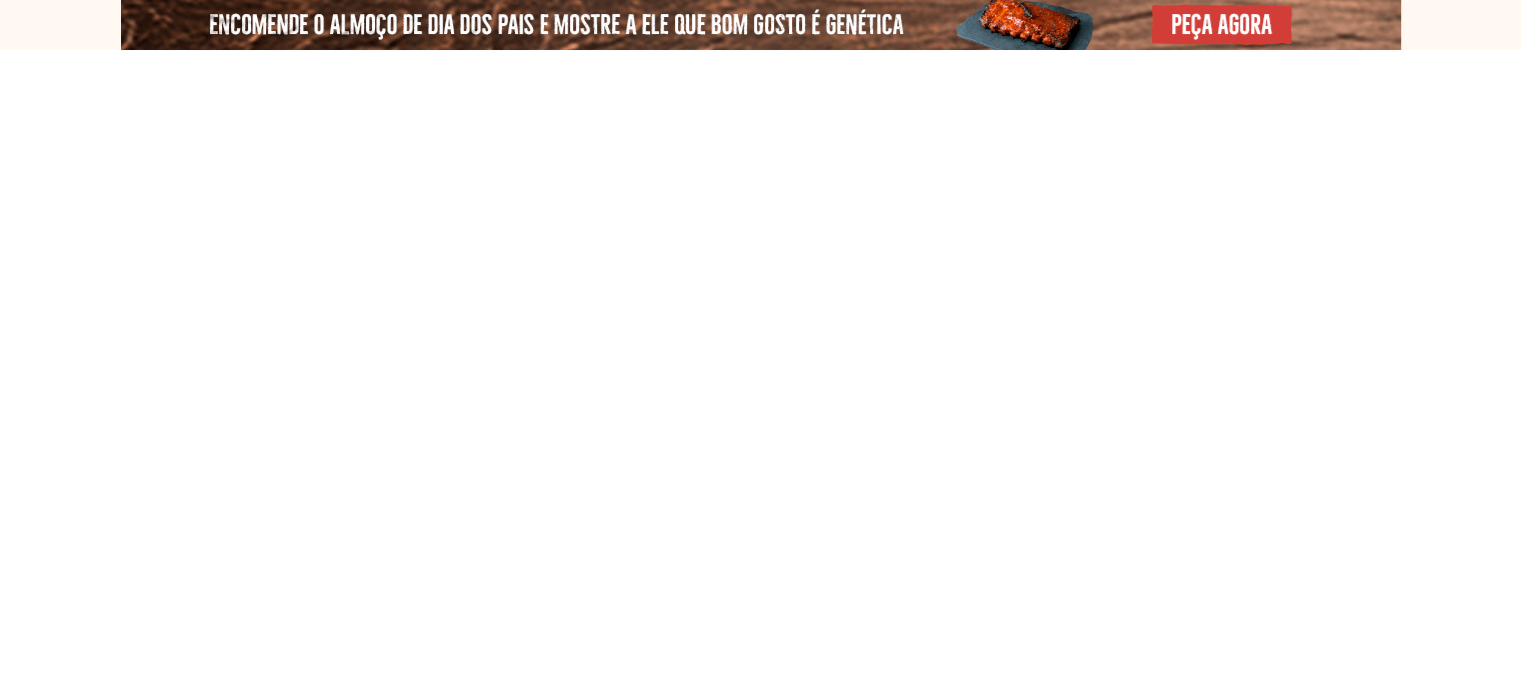 select on "**********" 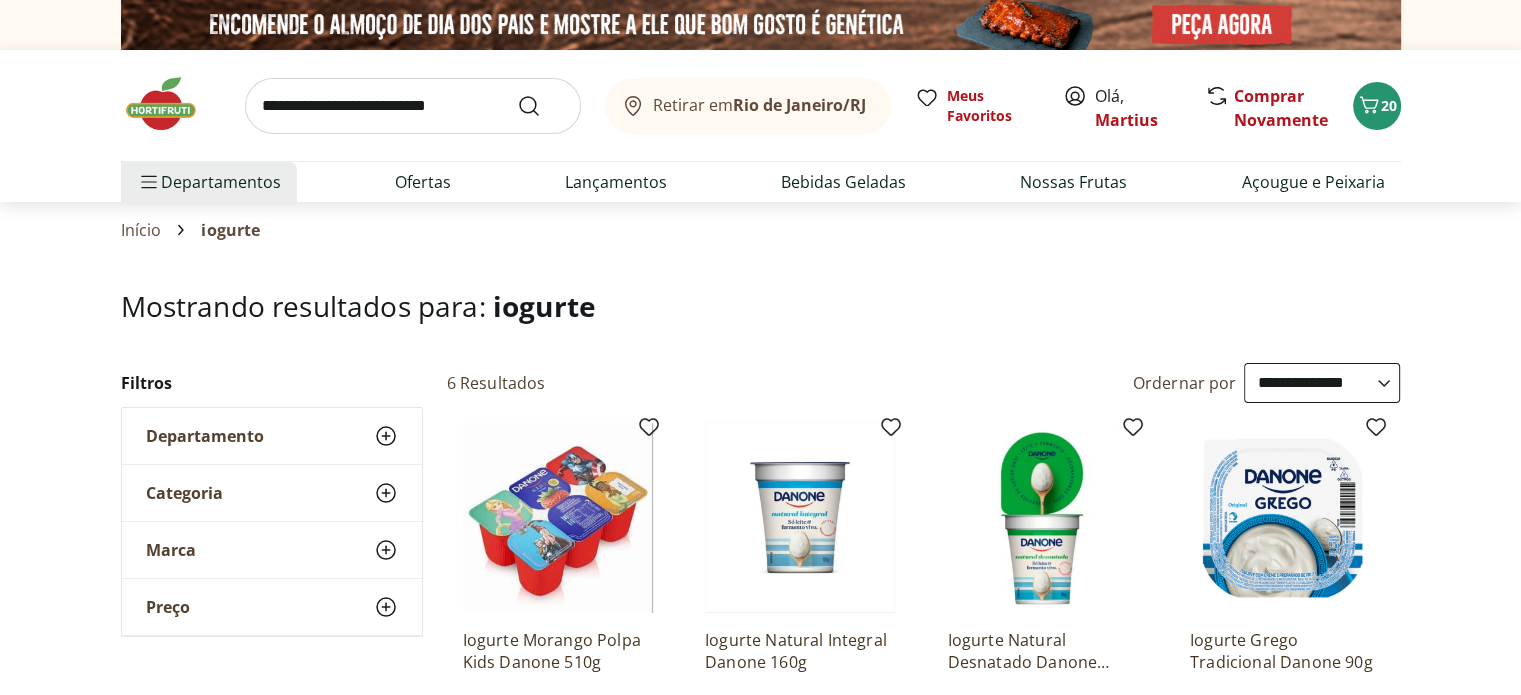 click on "Marca" at bounding box center (272, 550) 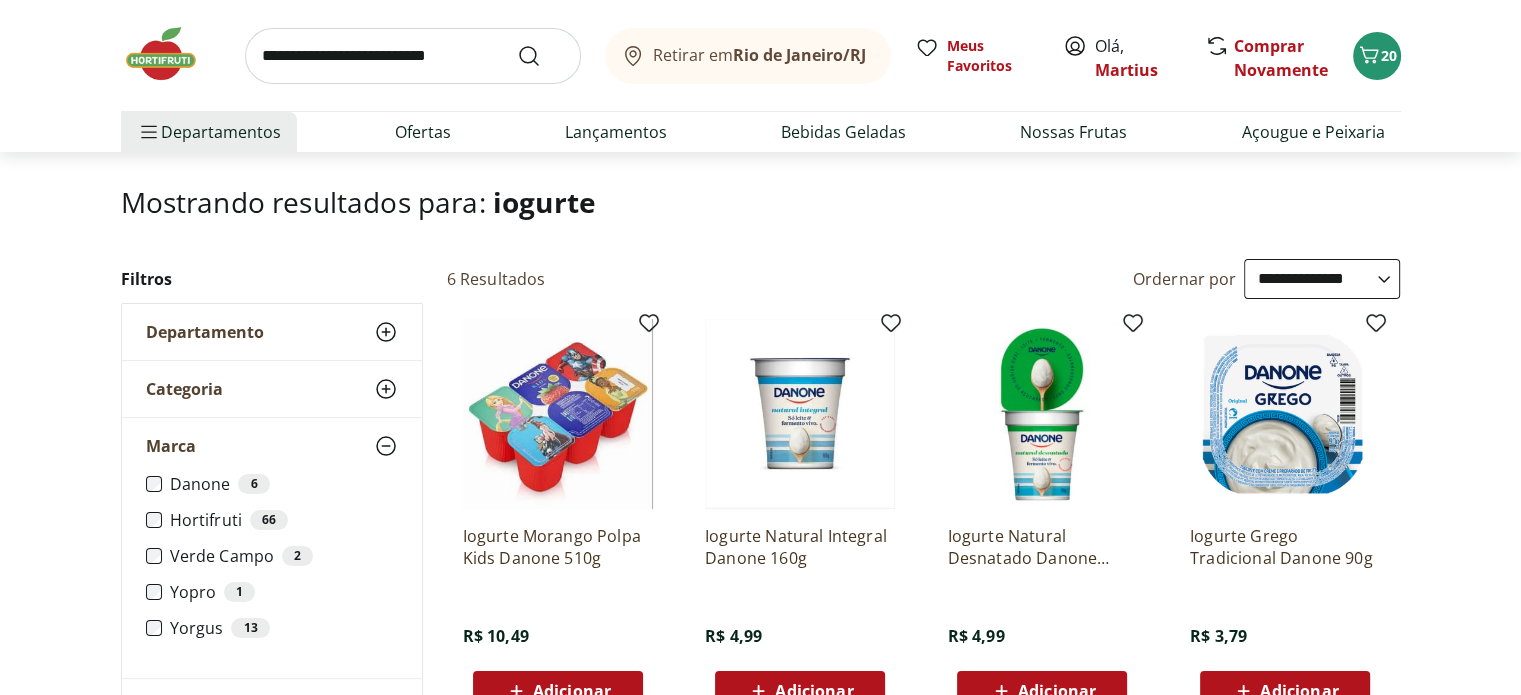 scroll, scrollTop: 166, scrollLeft: 0, axis: vertical 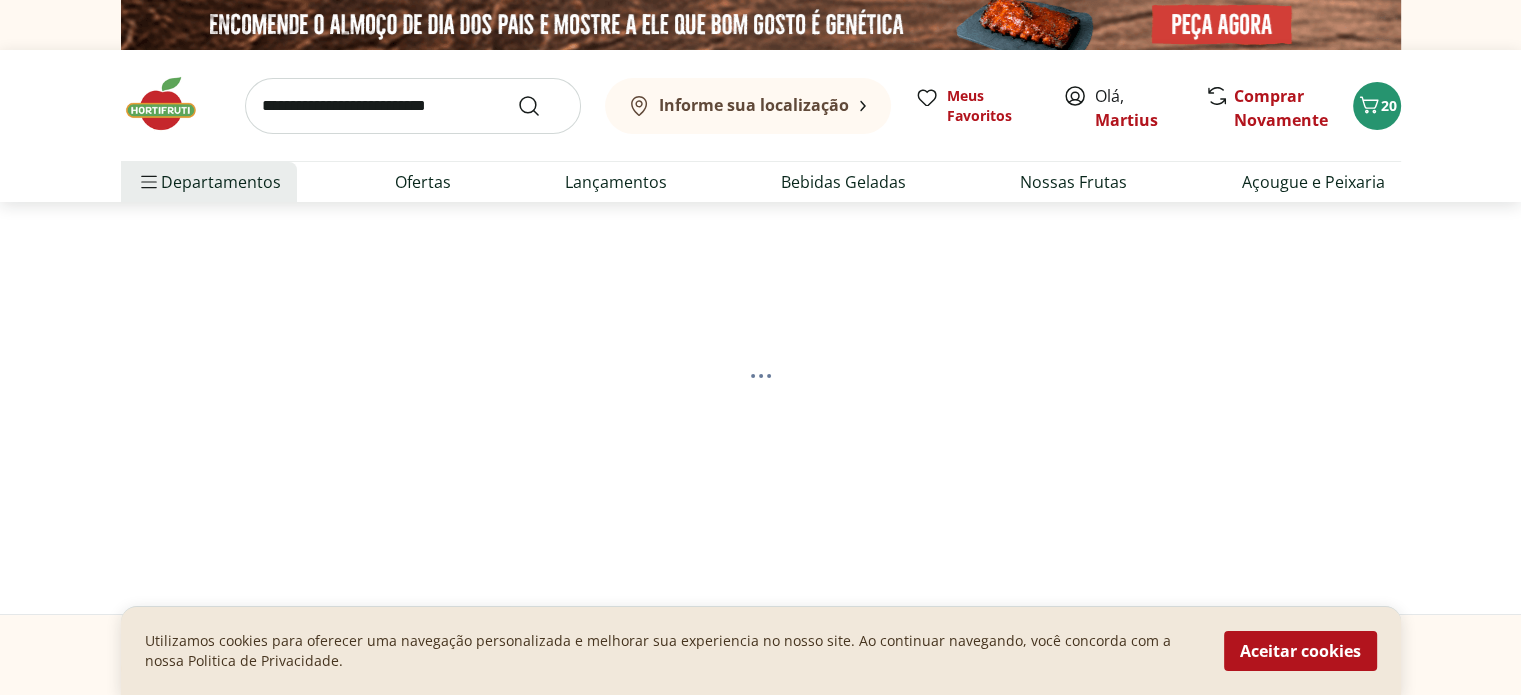 select on "**********" 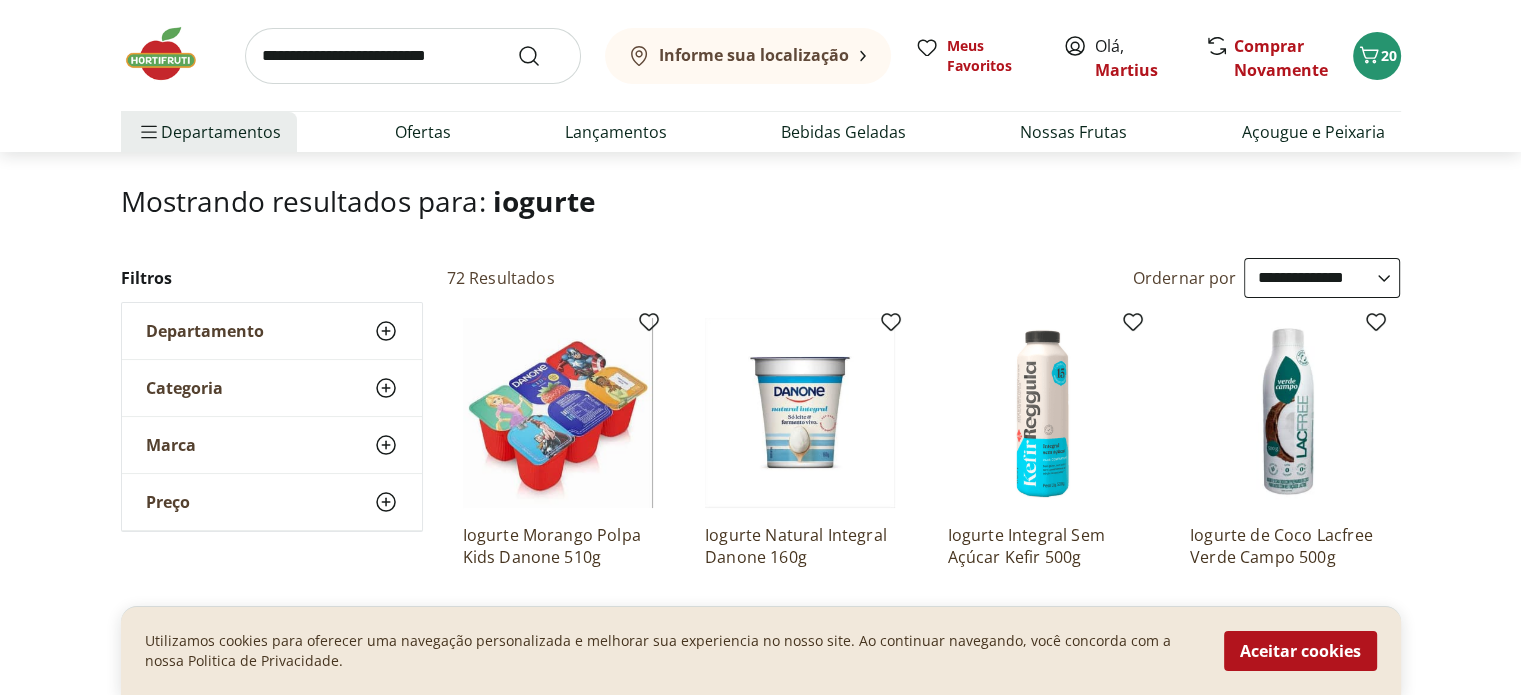 scroll, scrollTop: 167, scrollLeft: 0, axis: vertical 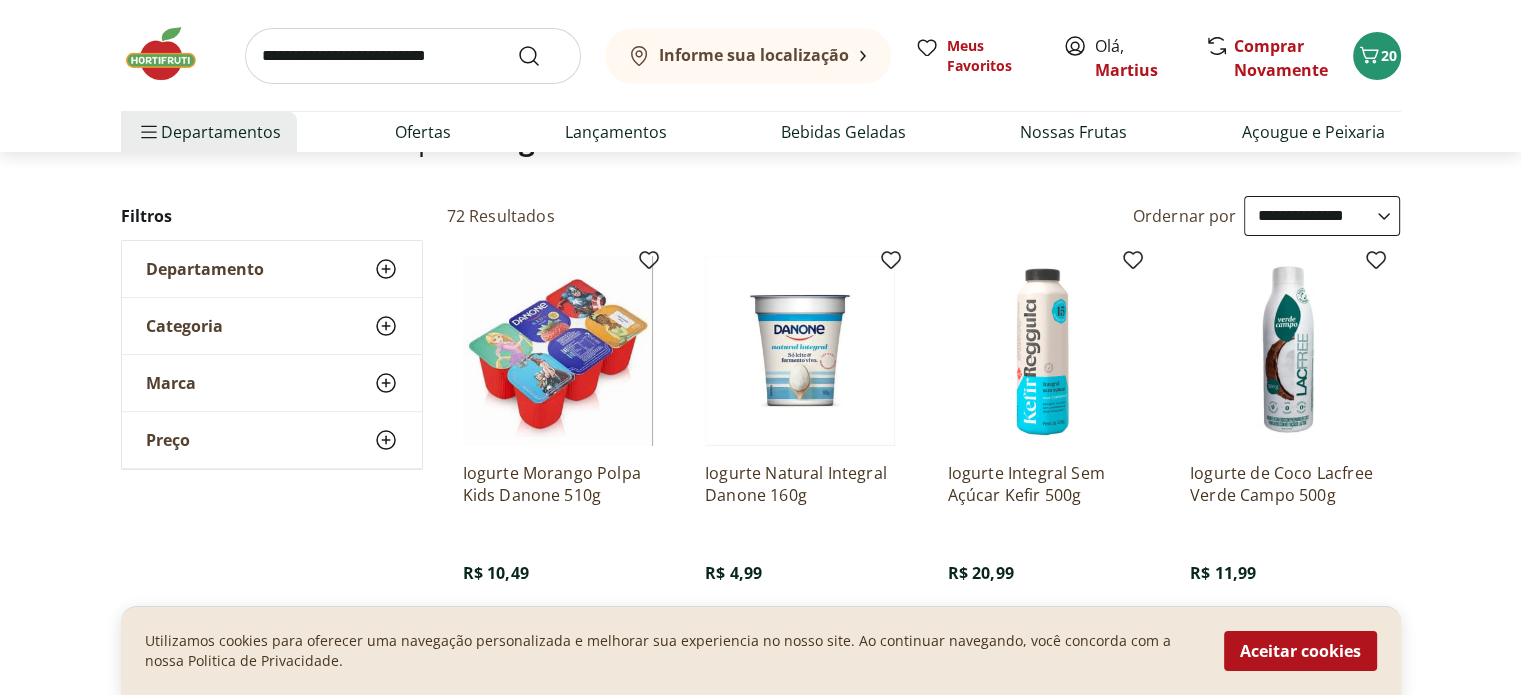 click on "Marca" at bounding box center (171, 383) 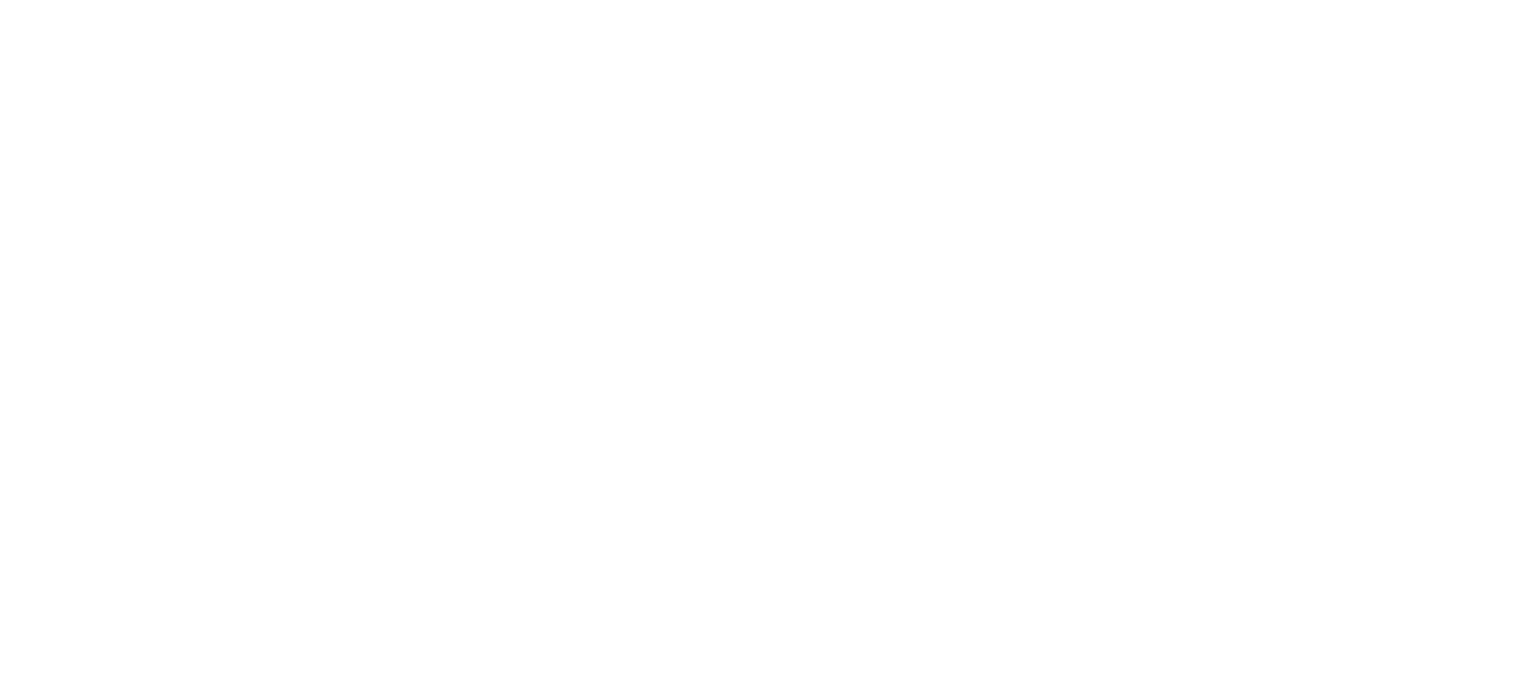 scroll, scrollTop: 0, scrollLeft: 0, axis: both 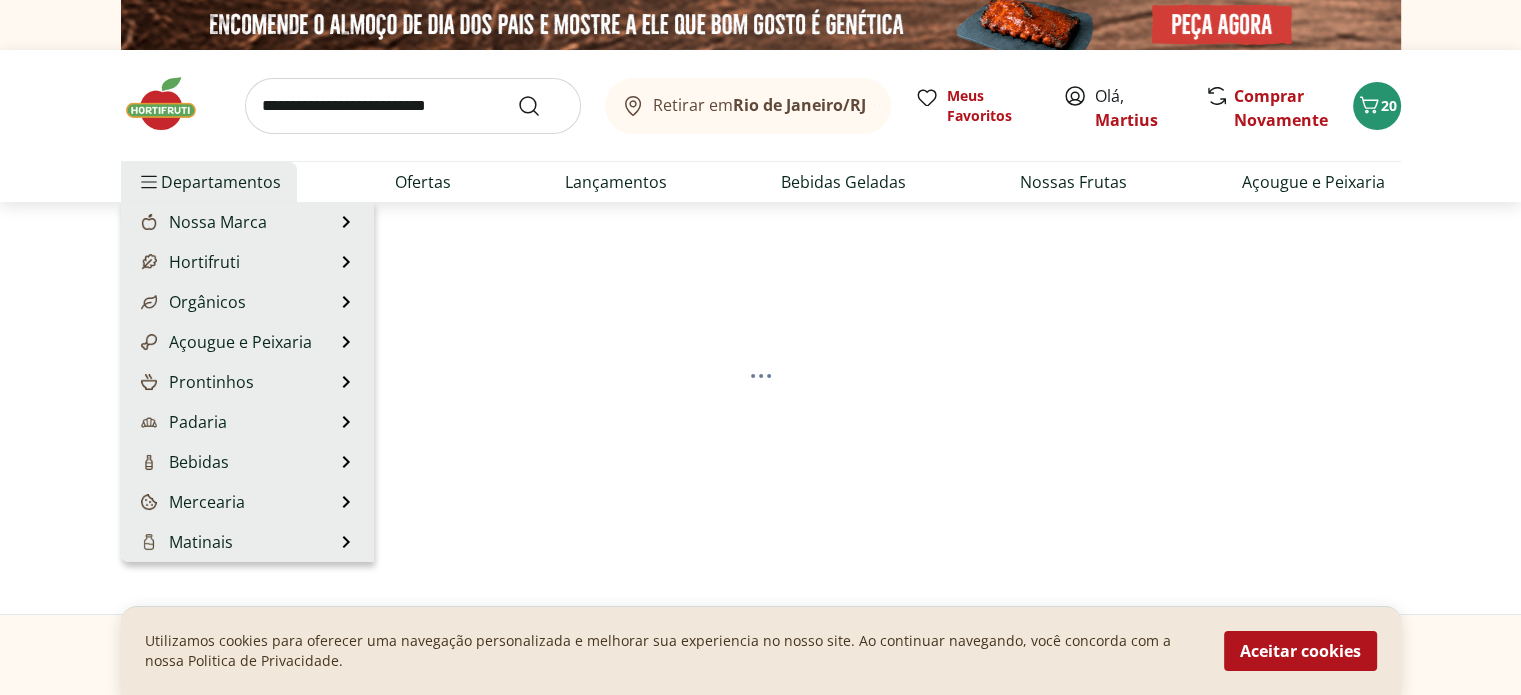select on "**********" 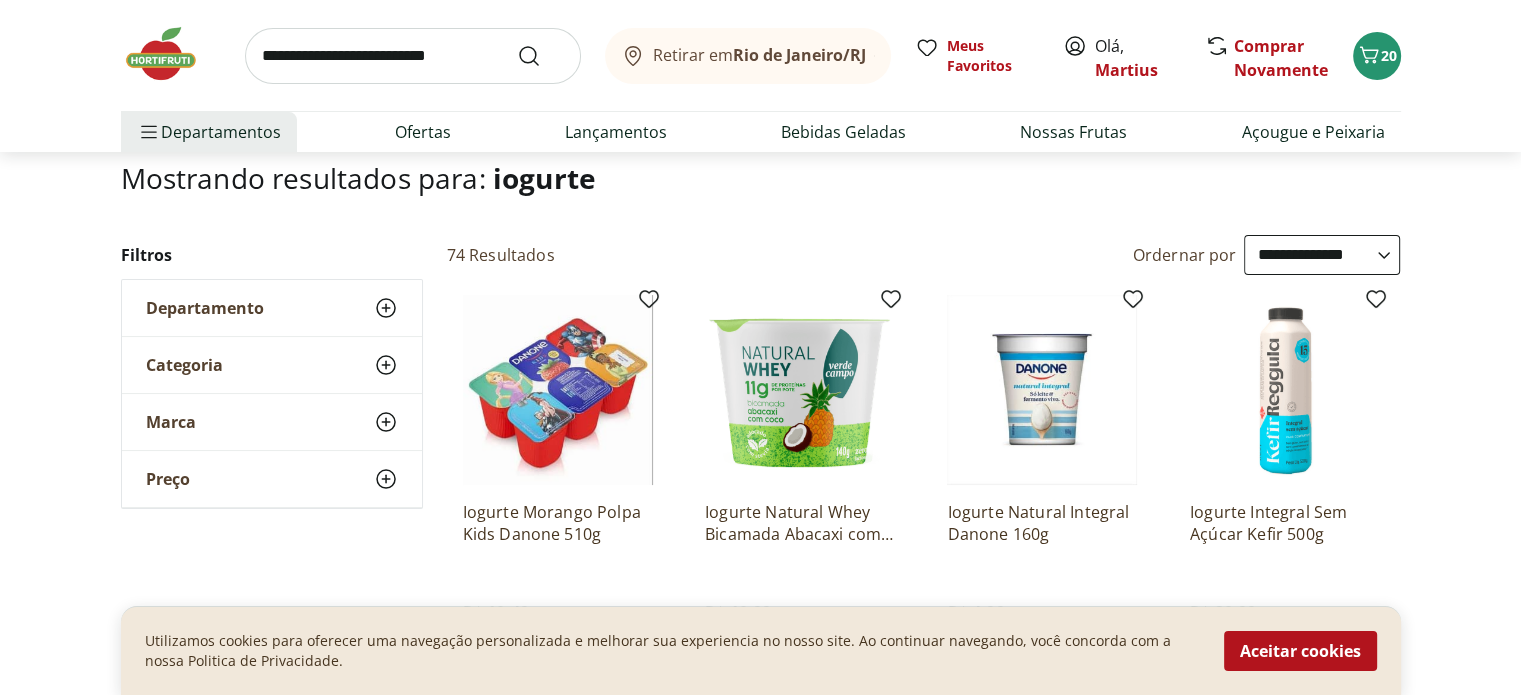 scroll, scrollTop: 166, scrollLeft: 0, axis: vertical 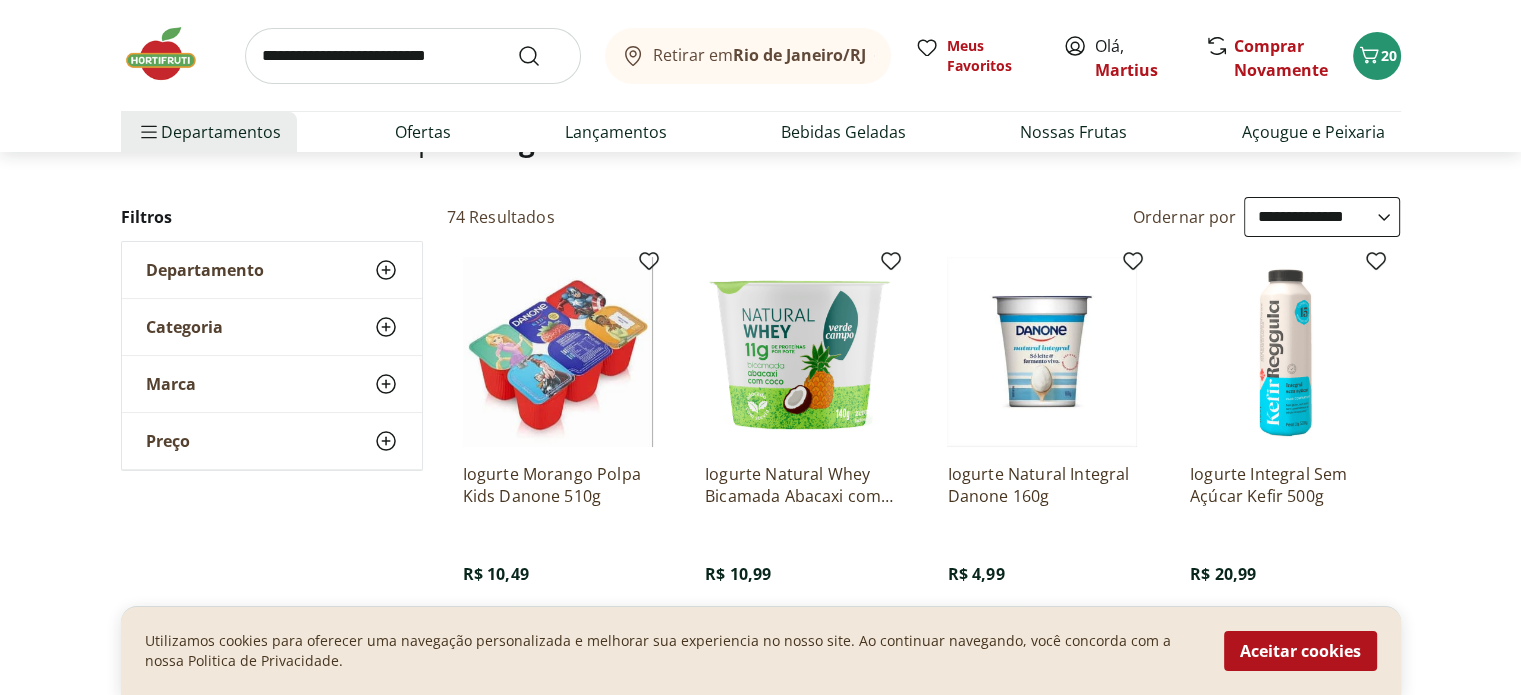 click on "Marca" at bounding box center (272, 384) 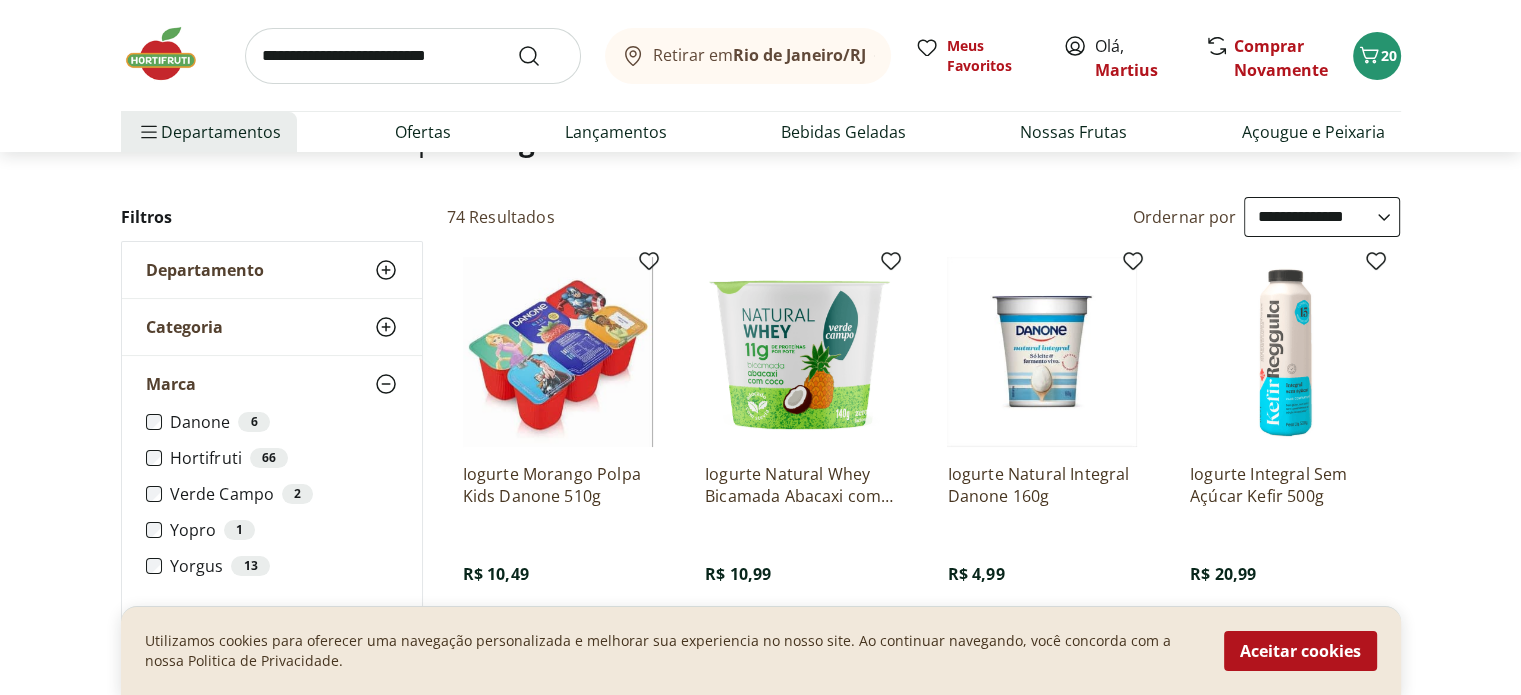 scroll, scrollTop: 0, scrollLeft: 0, axis: both 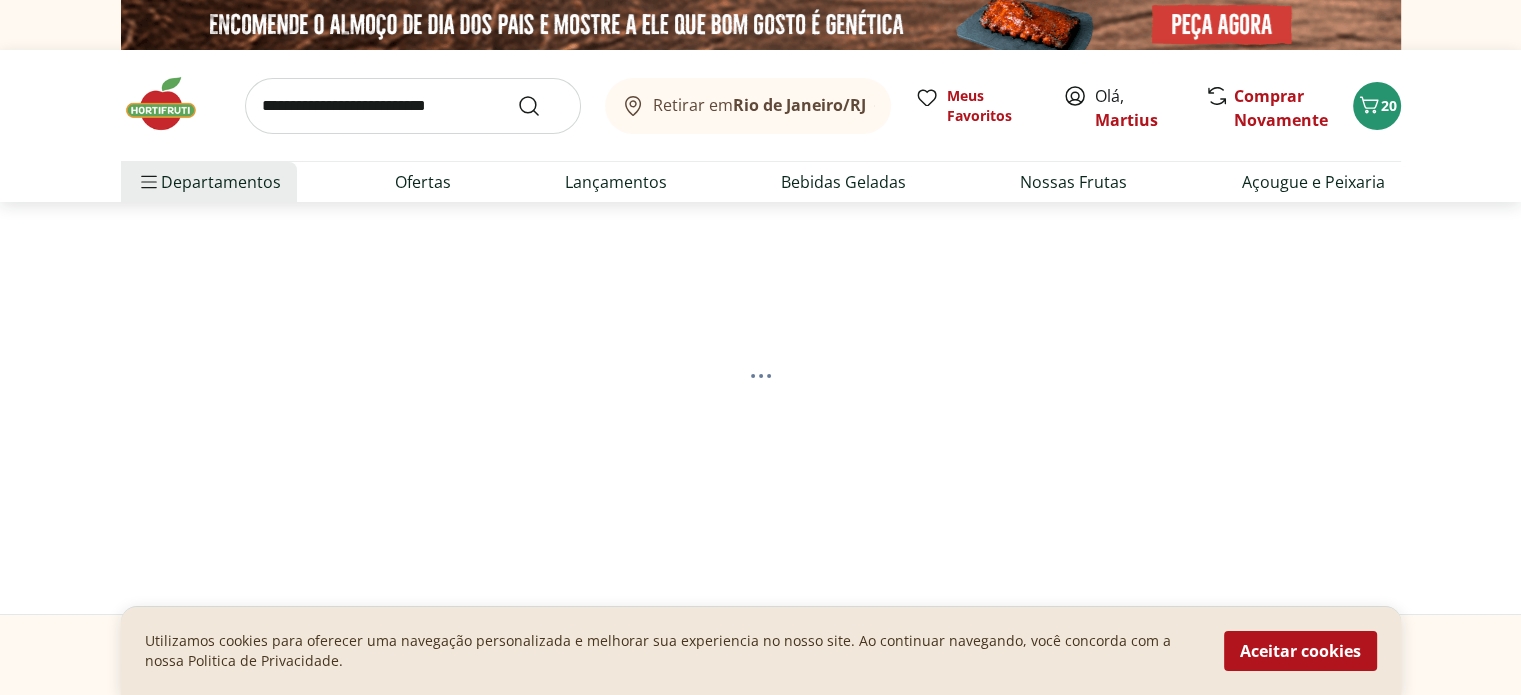 select on "**********" 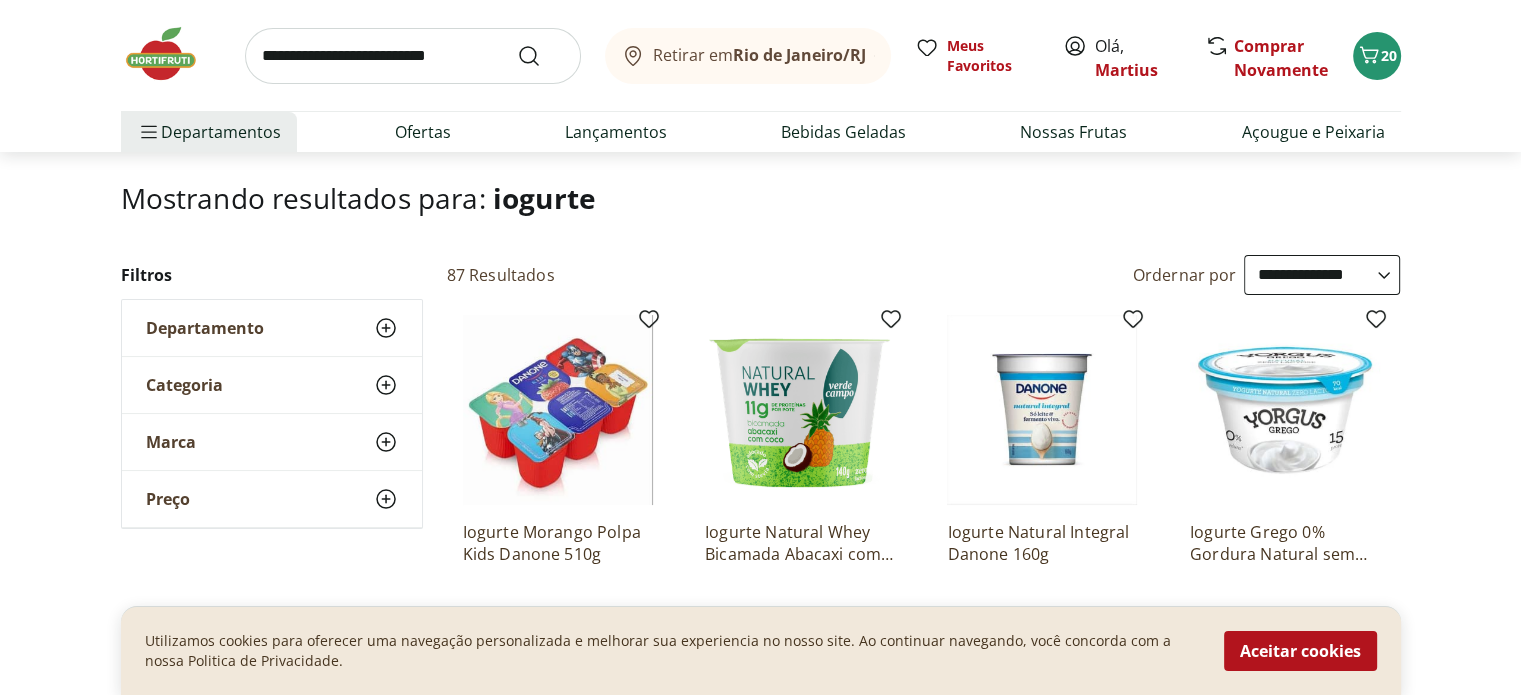 scroll, scrollTop: 167, scrollLeft: 0, axis: vertical 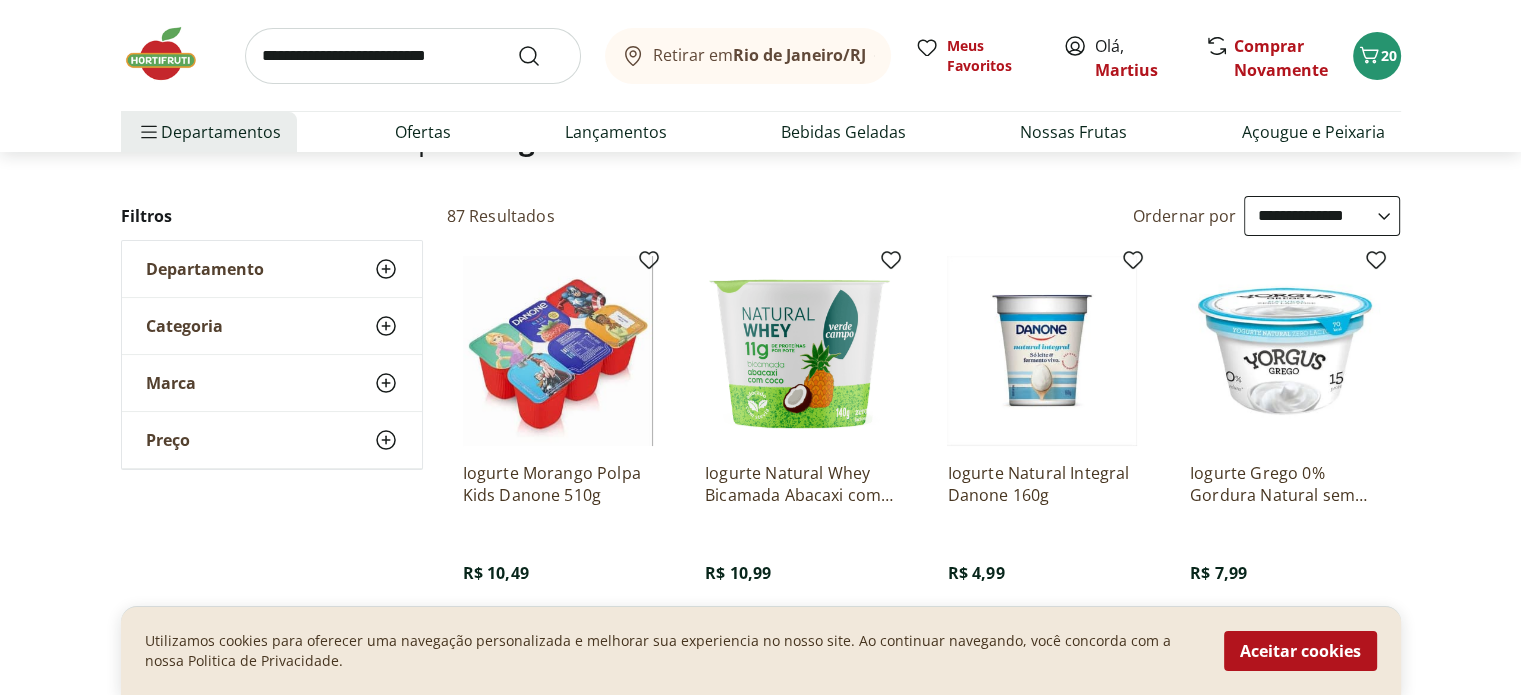 click on "Departamento" at bounding box center [205, 269] 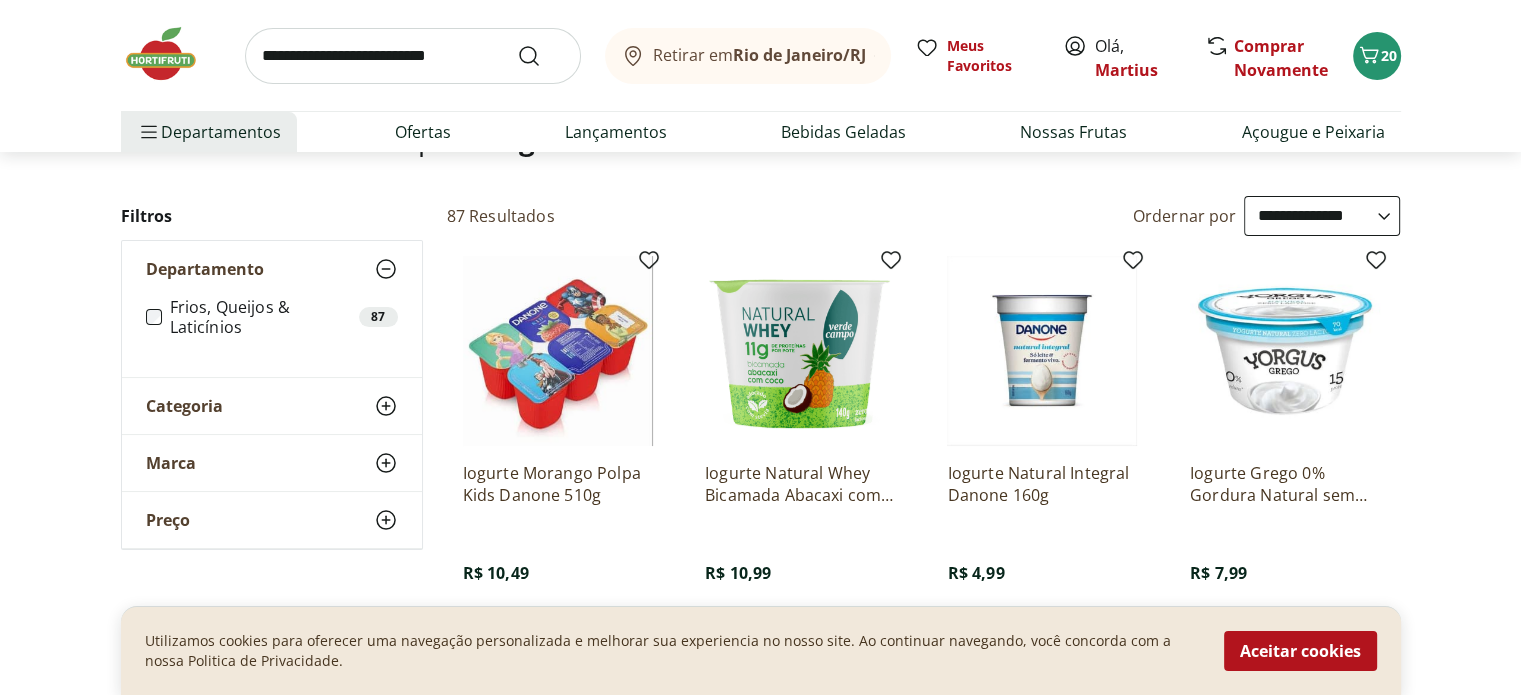 click on "Departamento" at bounding box center (205, 269) 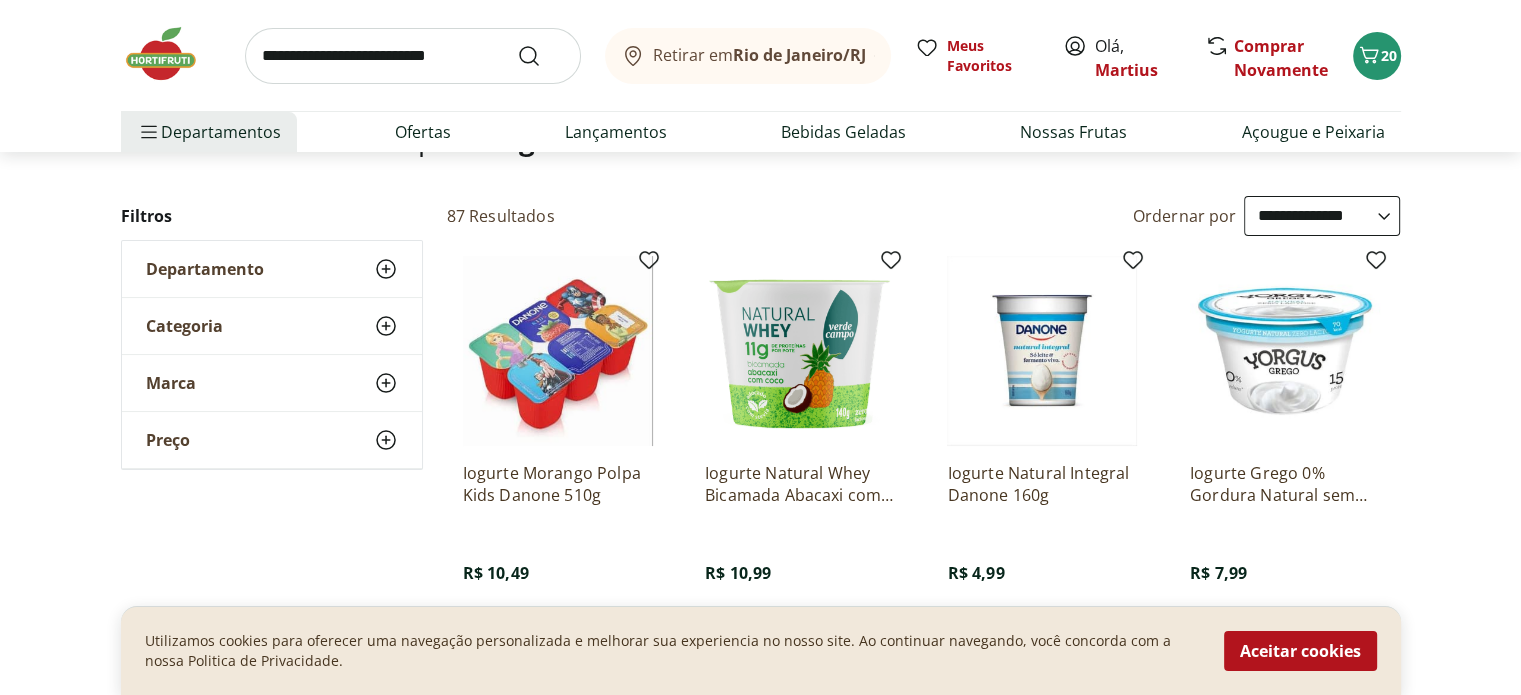 click on "Categoria" at bounding box center (184, 326) 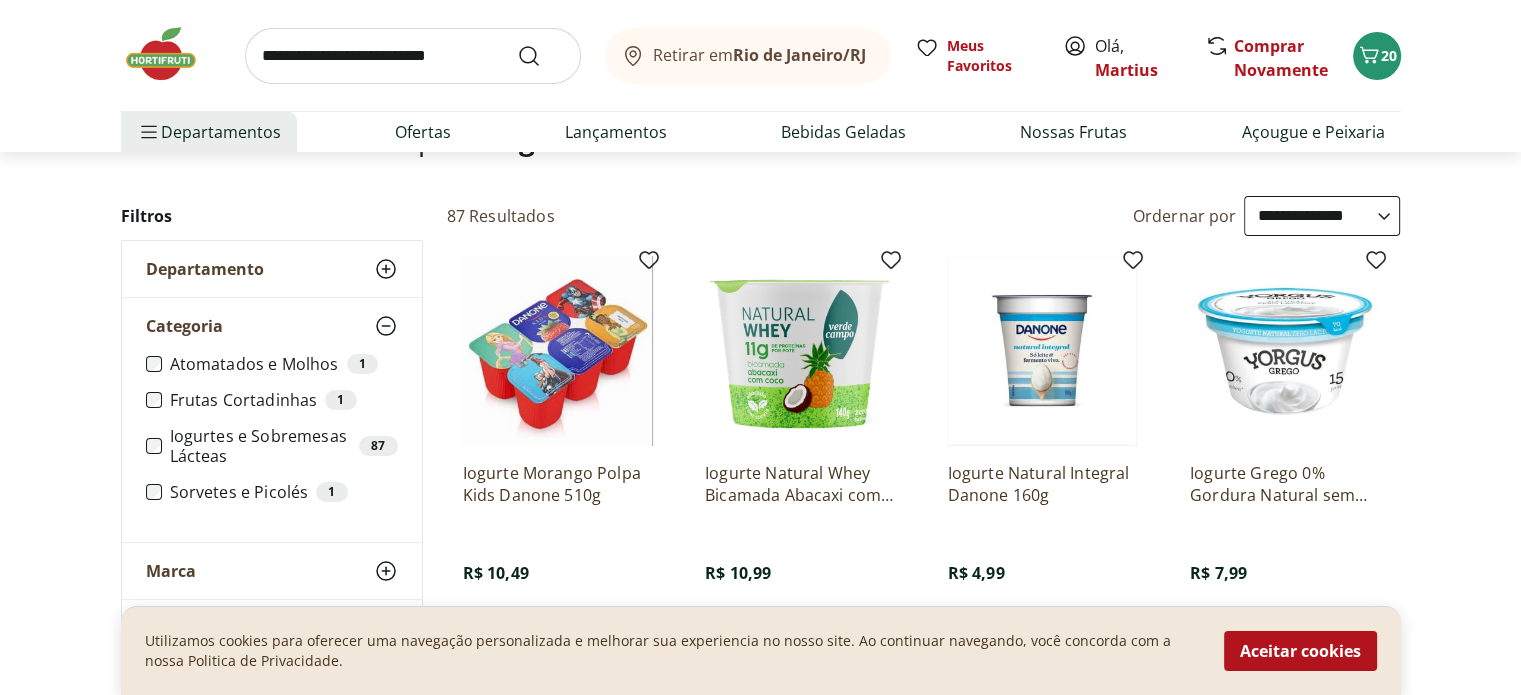 click on "Categoria" at bounding box center (184, 326) 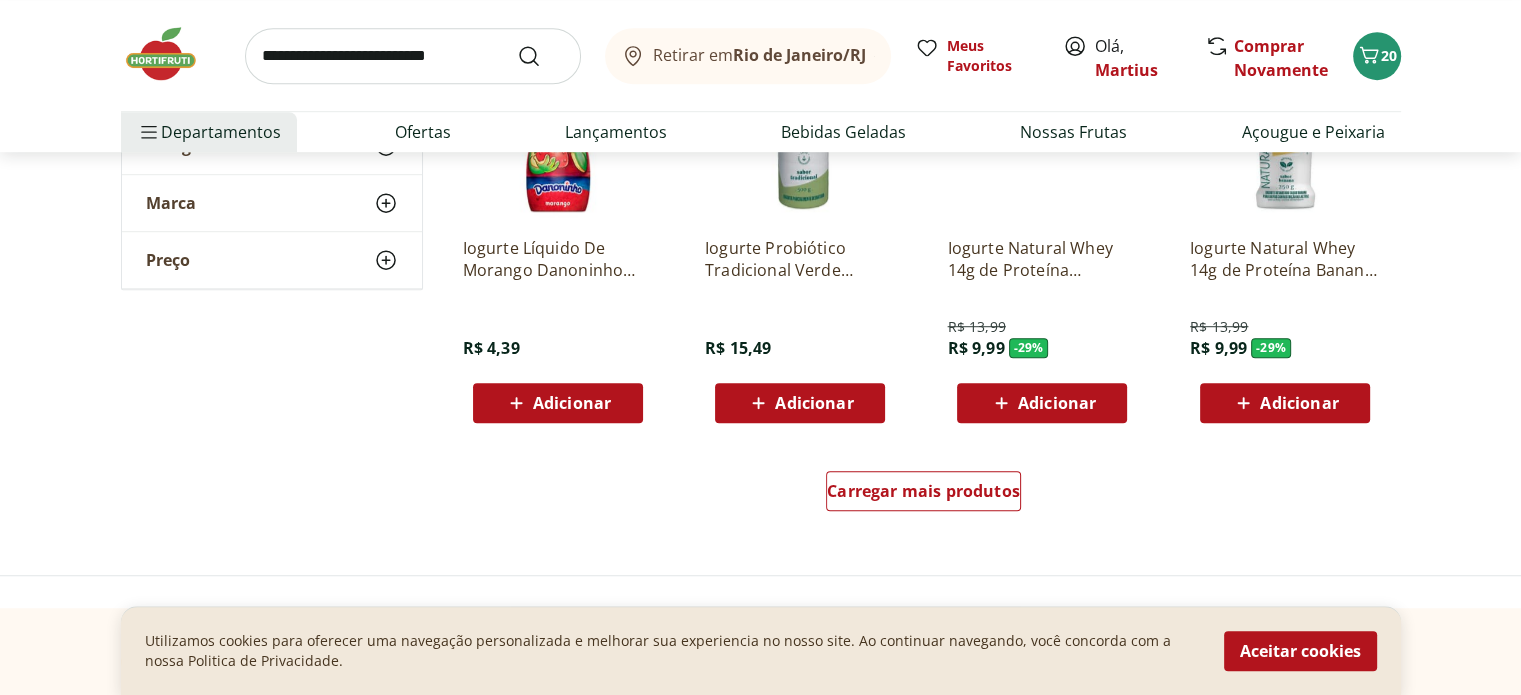 scroll, scrollTop: 1333, scrollLeft: 0, axis: vertical 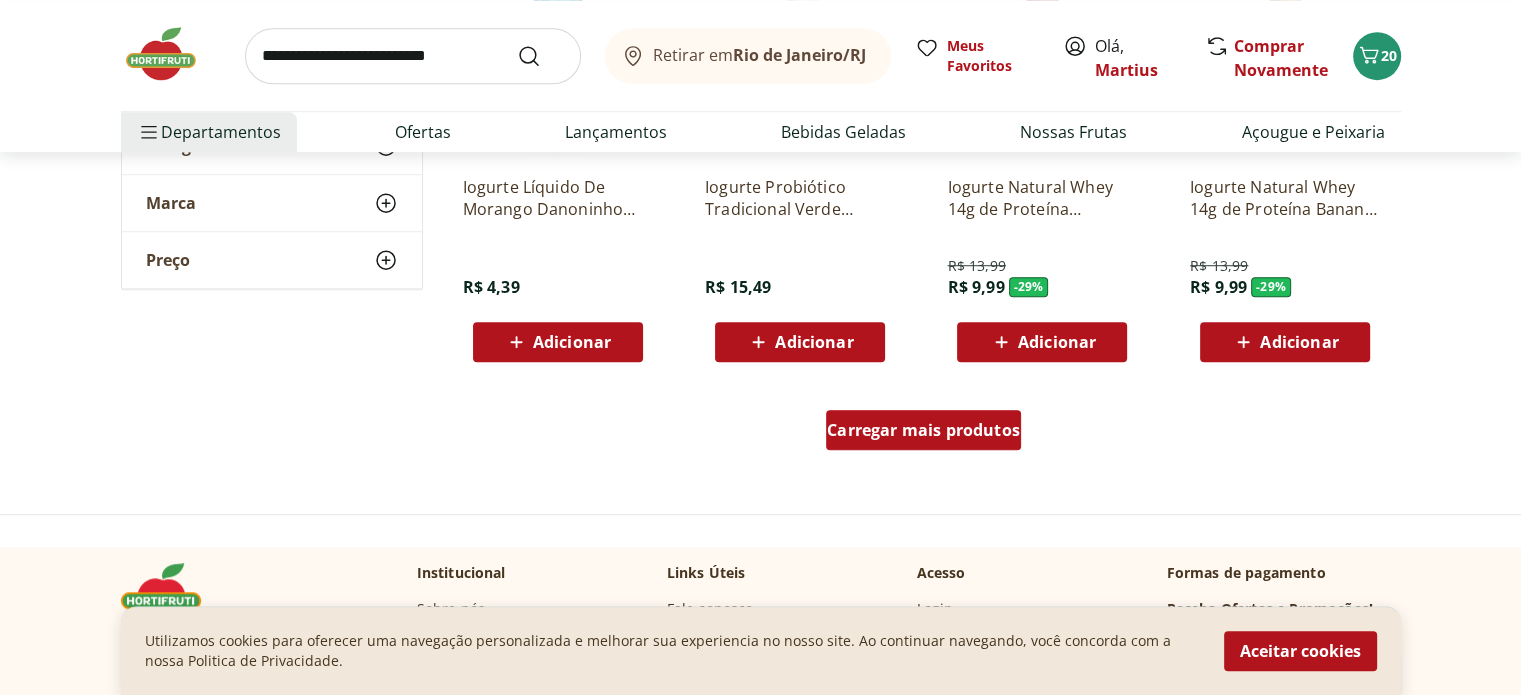 click on "Carregar mais produtos" at bounding box center [923, 430] 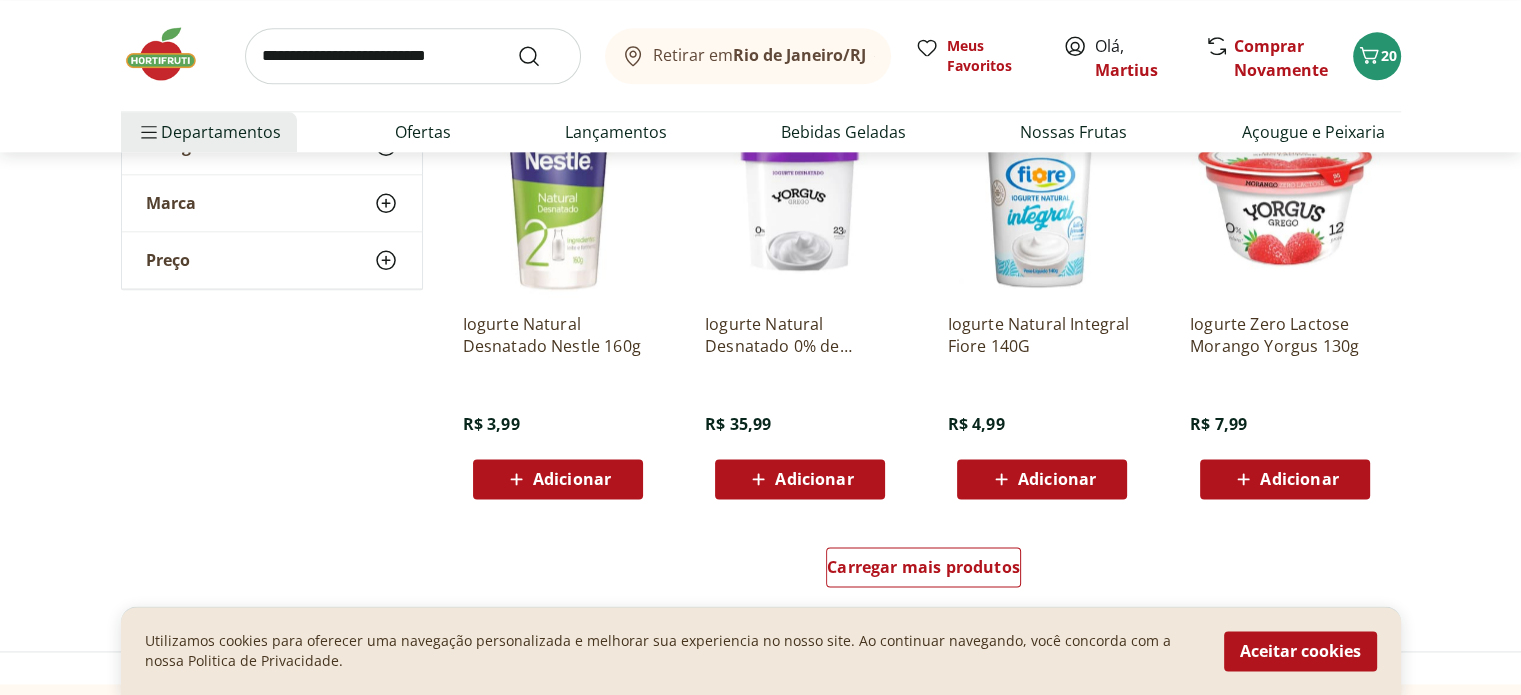 scroll, scrollTop: 2667, scrollLeft: 0, axis: vertical 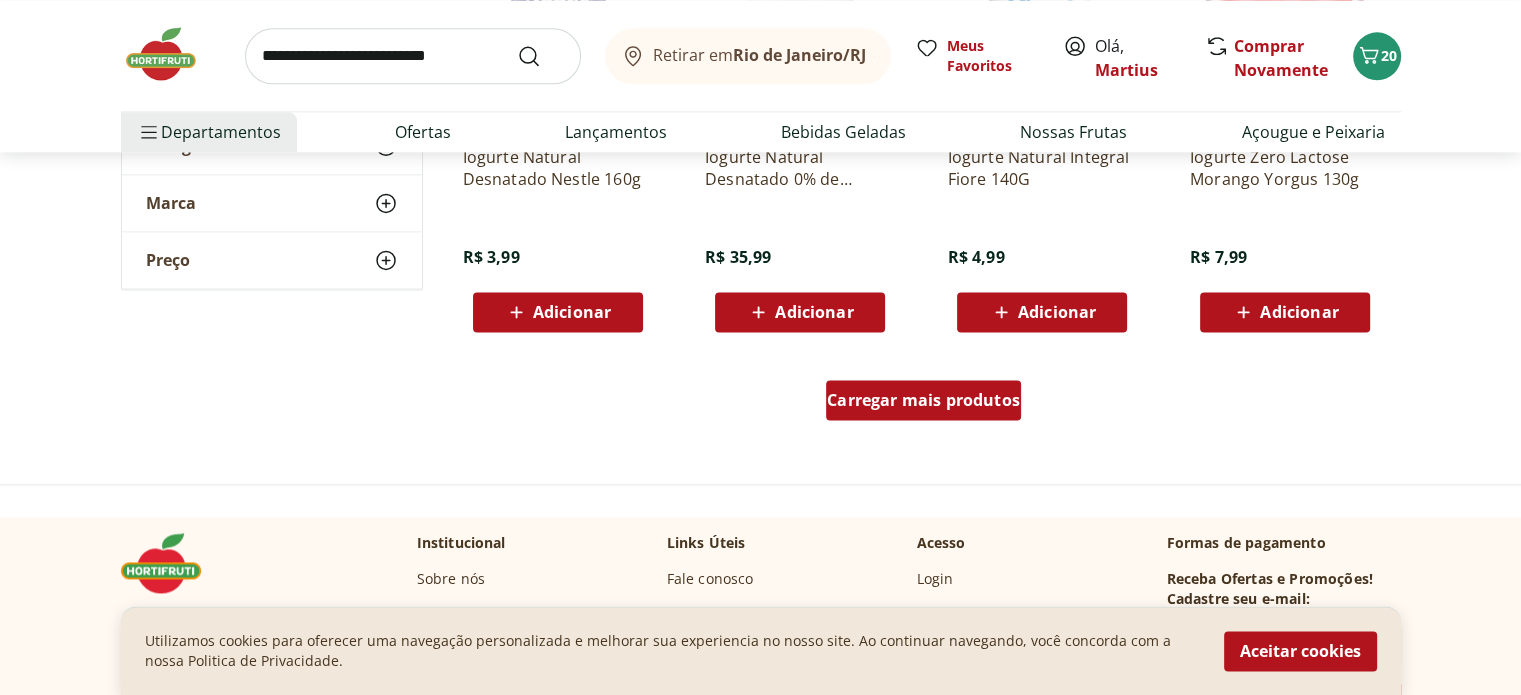 click on "Carregar mais produtos" at bounding box center [923, 400] 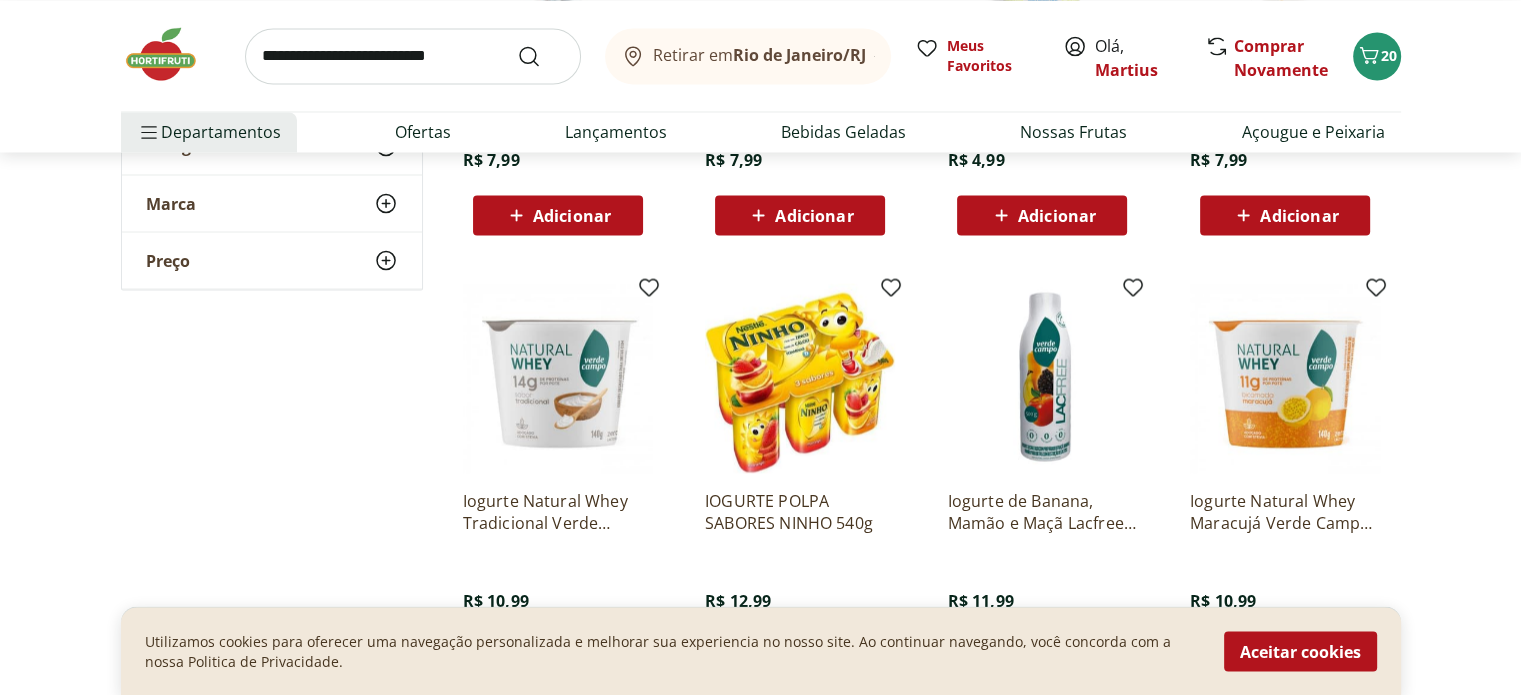 scroll, scrollTop: 3667, scrollLeft: 0, axis: vertical 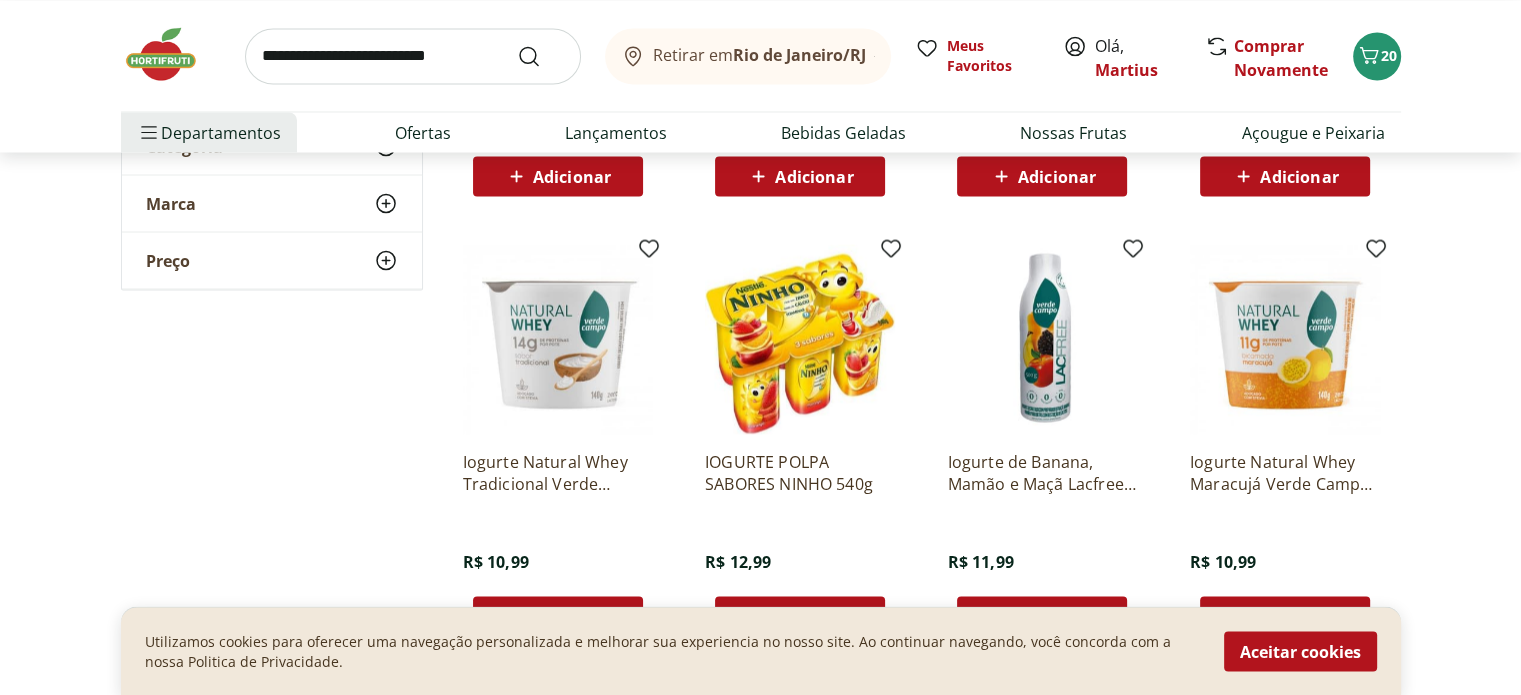 click at bounding box center (1042, 339) 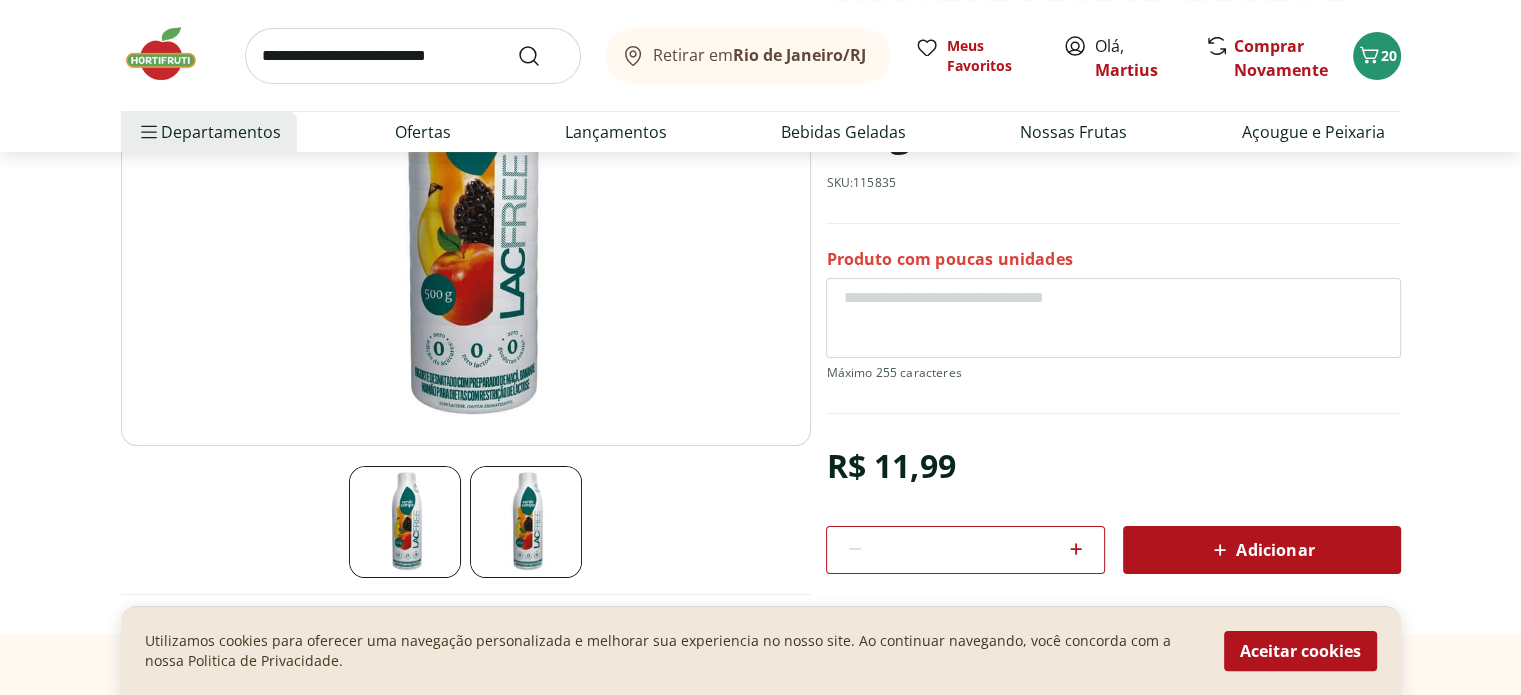 scroll, scrollTop: 333, scrollLeft: 0, axis: vertical 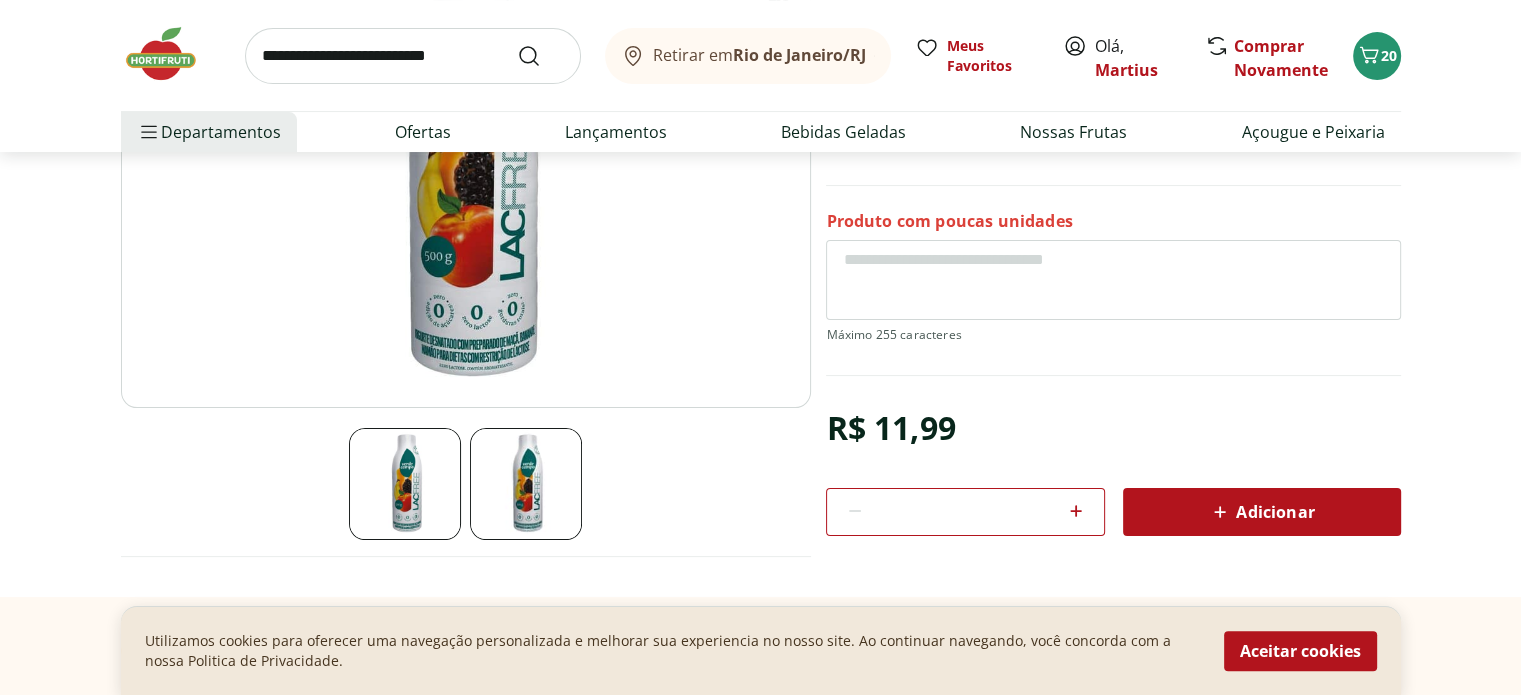 select on "**********" 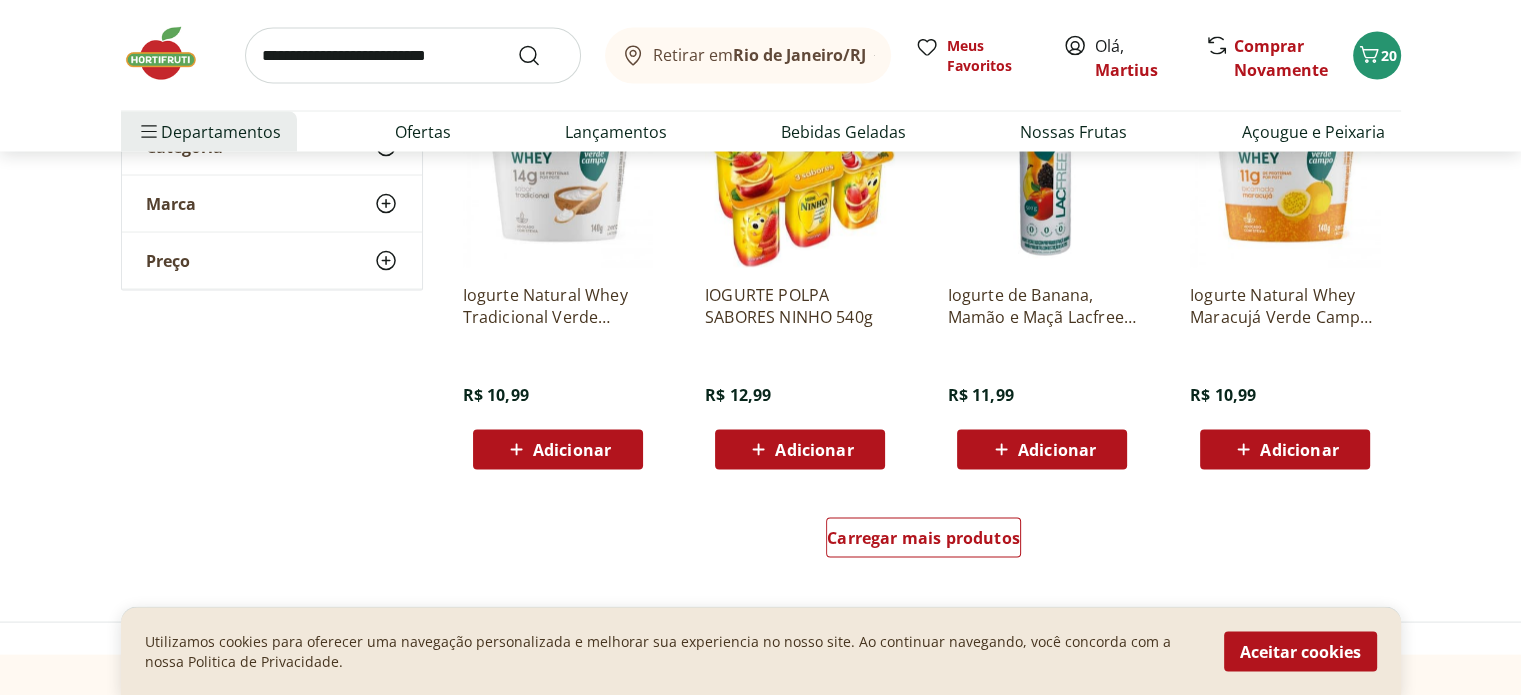 scroll, scrollTop: 4000, scrollLeft: 0, axis: vertical 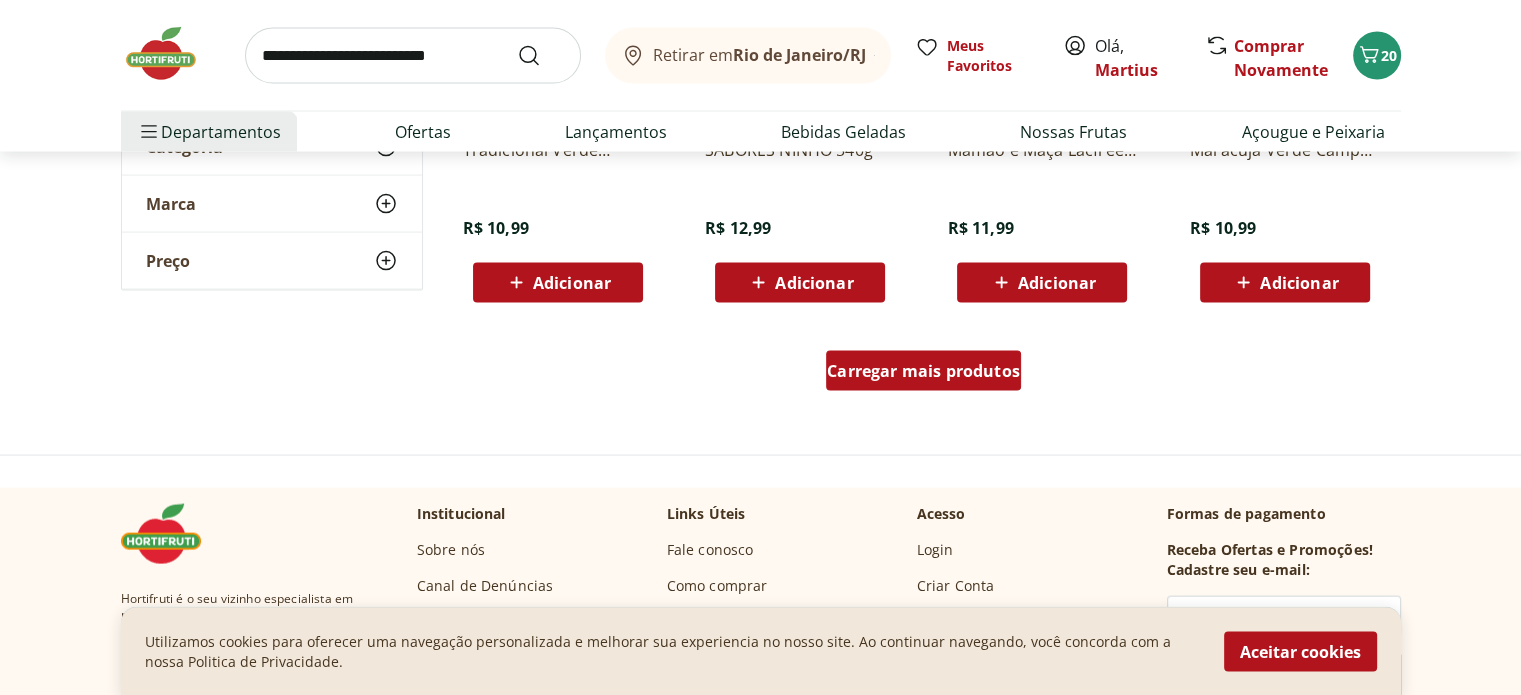 click on "Carregar mais produtos" at bounding box center [923, 371] 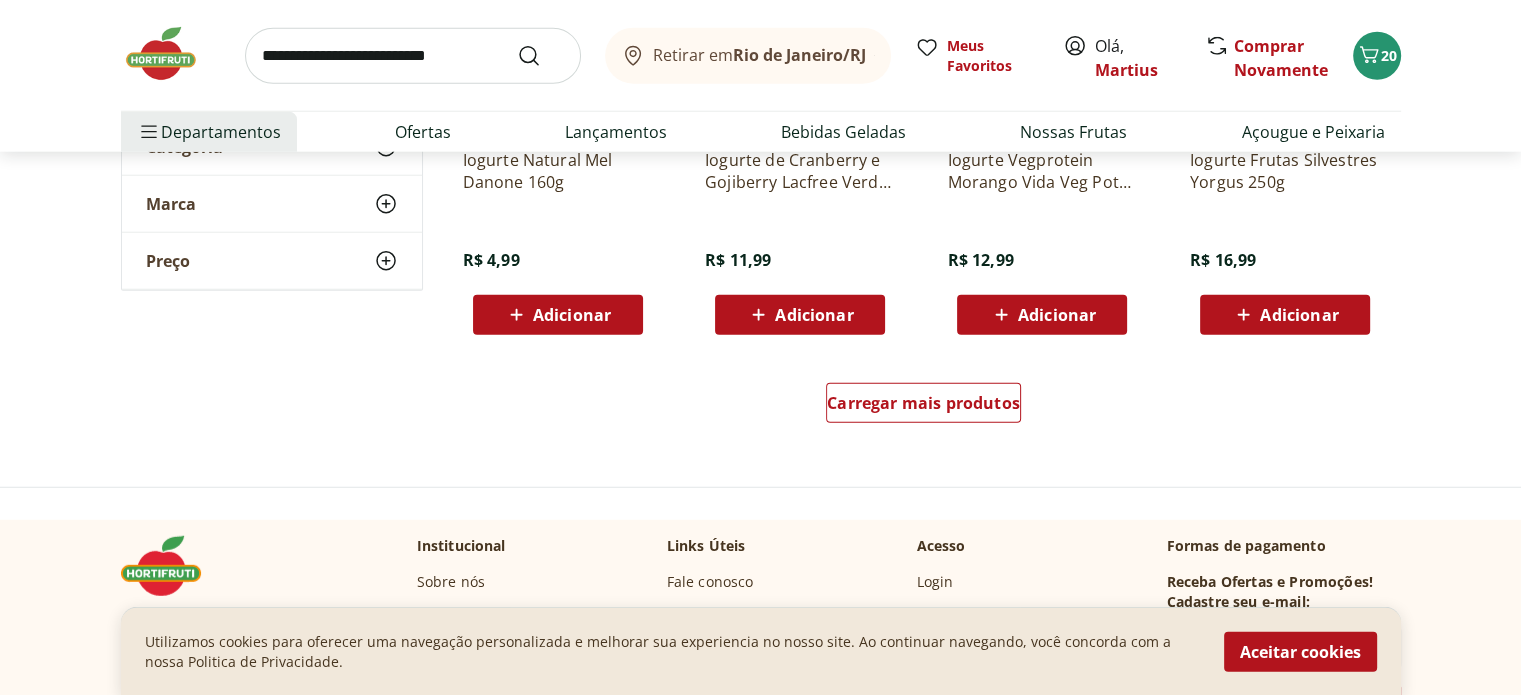 scroll, scrollTop: 5333, scrollLeft: 0, axis: vertical 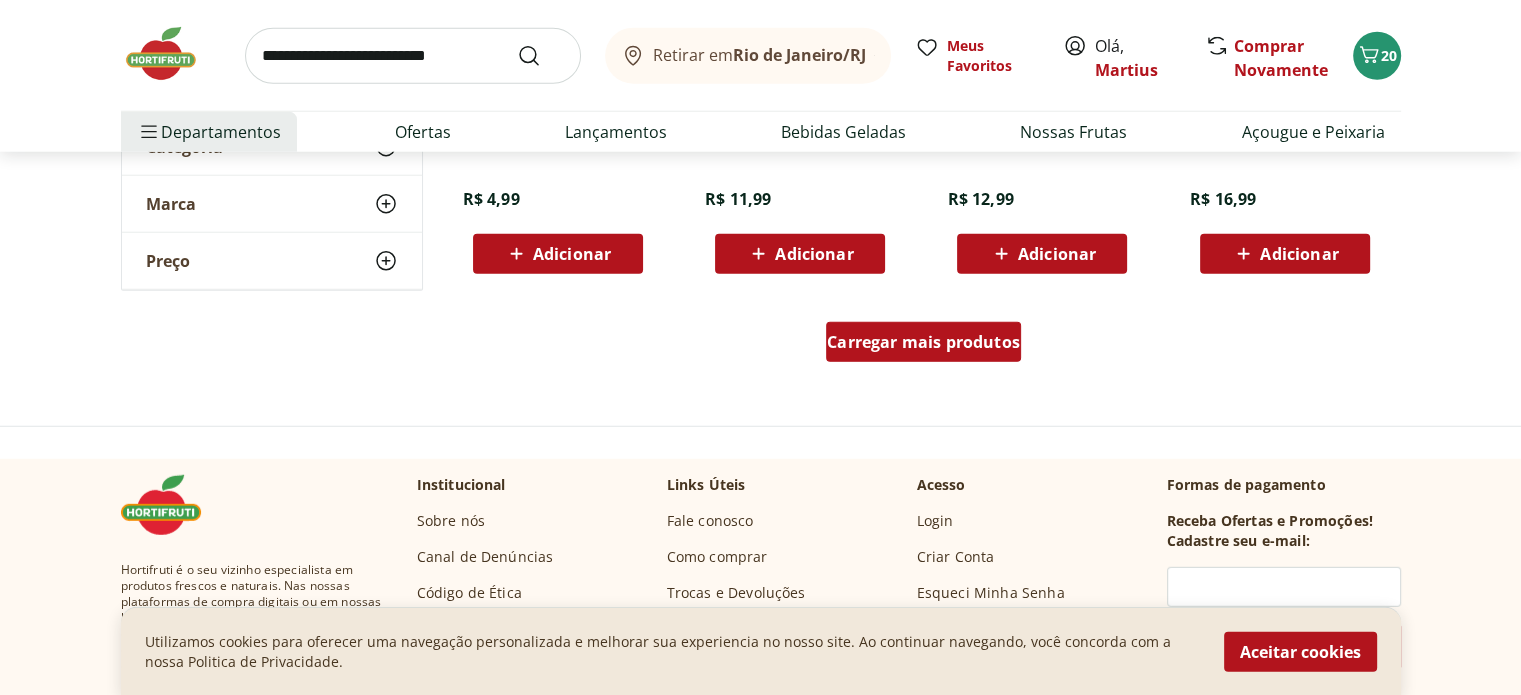 click on "Carregar mais produtos" at bounding box center (923, 342) 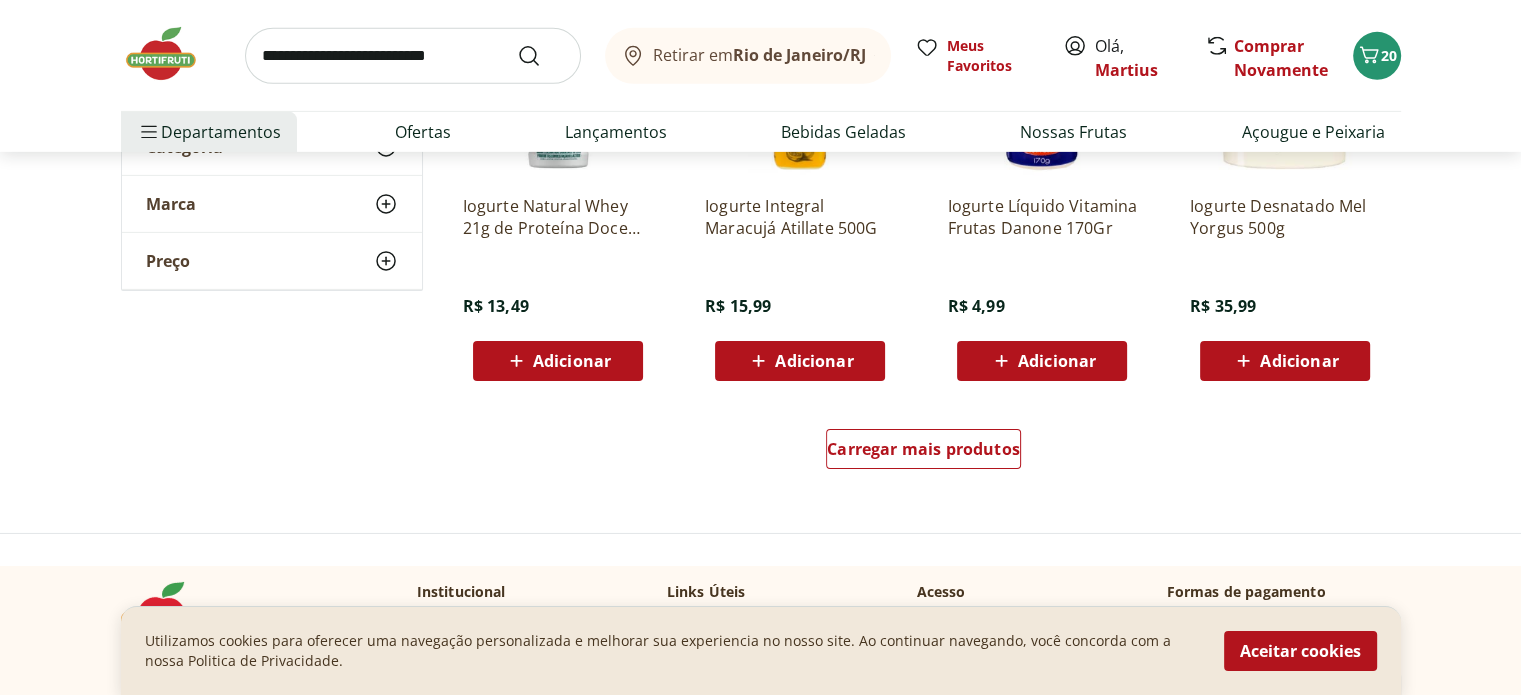scroll, scrollTop: 6667, scrollLeft: 0, axis: vertical 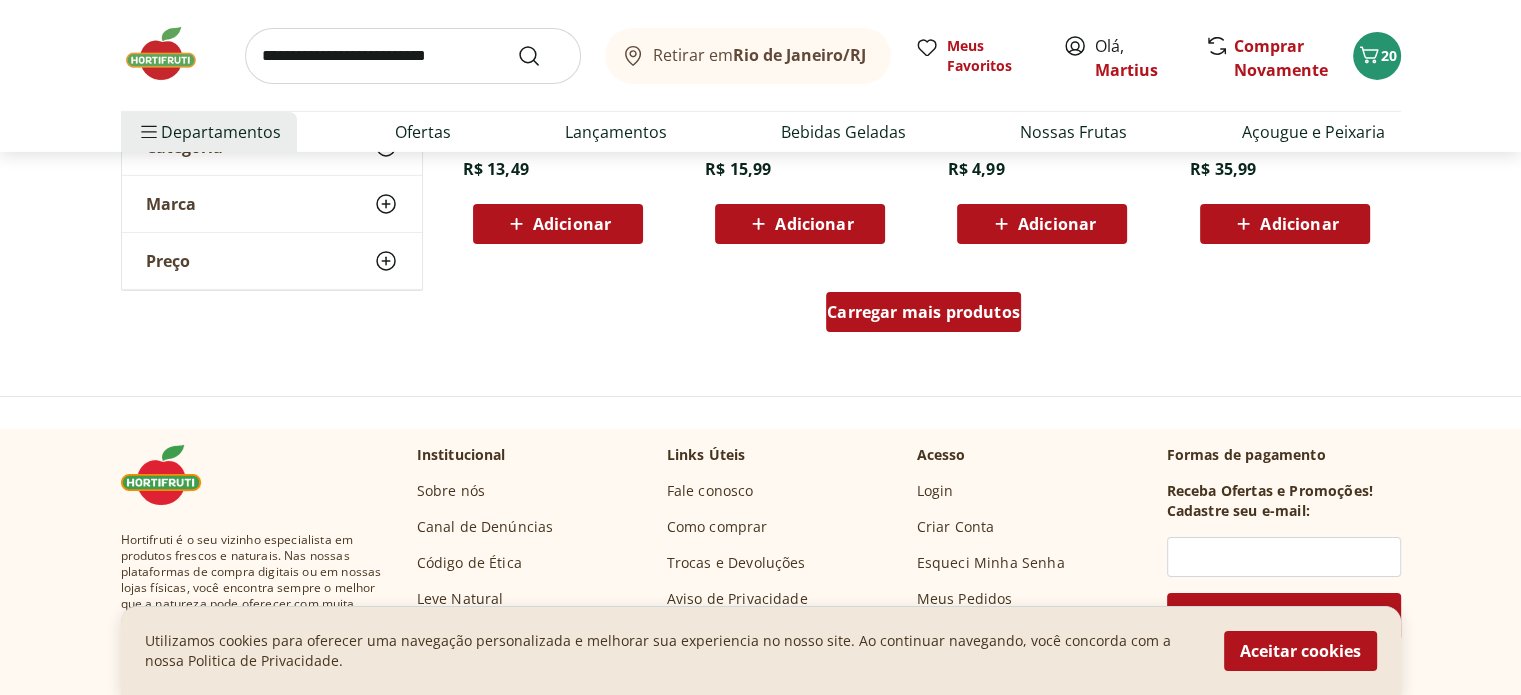 click on "Carregar mais produtos" at bounding box center (923, 312) 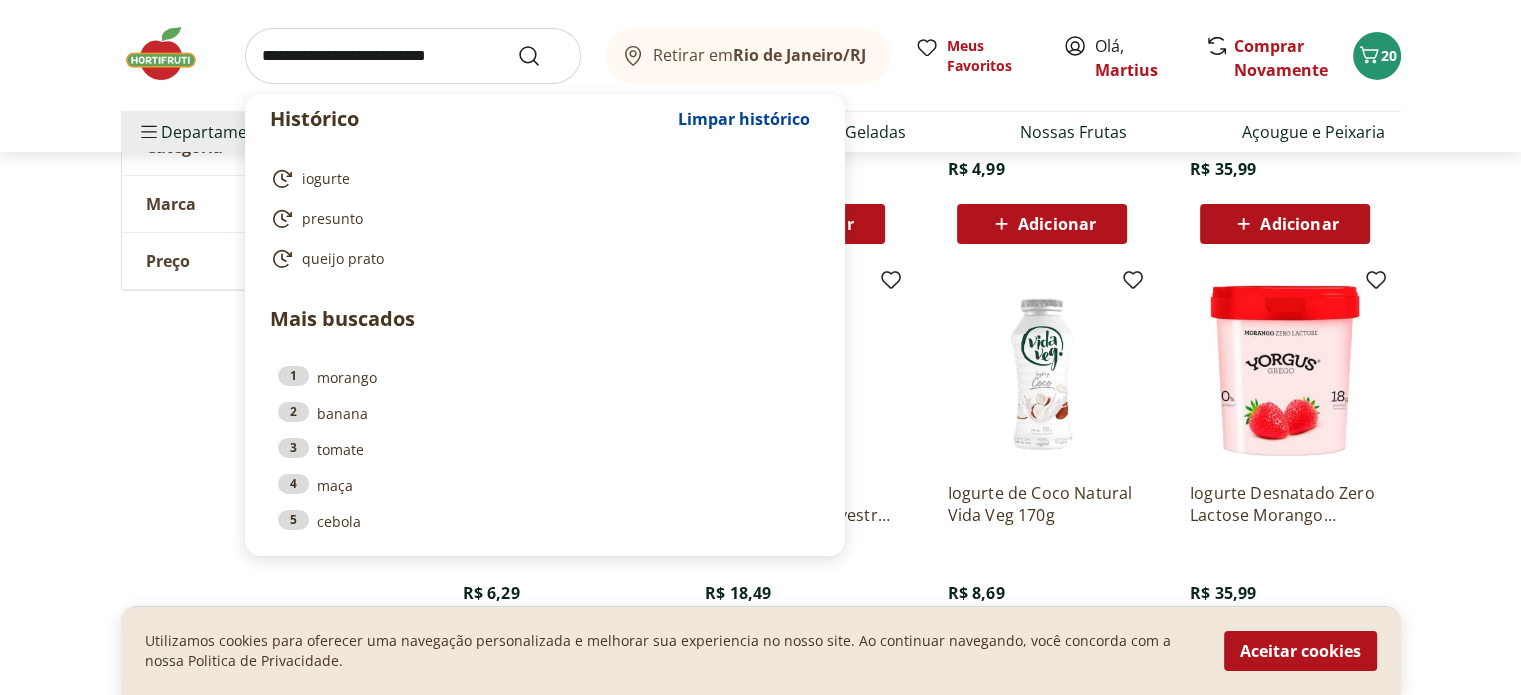 paste on "**********" 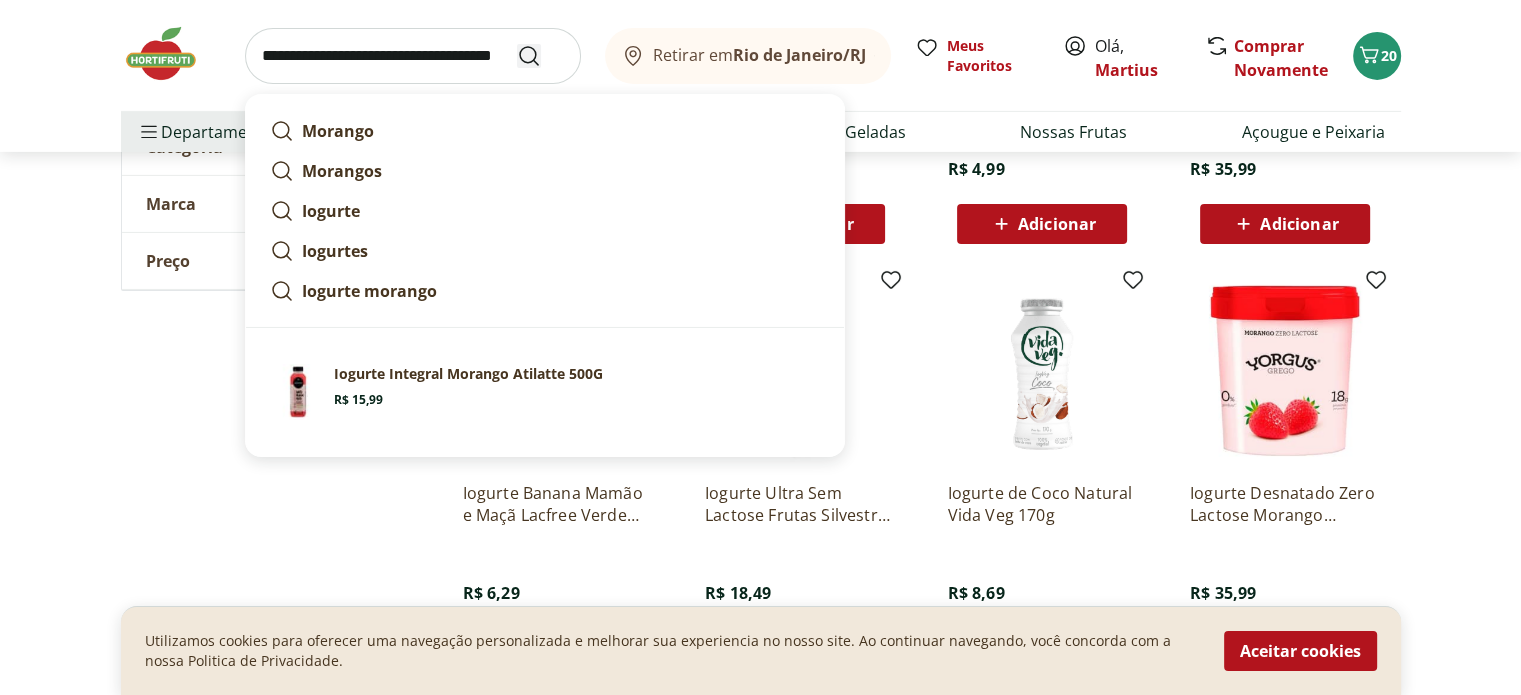 type on "**********" 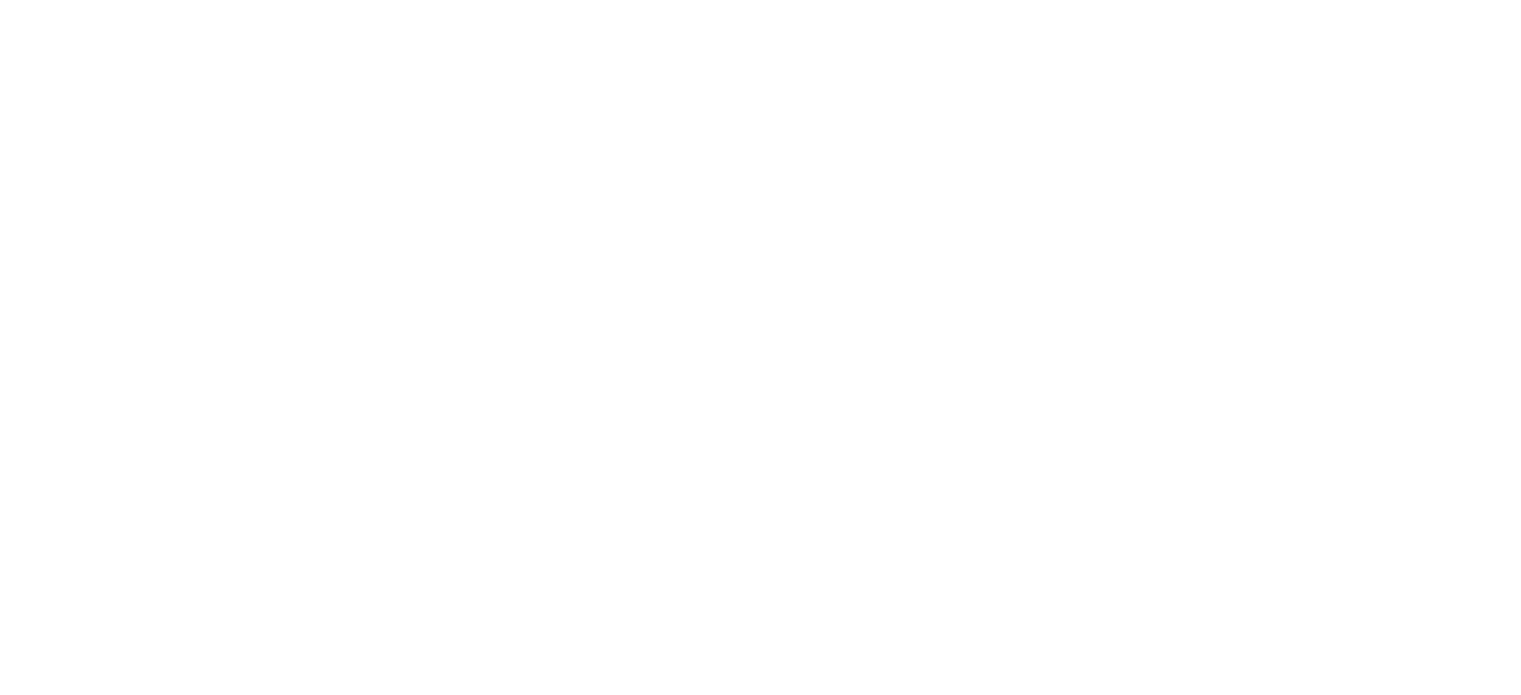 scroll, scrollTop: 0, scrollLeft: 0, axis: both 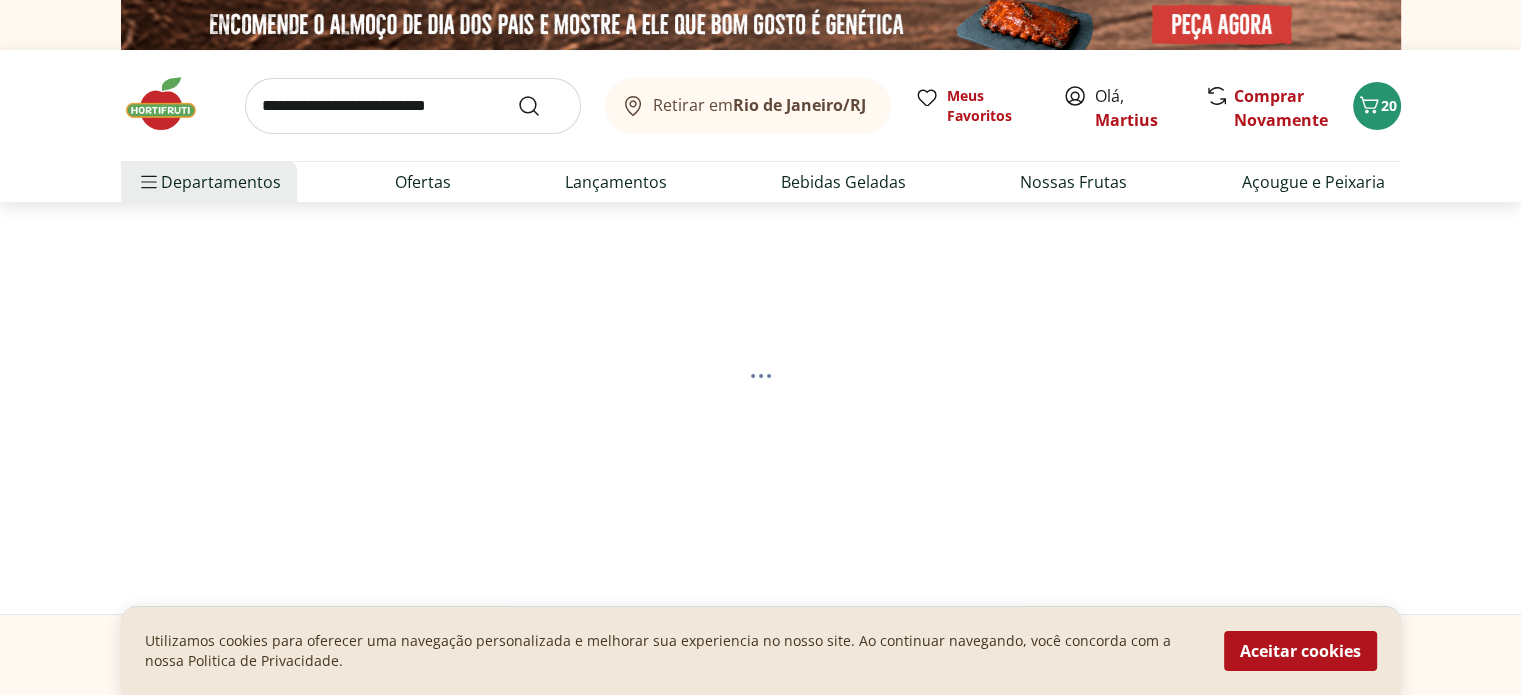 select on "**********" 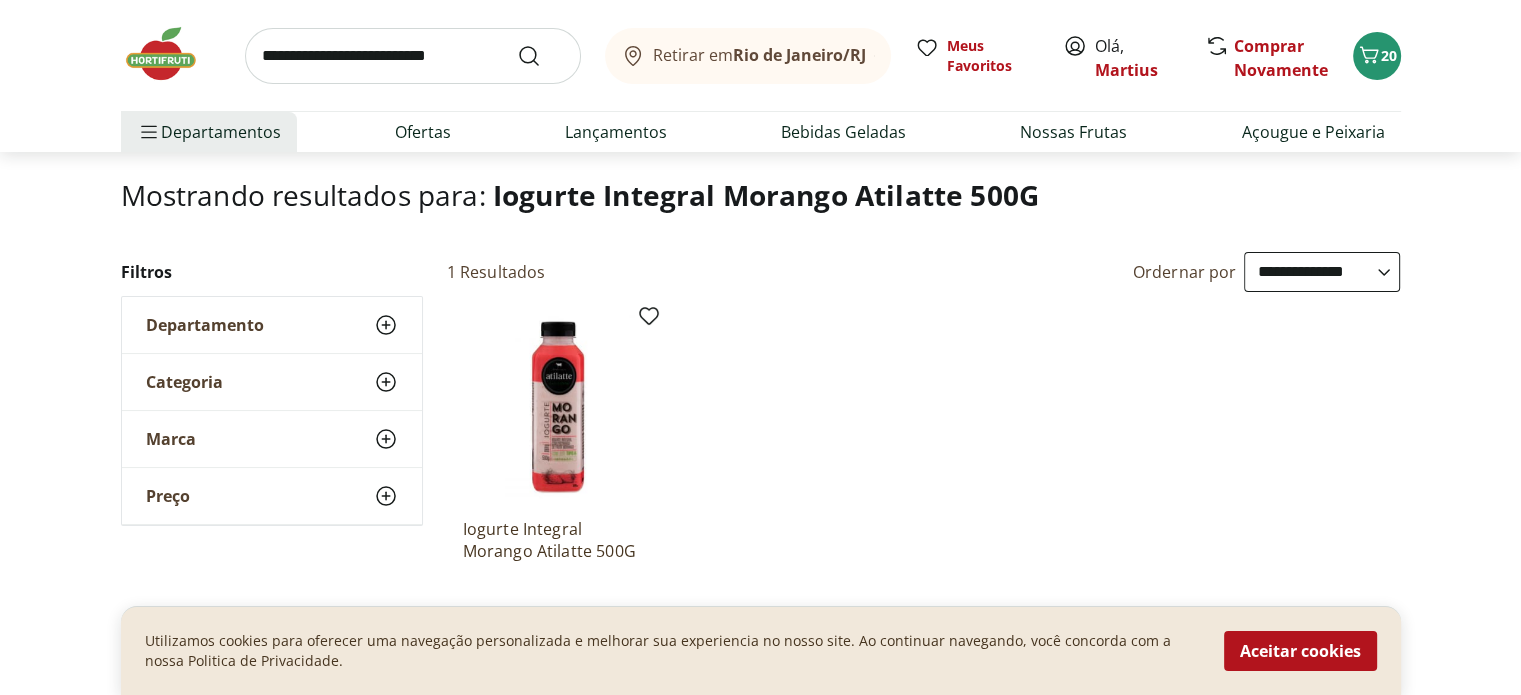 scroll, scrollTop: 166, scrollLeft: 0, axis: vertical 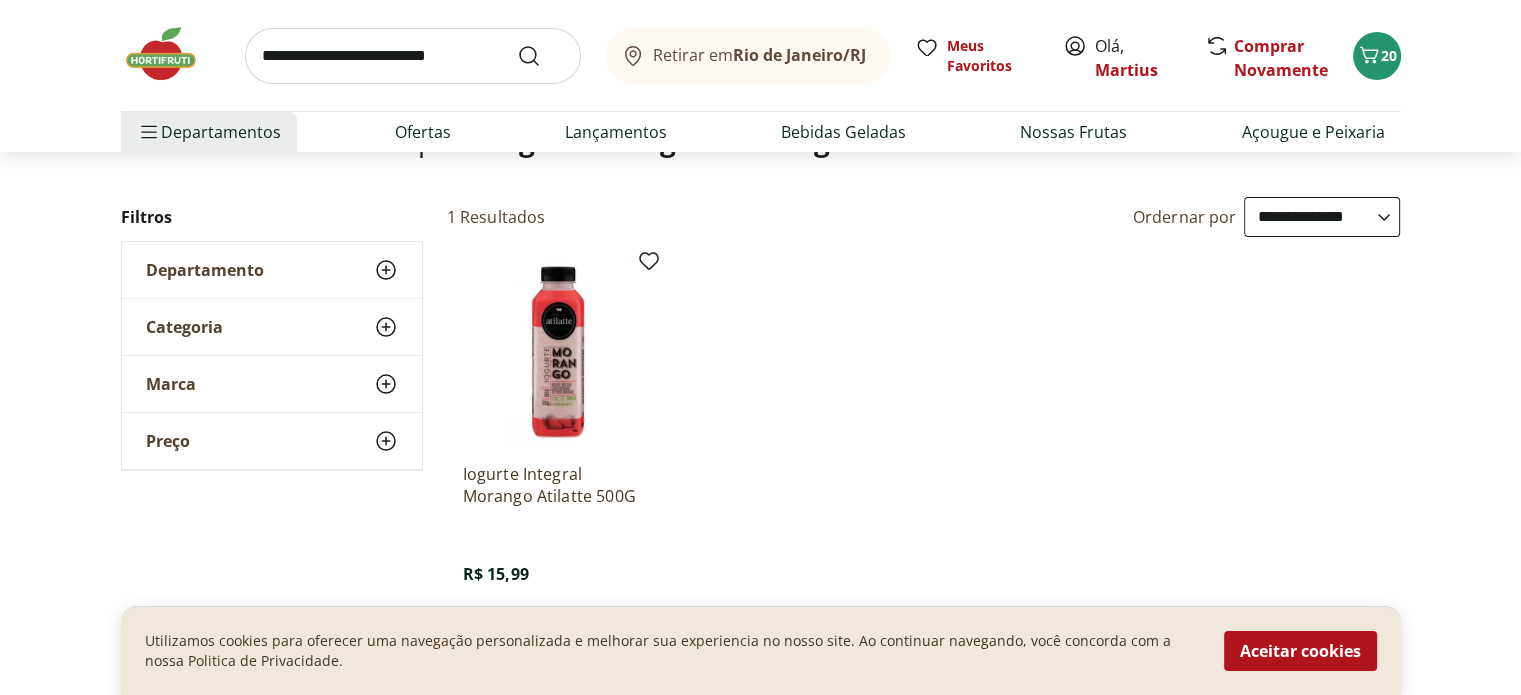 click at bounding box center (558, 352) 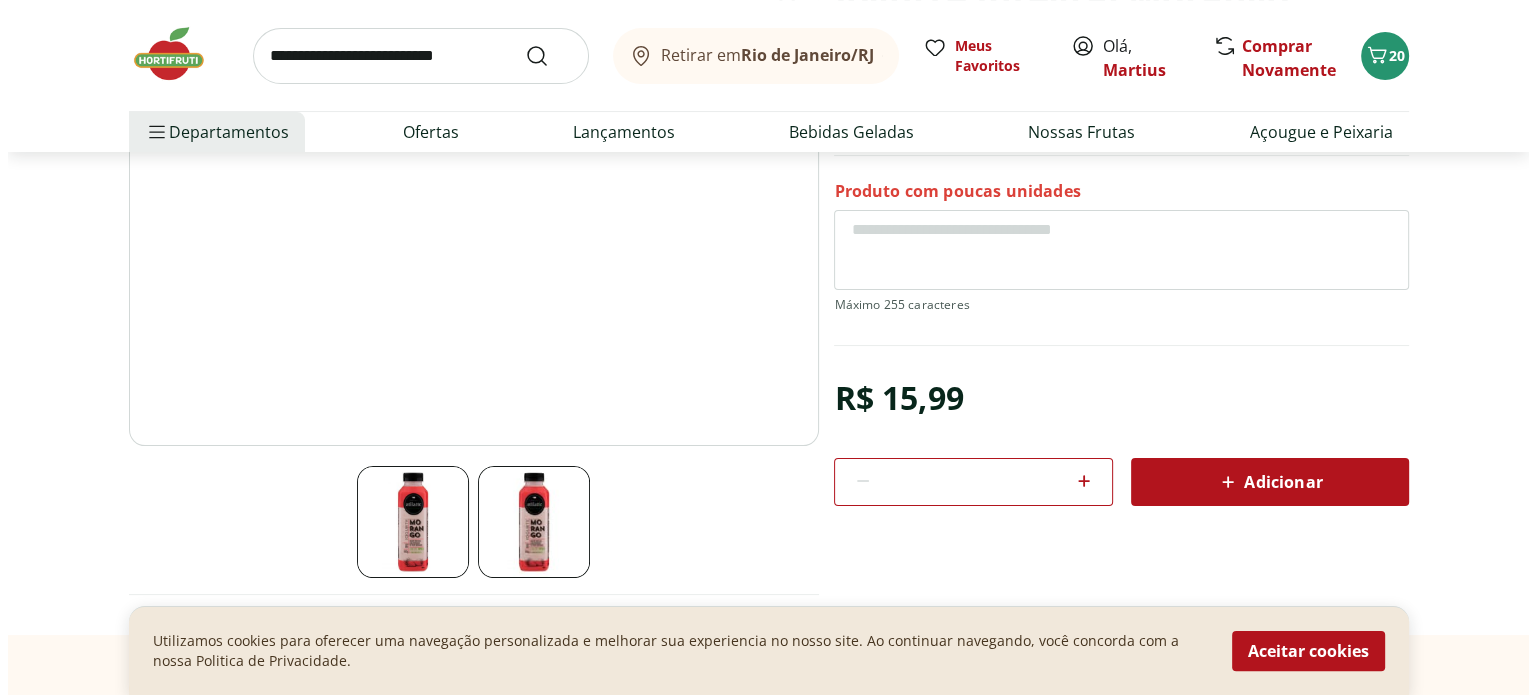 scroll, scrollTop: 333, scrollLeft: 0, axis: vertical 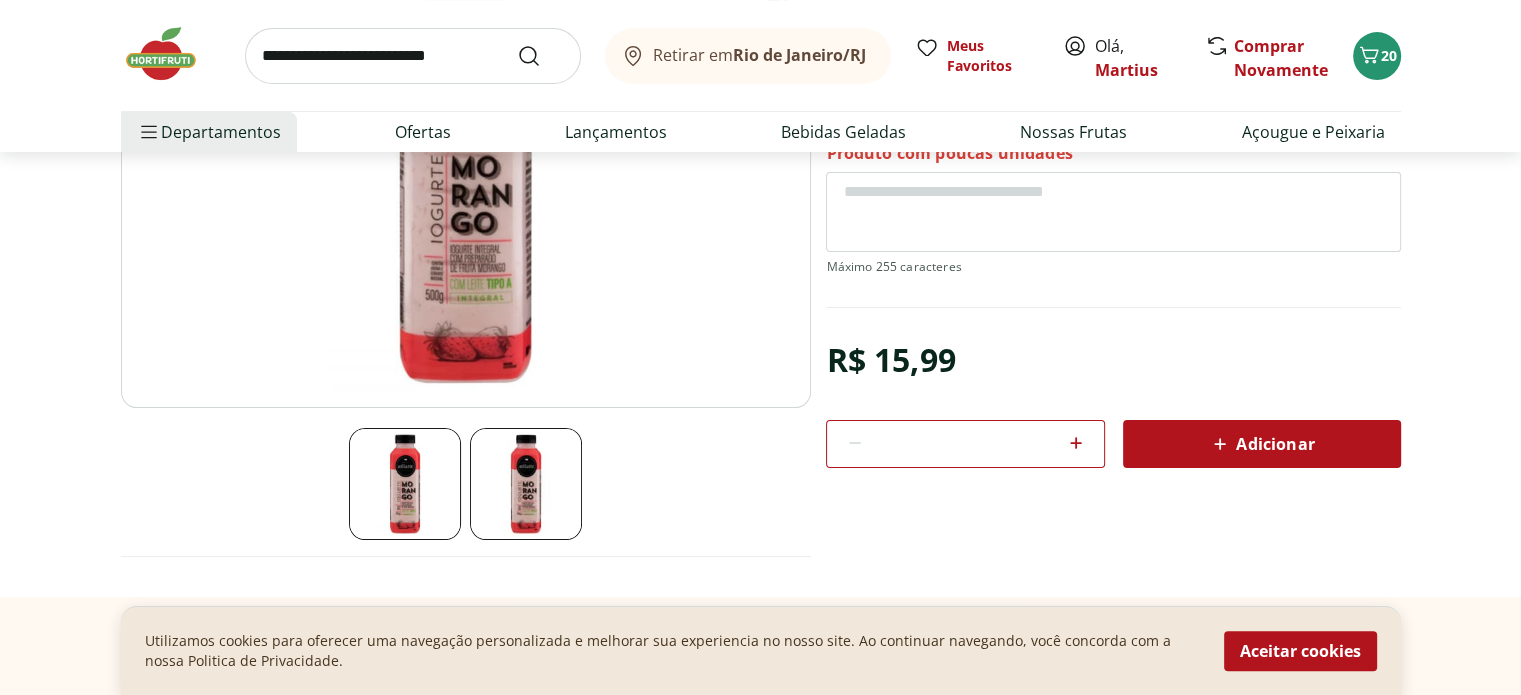 click on "Adicionar" at bounding box center [1261, 444] 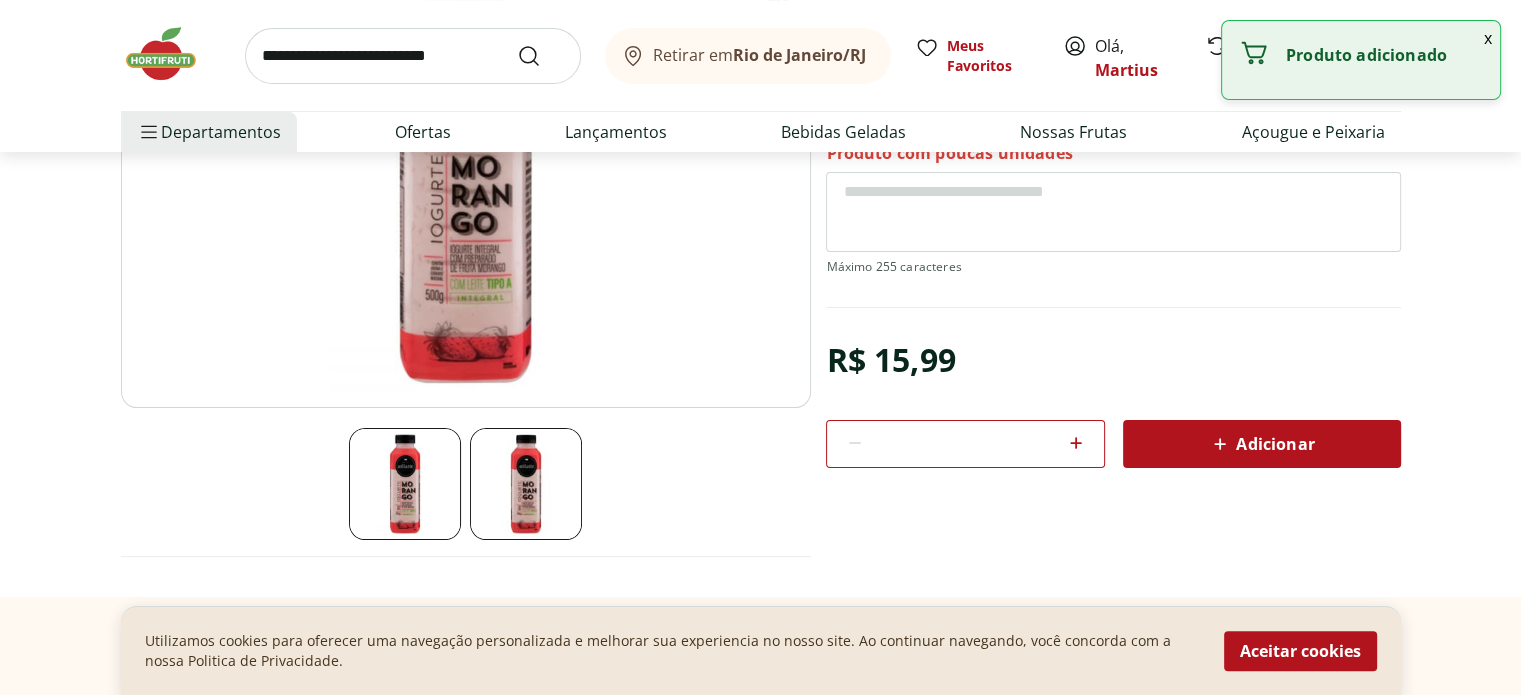 click on "x" at bounding box center [1488, 38] 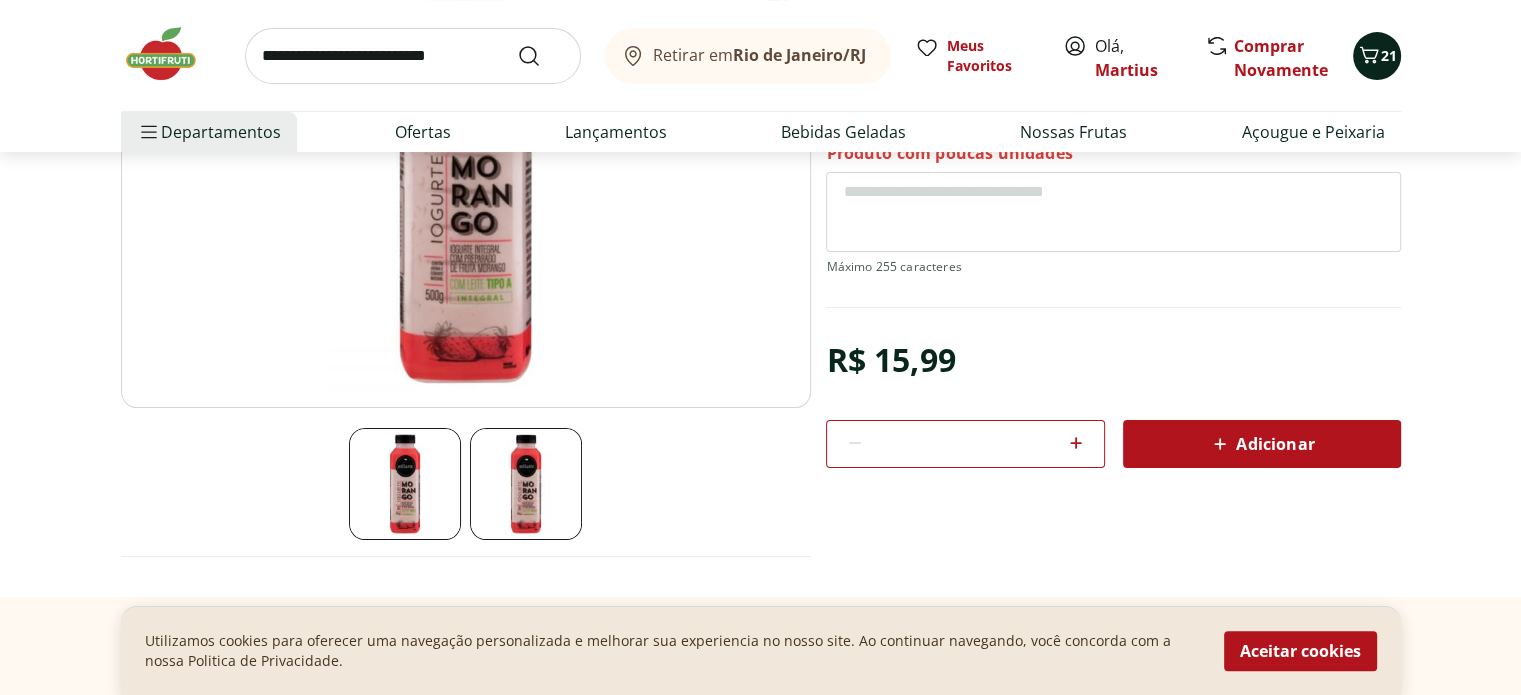 click on "21" at bounding box center [1389, 55] 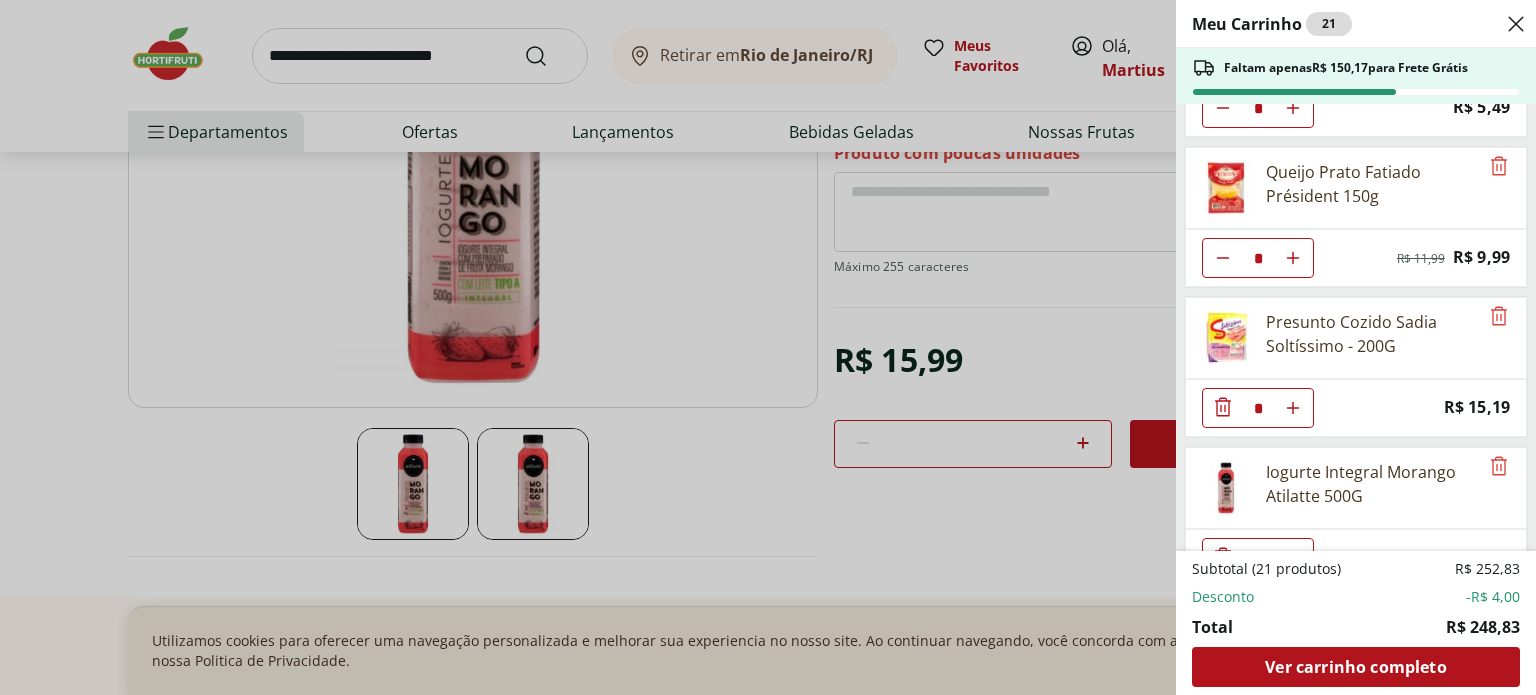 scroll, scrollTop: 453, scrollLeft: 0, axis: vertical 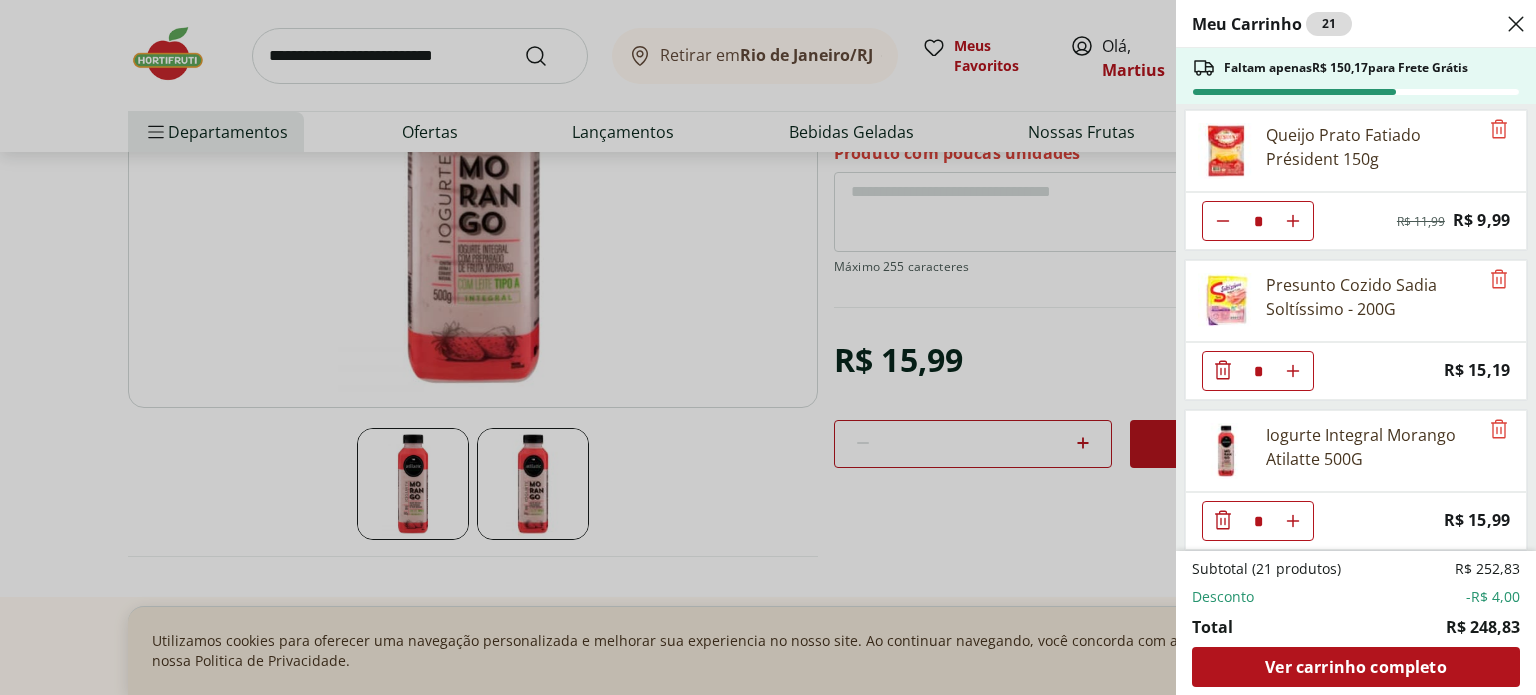 click 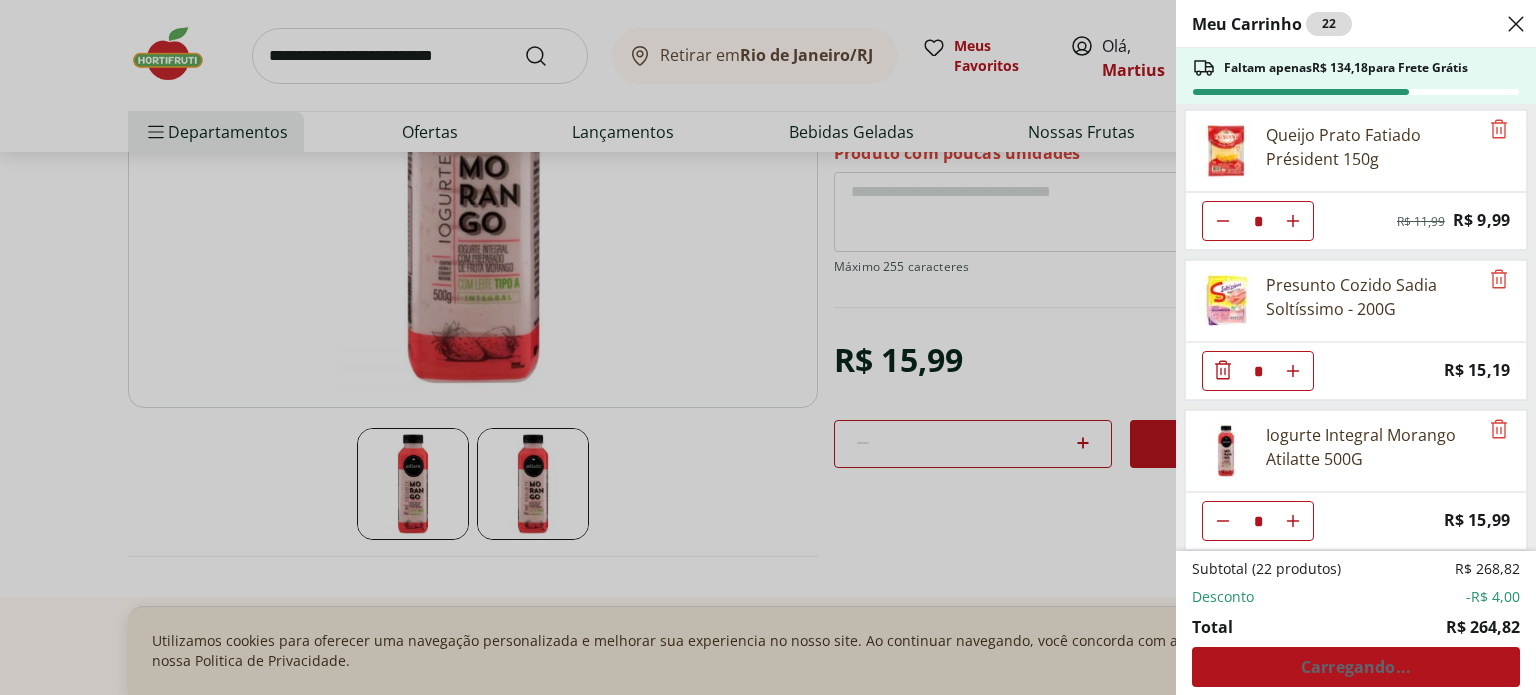 click 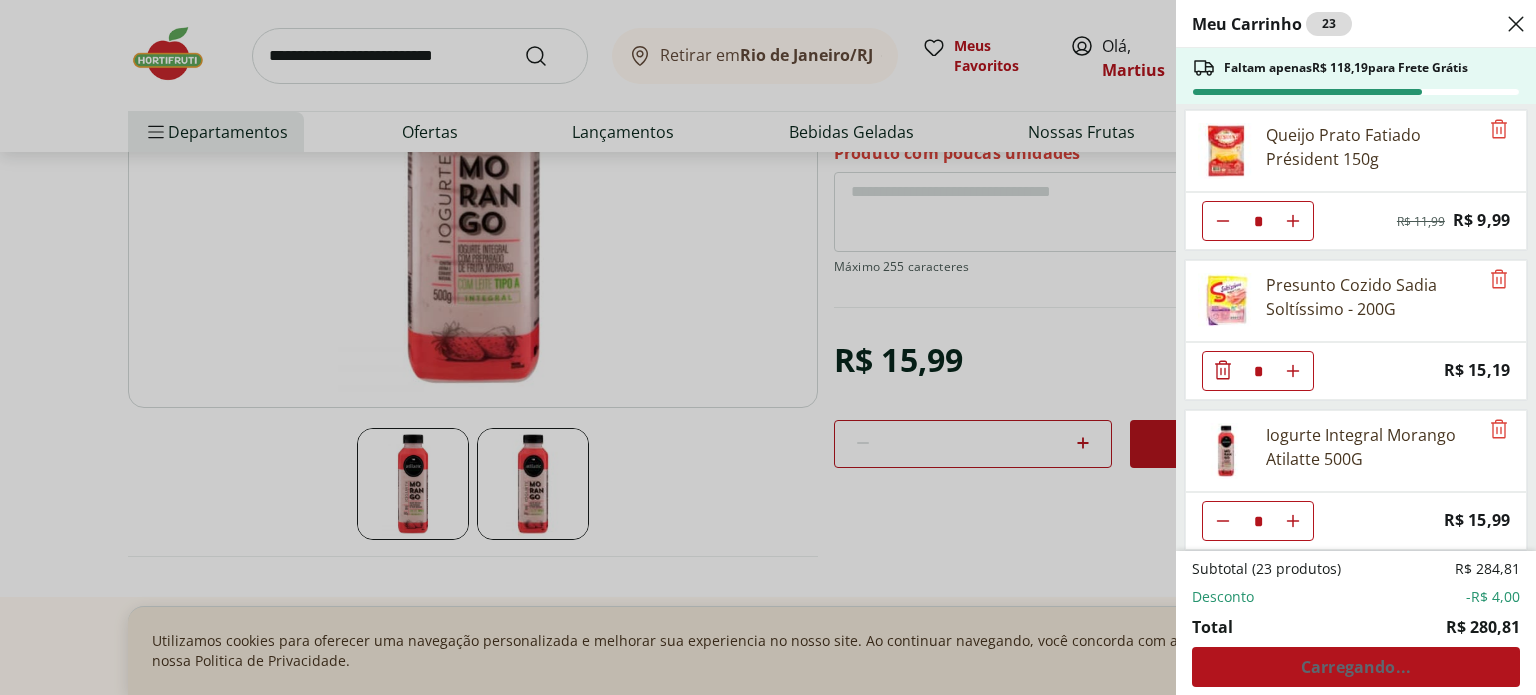click 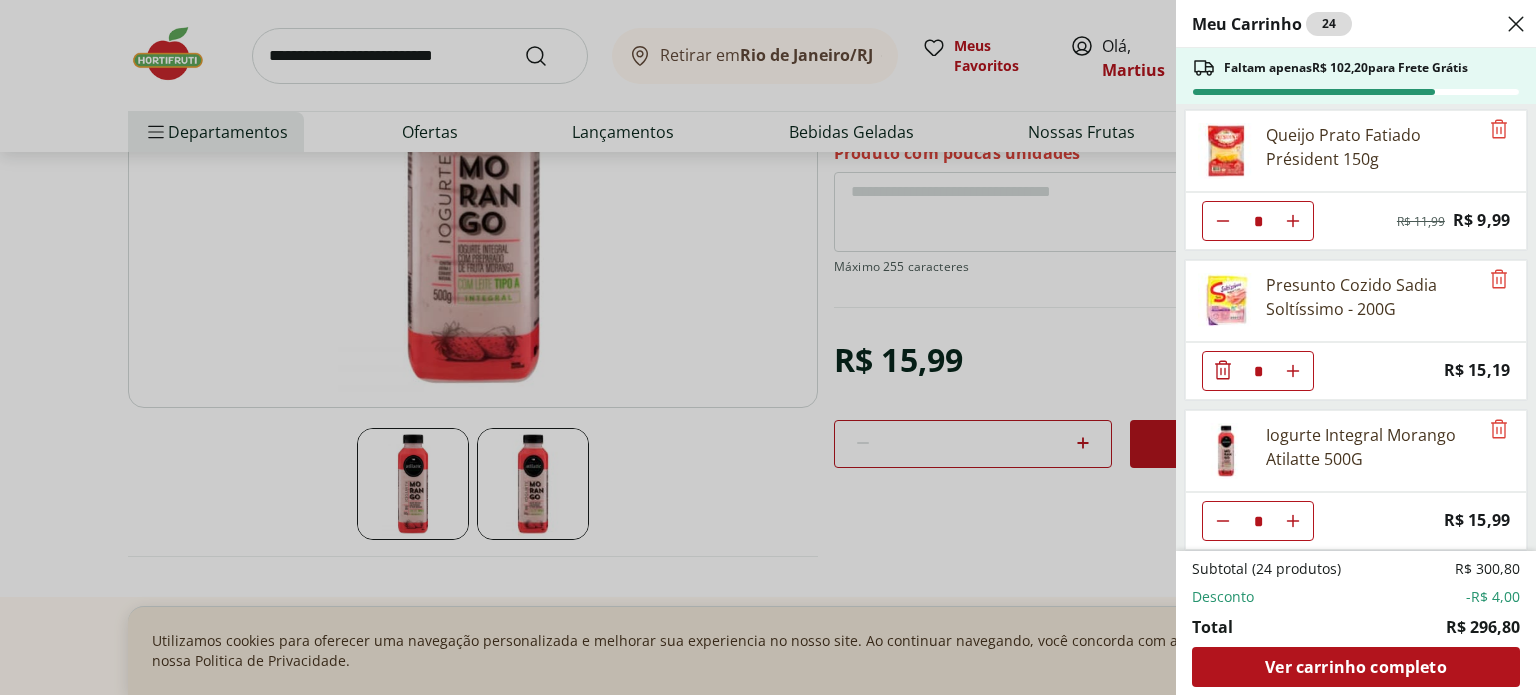 click 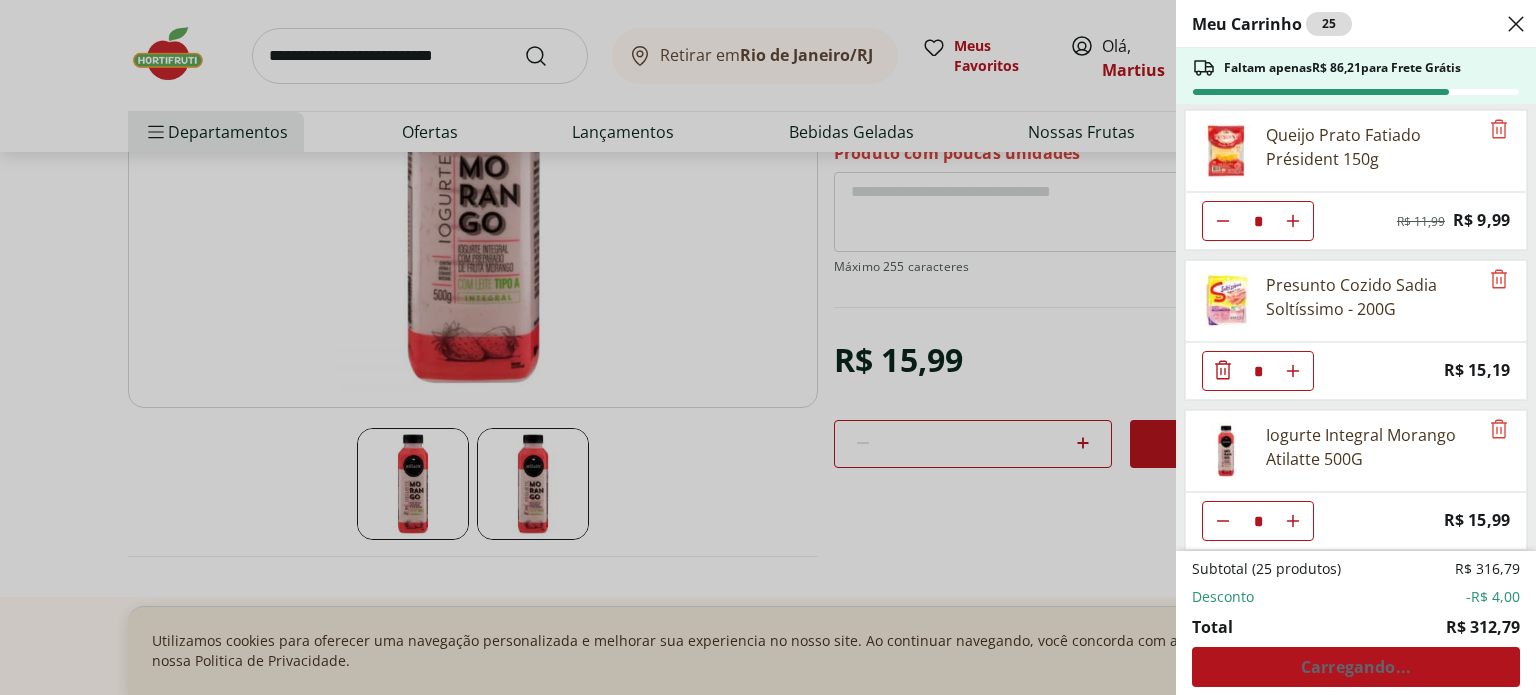 click 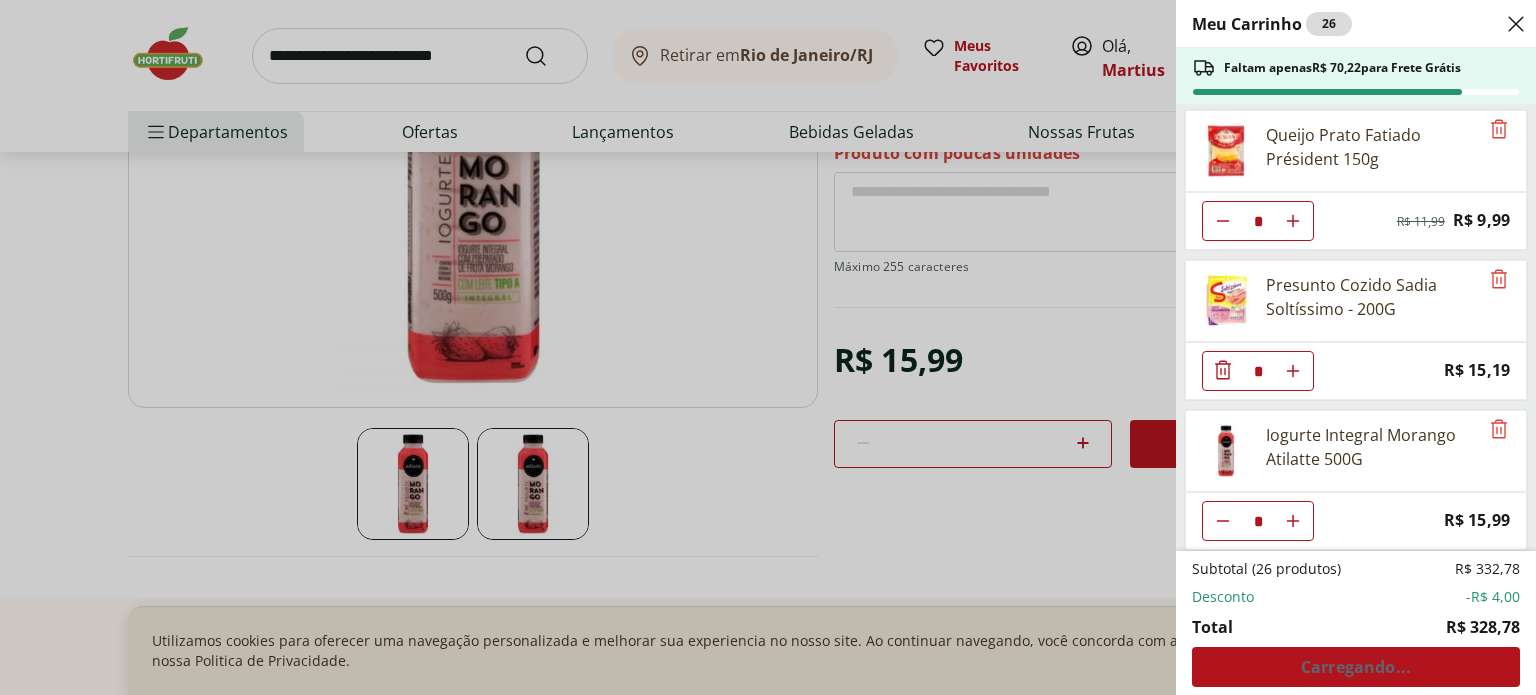 click 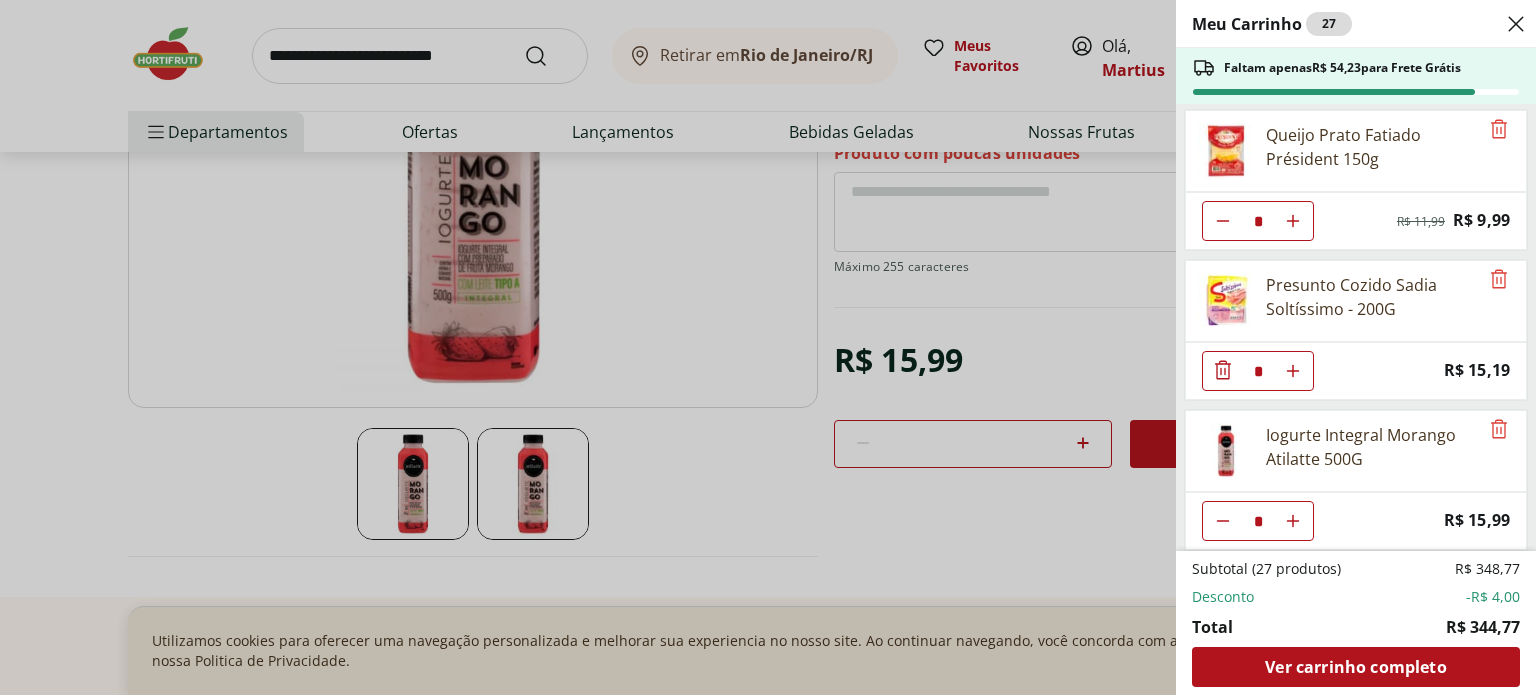 click 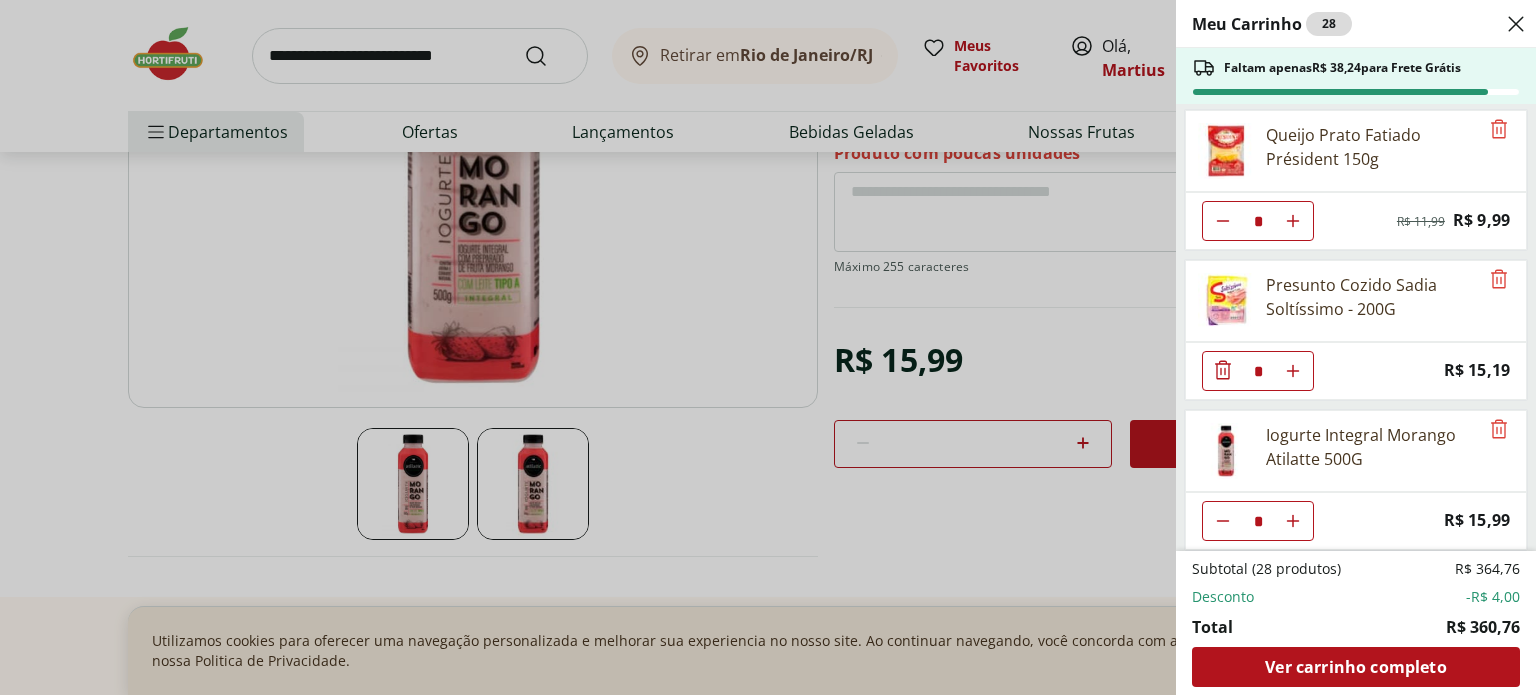 click 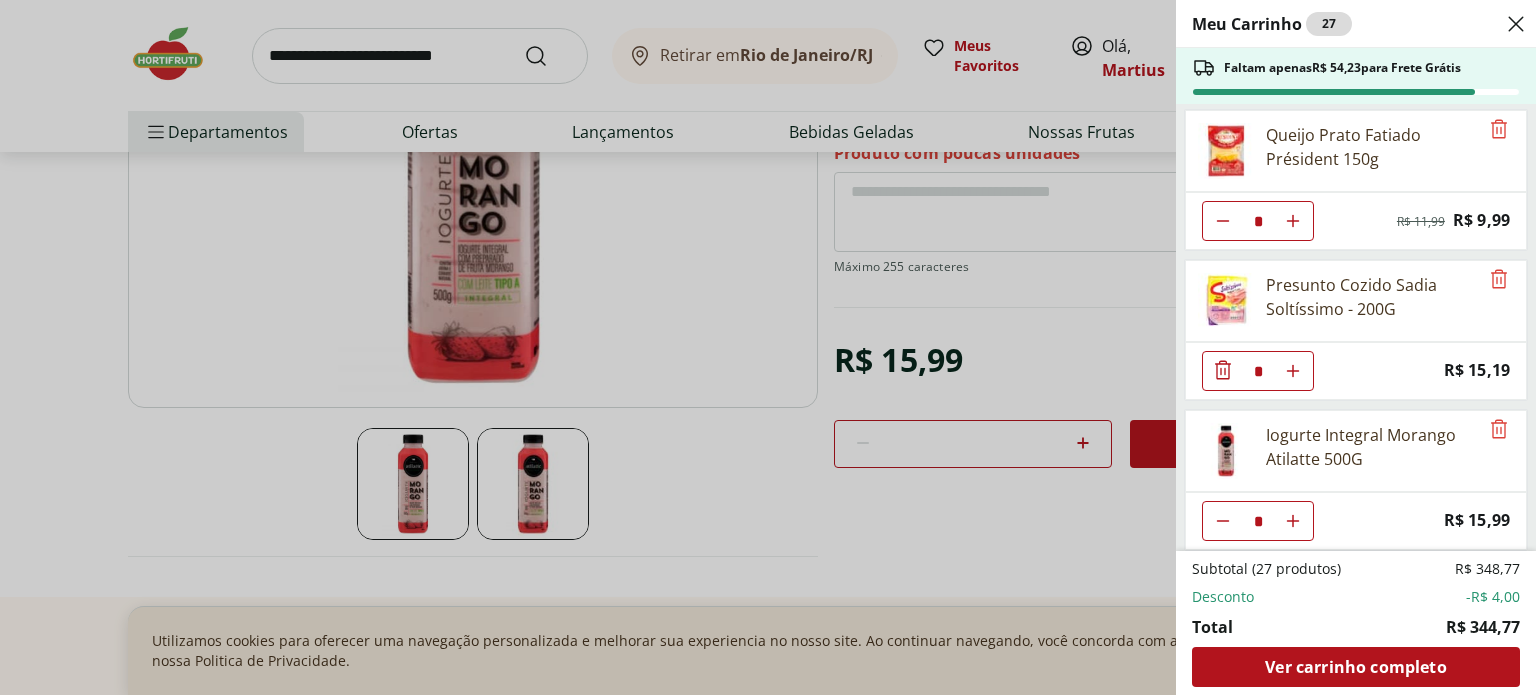 click 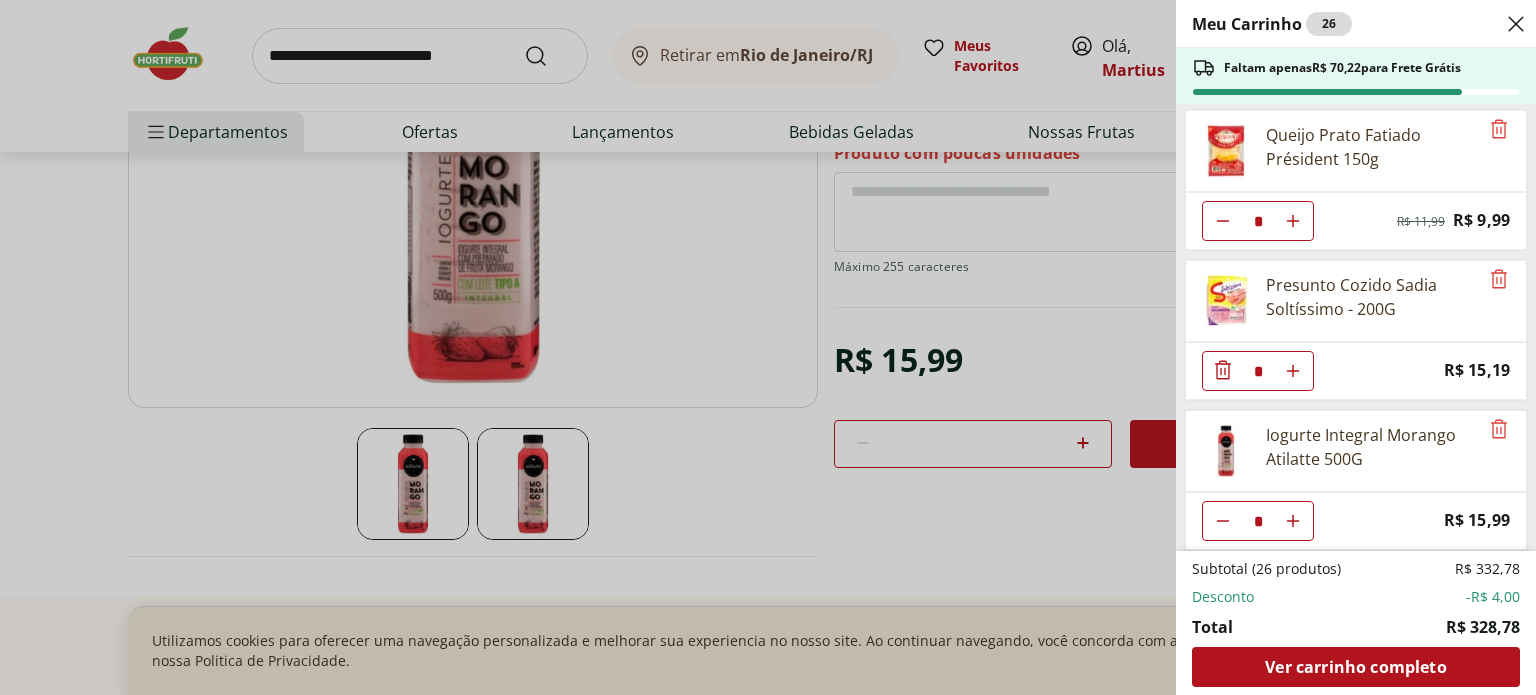click 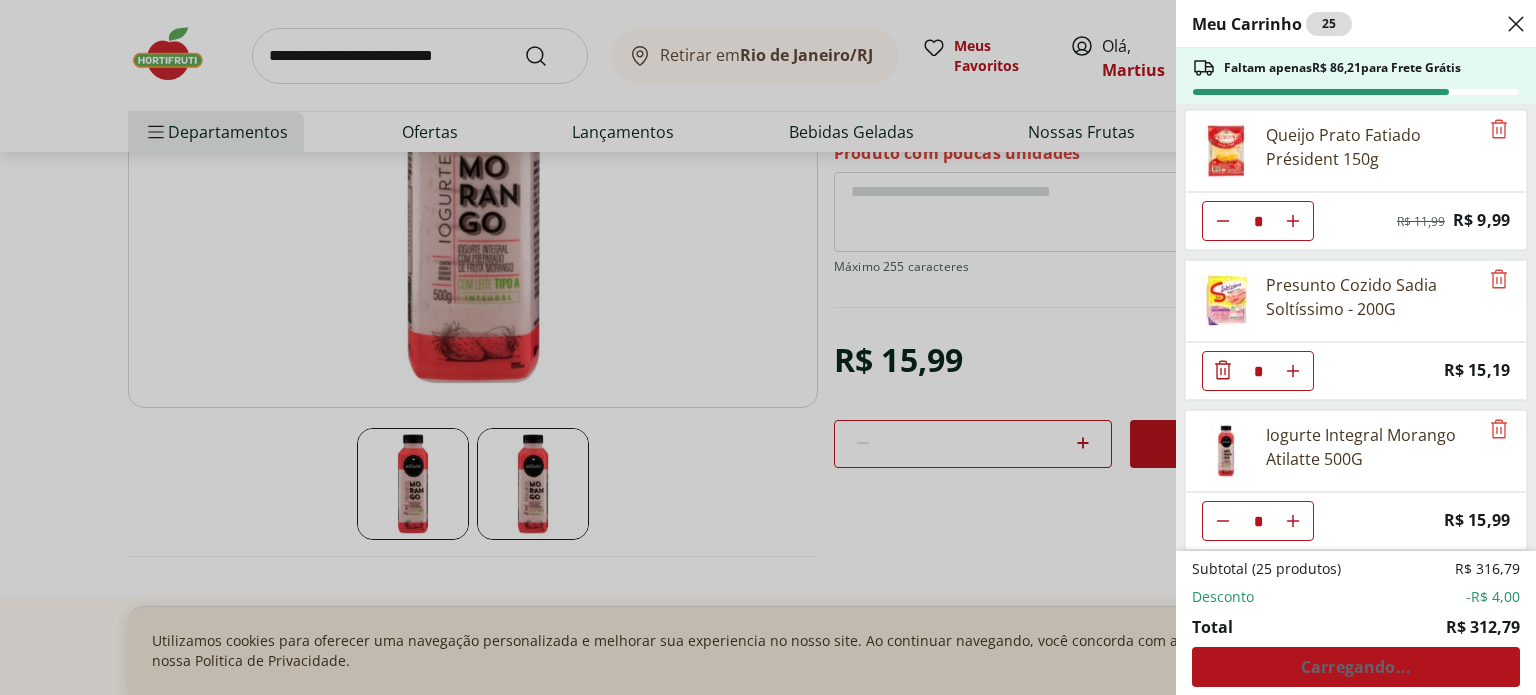 click 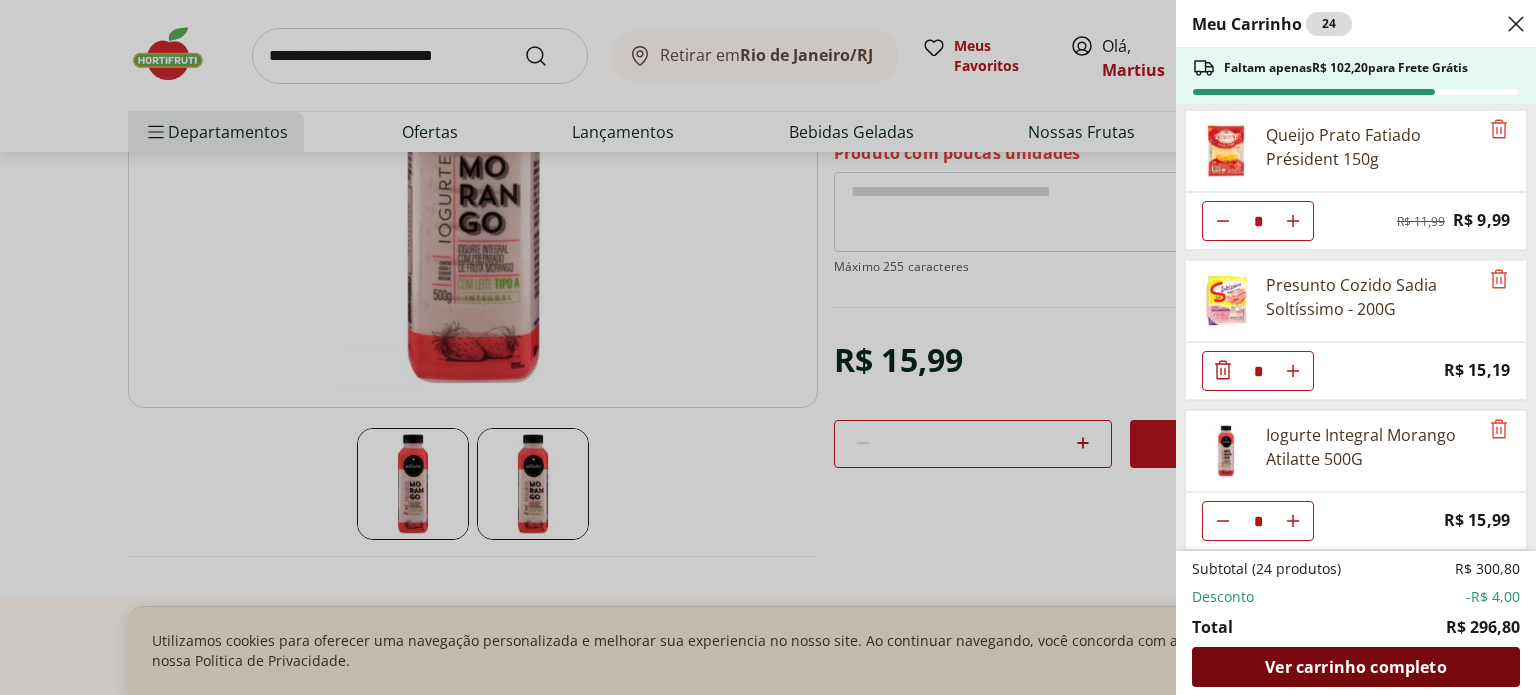 click on "Ver carrinho completo" at bounding box center [1355, 667] 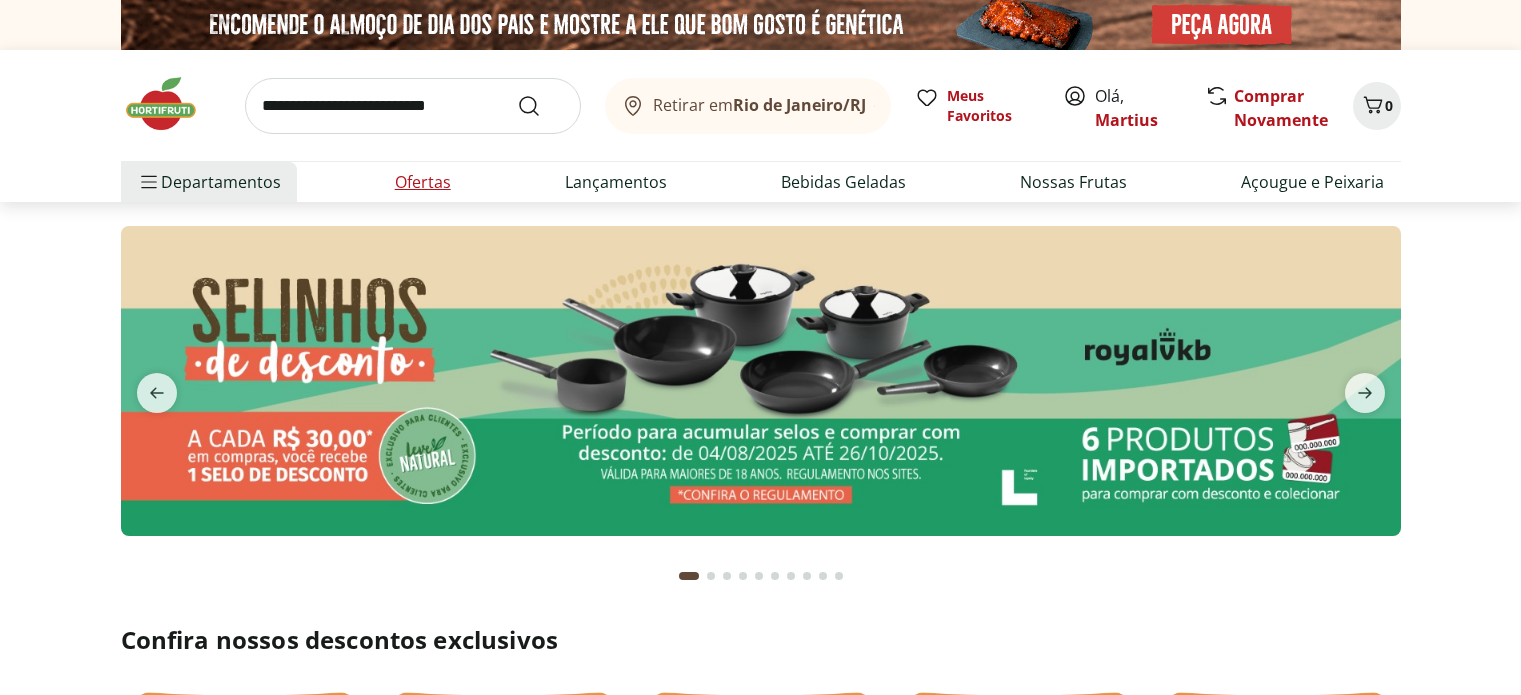 scroll, scrollTop: 0, scrollLeft: 0, axis: both 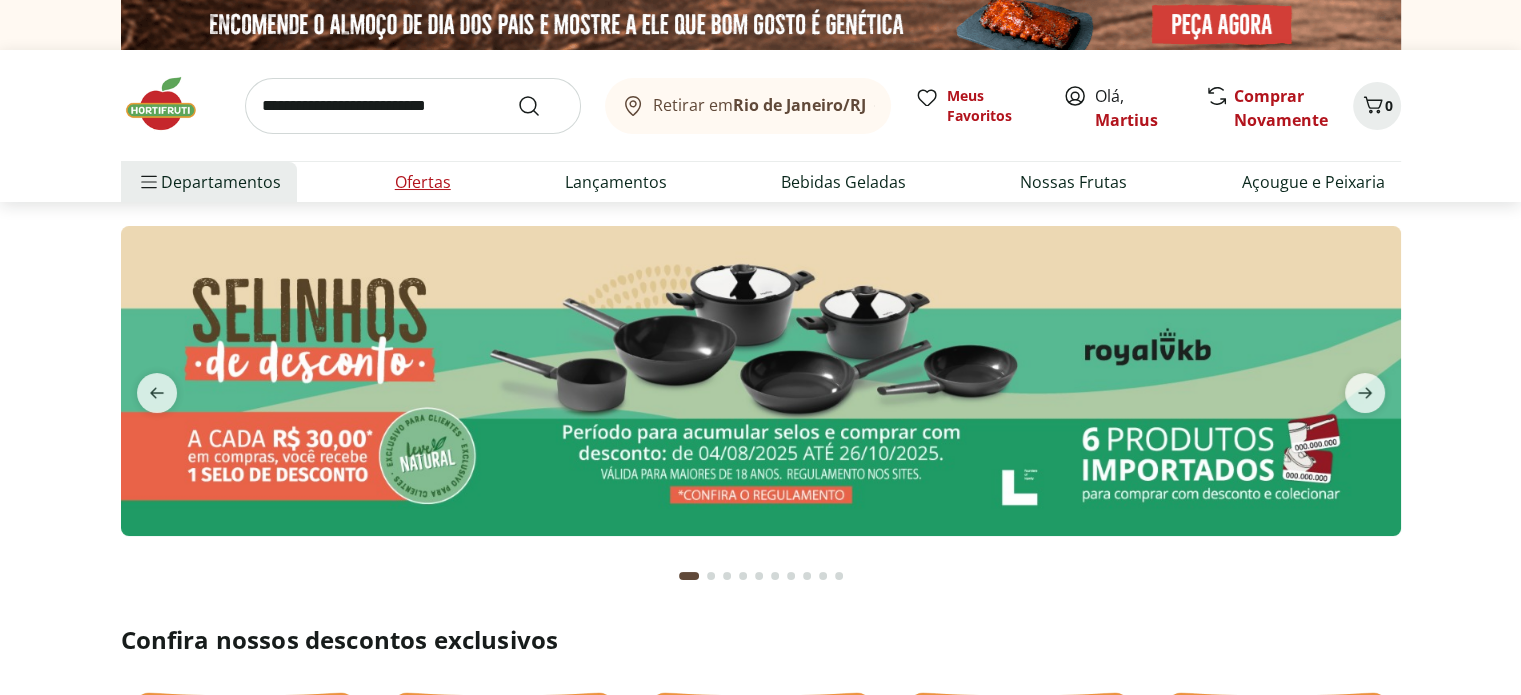click on "Ofertas" at bounding box center [423, 182] 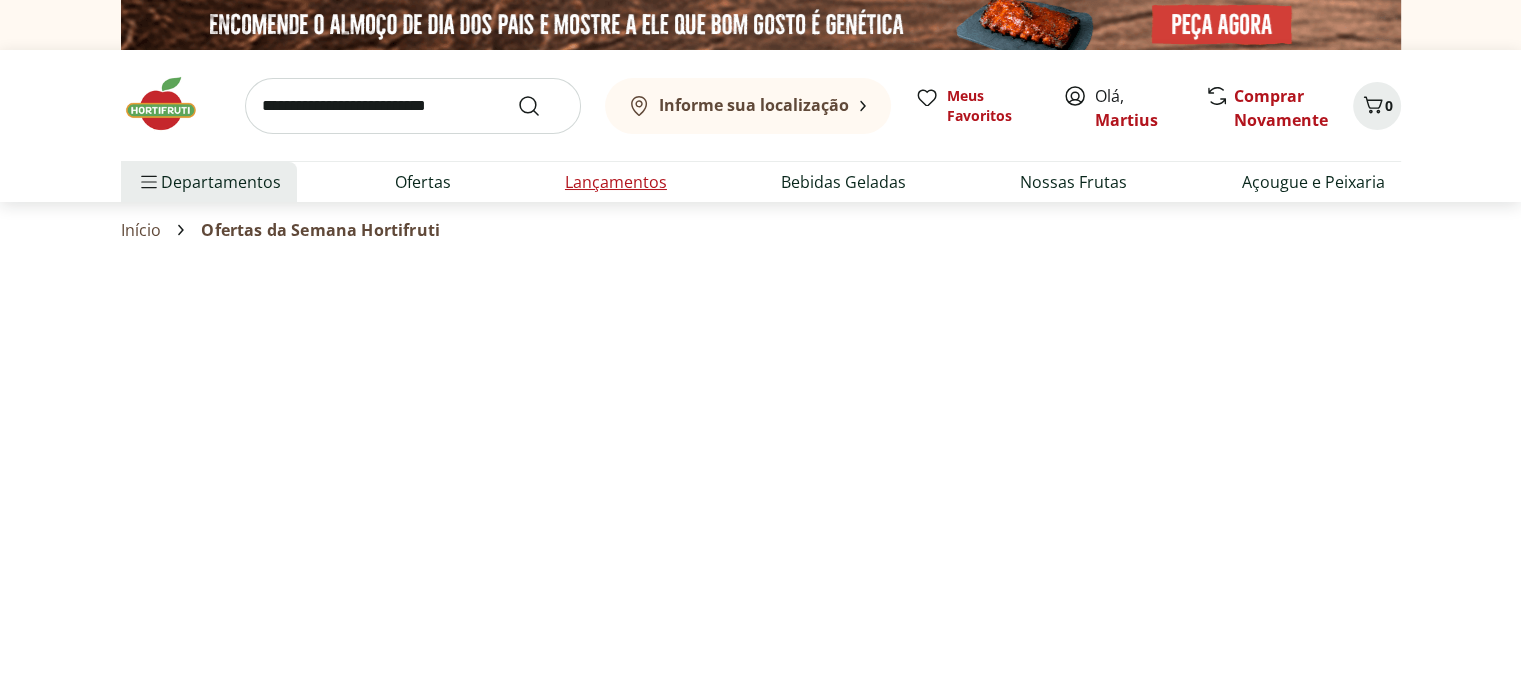 select on "**********" 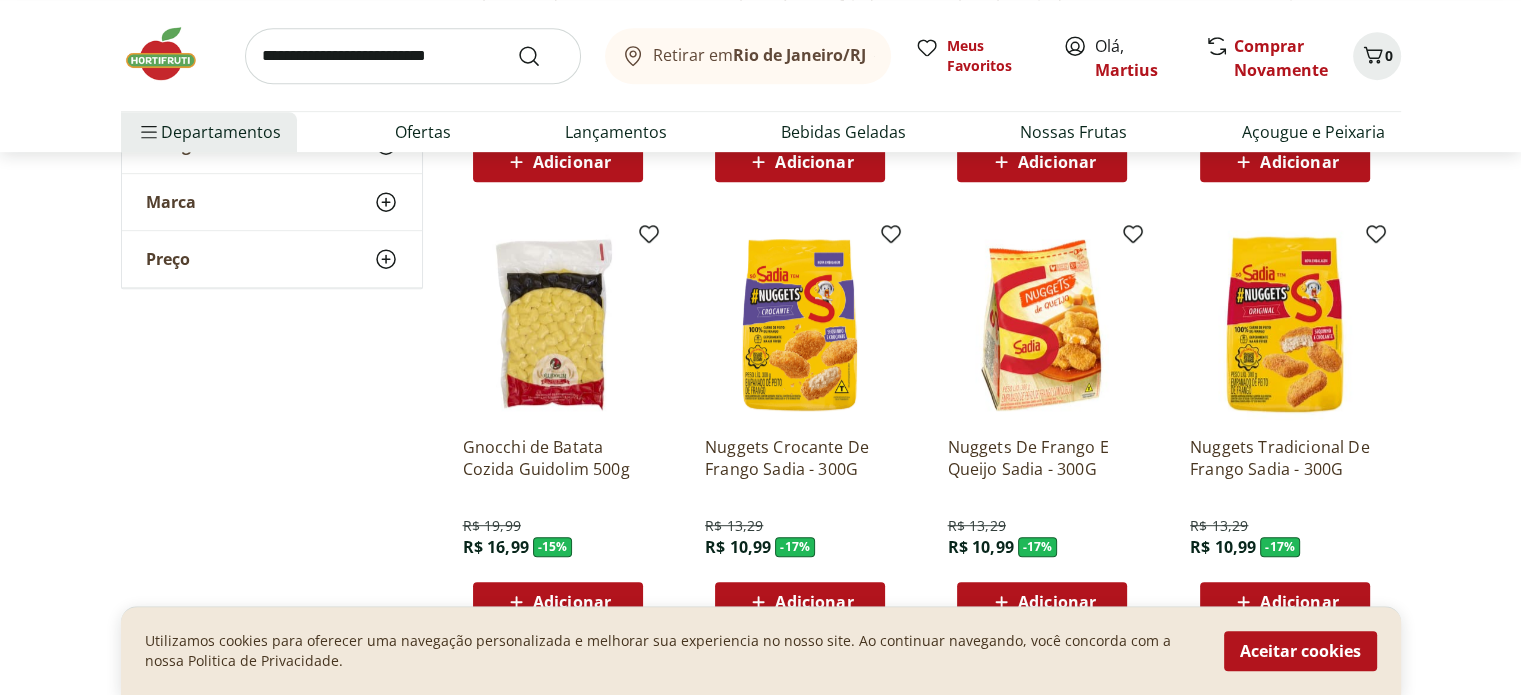 scroll, scrollTop: 1166, scrollLeft: 0, axis: vertical 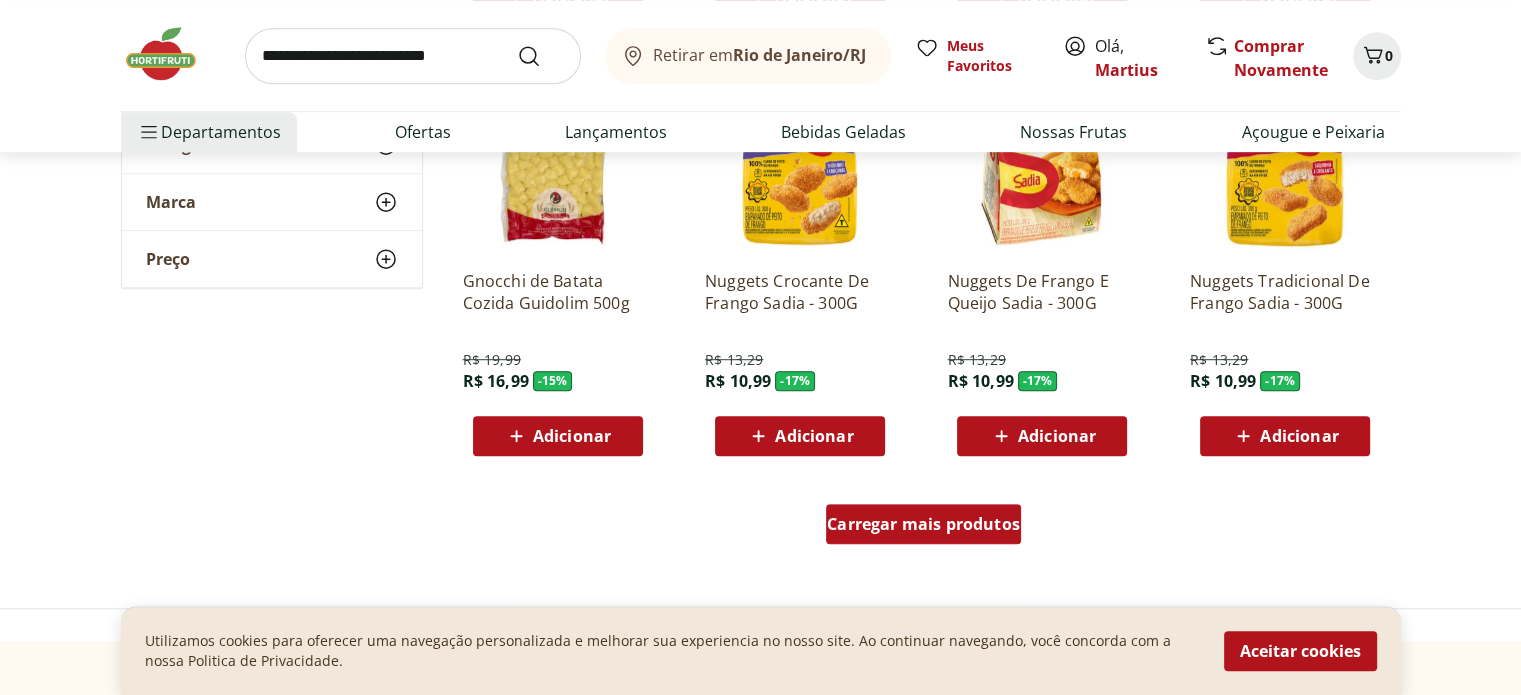click on "Carregar mais produtos" at bounding box center [923, 524] 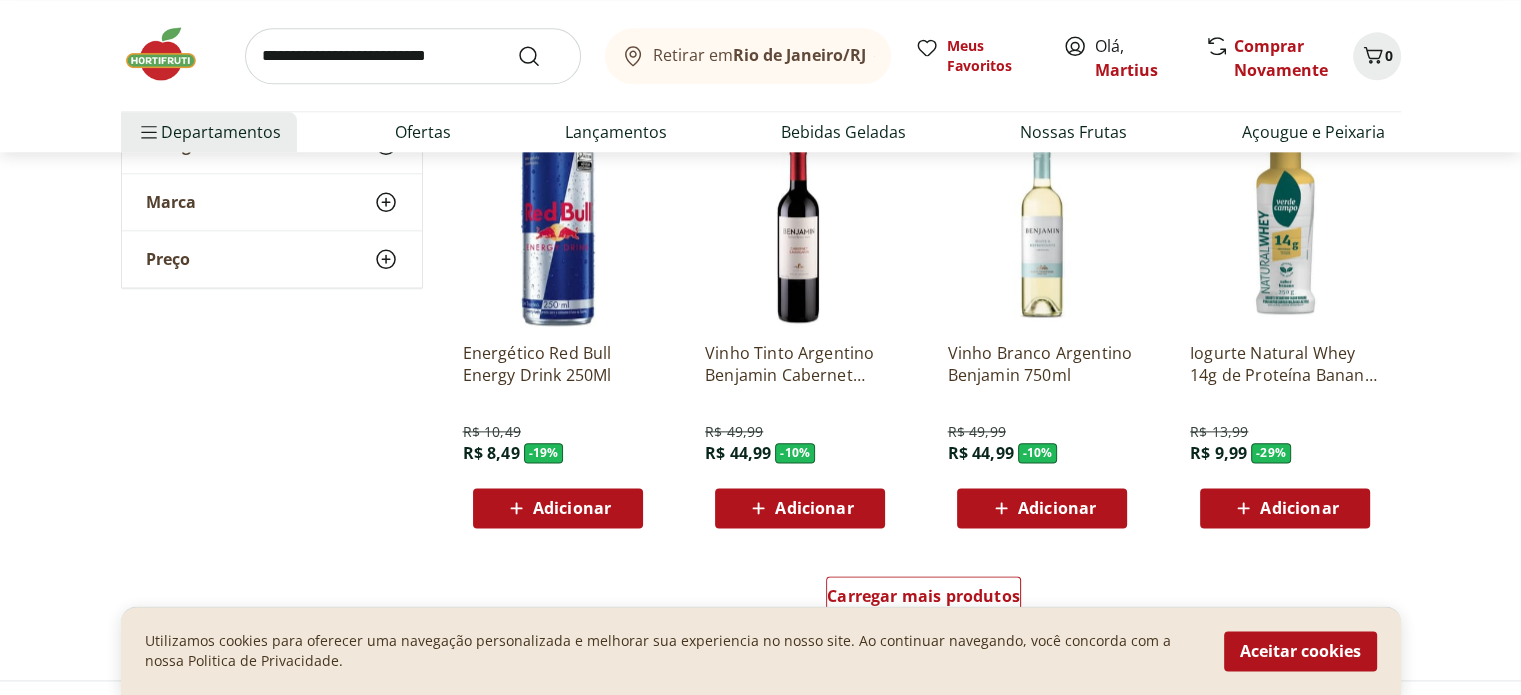 scroll, scrollTop: 2500, scrollLeft: 0, axis: vertical 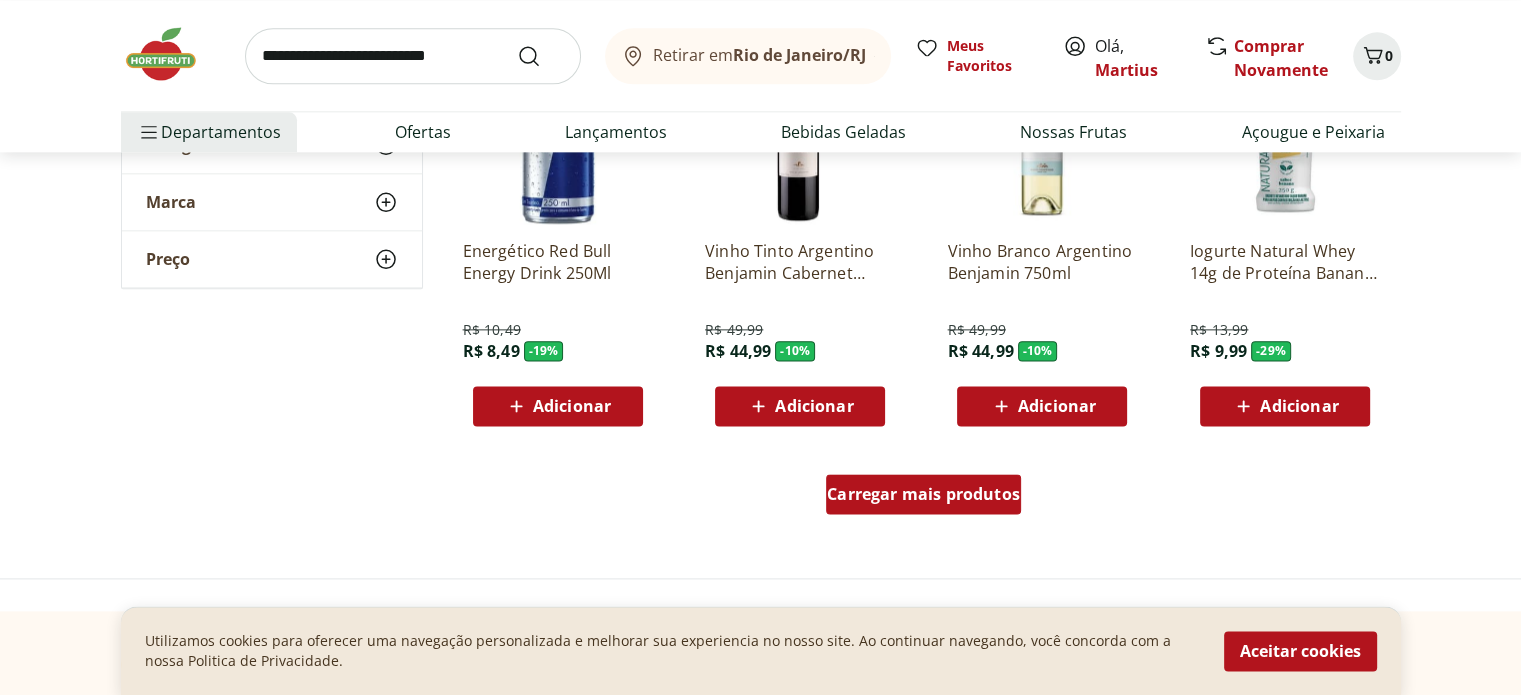 click on "Carregar mais produtos" at bounding box center (923, 494) 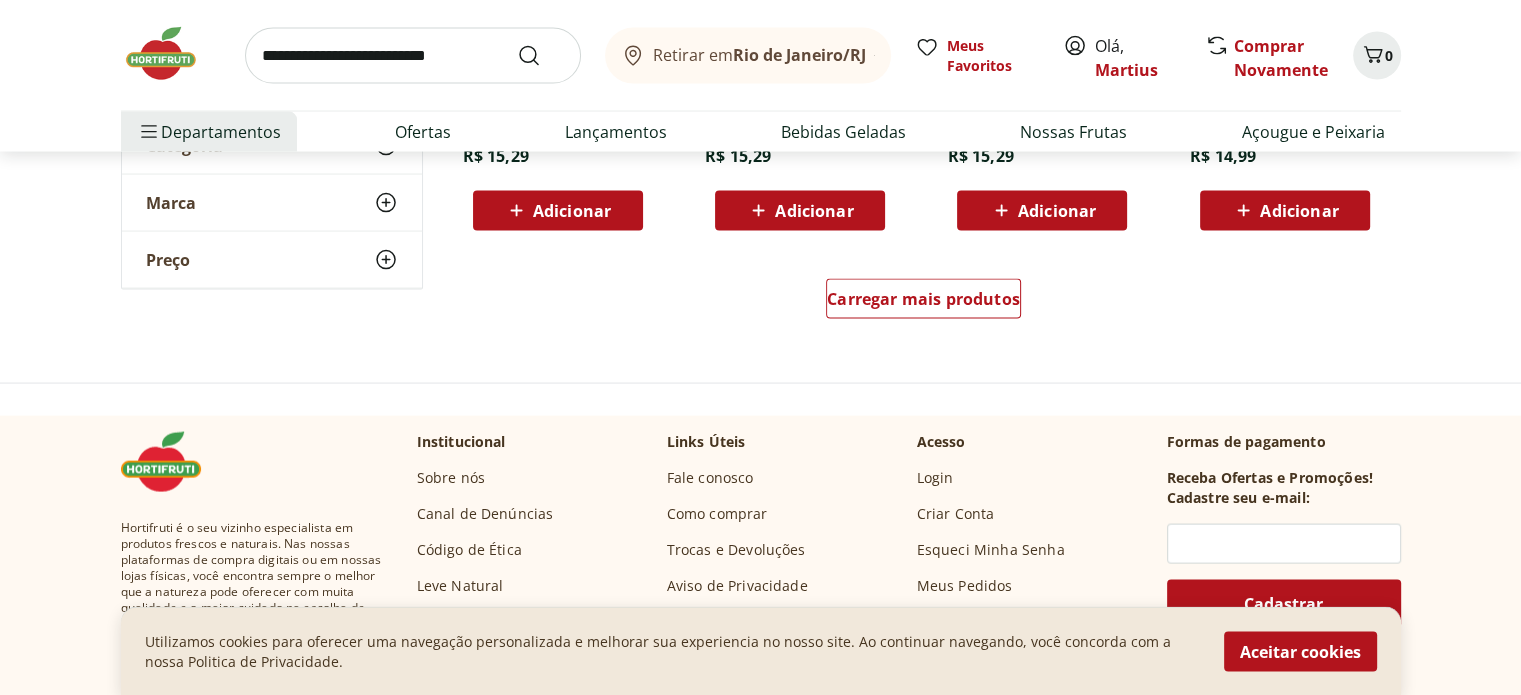 scroll, scrollTop: 4000, scrollLeft: 0, axis: vertical 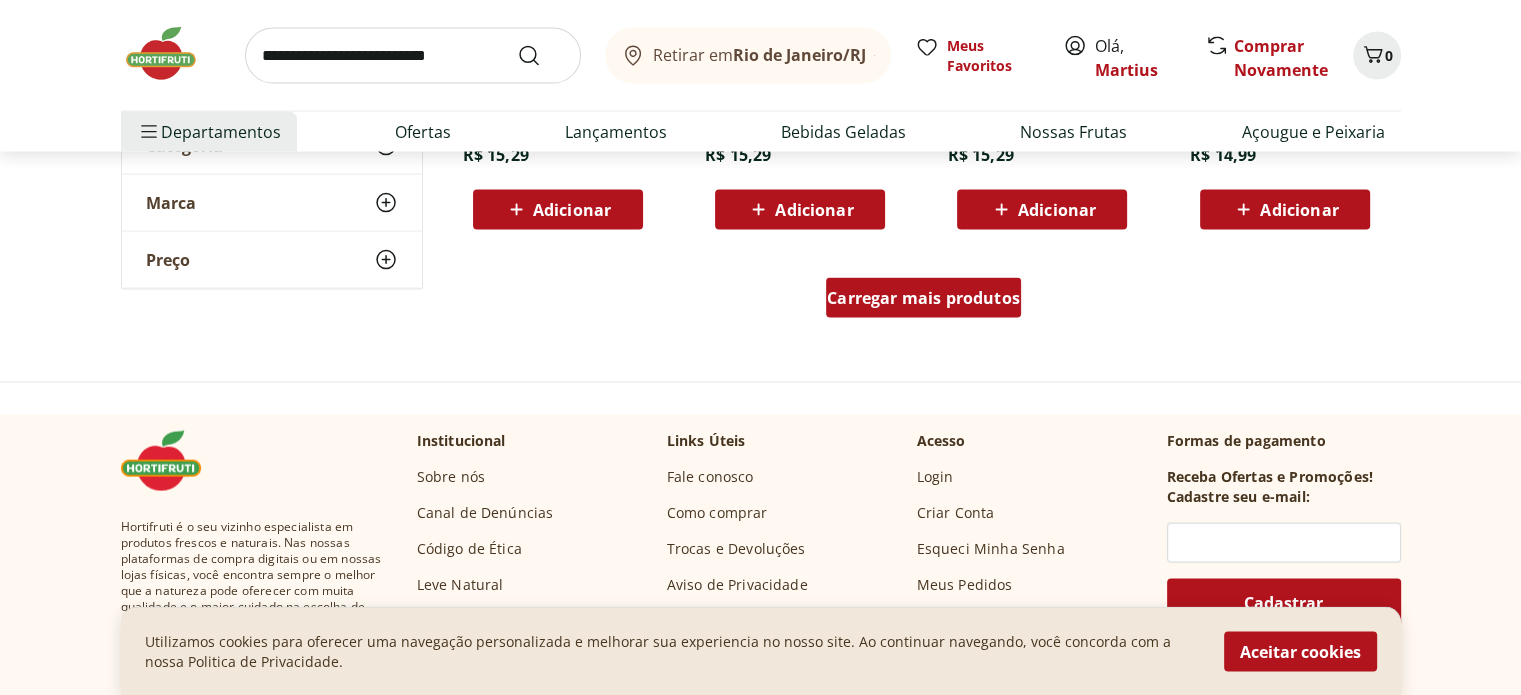 click on "Carregar mais produtos" at bounding box center (923, 298) 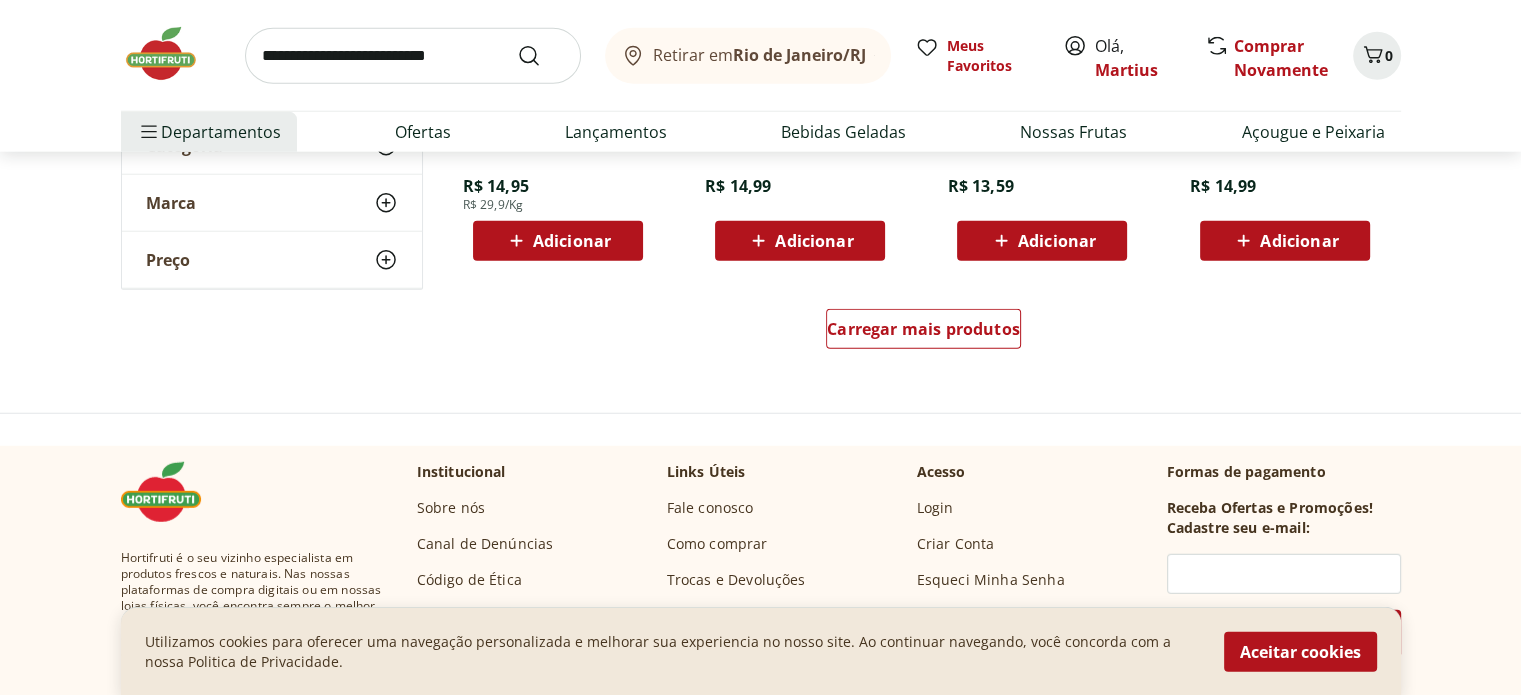 scroll, scrollTop: 5333, scrollLeft: 0, axis: vertical 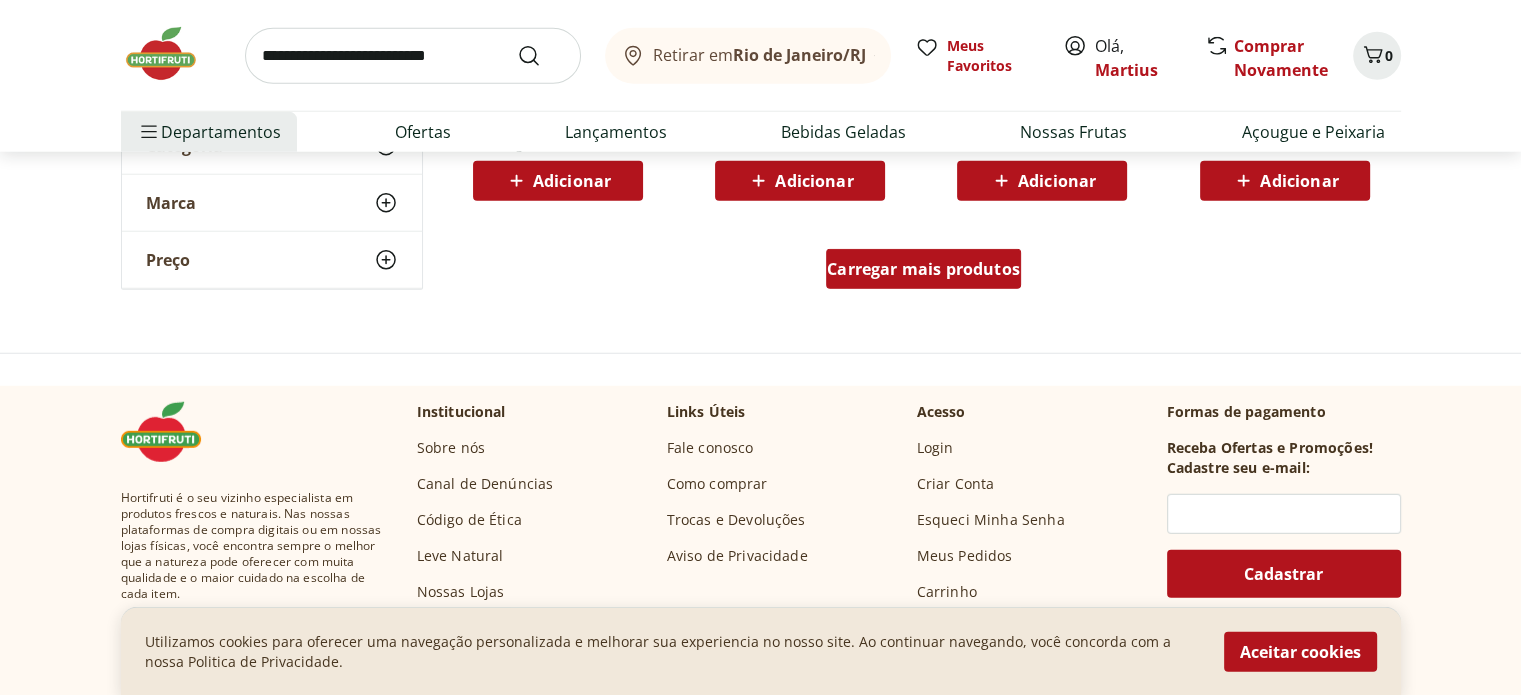 click on "Carregar mais produtos" at bounding box center [923, 269] 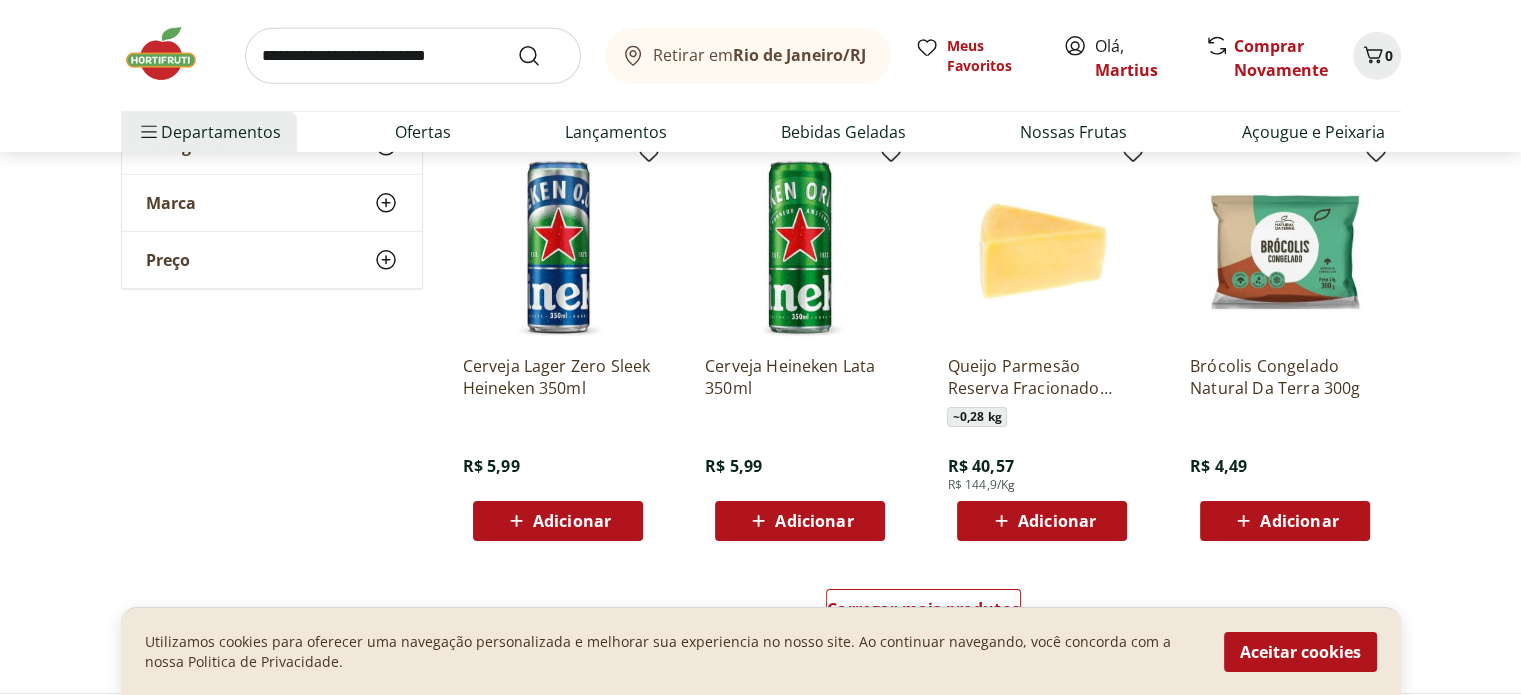 scroll, scrollTop: 6333, scrollLeft: 0, axis: vertical 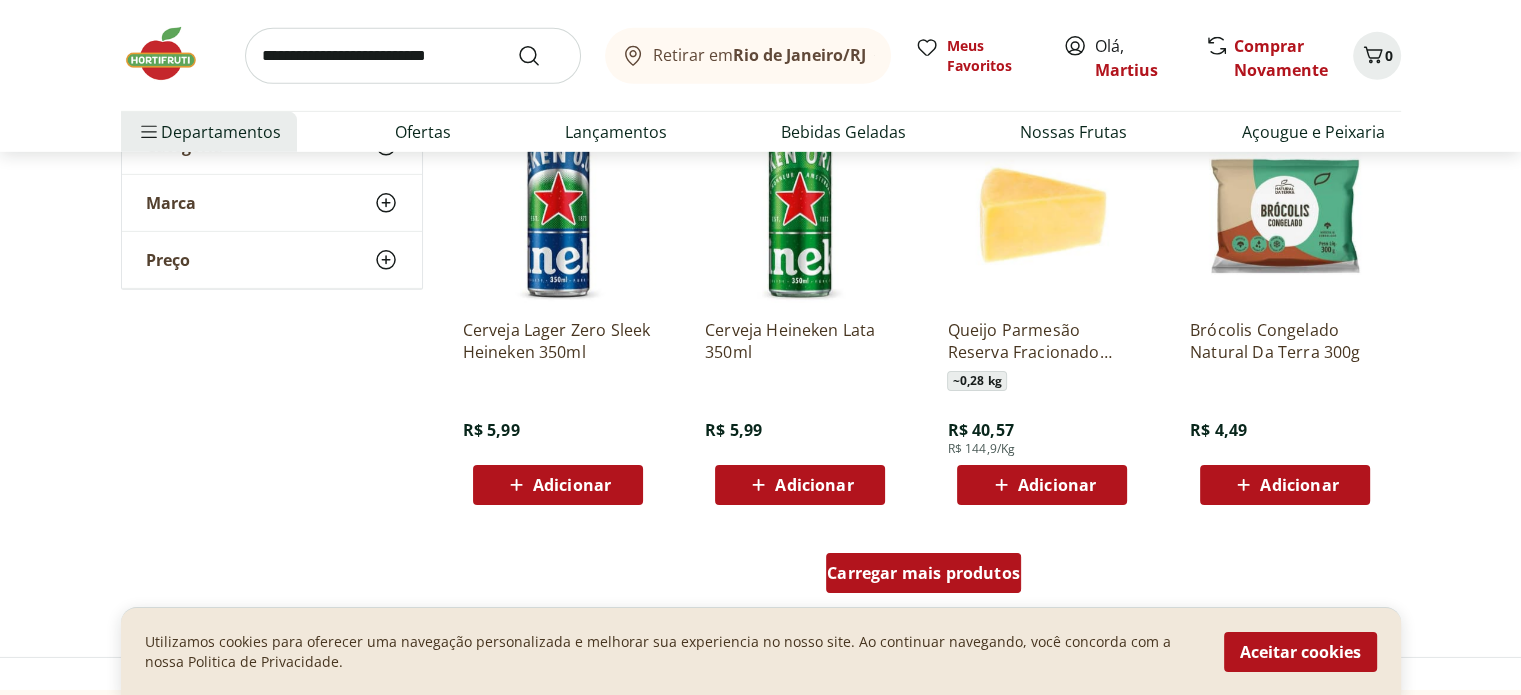 click on "Carregar mais produtos" at bounding box center (923, 573) 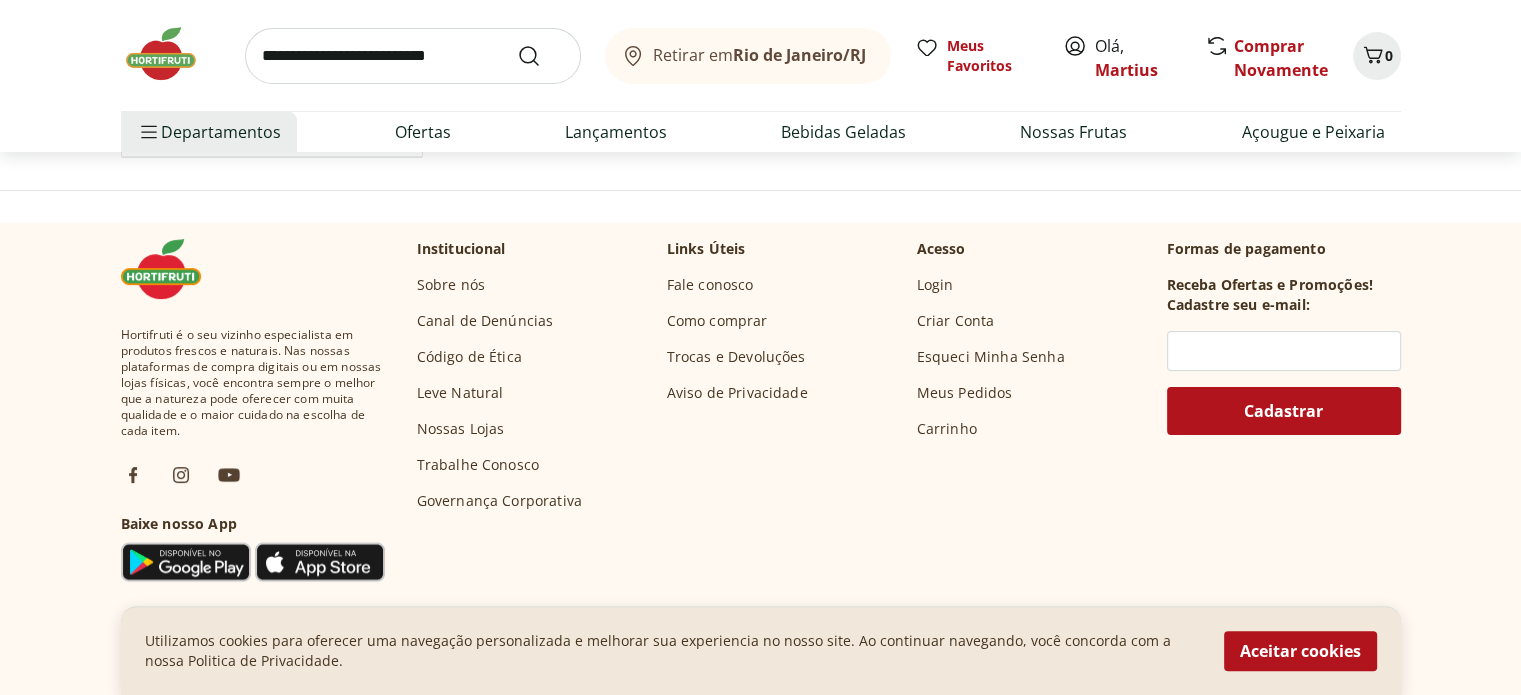 scroll, scrollTop: 7833, scrollLeft: 0, axis: vertical 